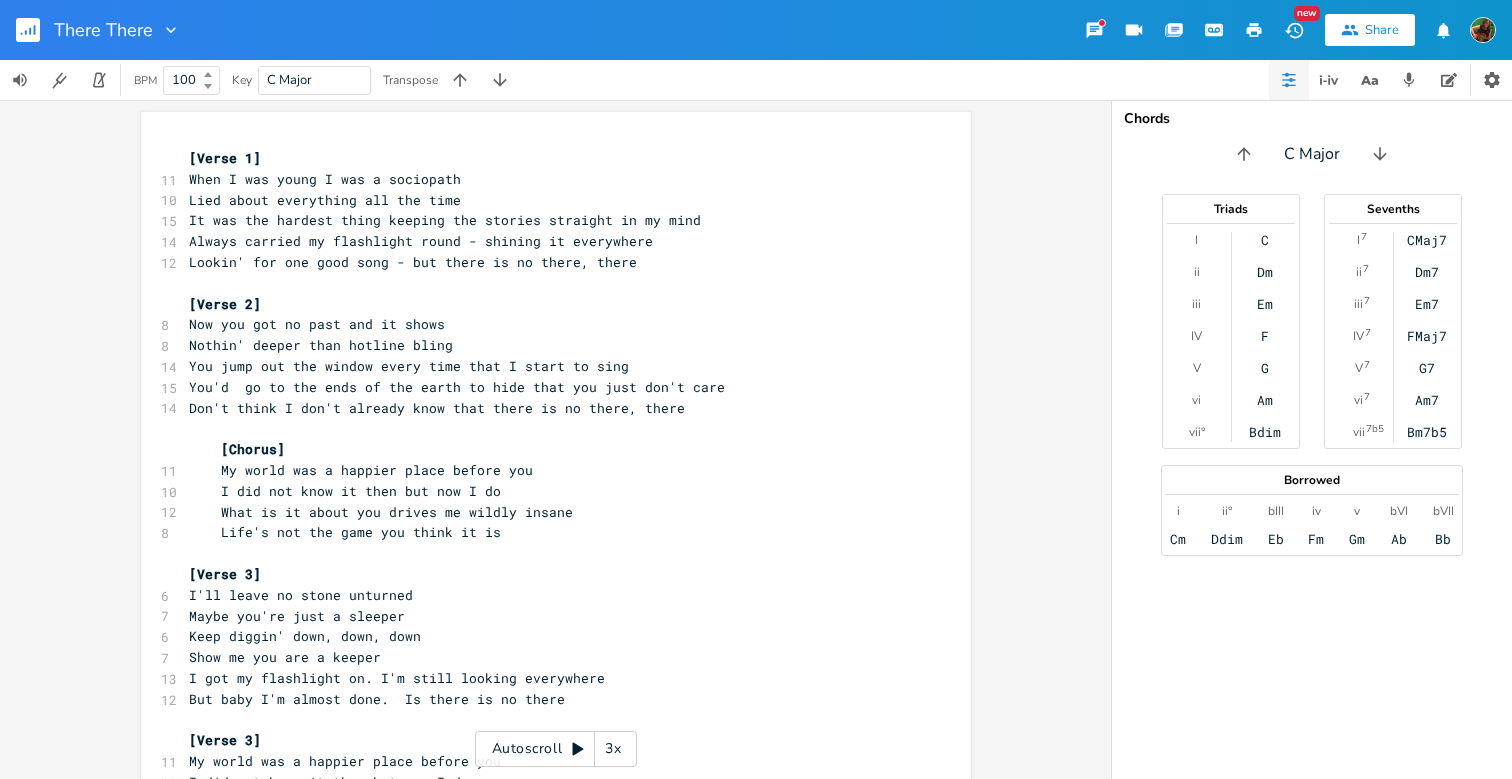 scroll, scrollTop: 0, scrollLeft: 0, axis: both 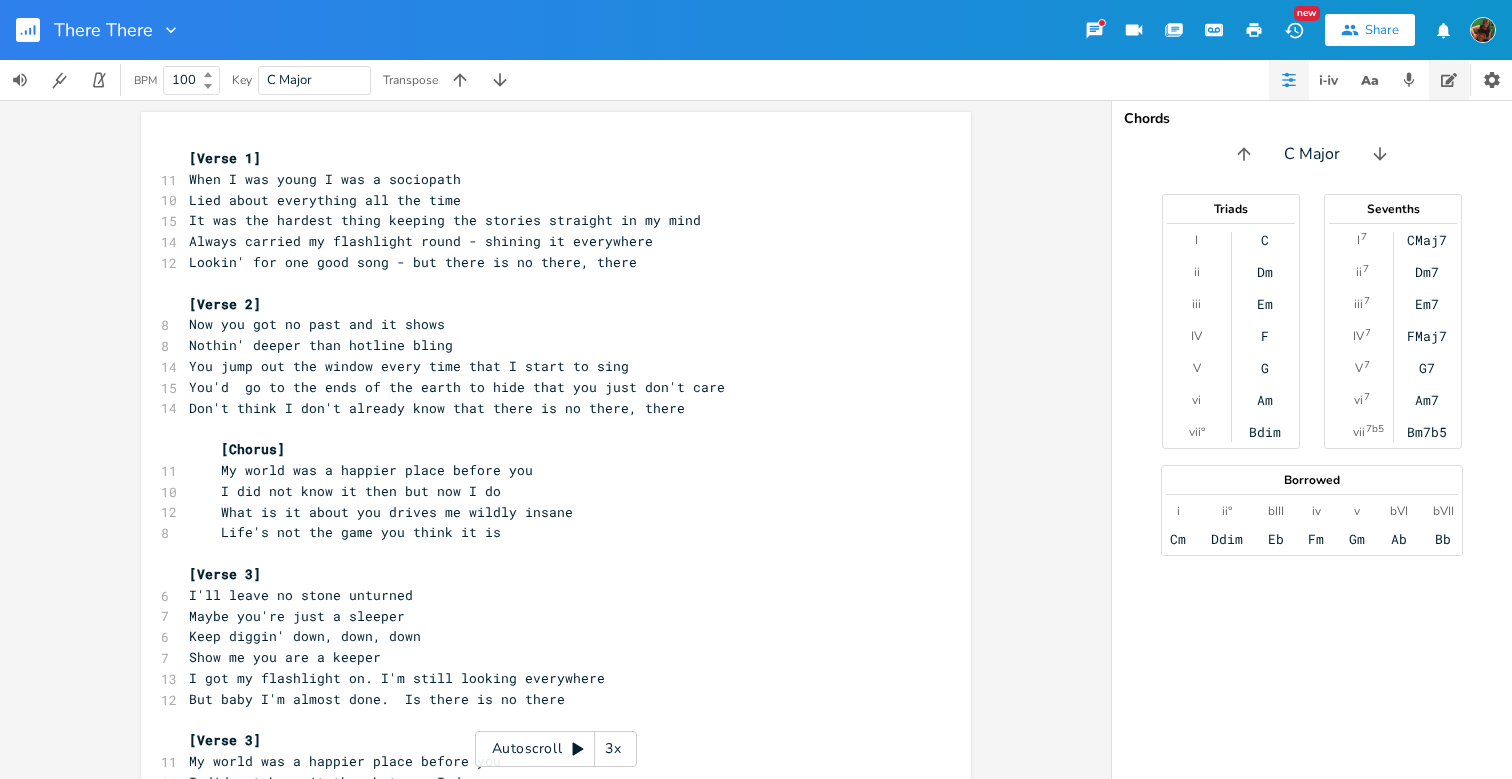 click 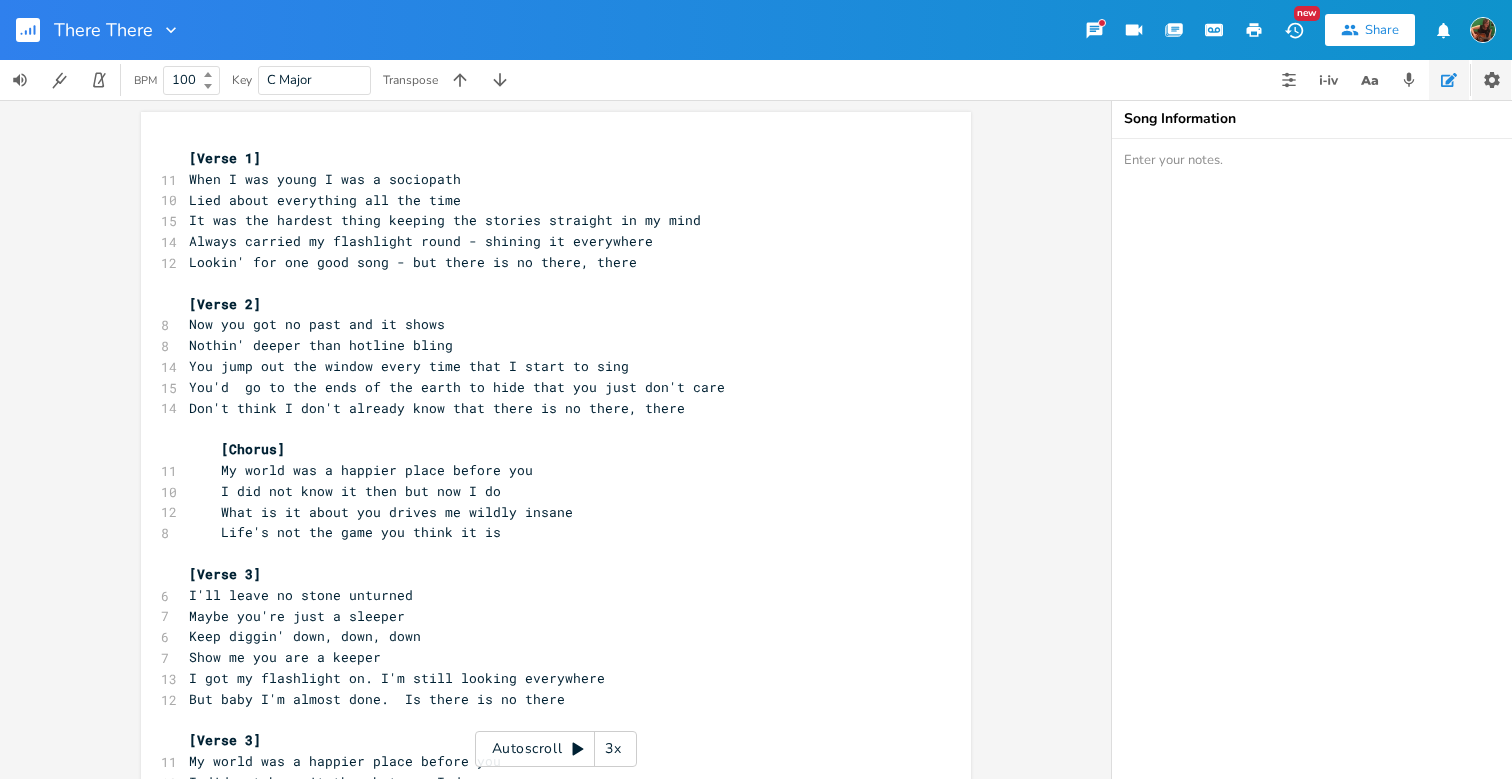 click 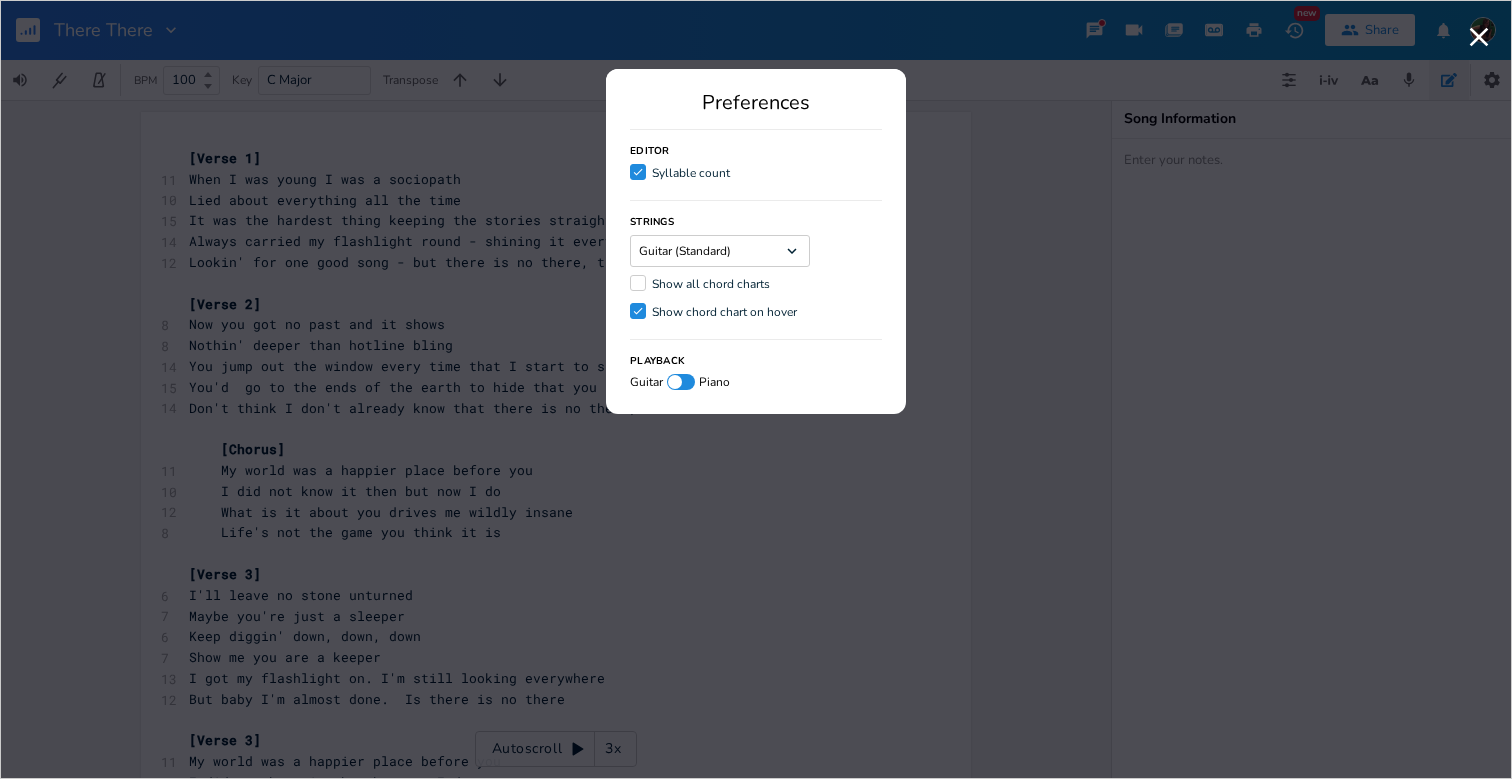 click on "Dropdown" 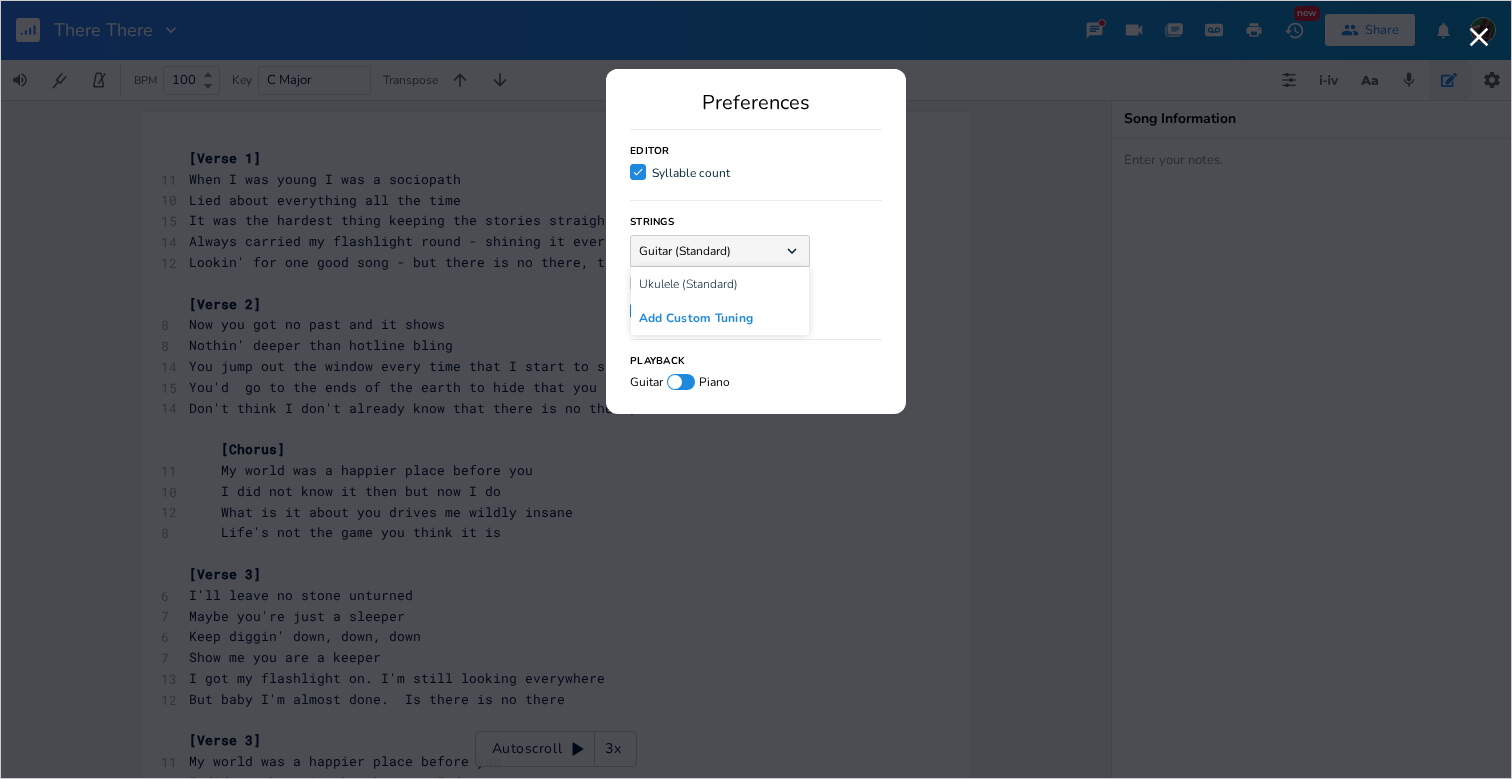 click on "Add Custom Tuning" at bounding box center (696, 318) 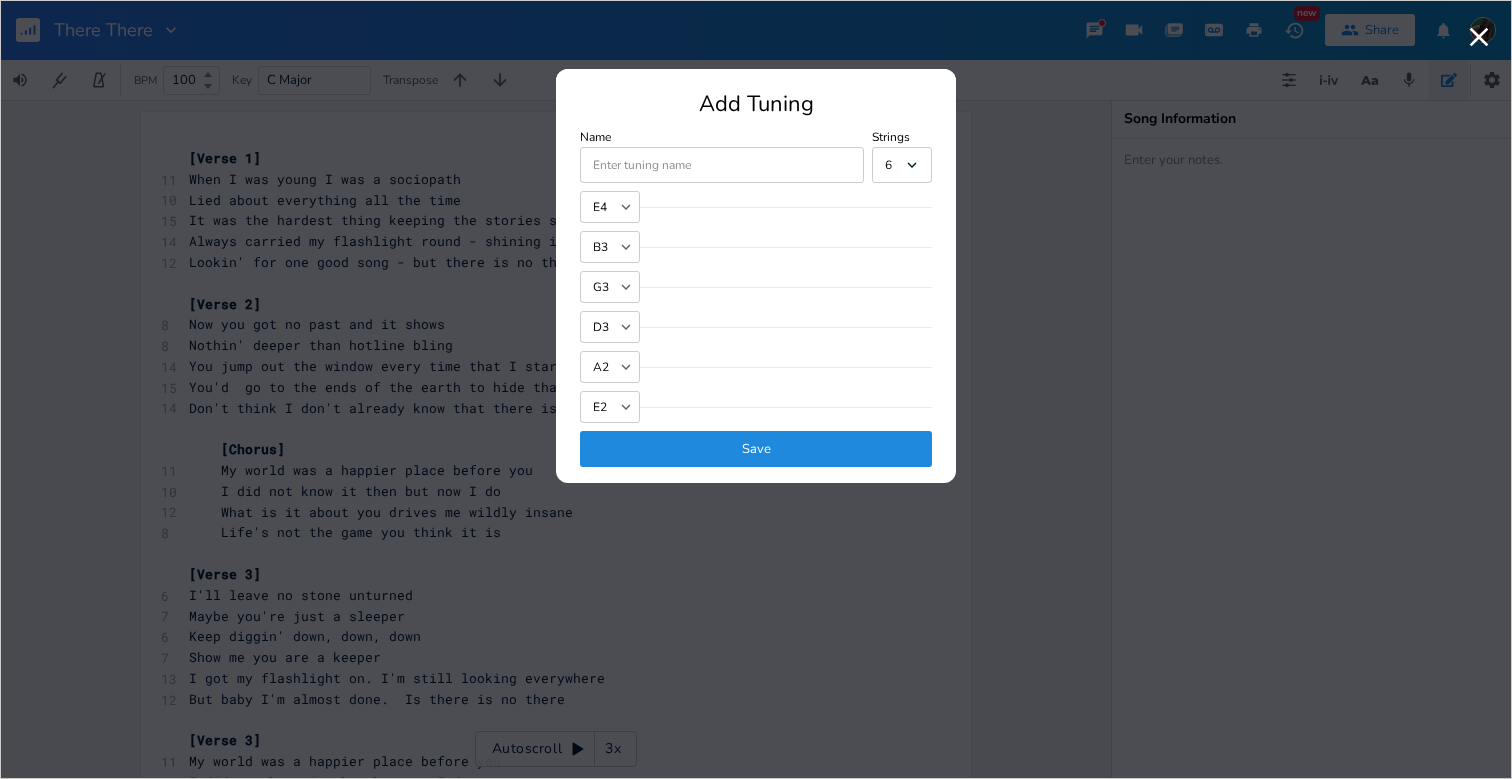 click 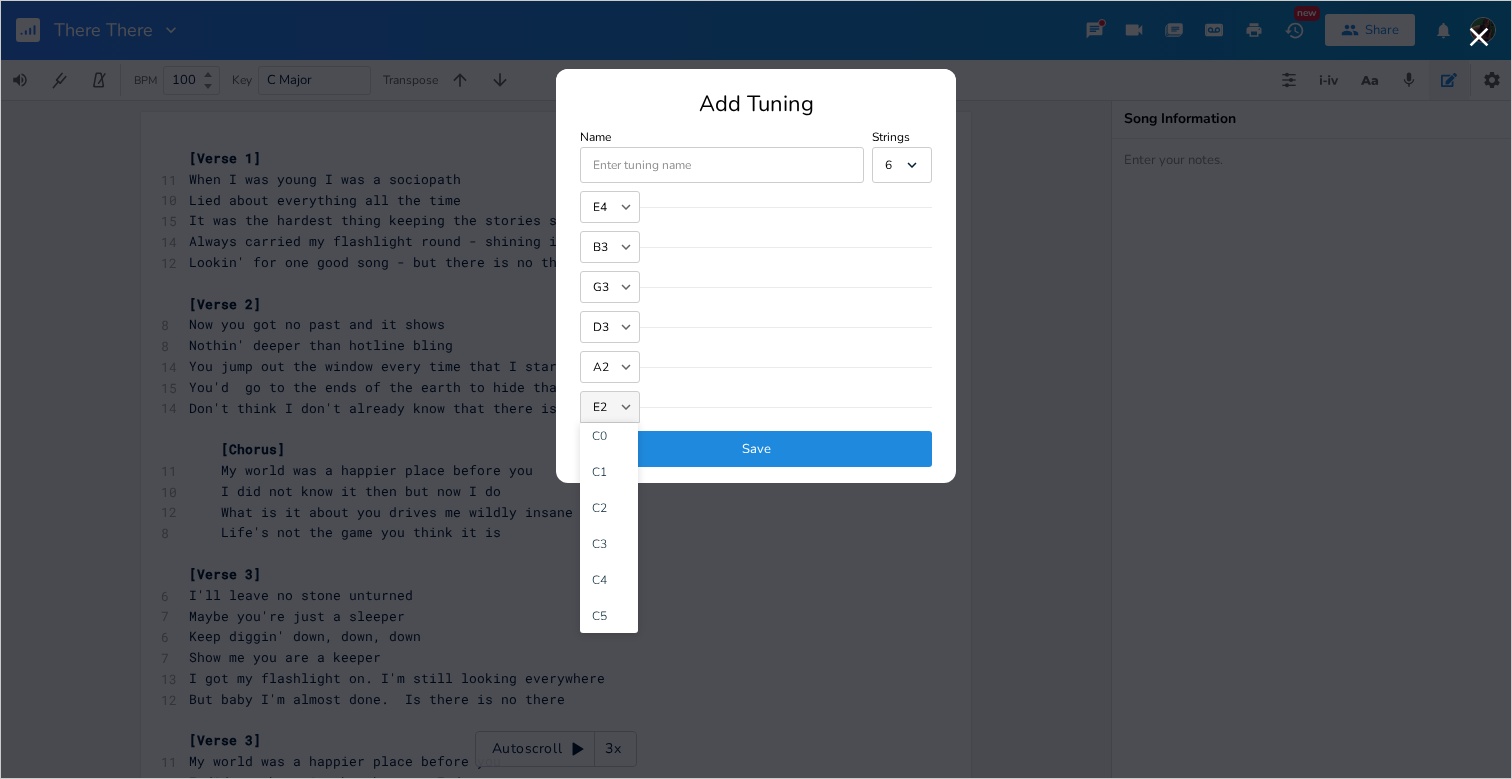 scroll, scrollTop: 1154, scrollLeft: 0, axis: vertical 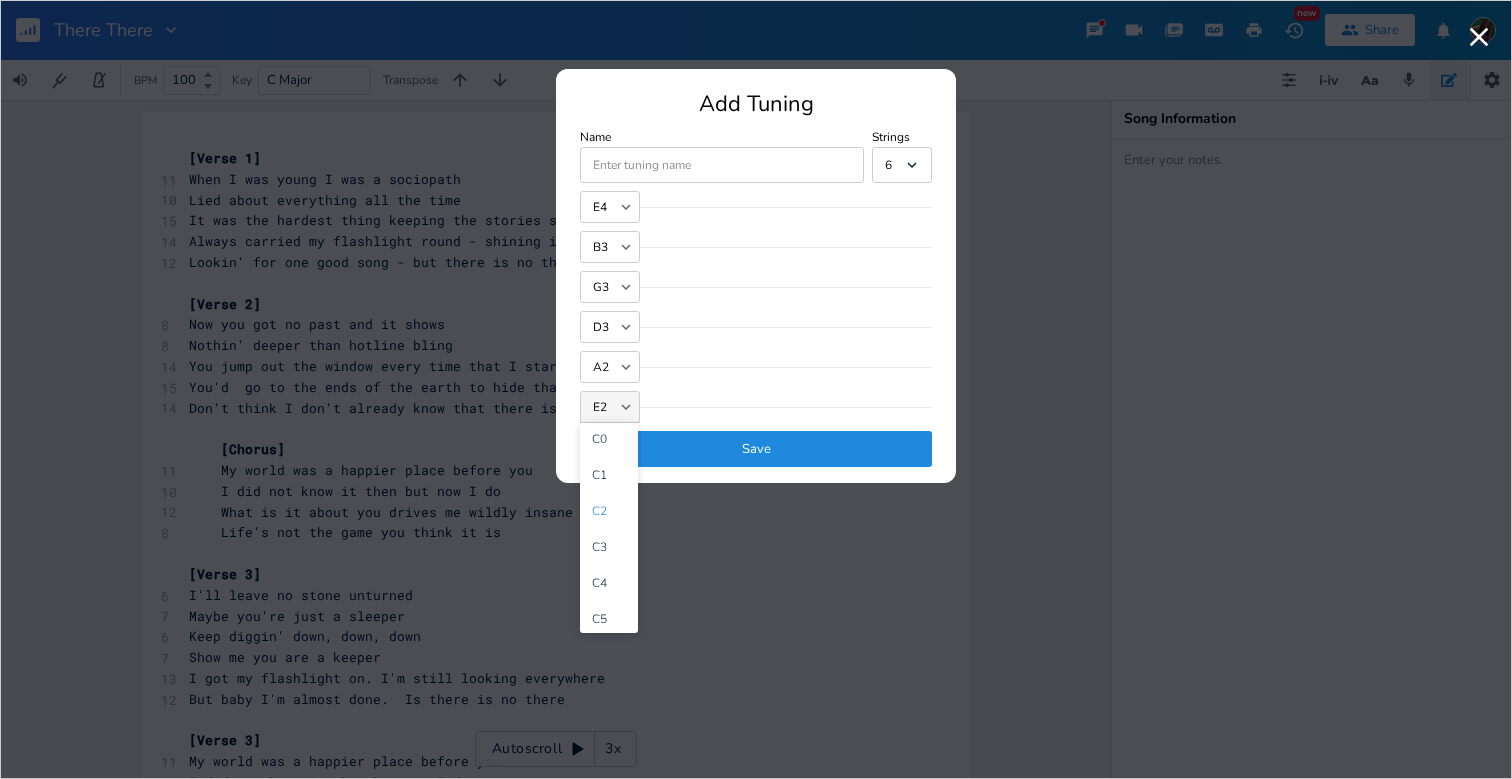 click on "C2" at bounding box center (599, 511) 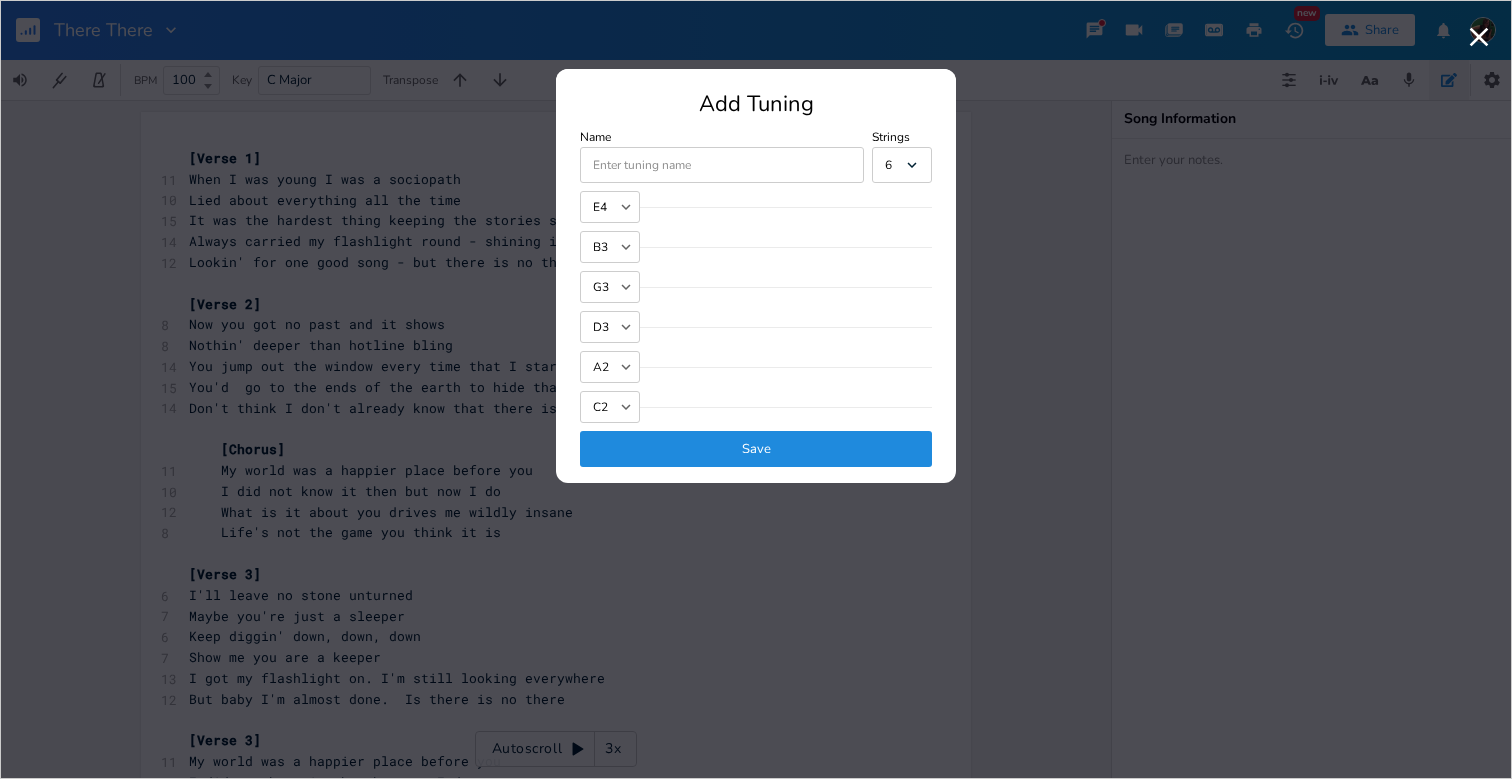 click 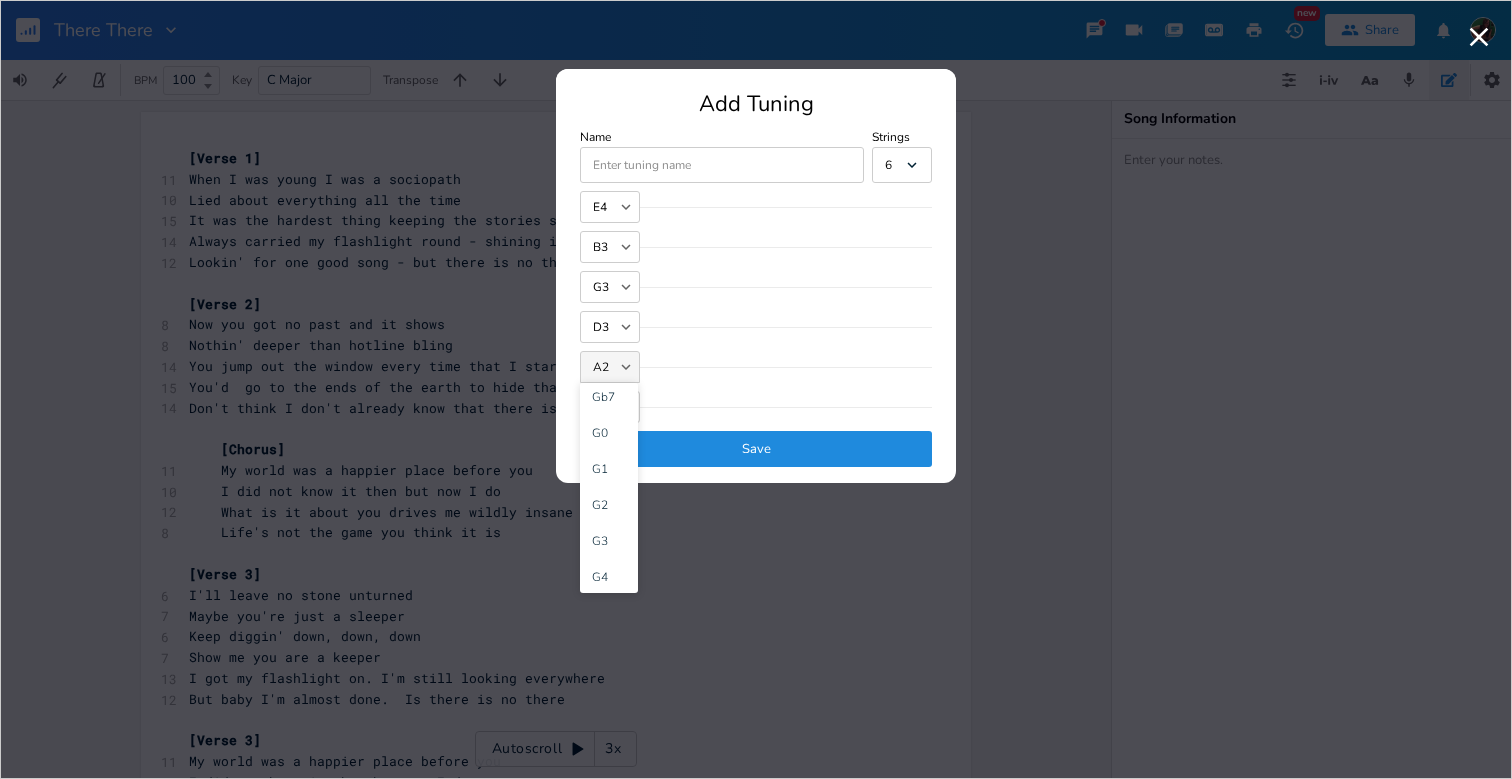 scroll, scrollTop: 3102, scrollLeft: 0, axis: vertical 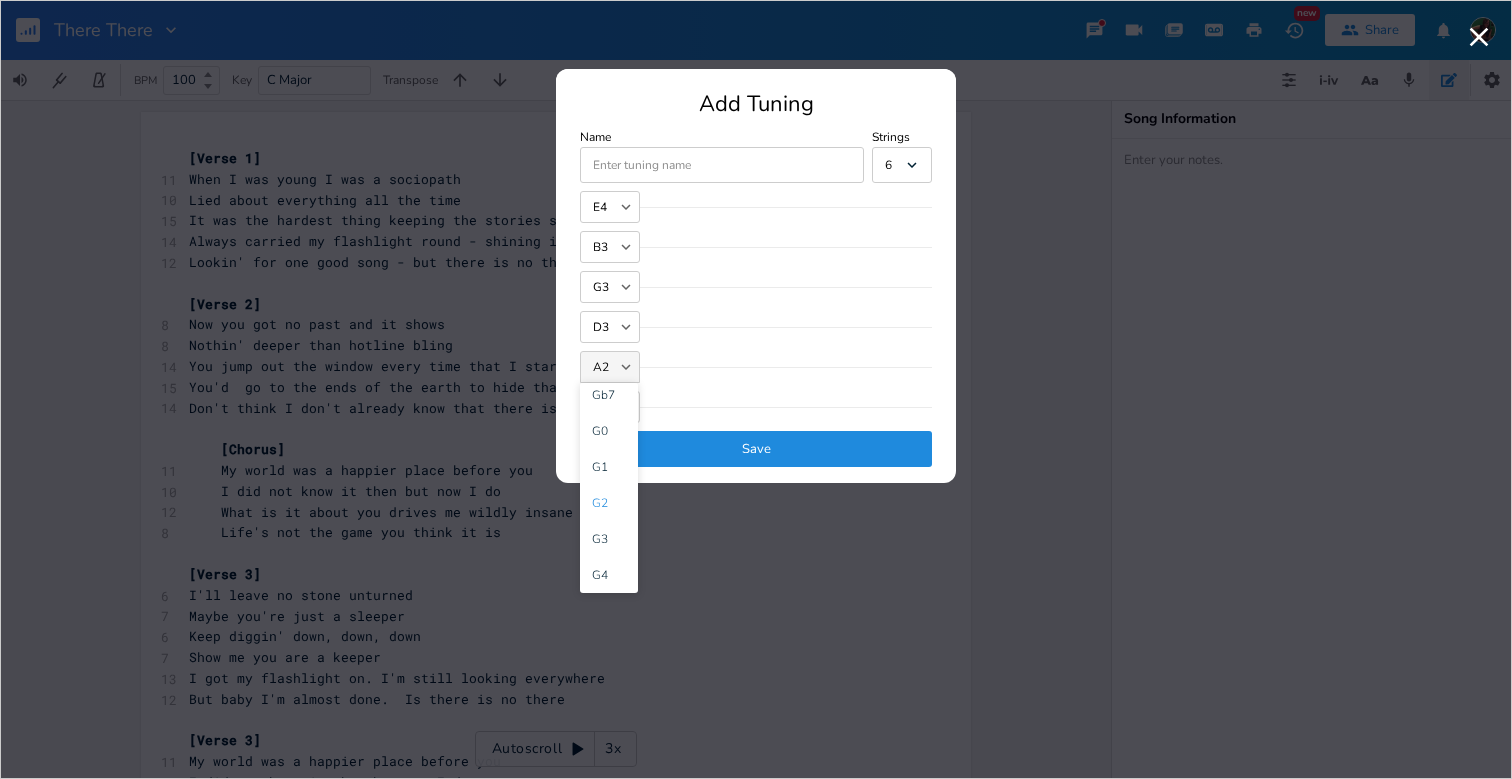 click on "G2" at bounding box center (600, 503) 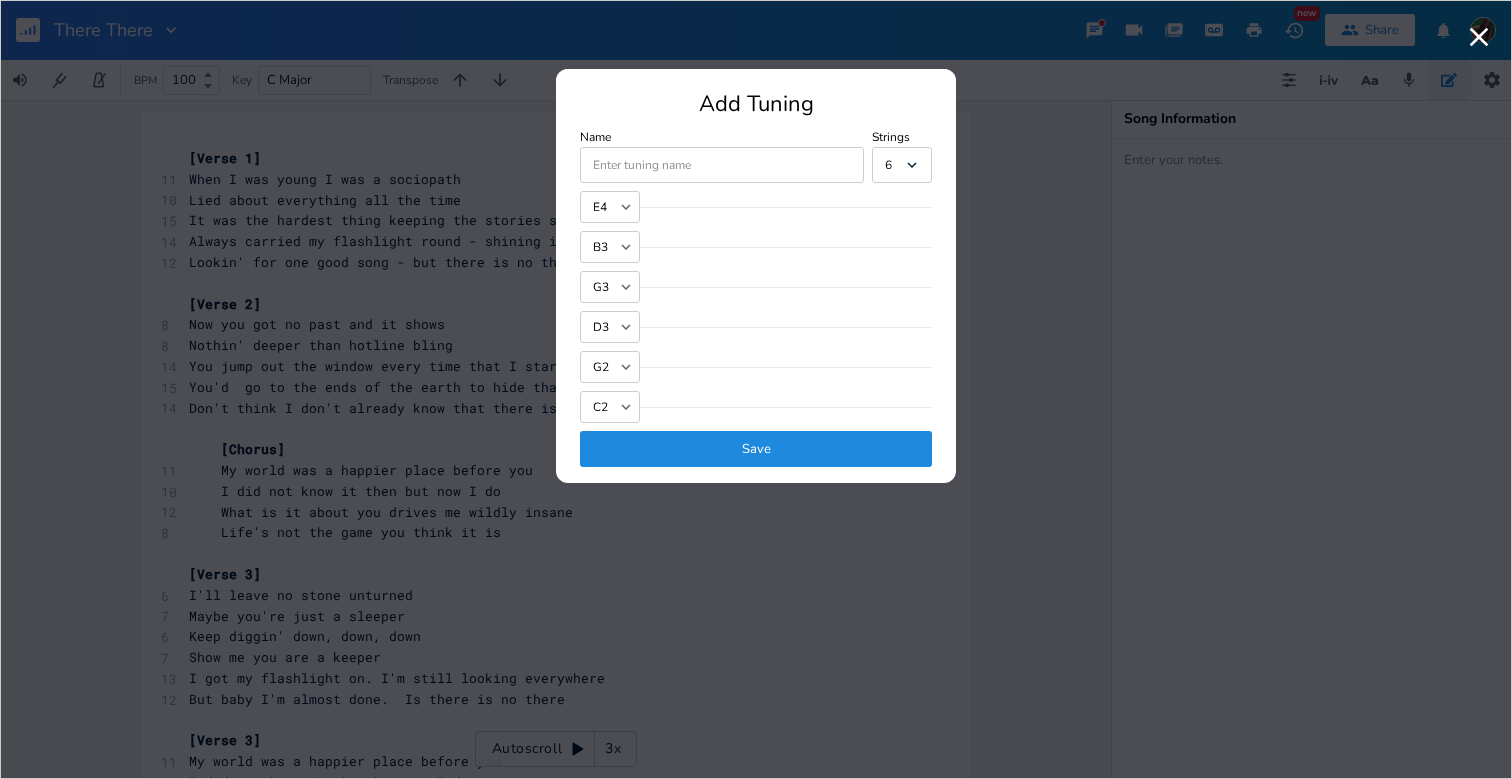 click at bounding box center [722, 165] 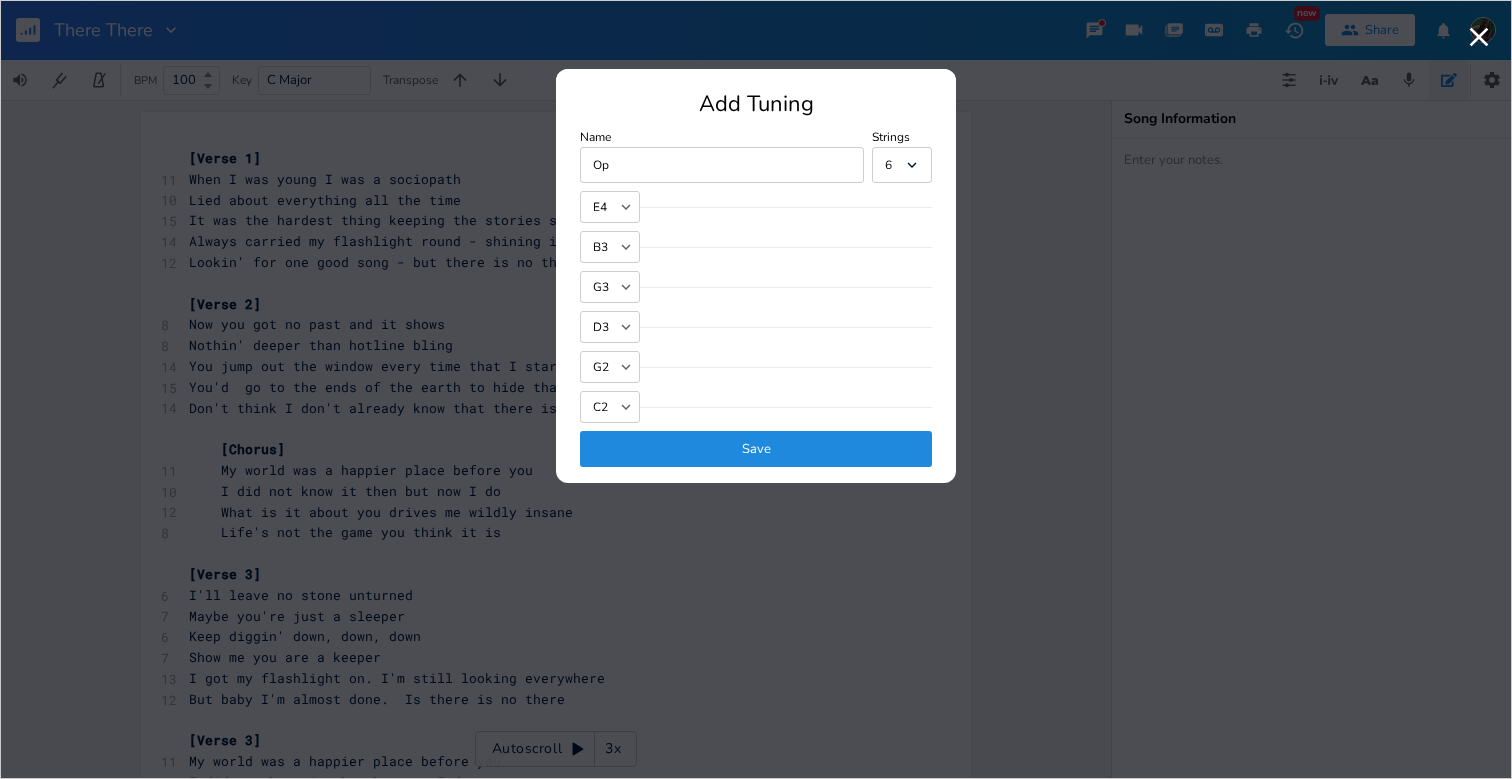 type on "O" 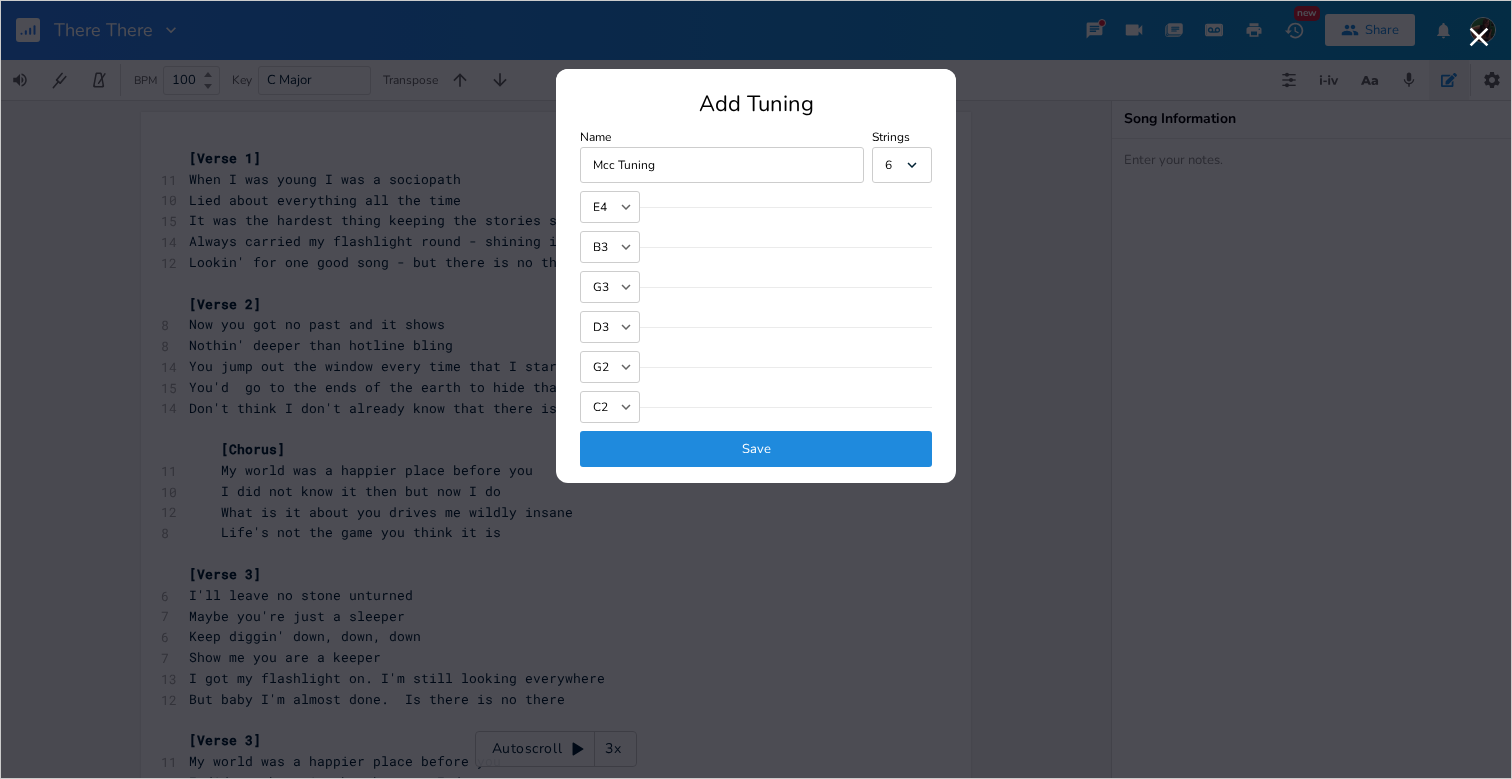 type on "Mcc Tuning" 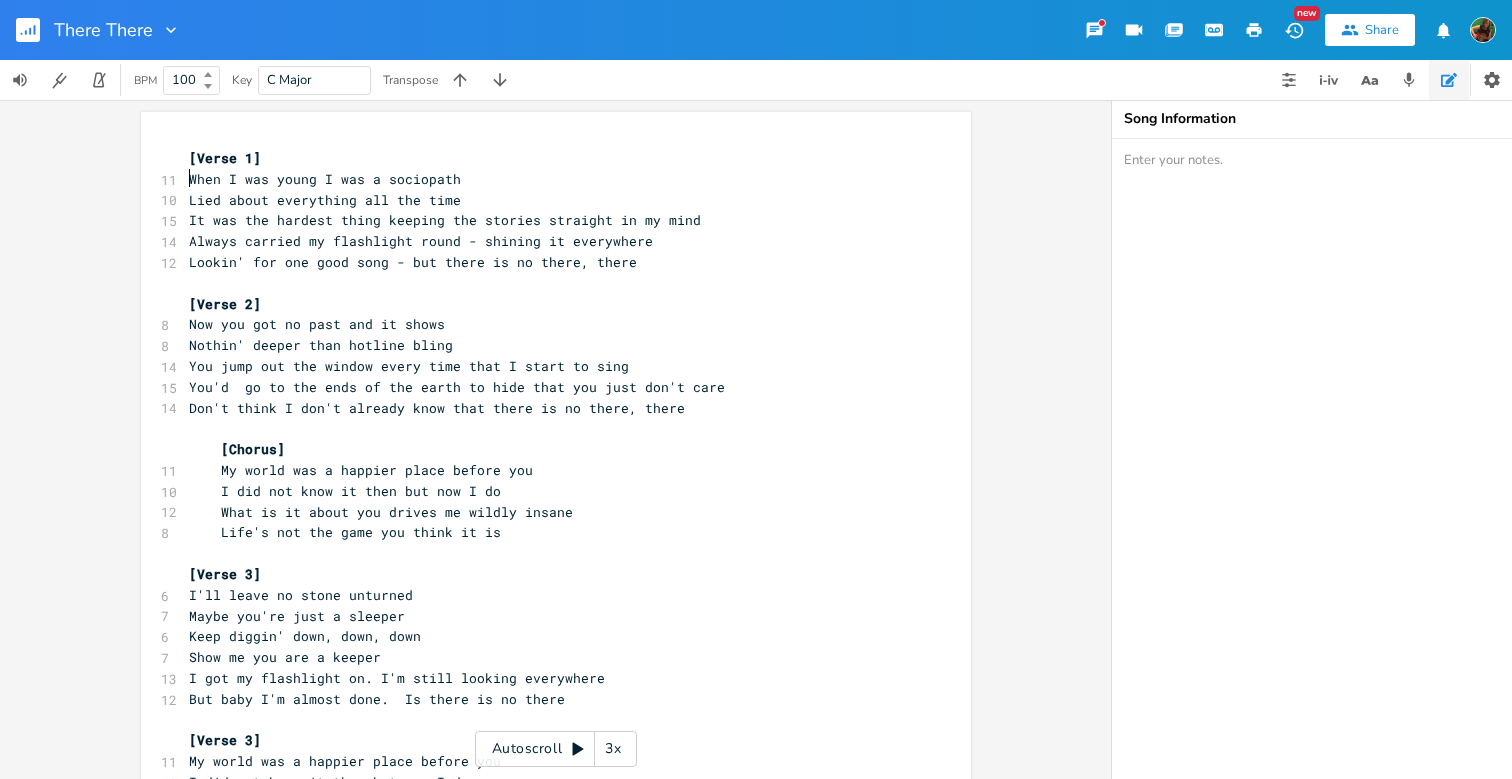 scroll, scrollTop: 0, scrollLeft: 1, axis: horizontal 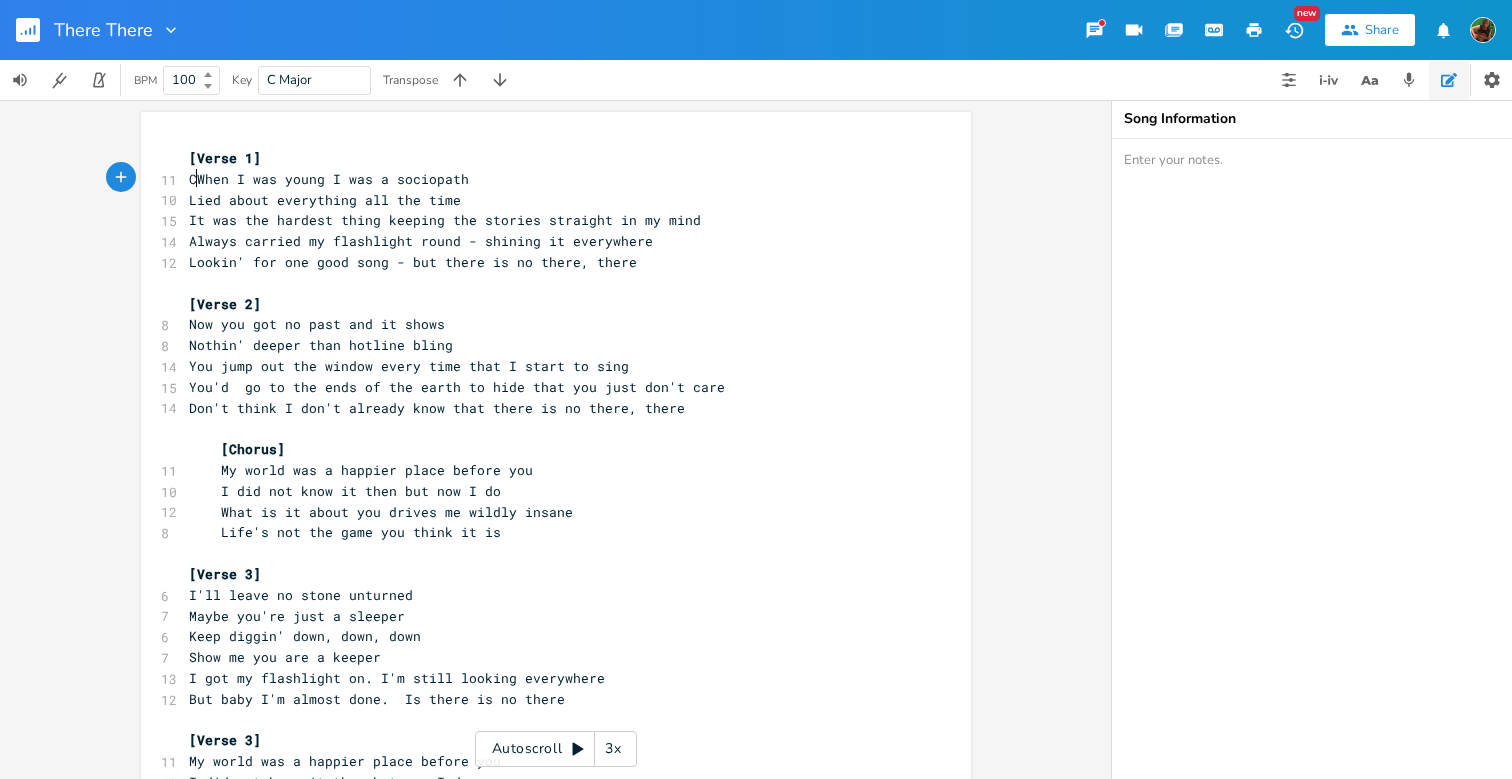 type on "C" 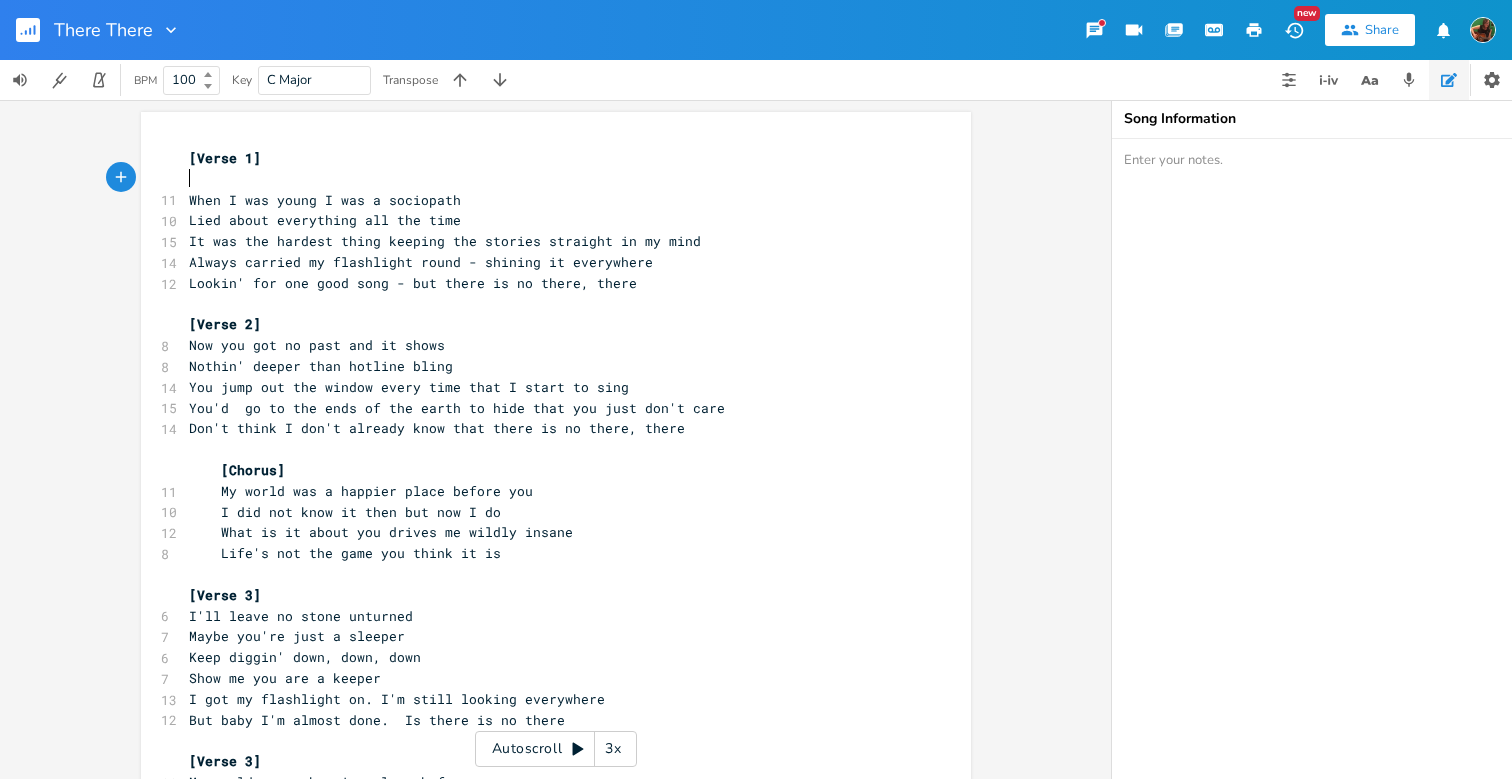 click on "​" at bounding box center [546, 179] 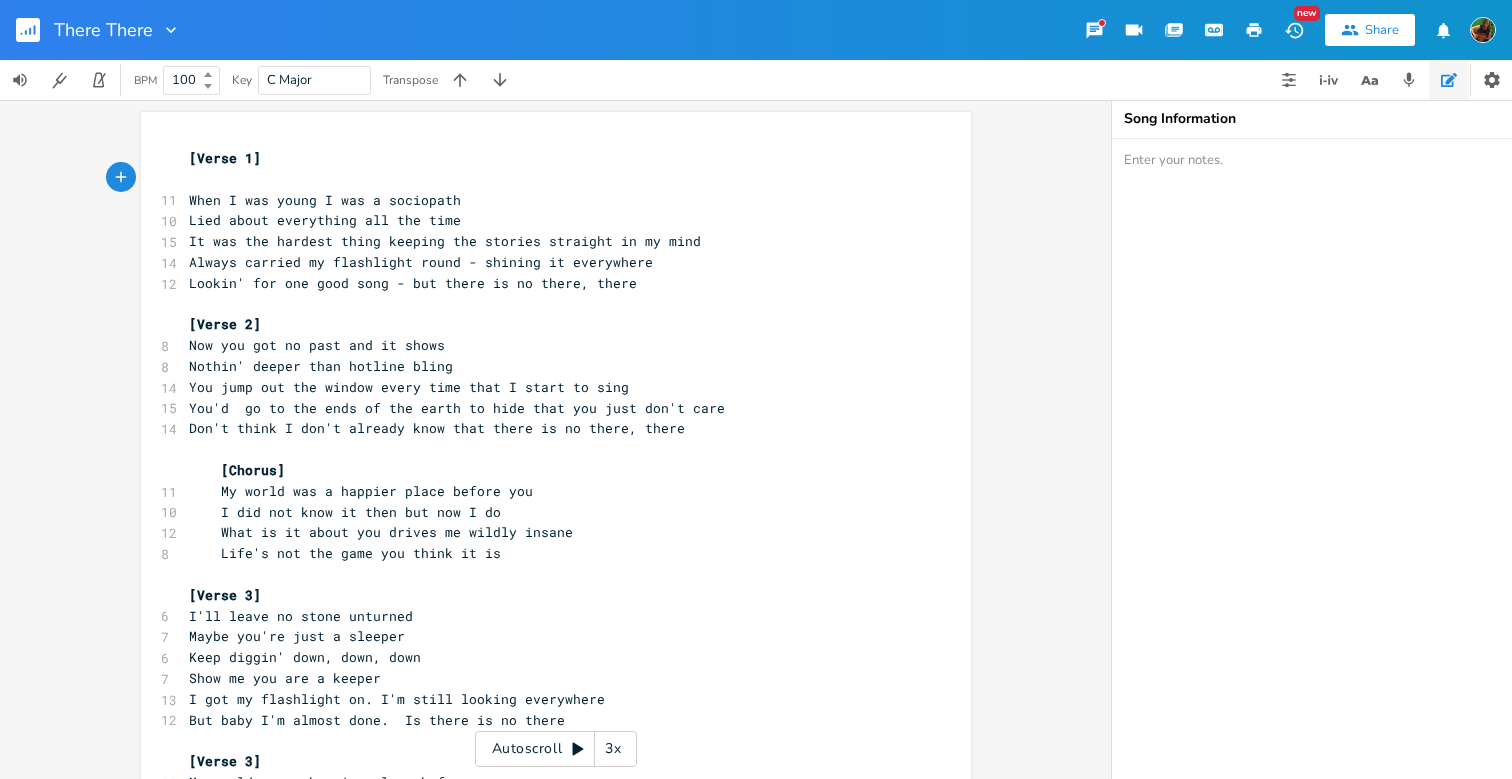 type on "C" 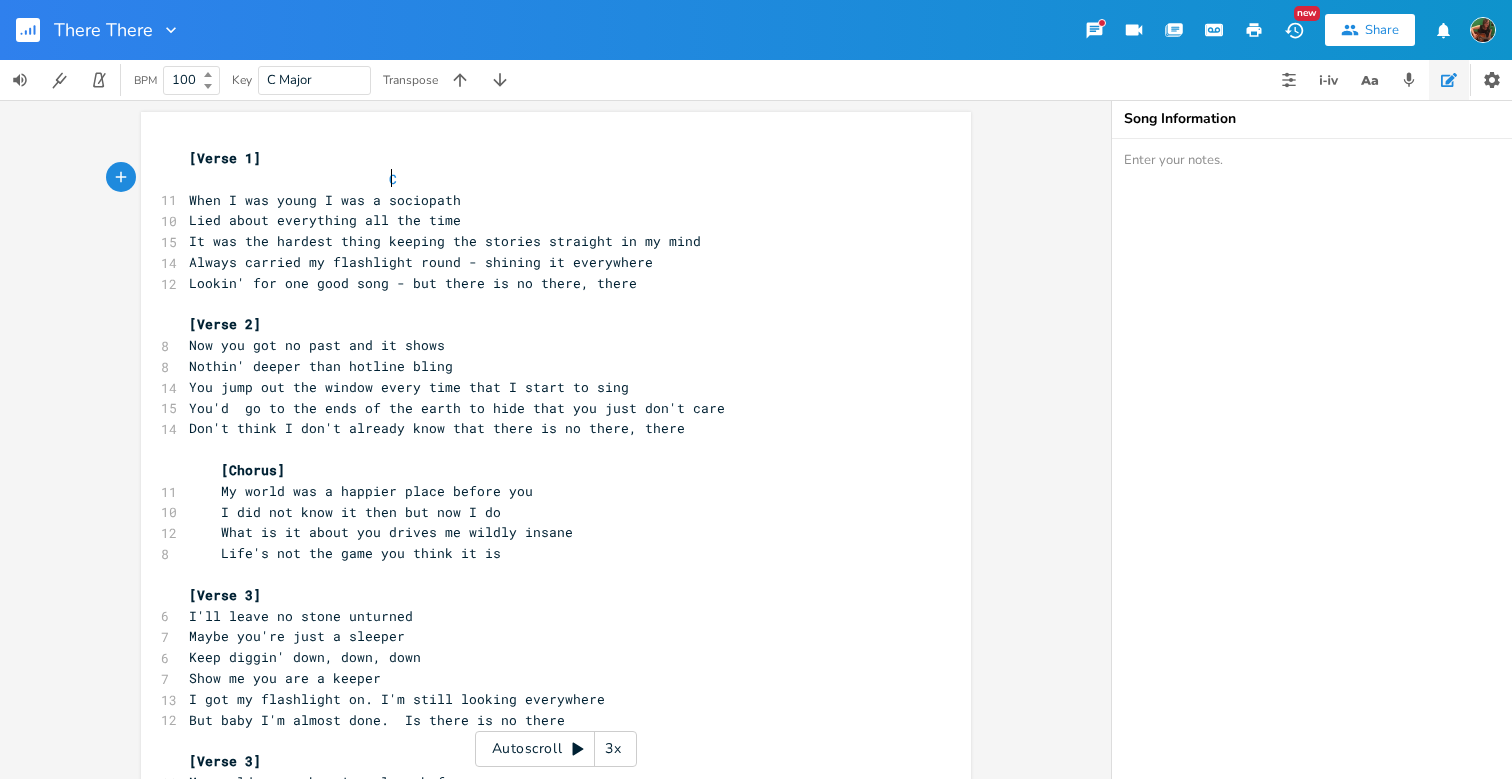 scroll, scrollTop: 0, scrollLeft: 79, axis: horizontal 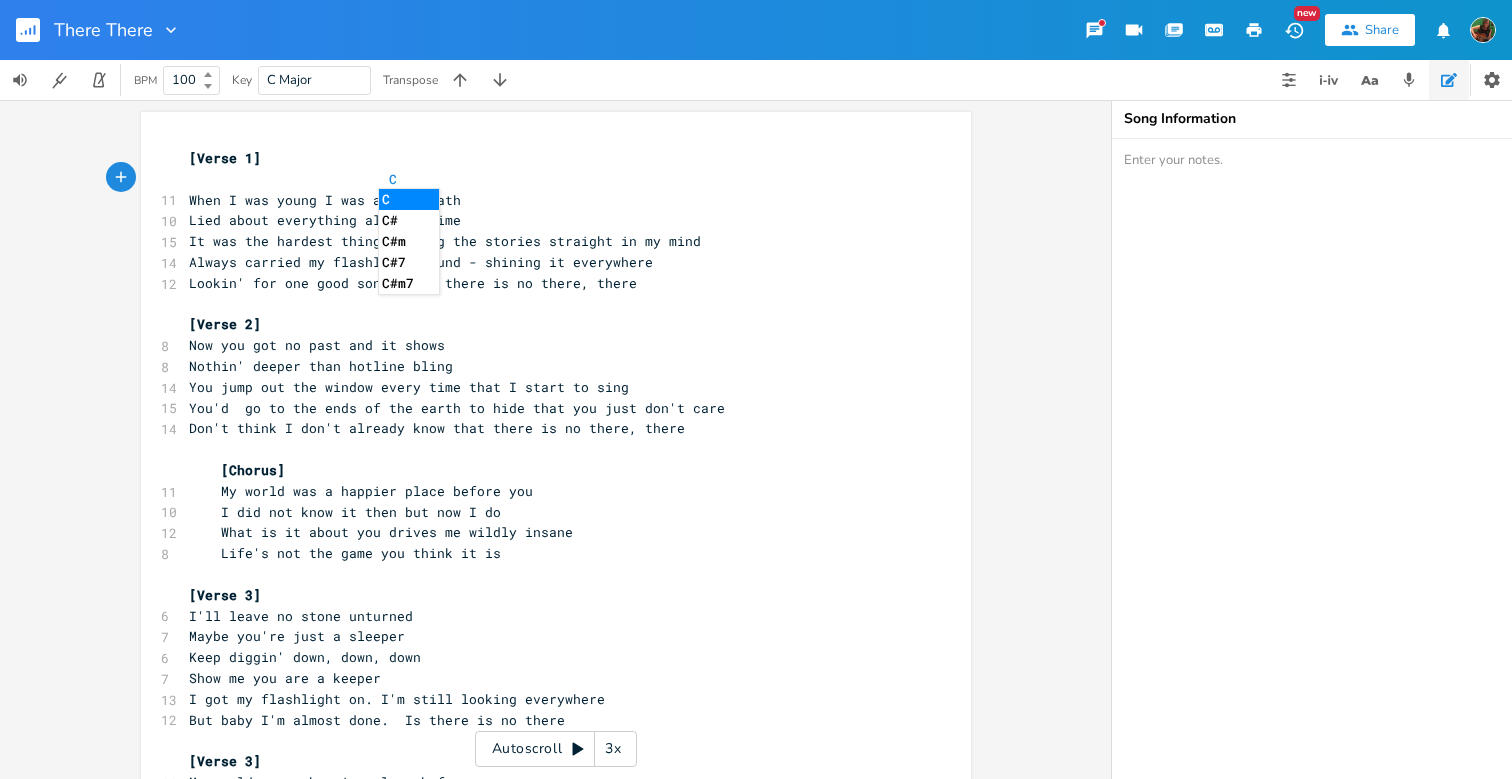 type on "C" 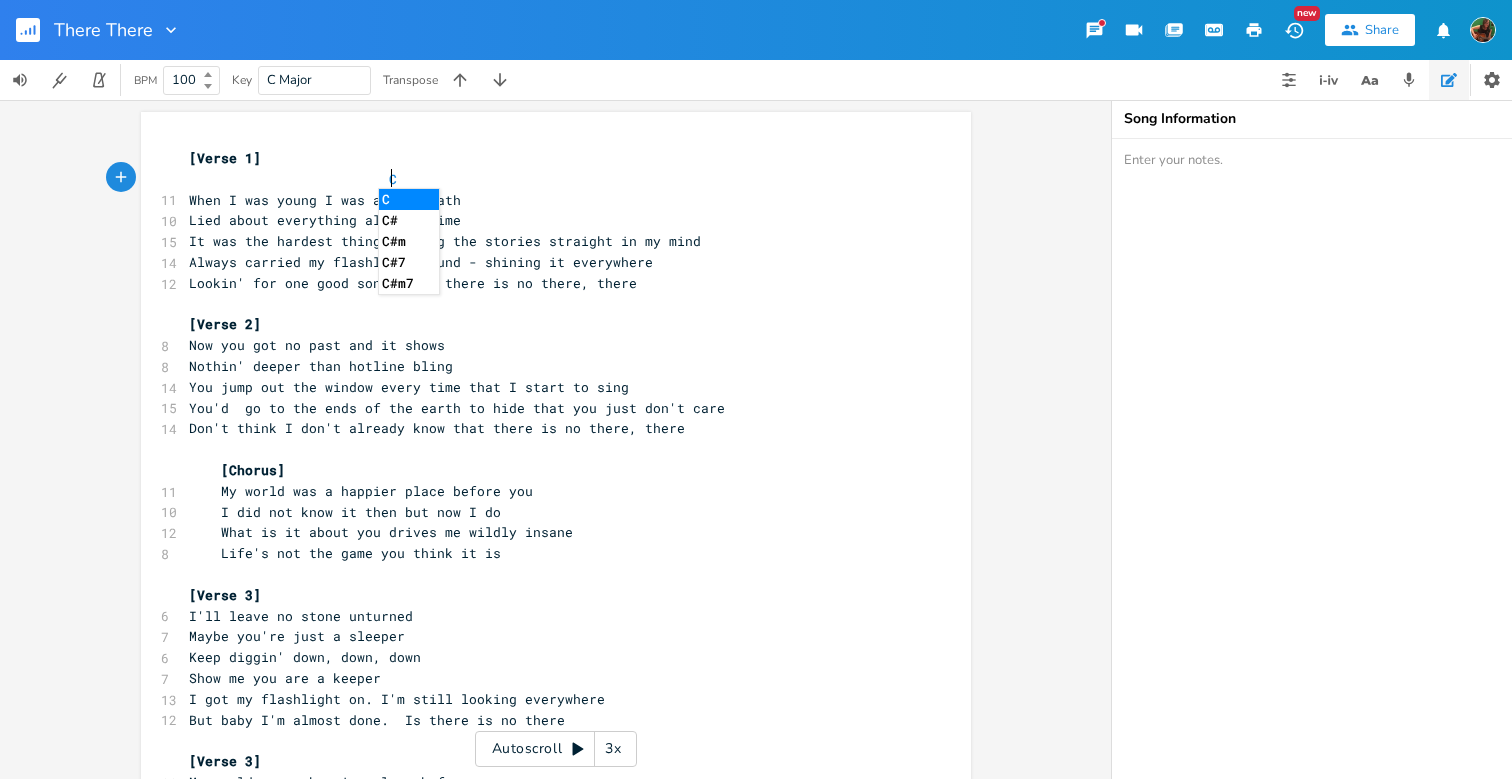 click on "C" at bounding box center (409, 199) 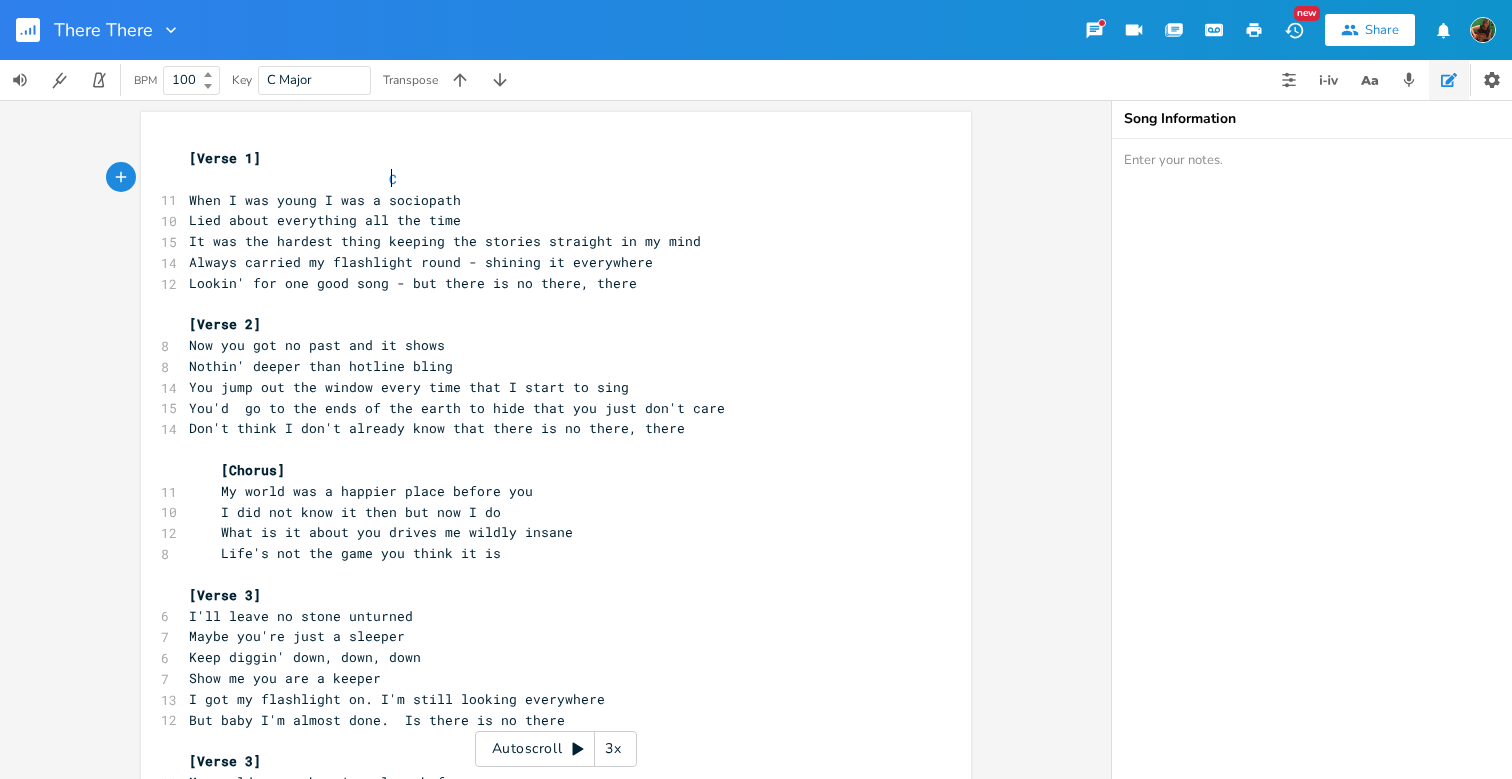 click on "Lied about everything all the time" at bounding box center [325, 220] 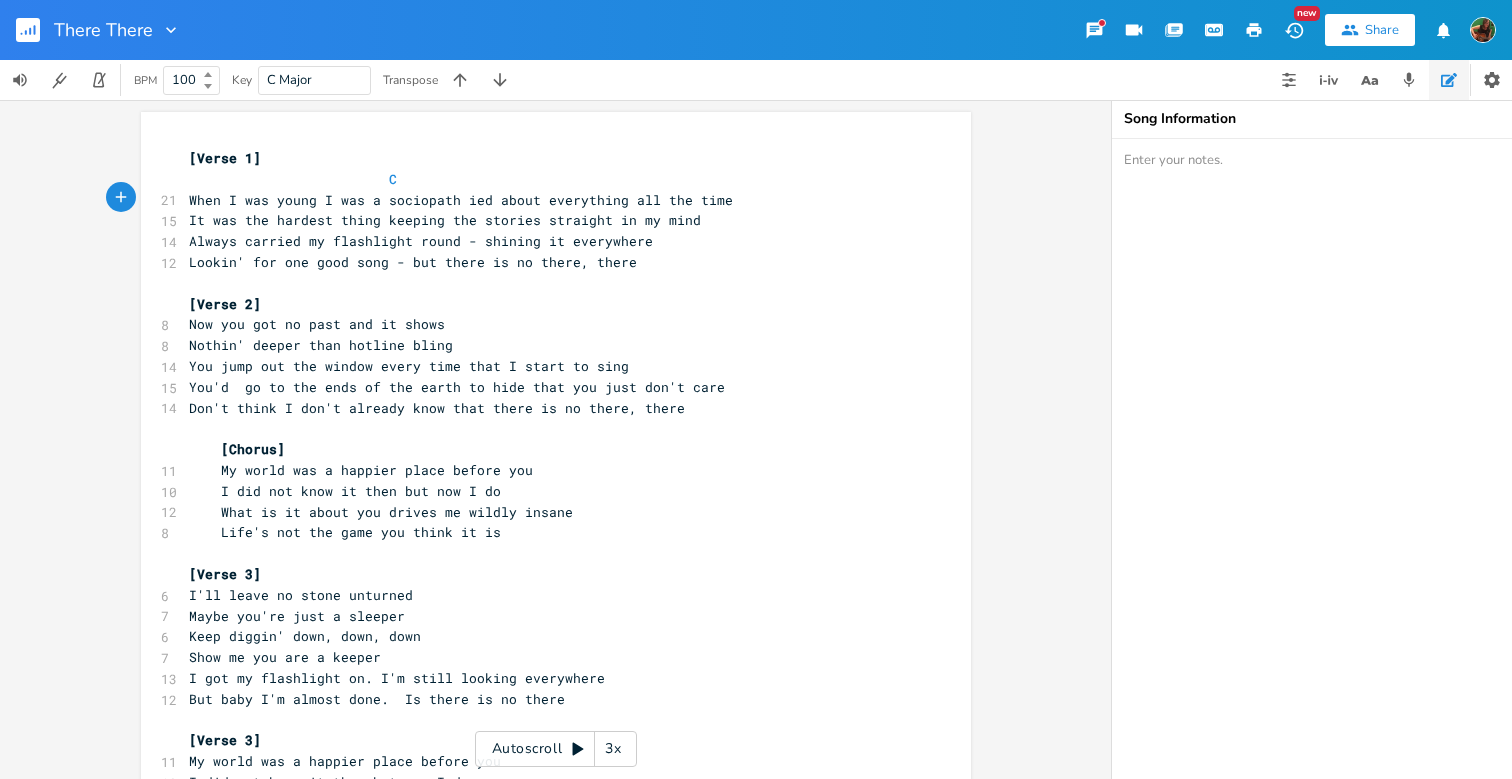 type on "l" 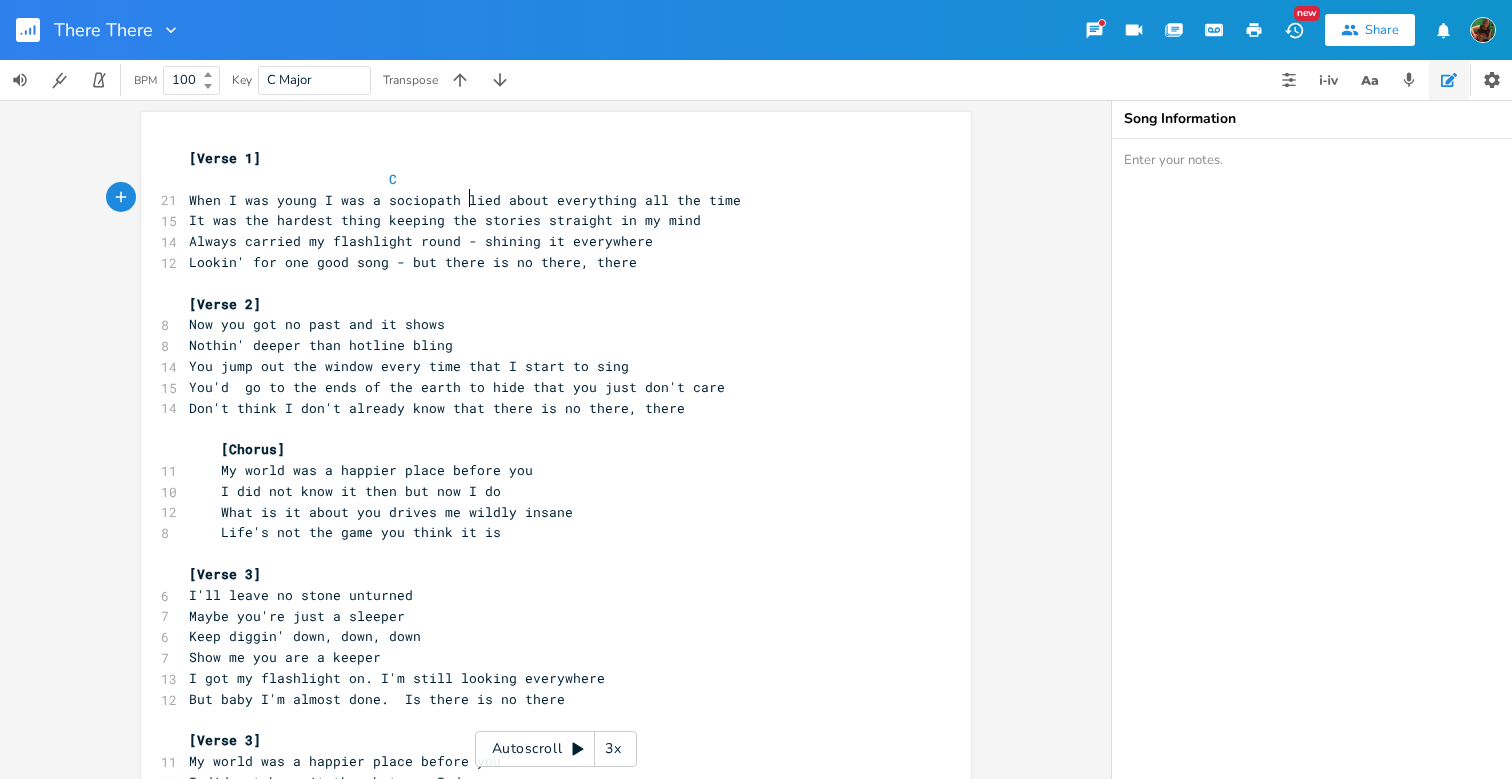click on "C" at bounding box center [546, 179] 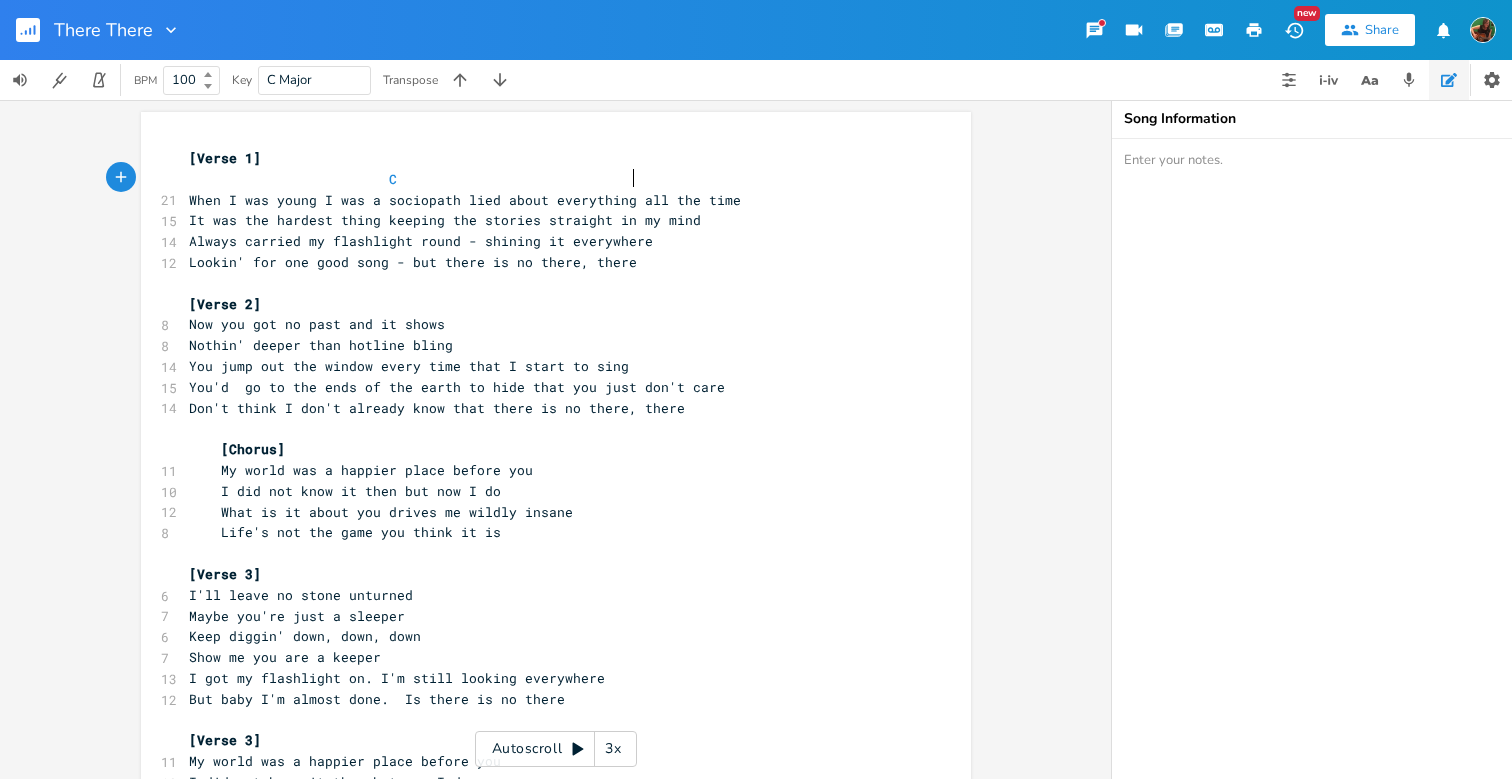 scroll, scrollTop: 0, scrollLeft: 88, axis: horizontal 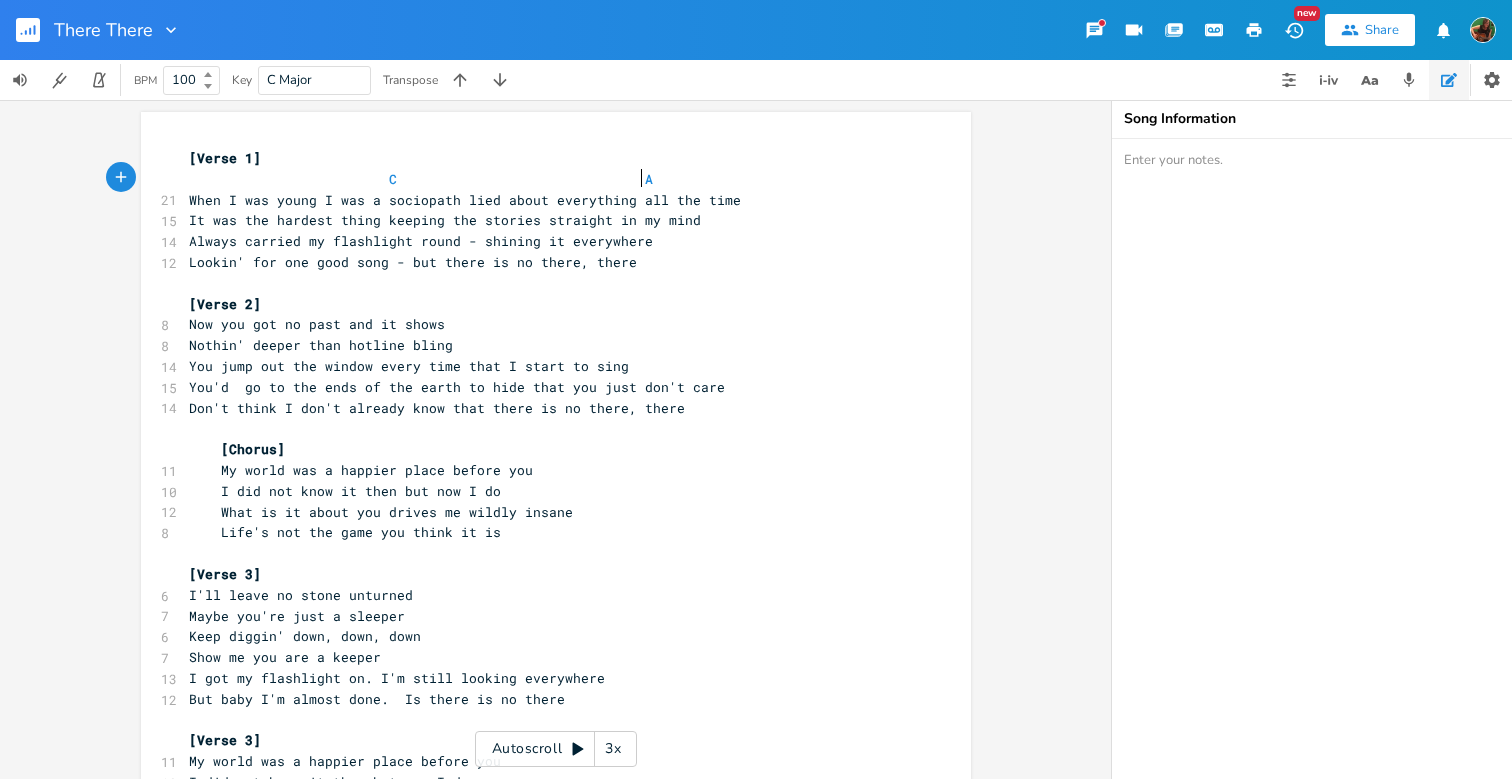 type on "Am" 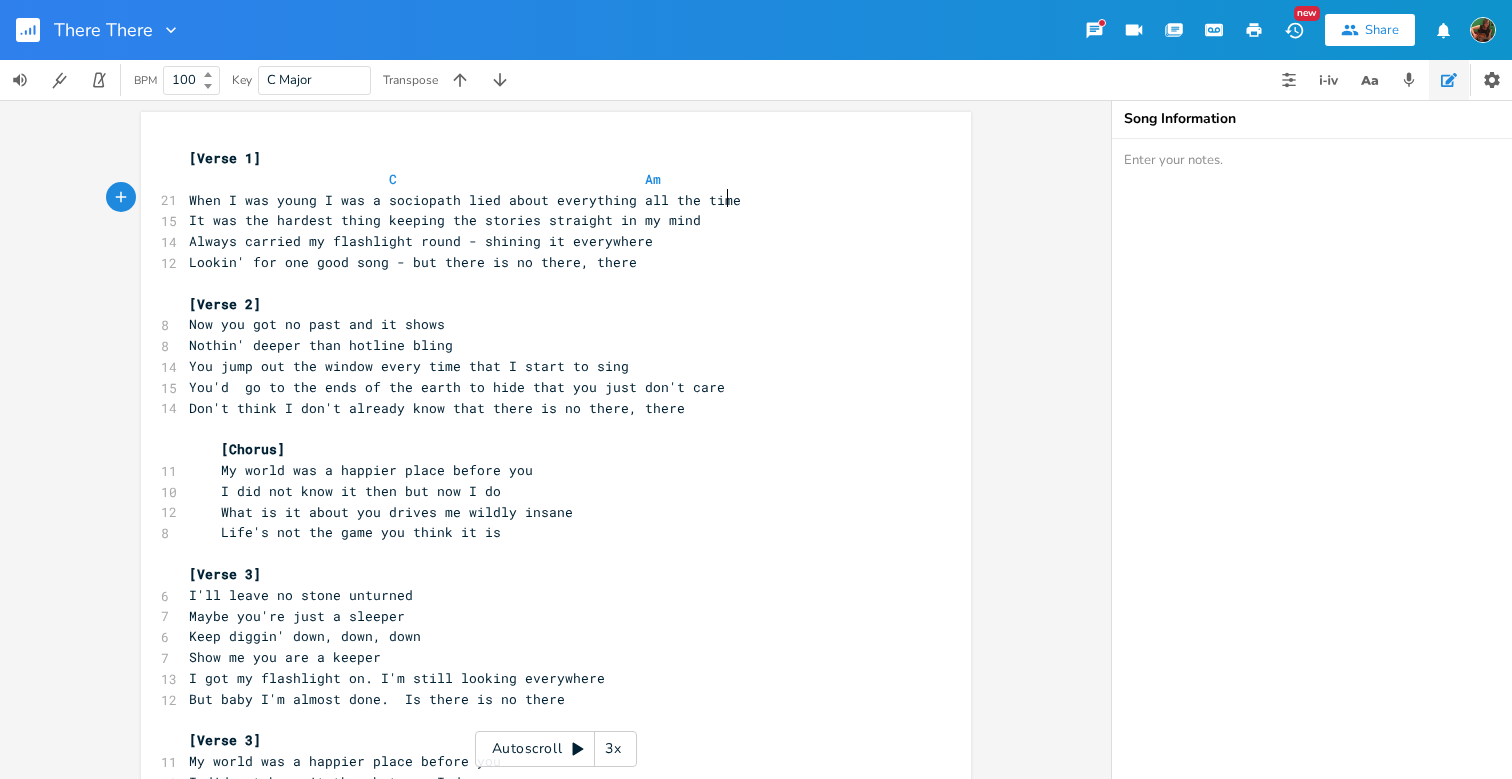 click on "When I was young I was a sociopath lied about everything all the time" at bounding box center (546, 200) 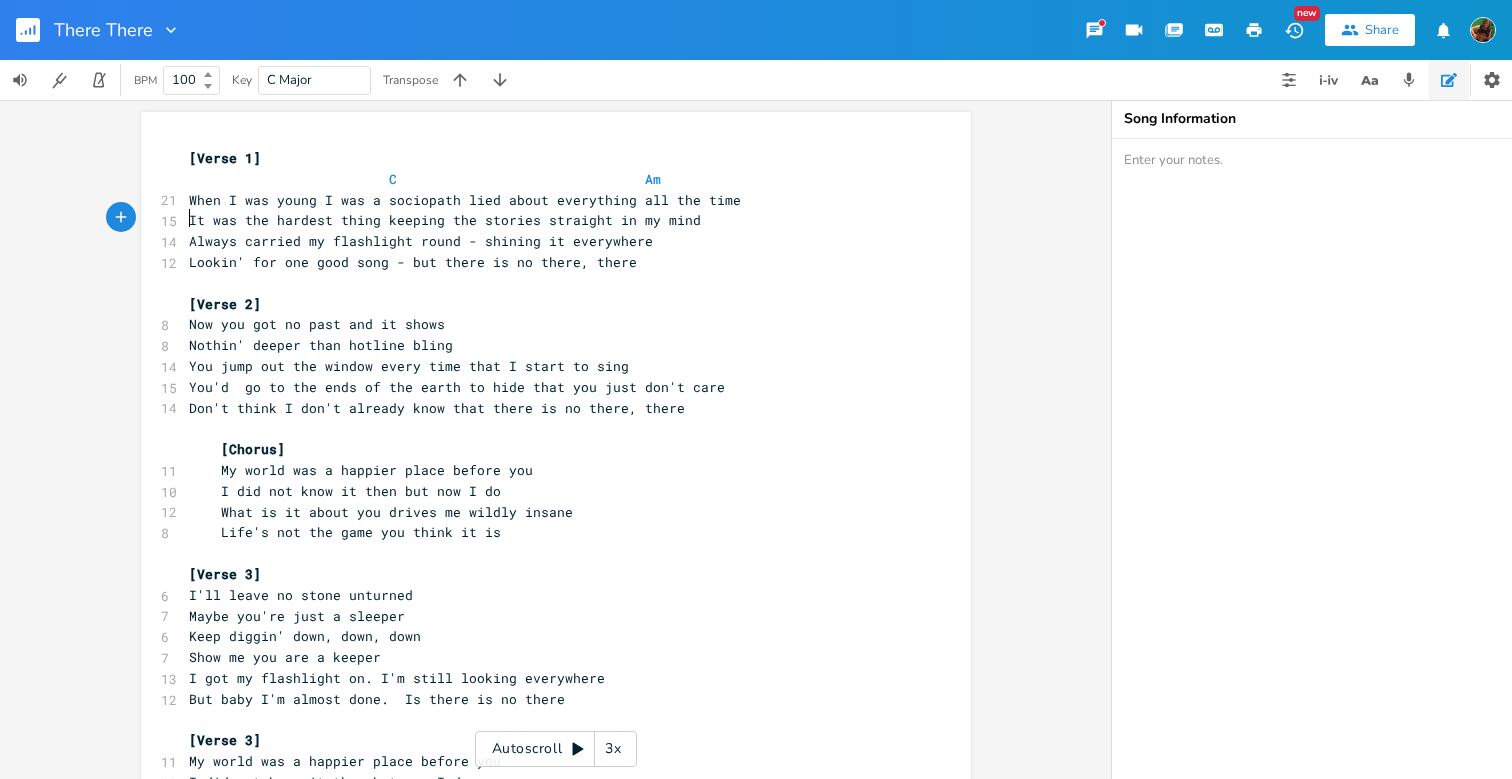 click on "It was the hardest thing keeping the stories straight in my mind" at bounding box center [445, 220] 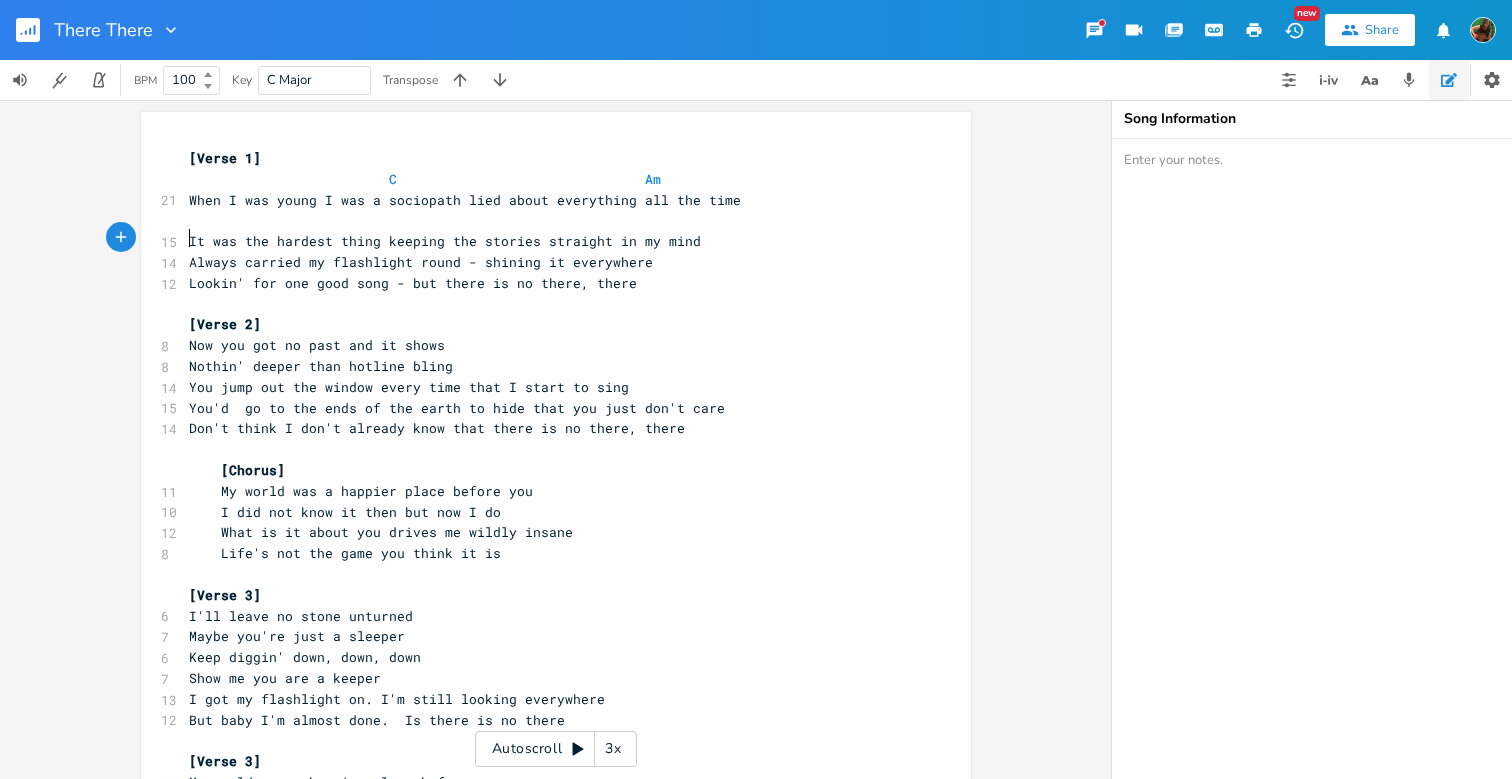 click on "​" at bounding box center (546, 220) 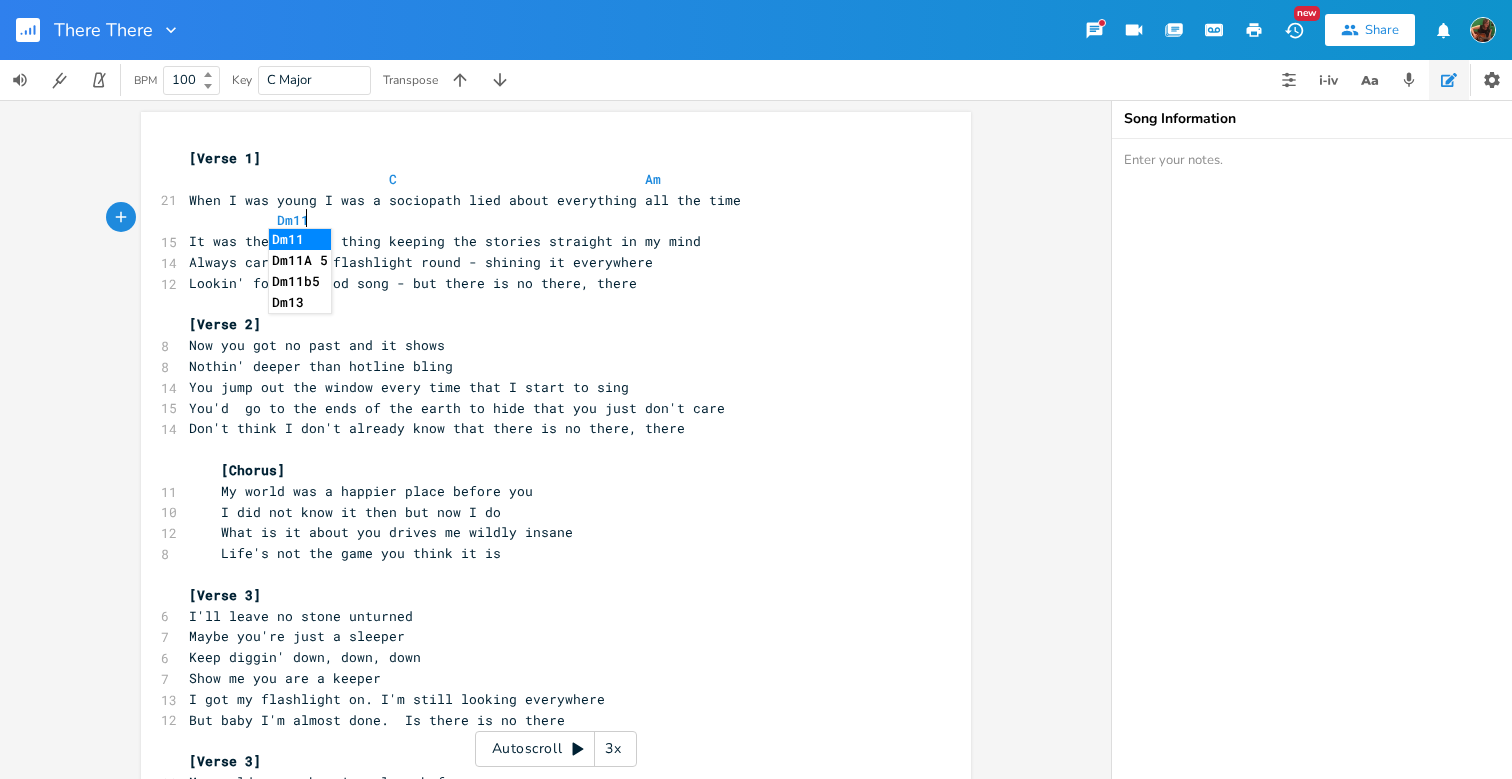 scroll, scrollTop: 0, scrollLeft: 38, axis: horizontal 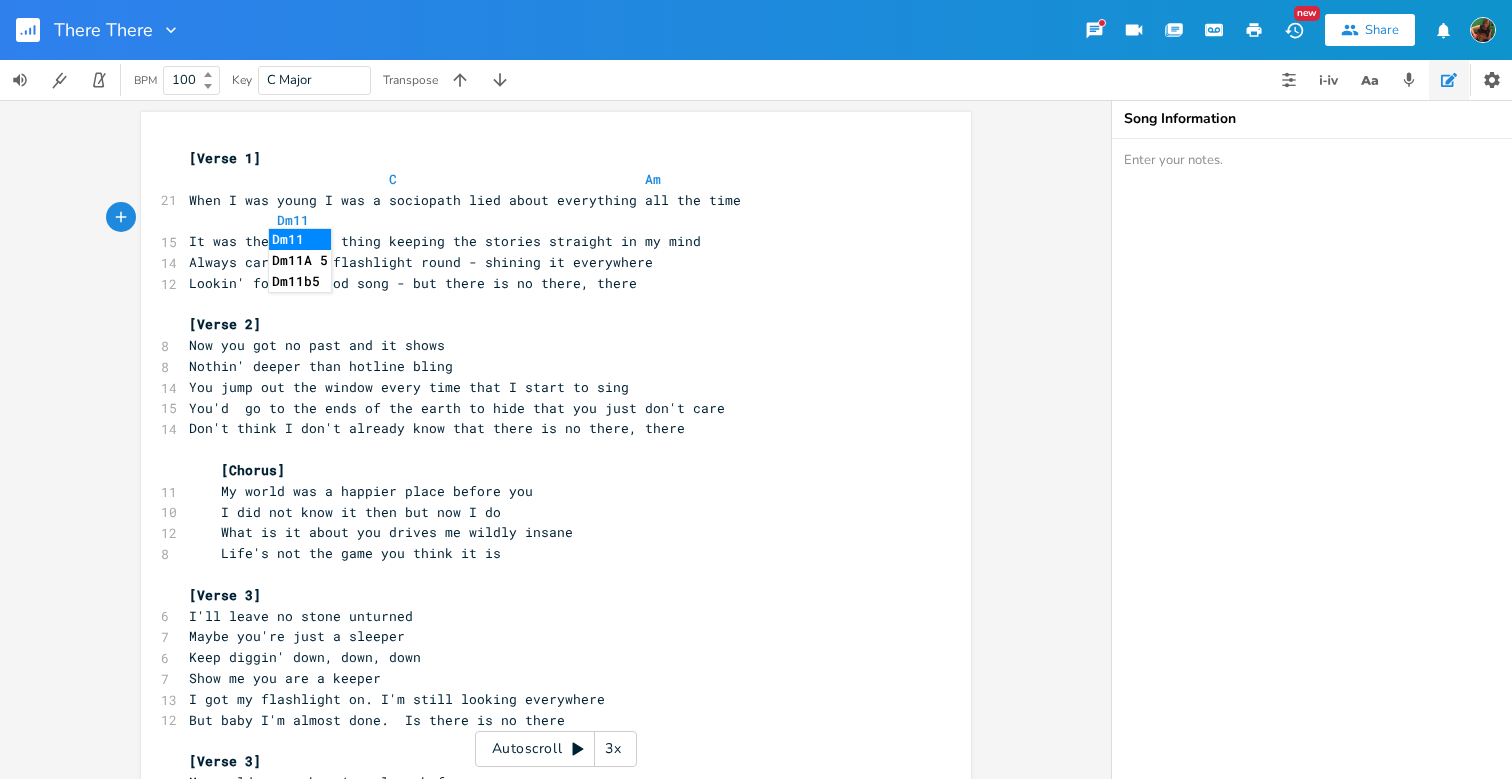 click on "It was the hardest thing keeping the stories straight in my mind" at bounding box center [445, 241] 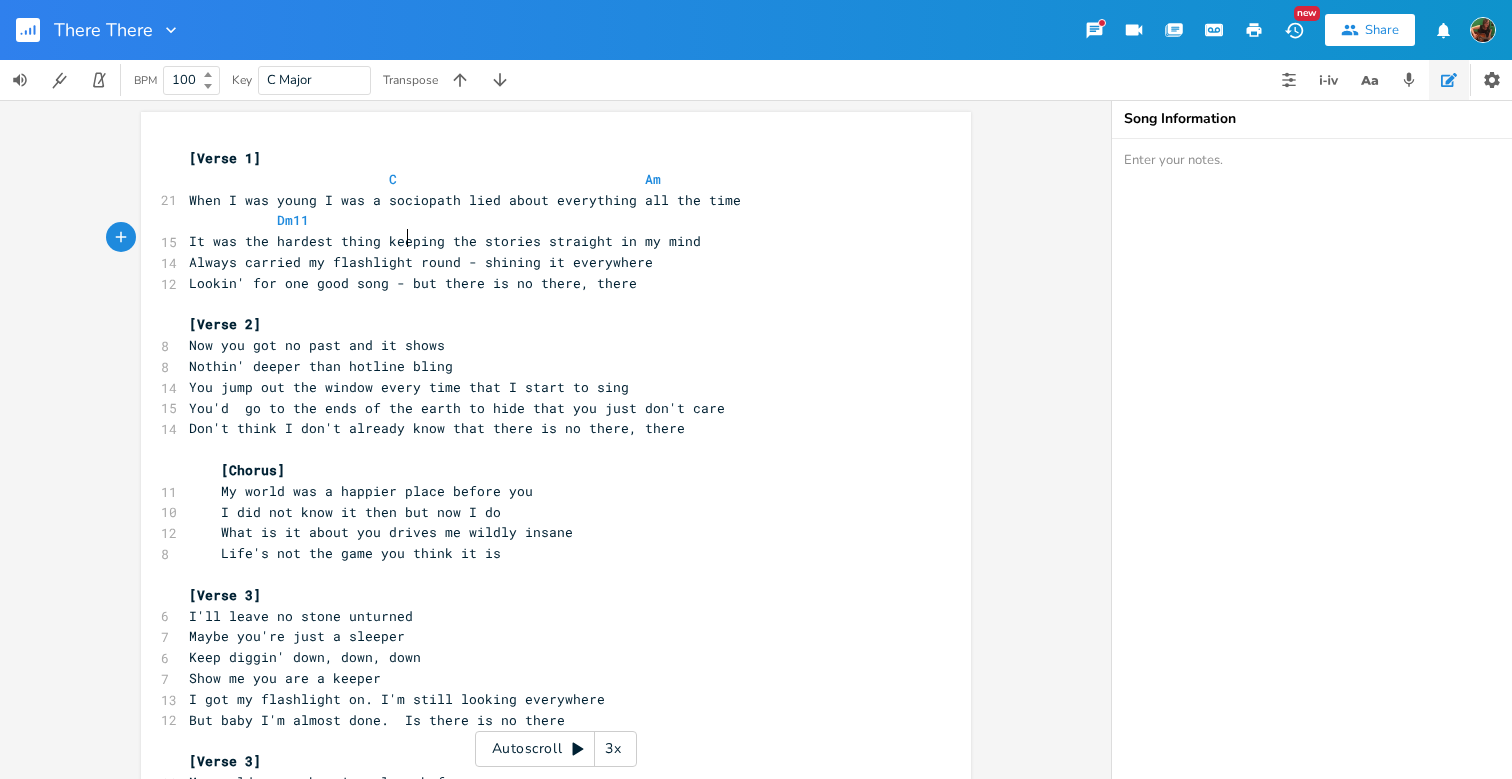 click on "It was the hardest thing keeping the stories straight in my mind" at bounding box center (445, 241) 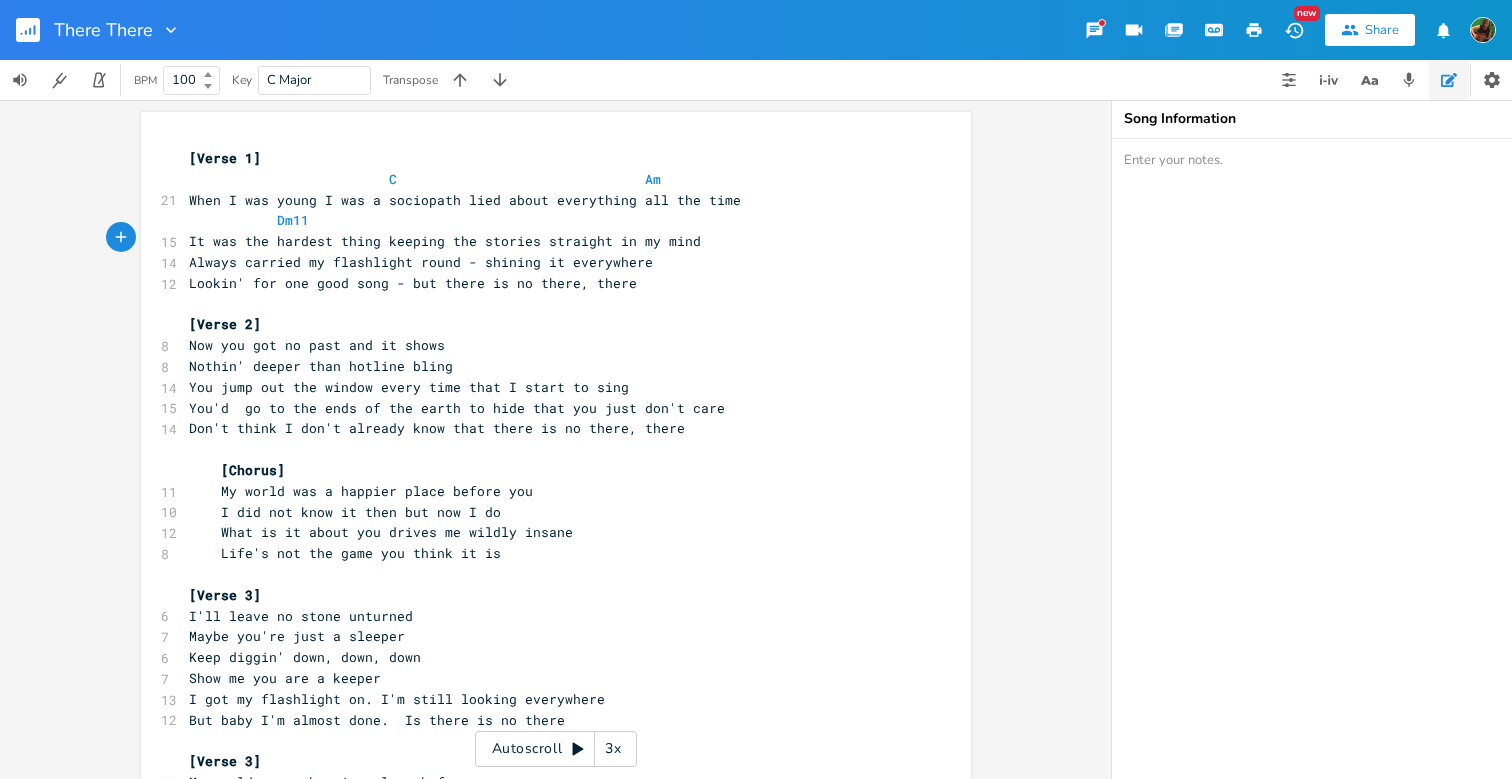 click on "Dm11" at bounding box center (546, 220) 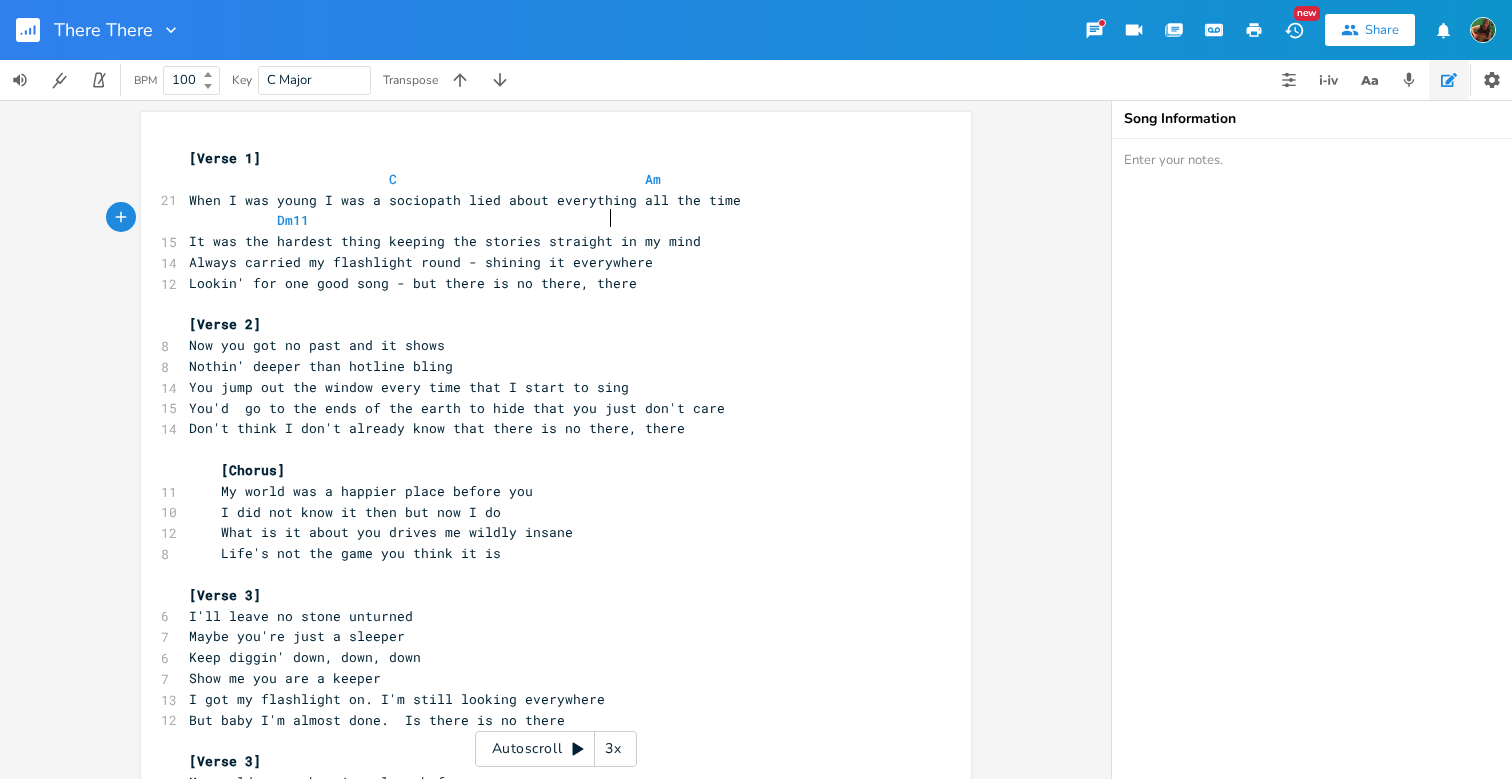 scroll, scrollTop: 0, scrollLeft: 110, axis: horizontal 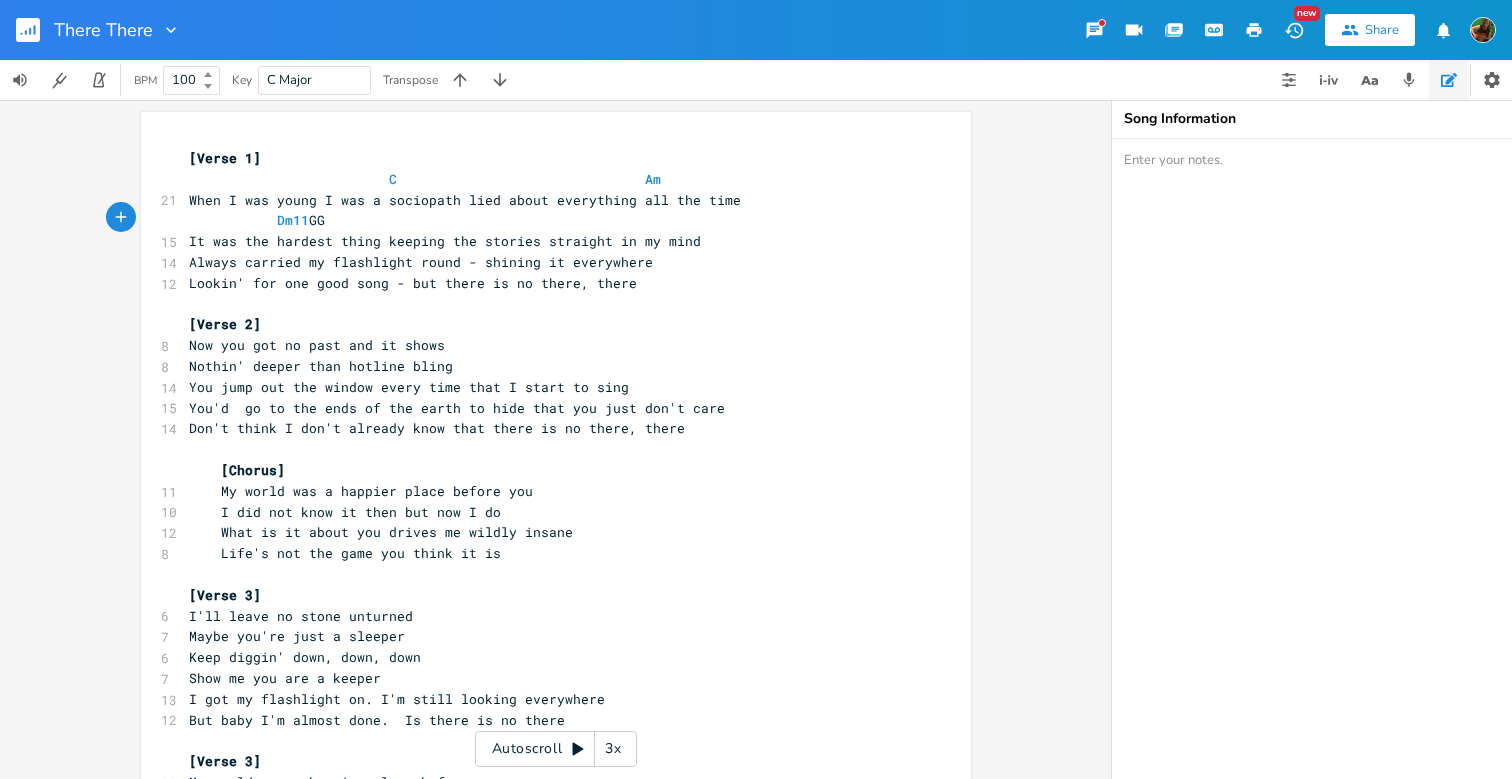 type on "GG7" 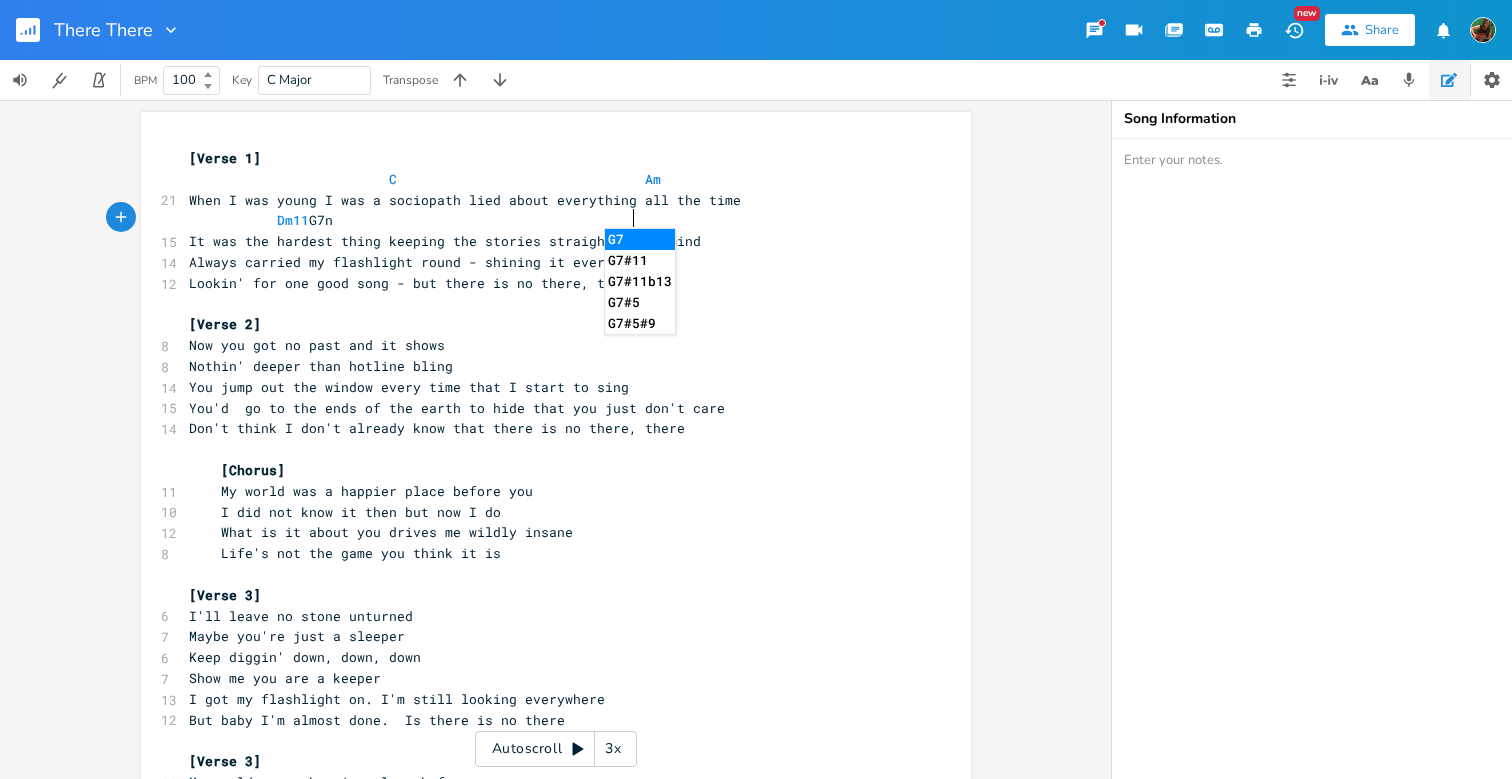 scroll, scrollTop: 0, scrollLeft: 18, axis: horizontal 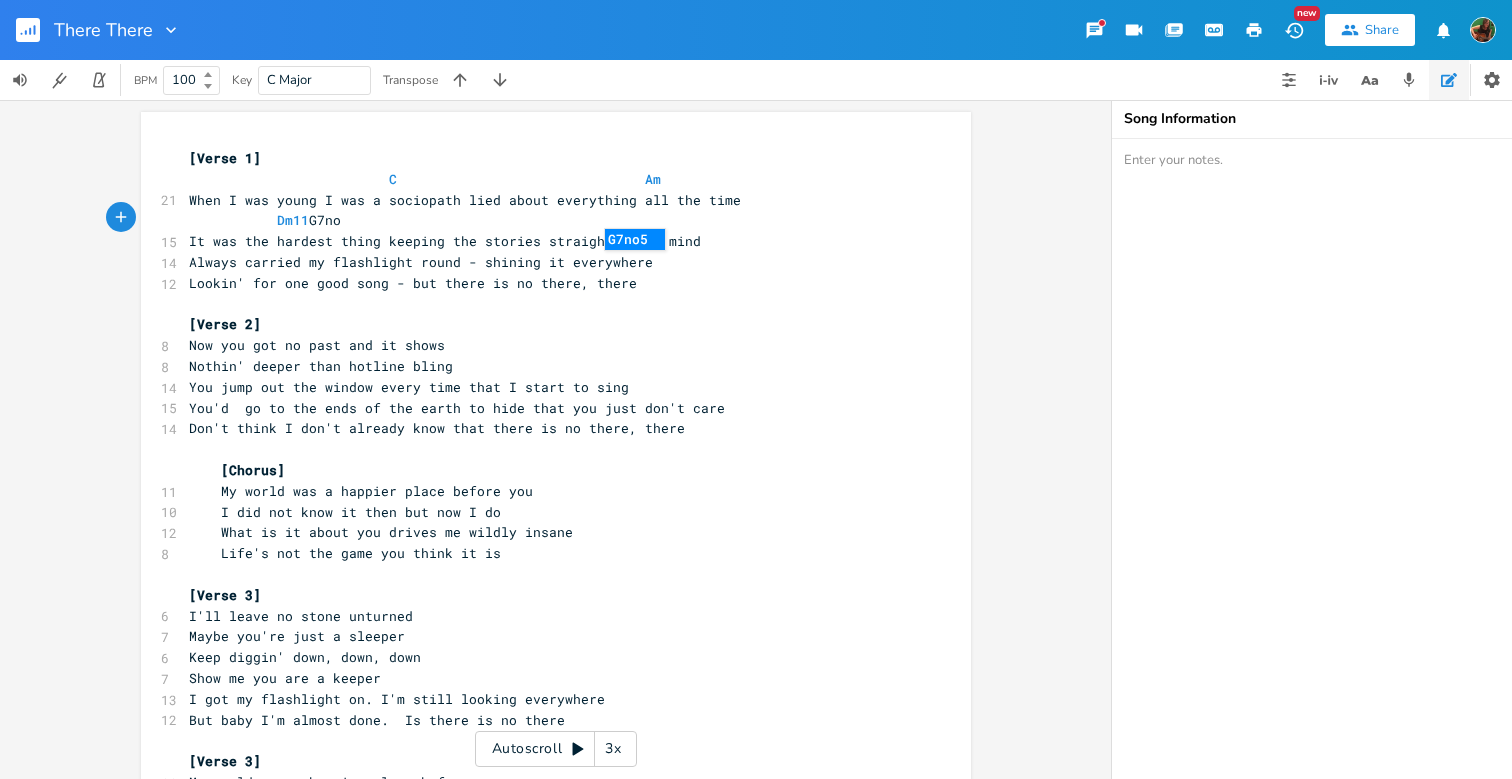 type on "7no3" 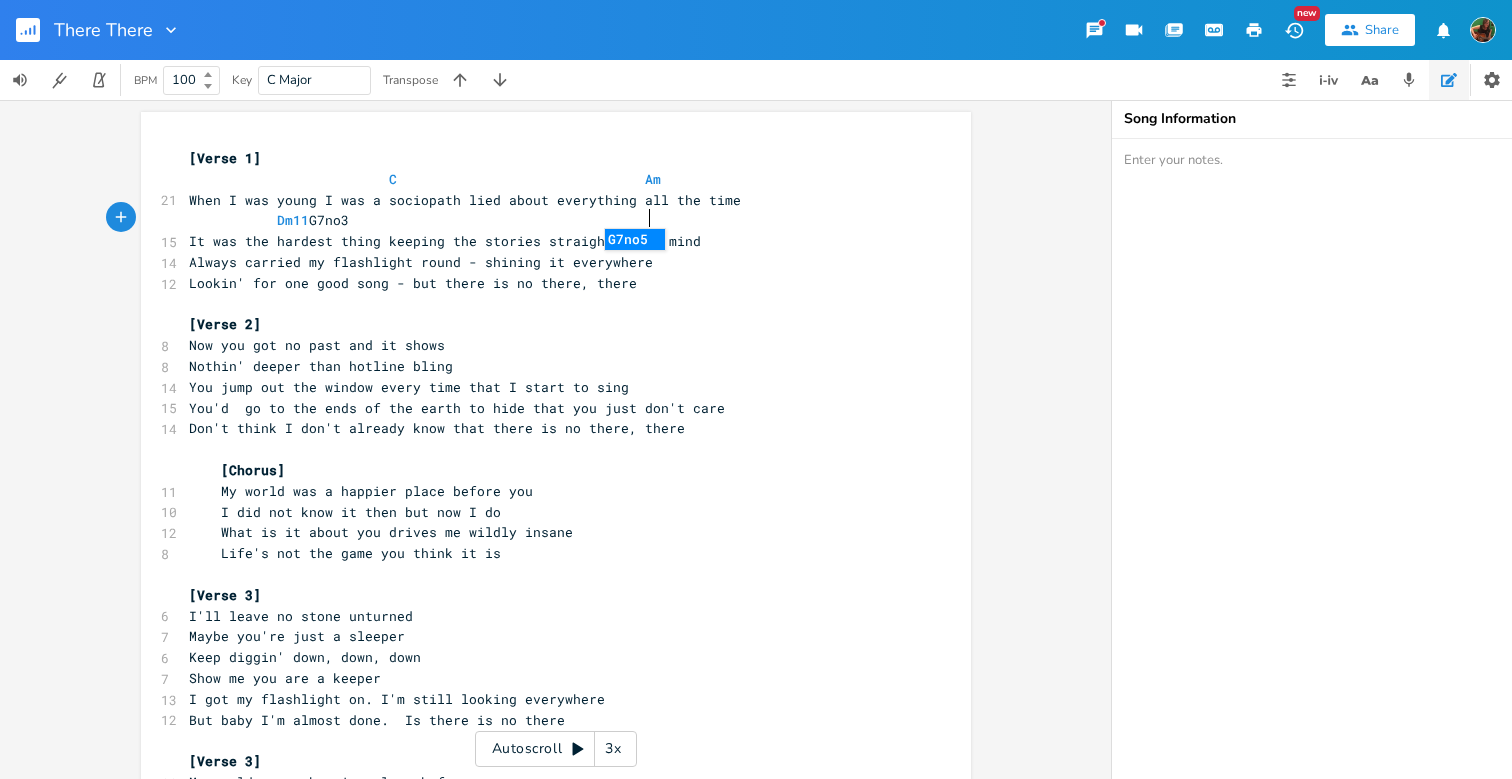 scroll, scrollTop: 0, scrollLeft: 25, axis: horizontal 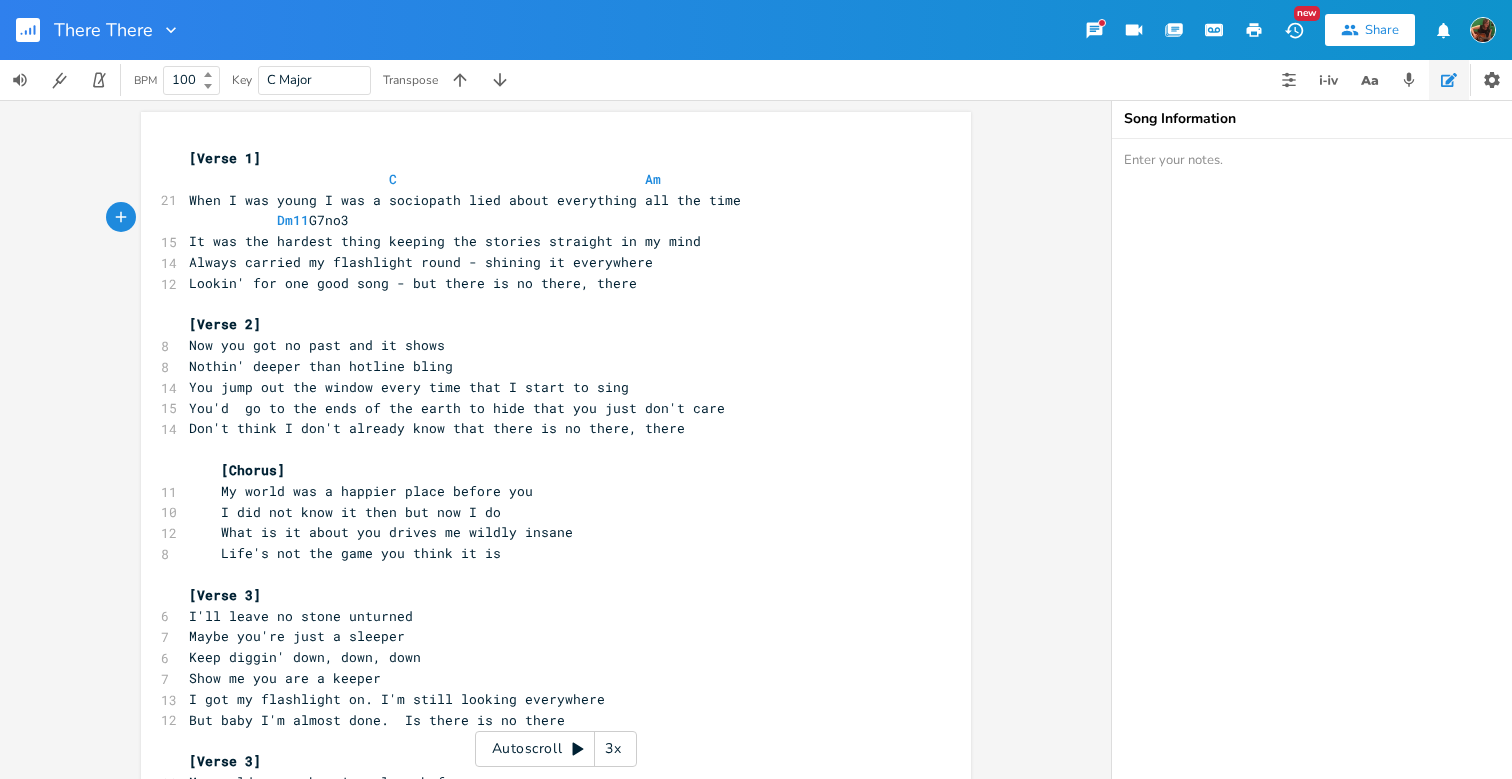 click on "Always carried my flashlight round - shining it everywhere" at bounding box center (421, 262) 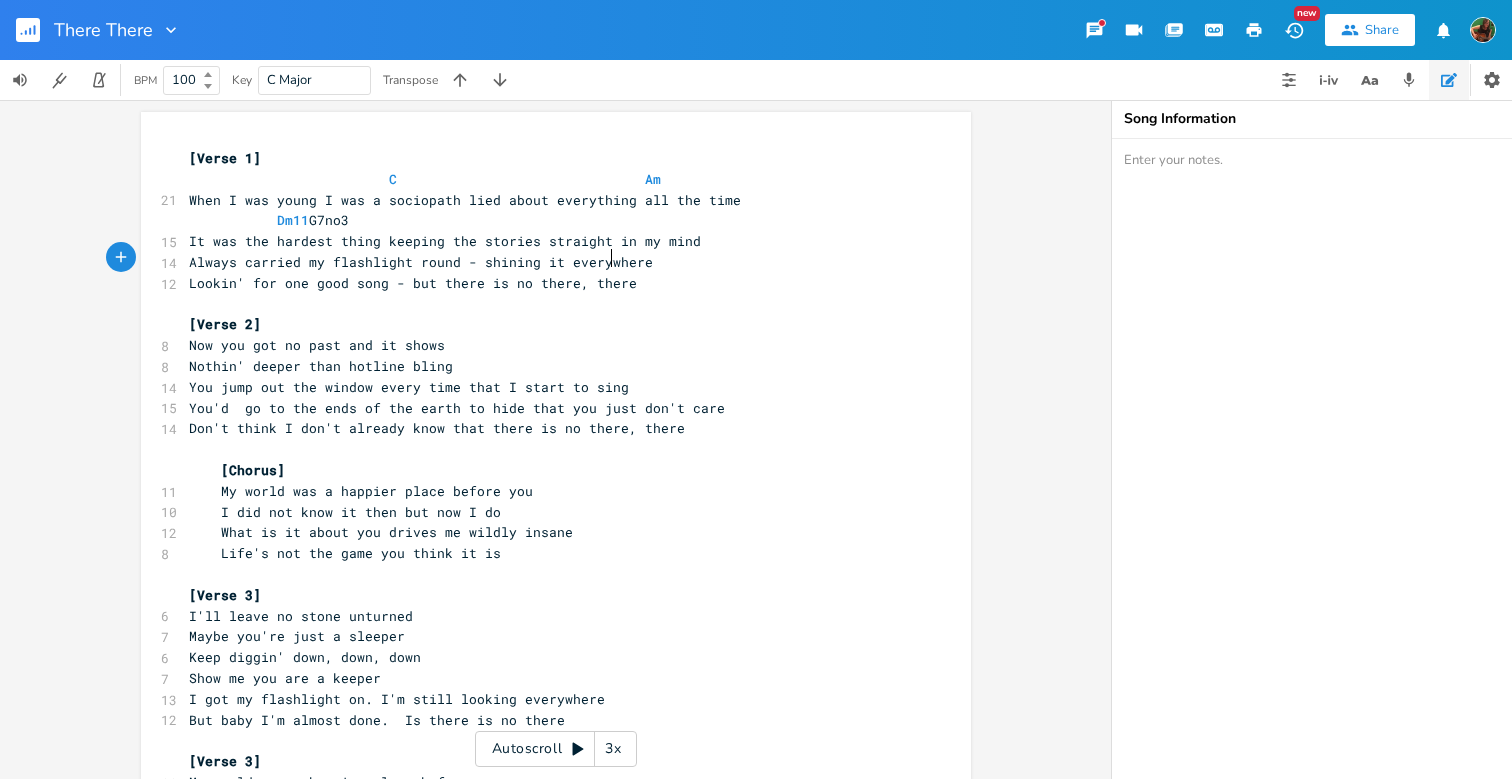 click on "Always carried my flashlight round - shining it everywhere" at bounding box center [421, 262] 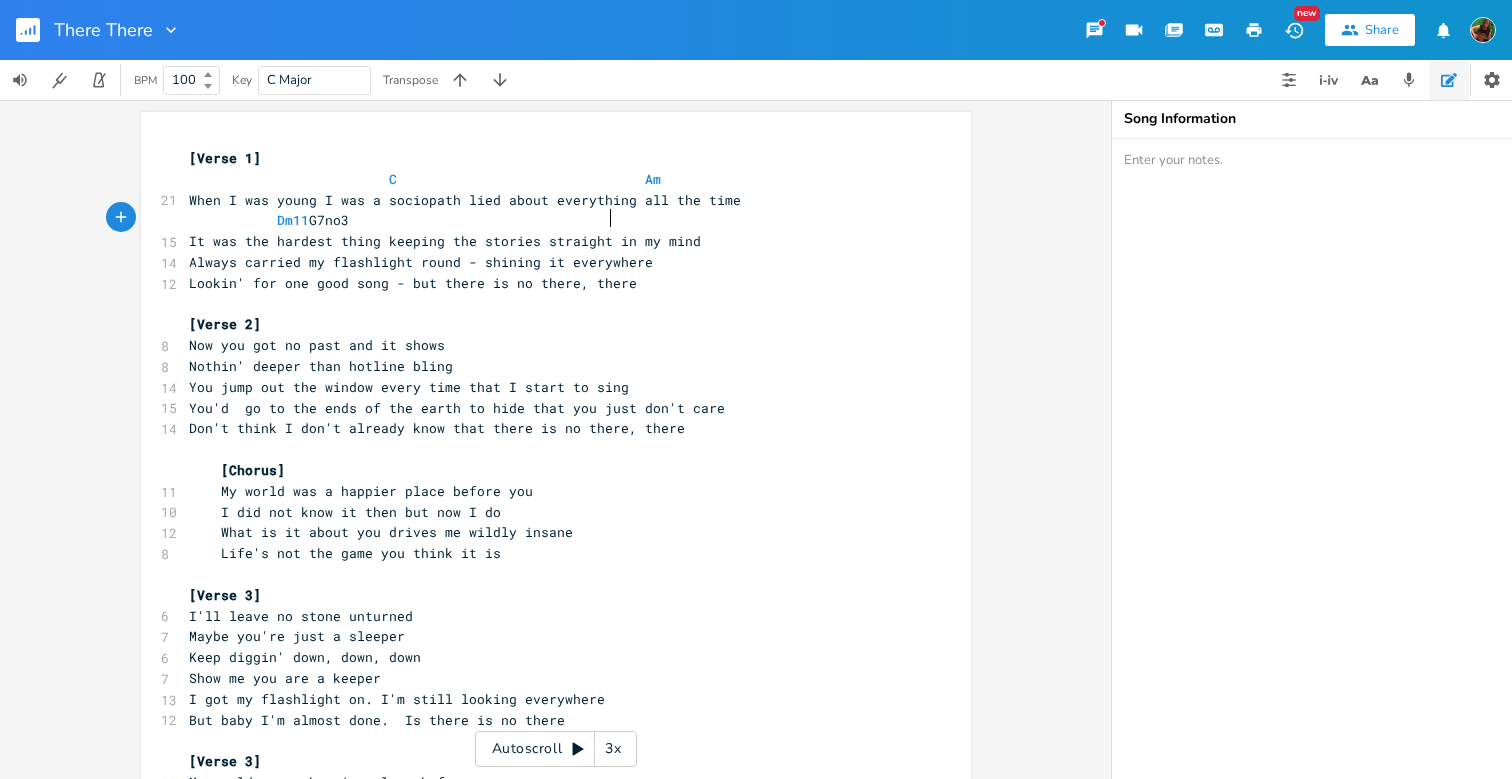 click on "Dm11                                        G7no3" at bounding box center (269, 220) 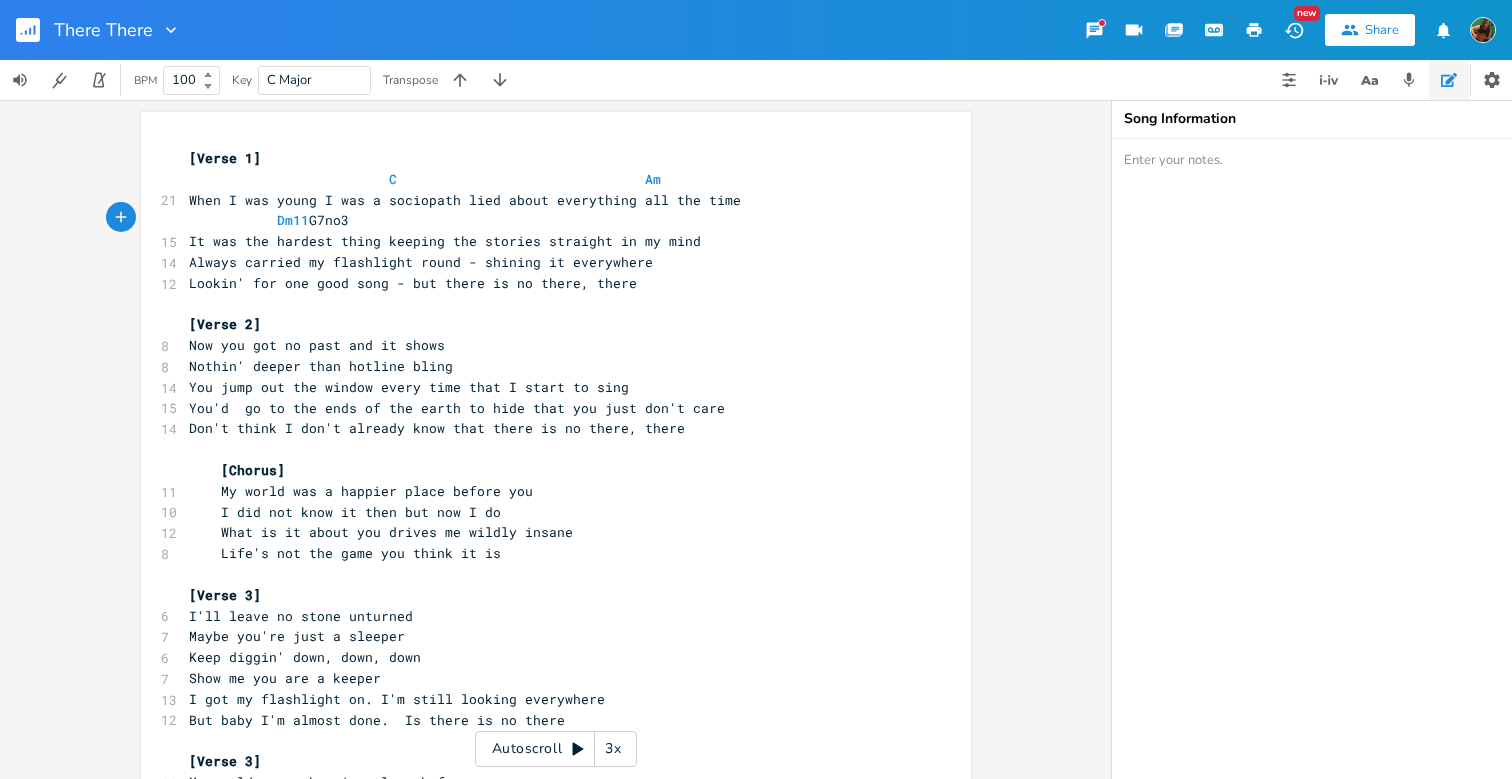 click on "Dm11                                        G7no3" at bounding box center [546, 220] 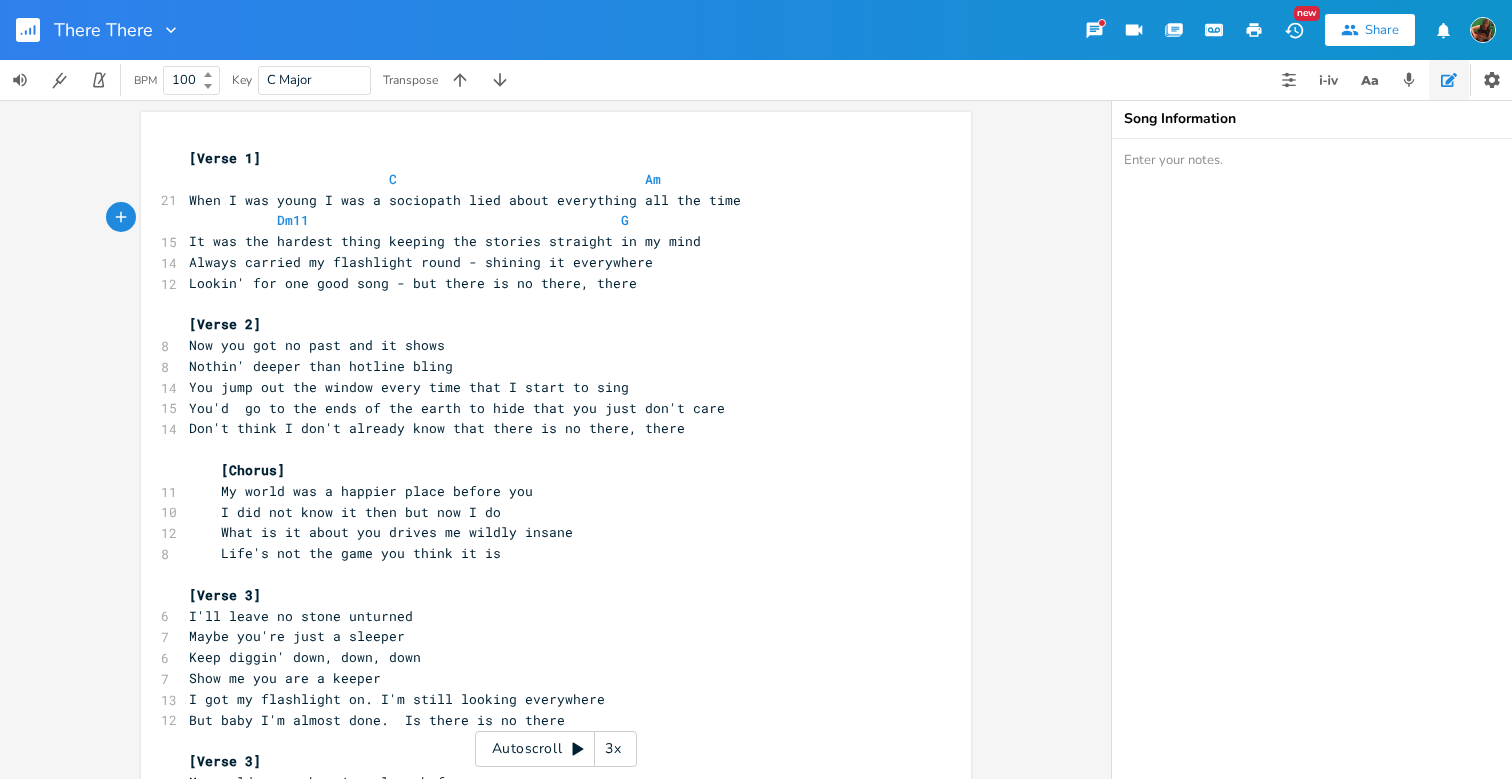 type on "7" 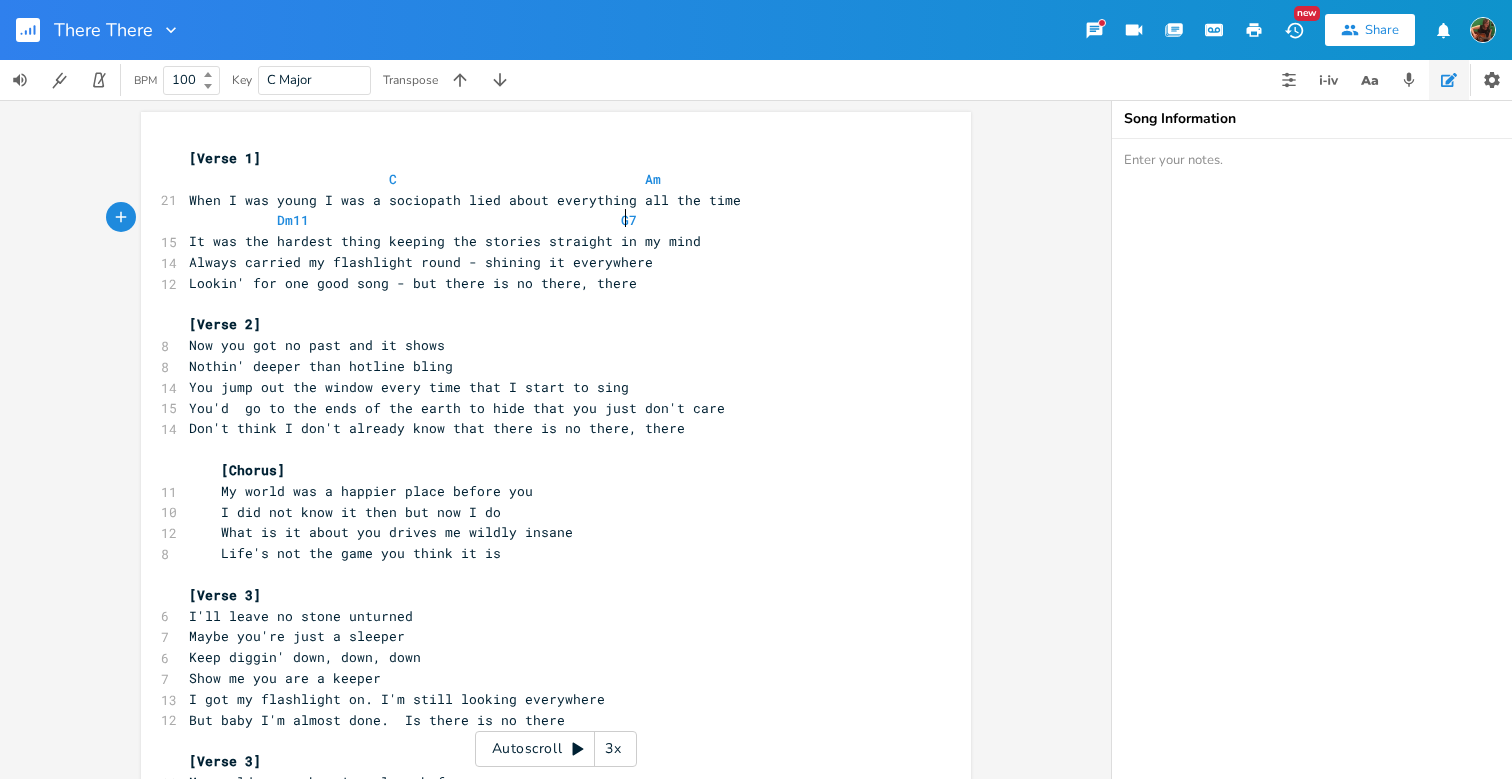 scroll, scrollTop: 0, scrollLeft: 7, axis: horizontal 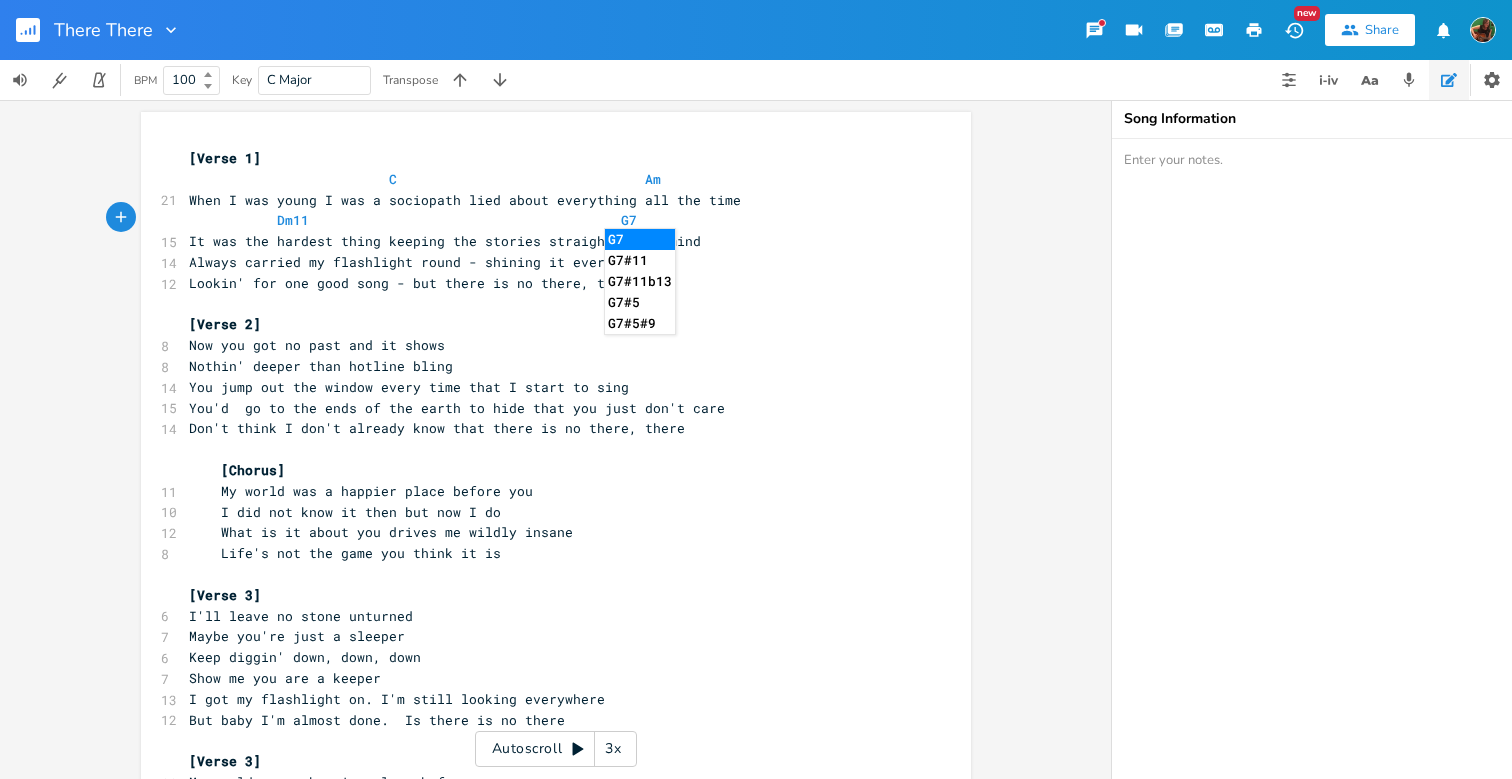 click on "Lookin' for one good song - but there is no there, there" at bounding box center (413, 283) 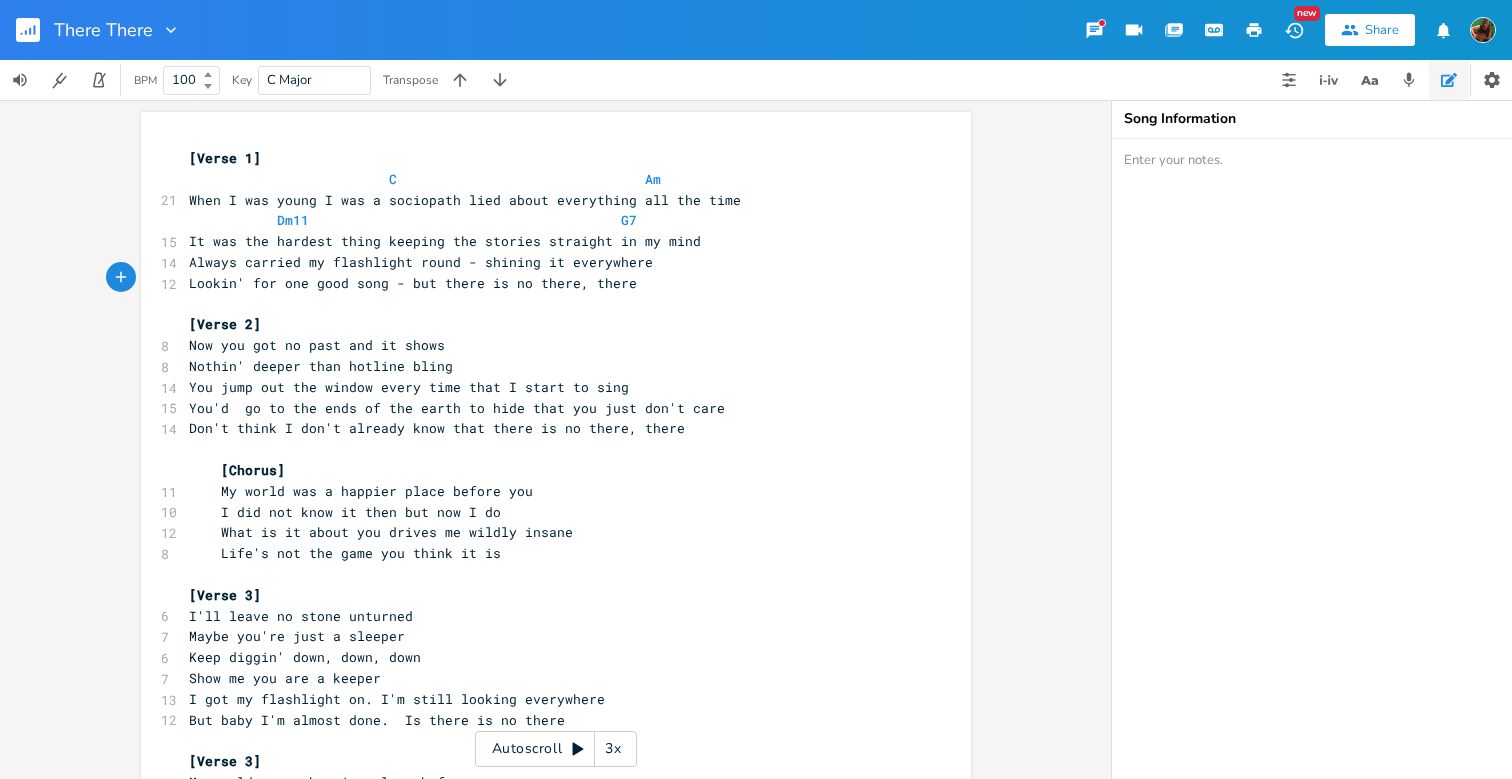 click on "Always carried my flashlight round - shining it everywhere" at bounding box center [421, 262] 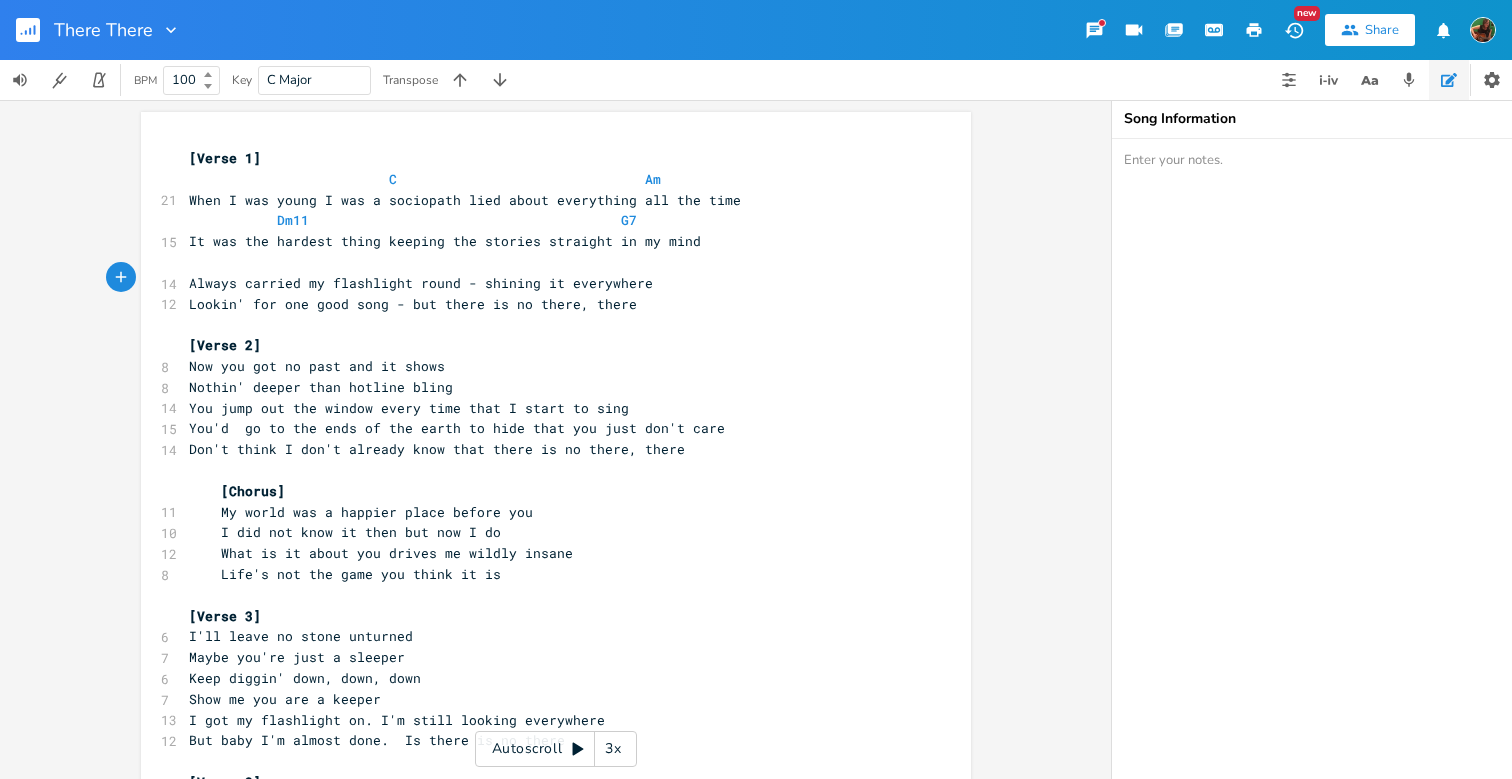 click on "​" at bounding box center (546, 262) 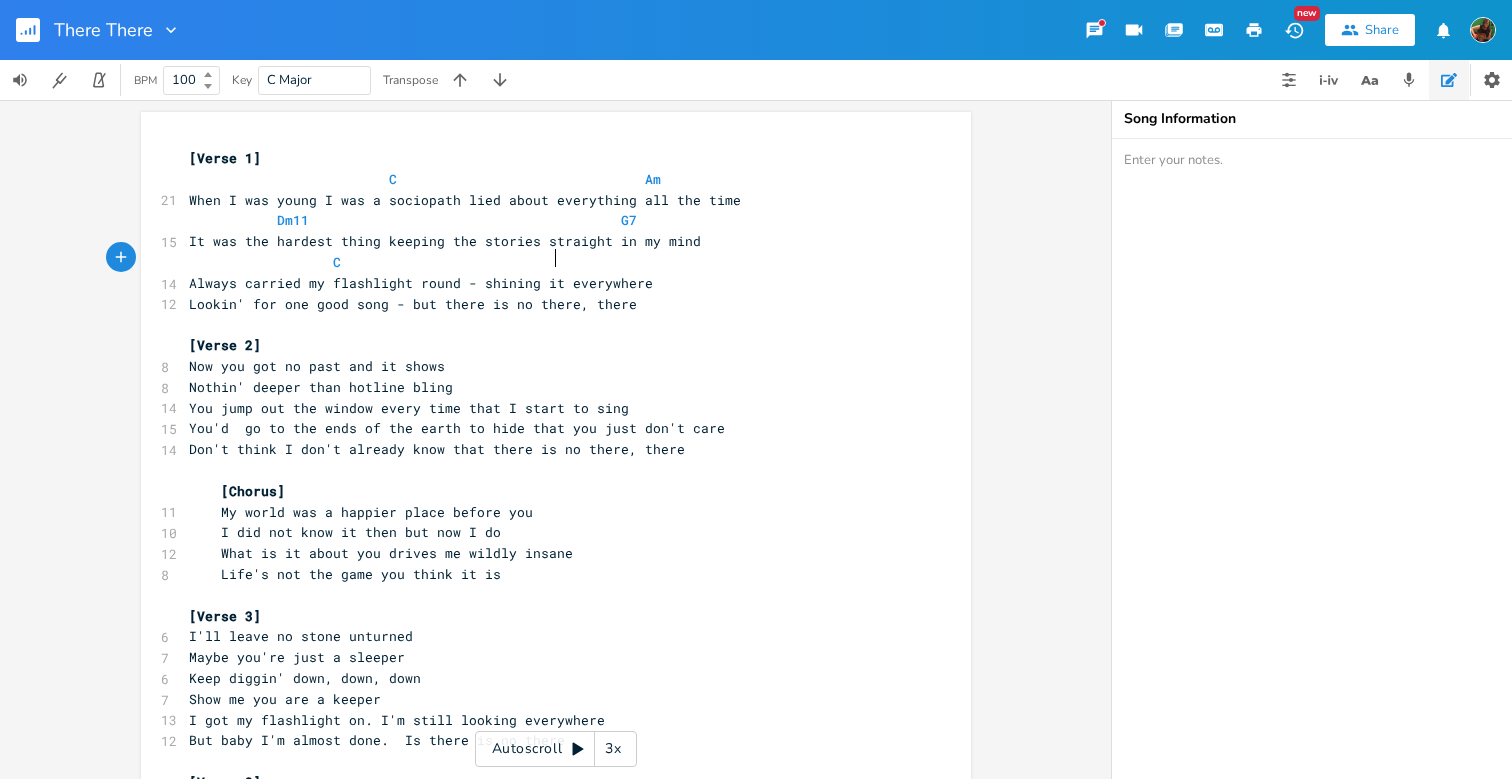 scroll, scrollTop: 0, scrollLeft: 140, axis: horizontal 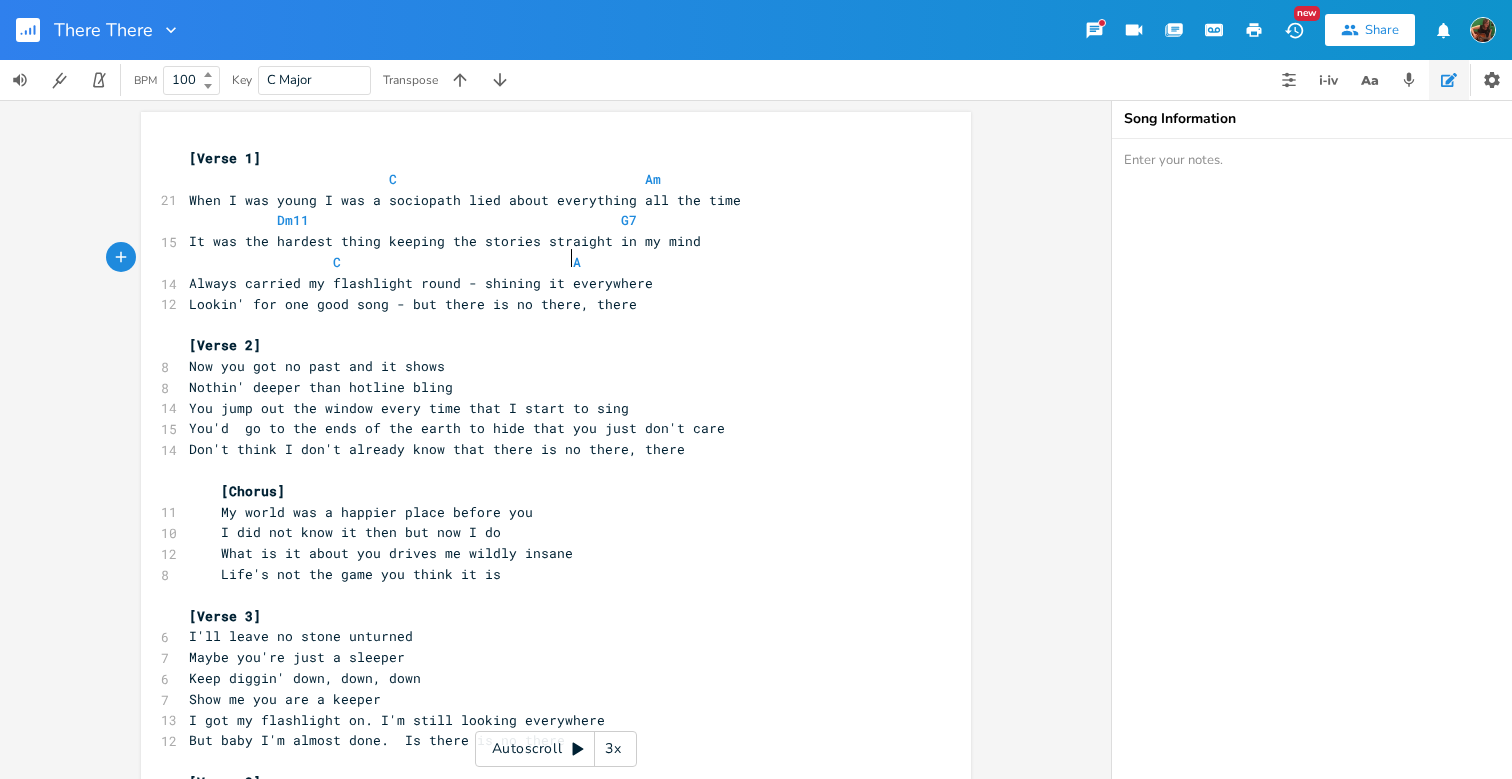 type on "C                             Am" 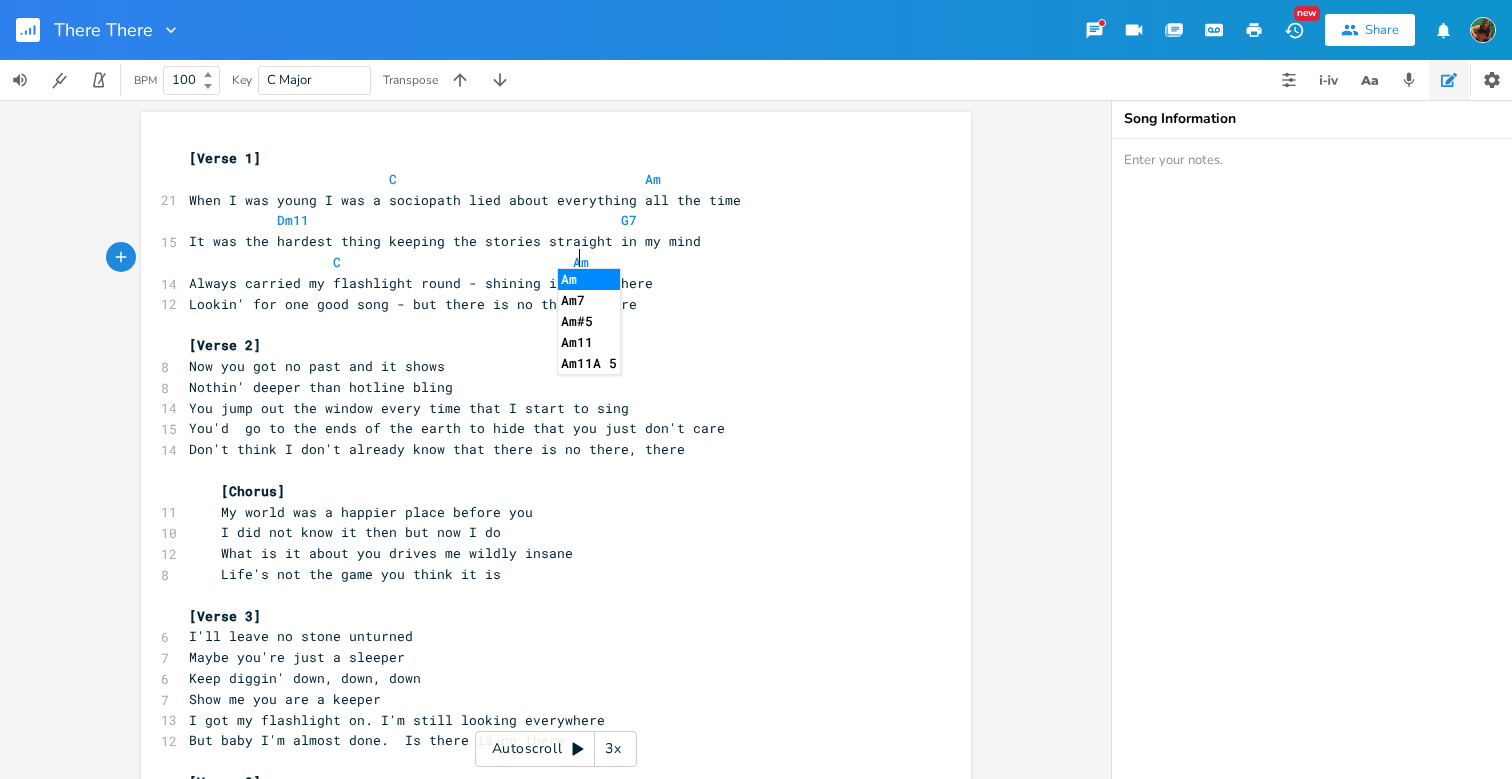 click on "Always carried my flashlight round - shining it everywhere" at bounding box center [421, 283] 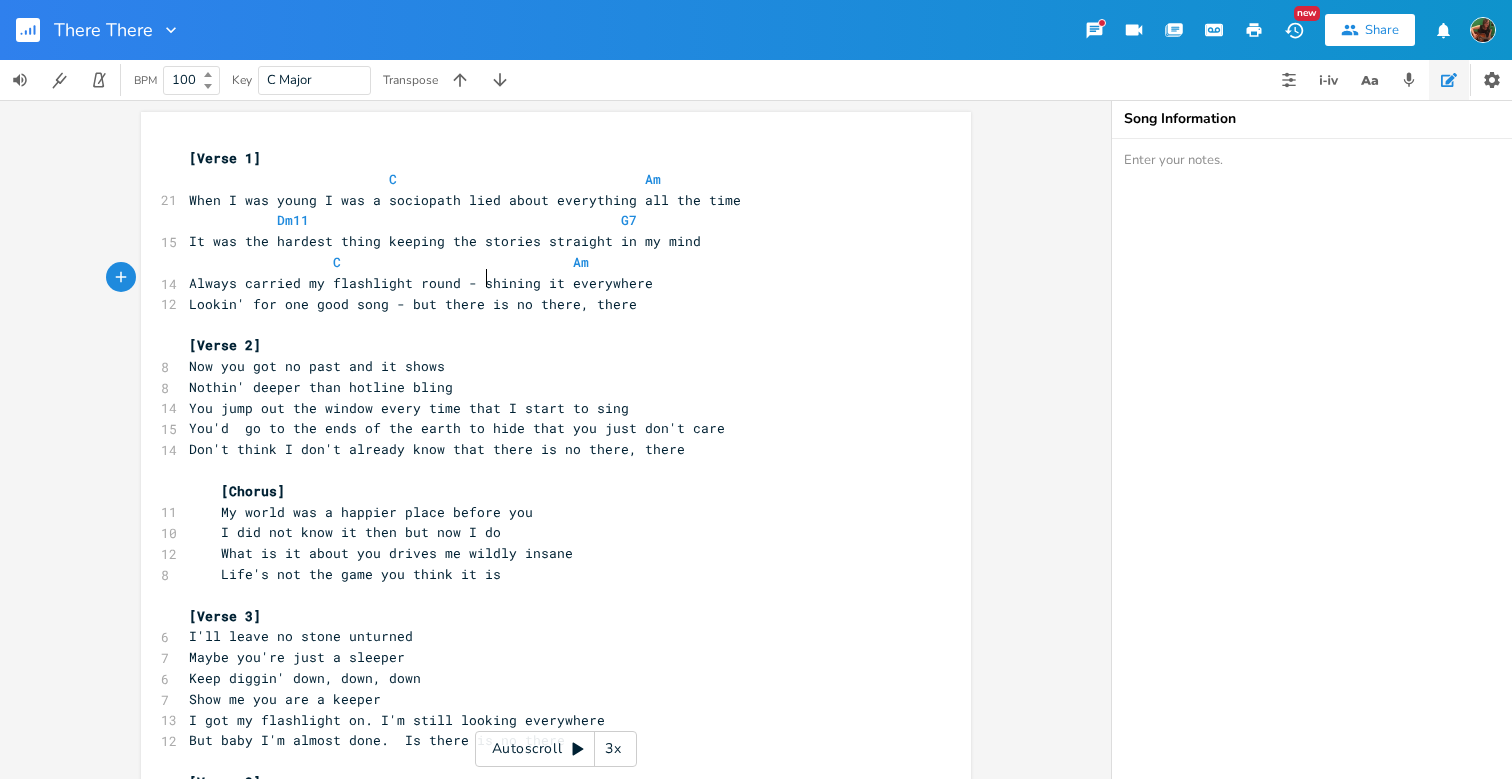 click on "Always carried my flashlight round - shining it everywhere" at bounding box center [421, 283] 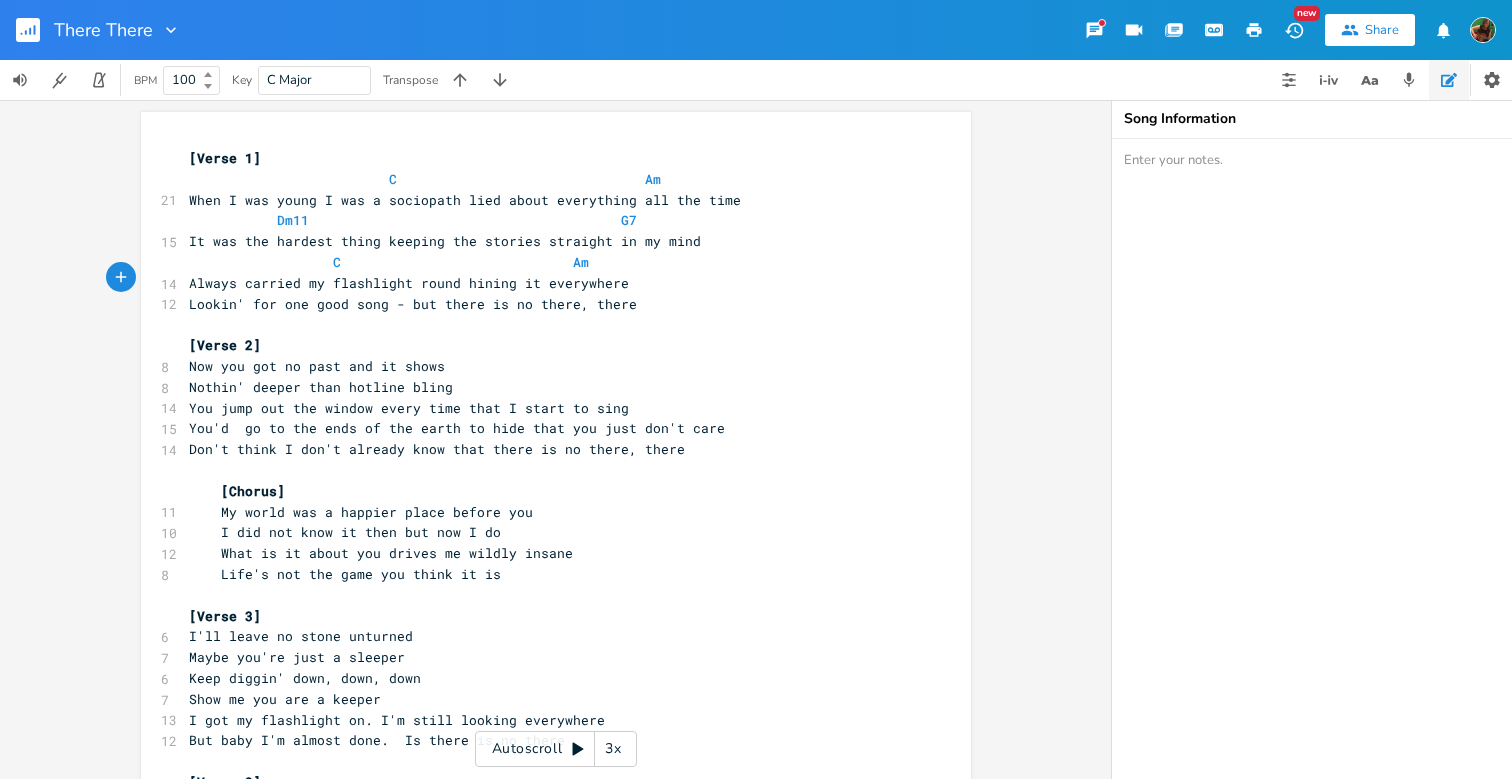 type on "s" 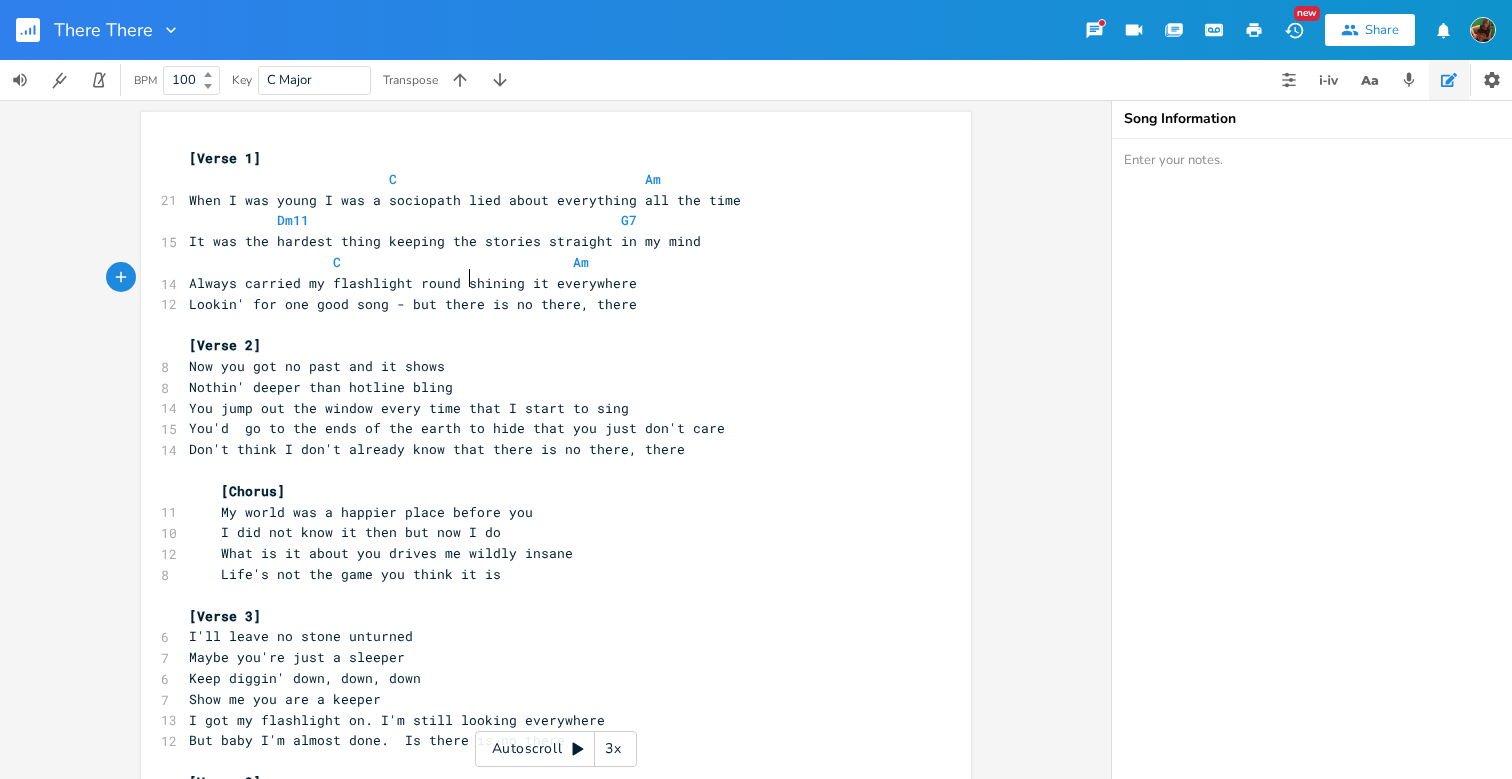 click on "Lookin' for one good song - but there is no there, there" at bounding box center [413, 304] 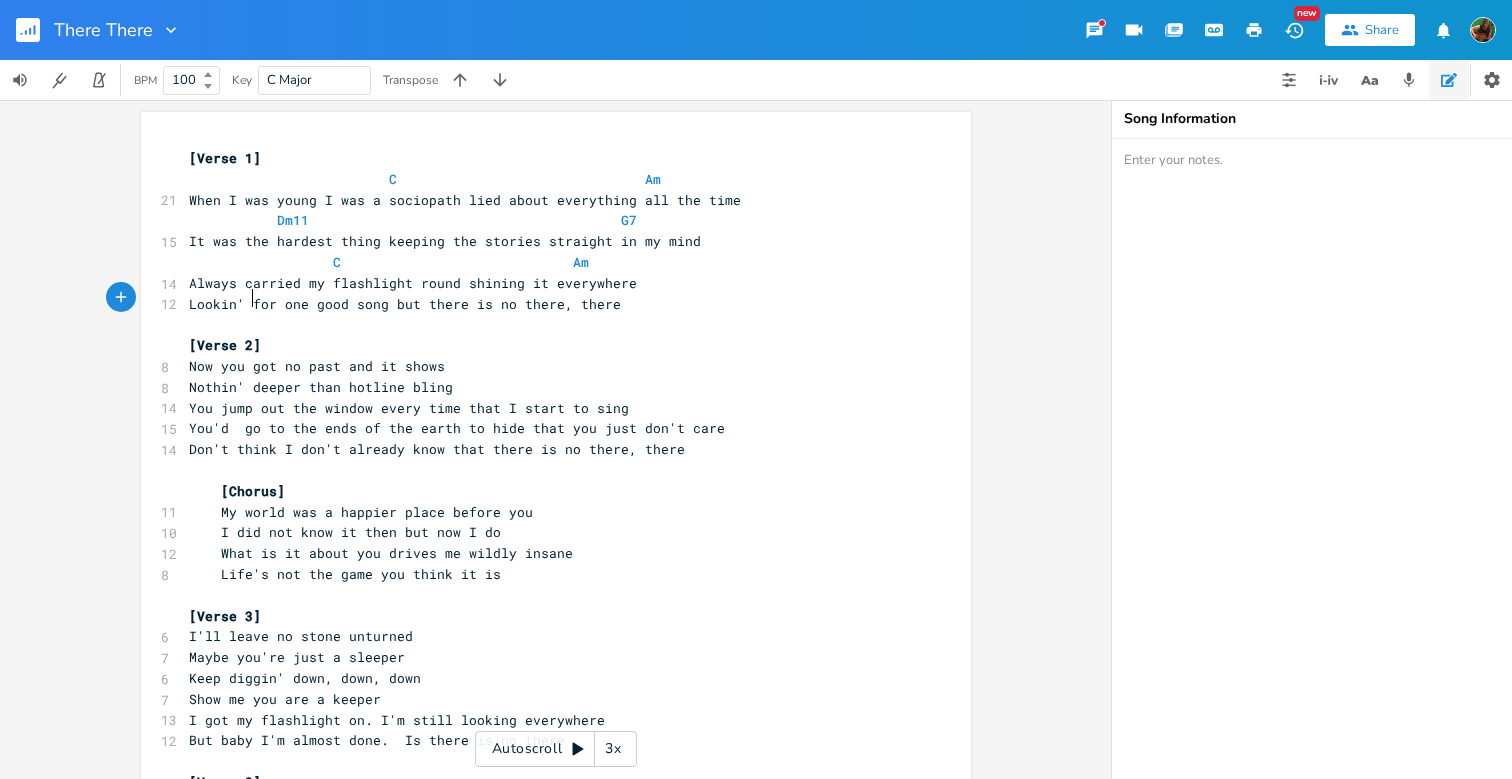 click on "Lookin' for one good song but there is no there, there" at bounding box center [405, 304] 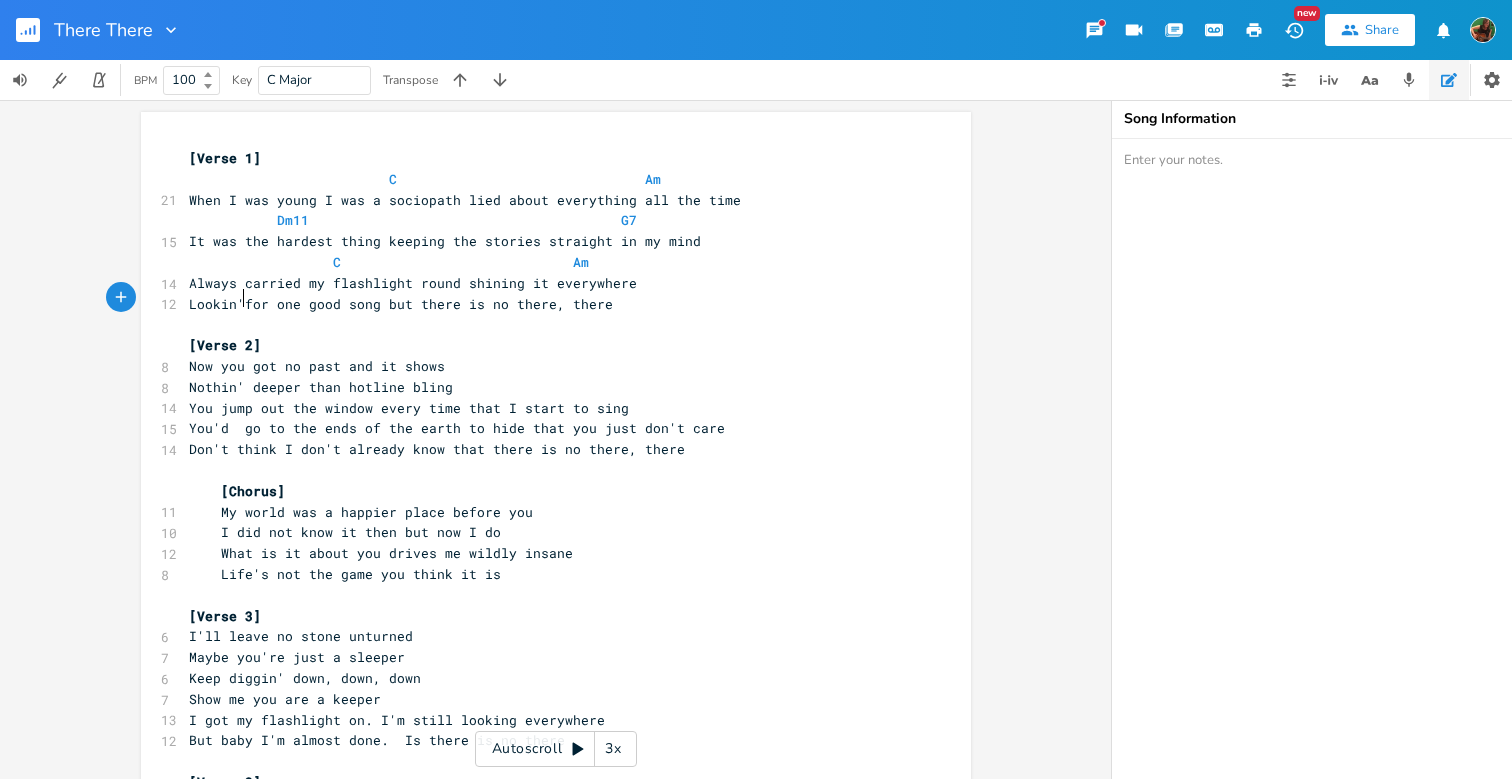 scroll, scrollTop: 0, scrollLeft: 2, axis: horizontal 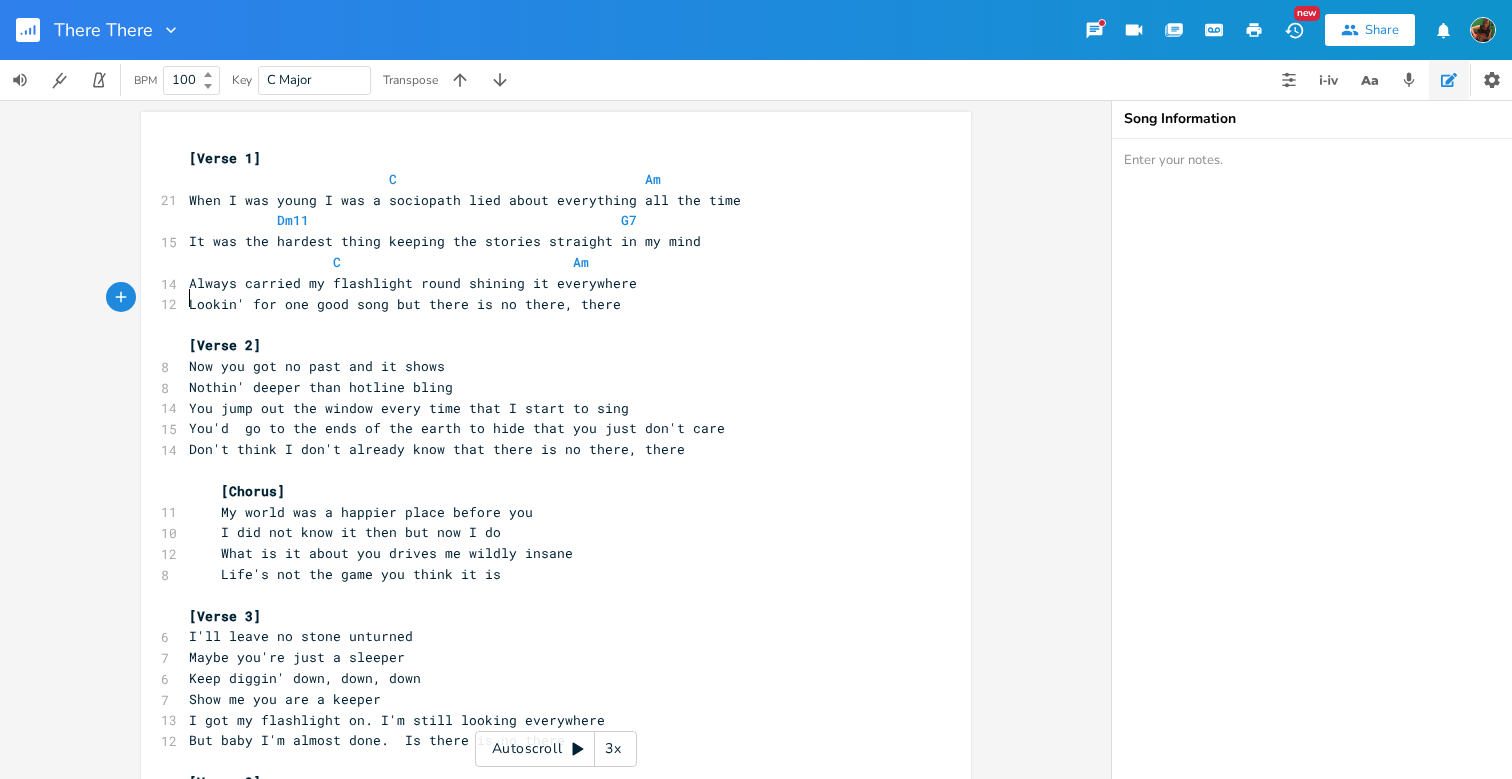 click on "Lookin' for one good song but there is no there, there" at bounding box center [405, 304] 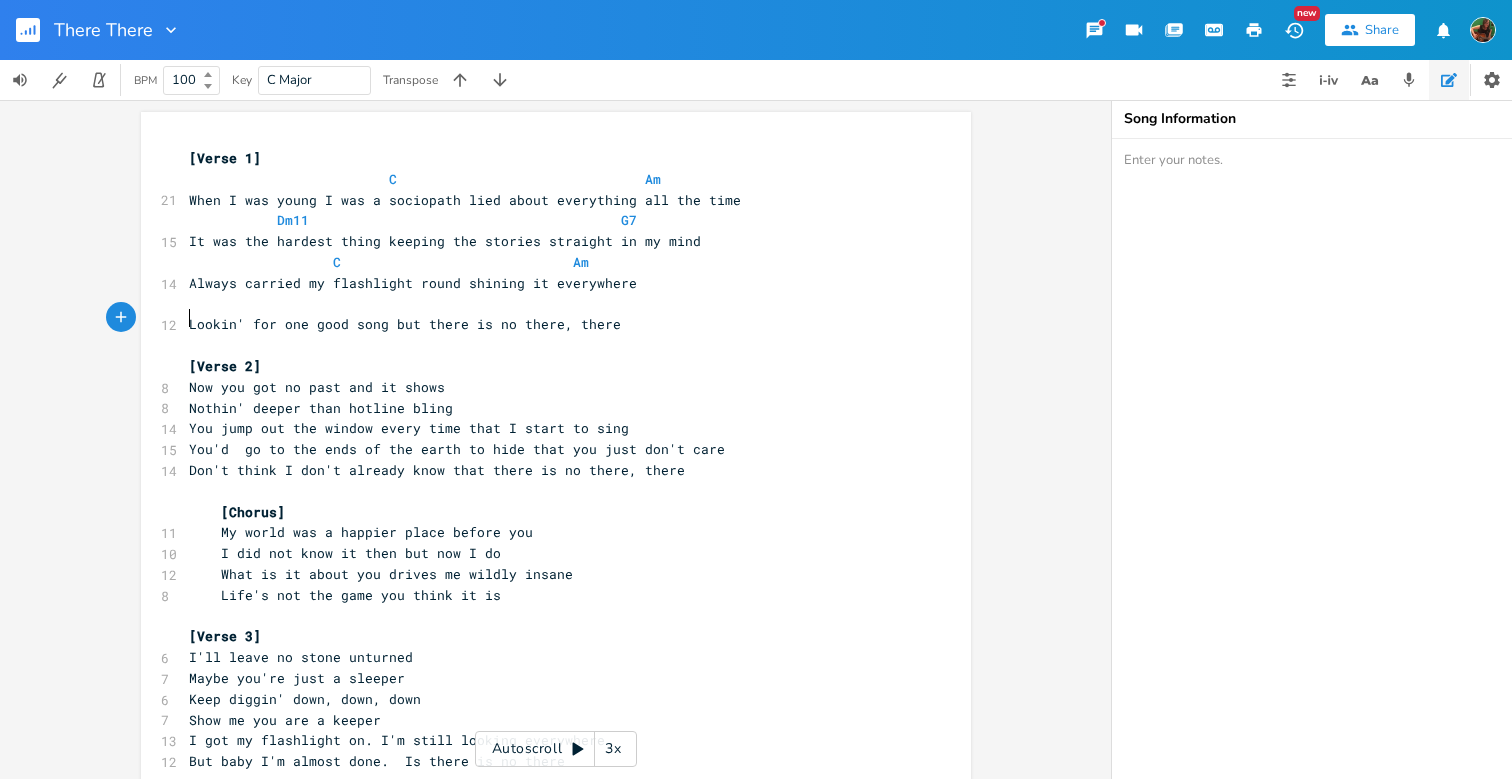click on "​" at bounding box center (546, 304) 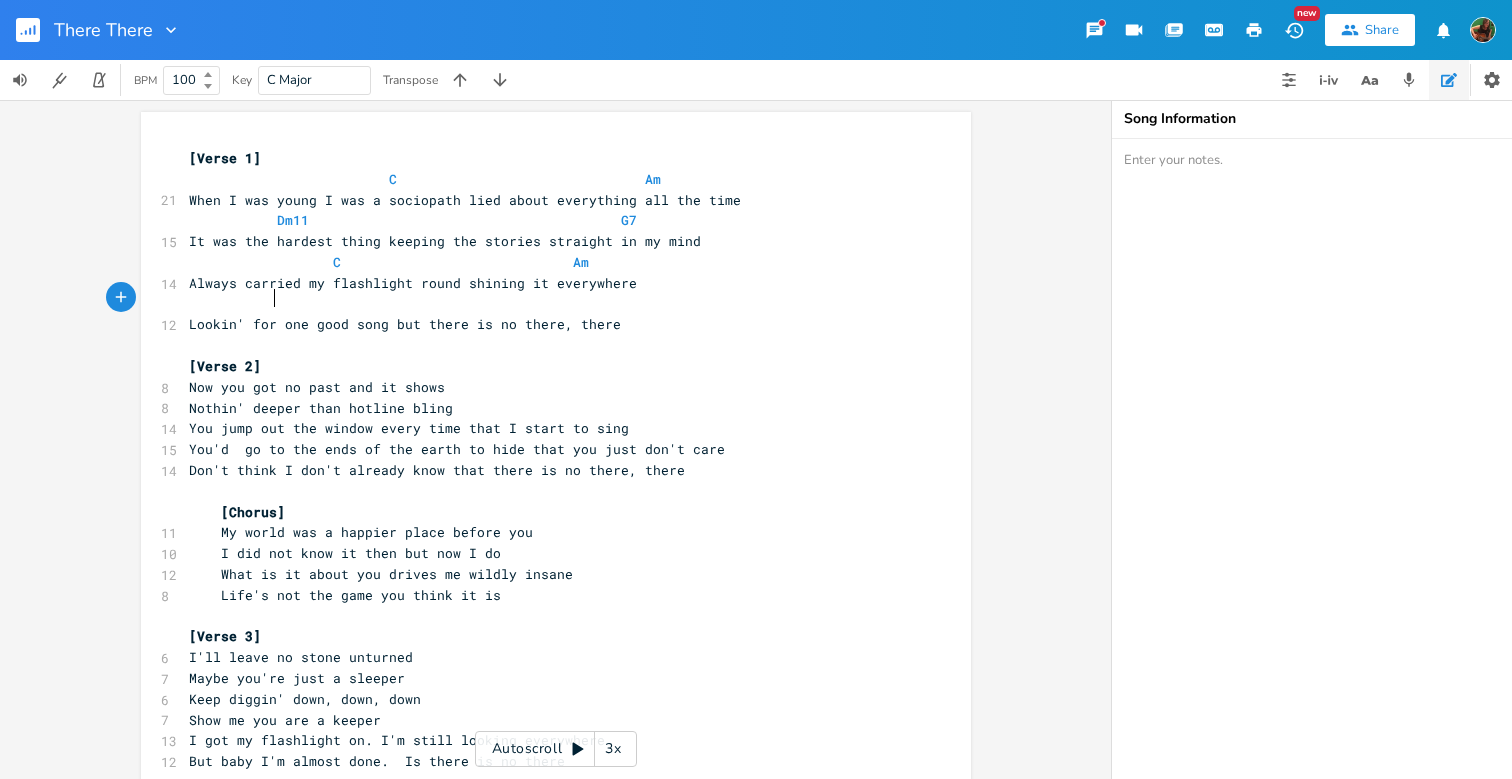 scroll, scrollTop: 0, scrollLeft: 36, axis: horizontal 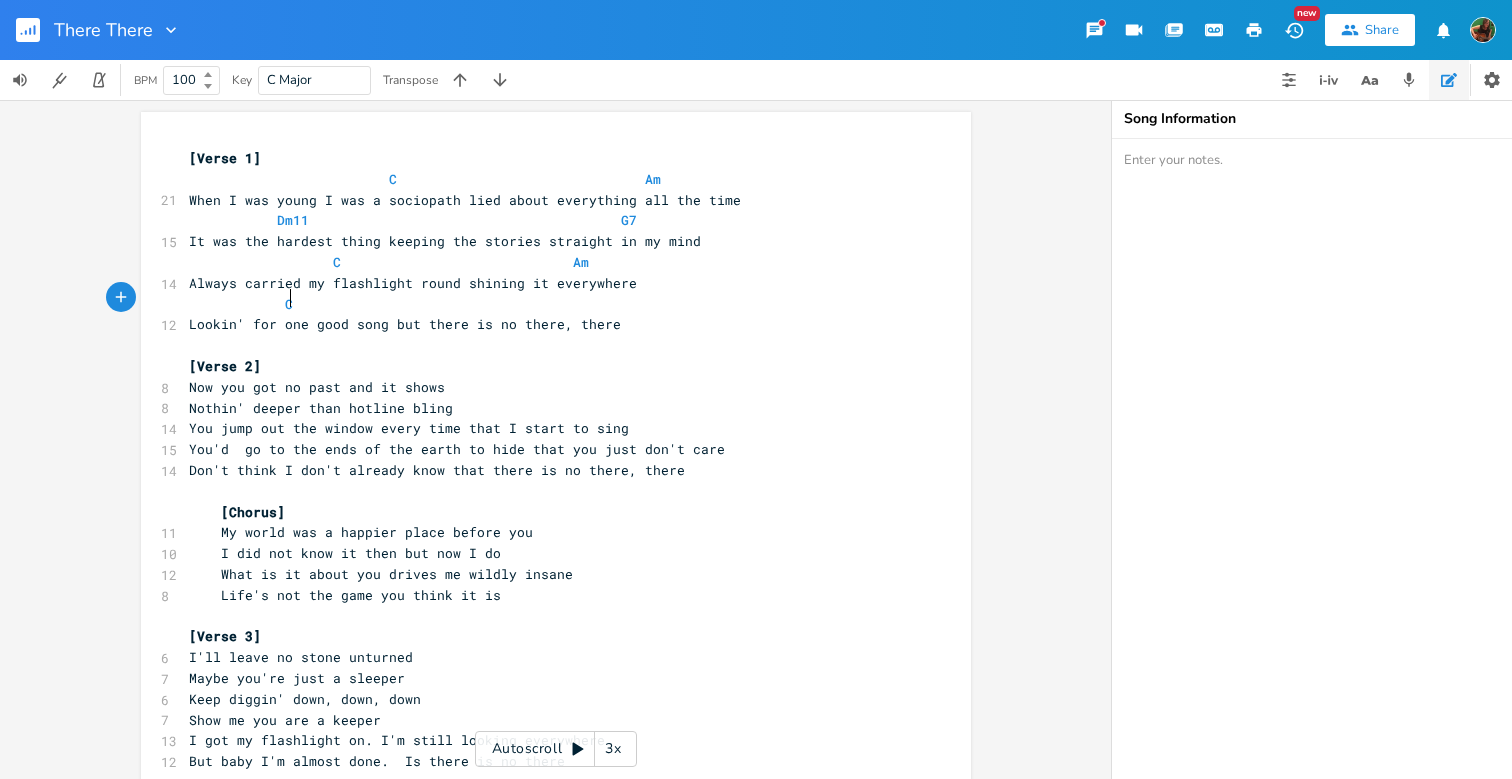 type on "Cm" 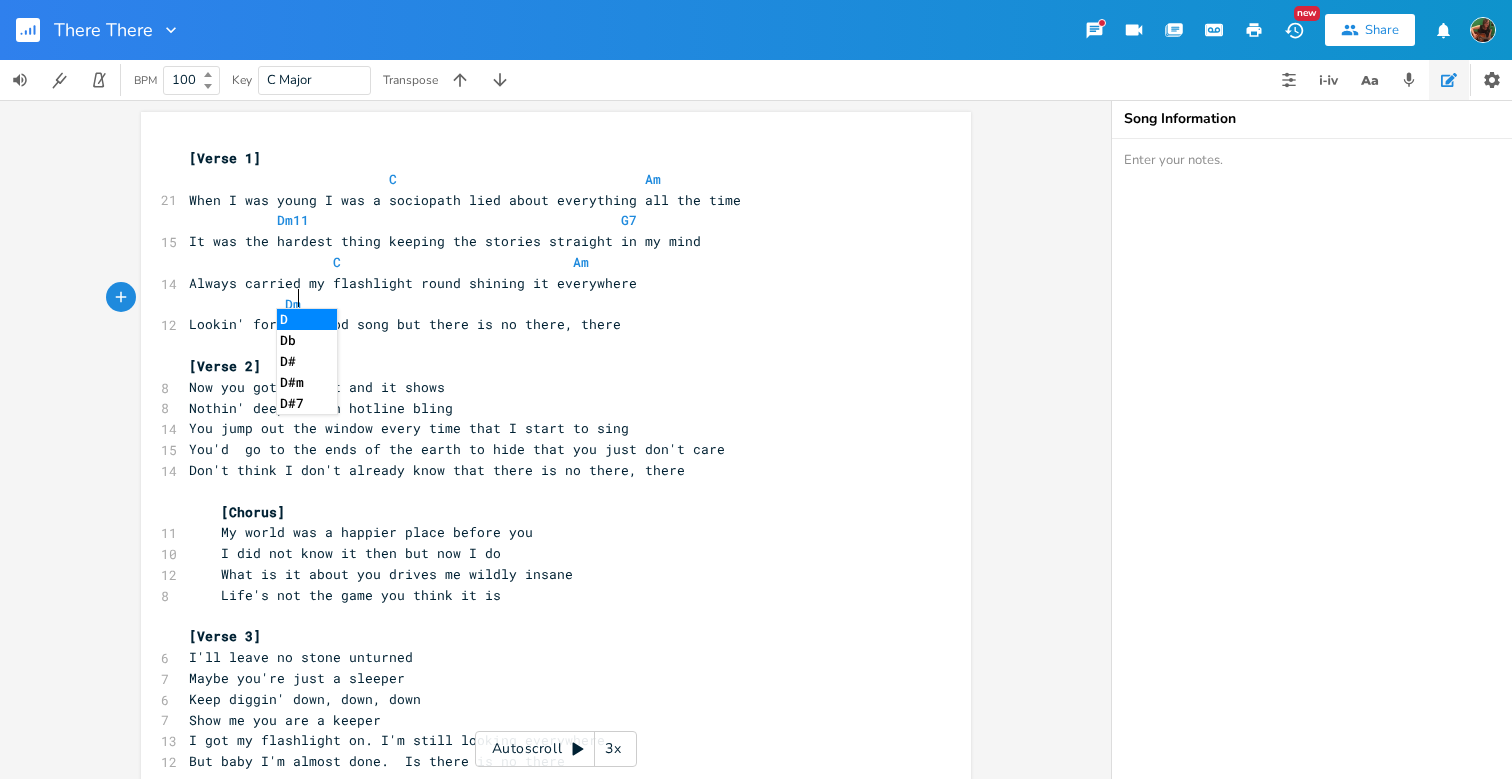 scroll, scrollTop: 0, scrollLeft: 17, axis: horizontal 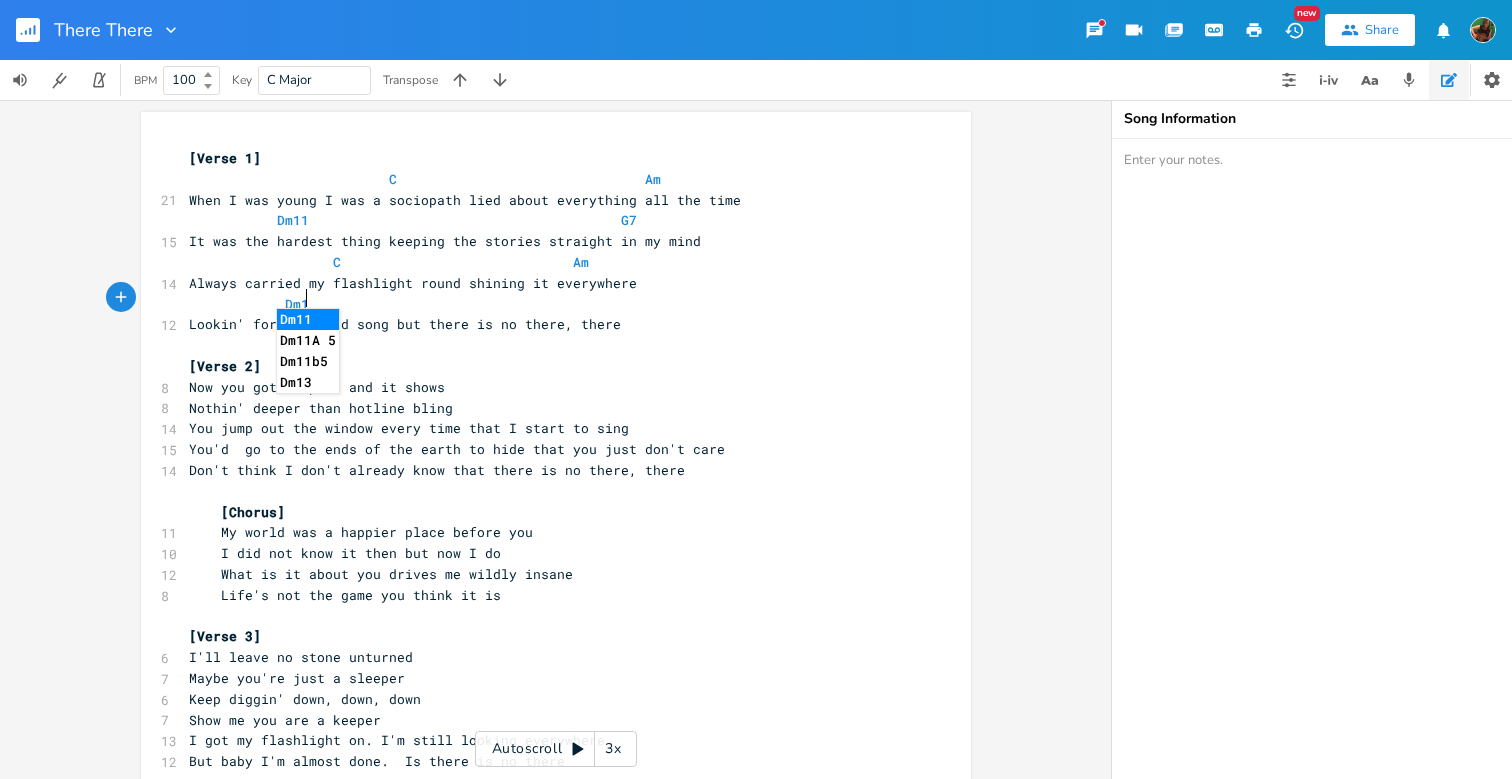 type on "Dm11" 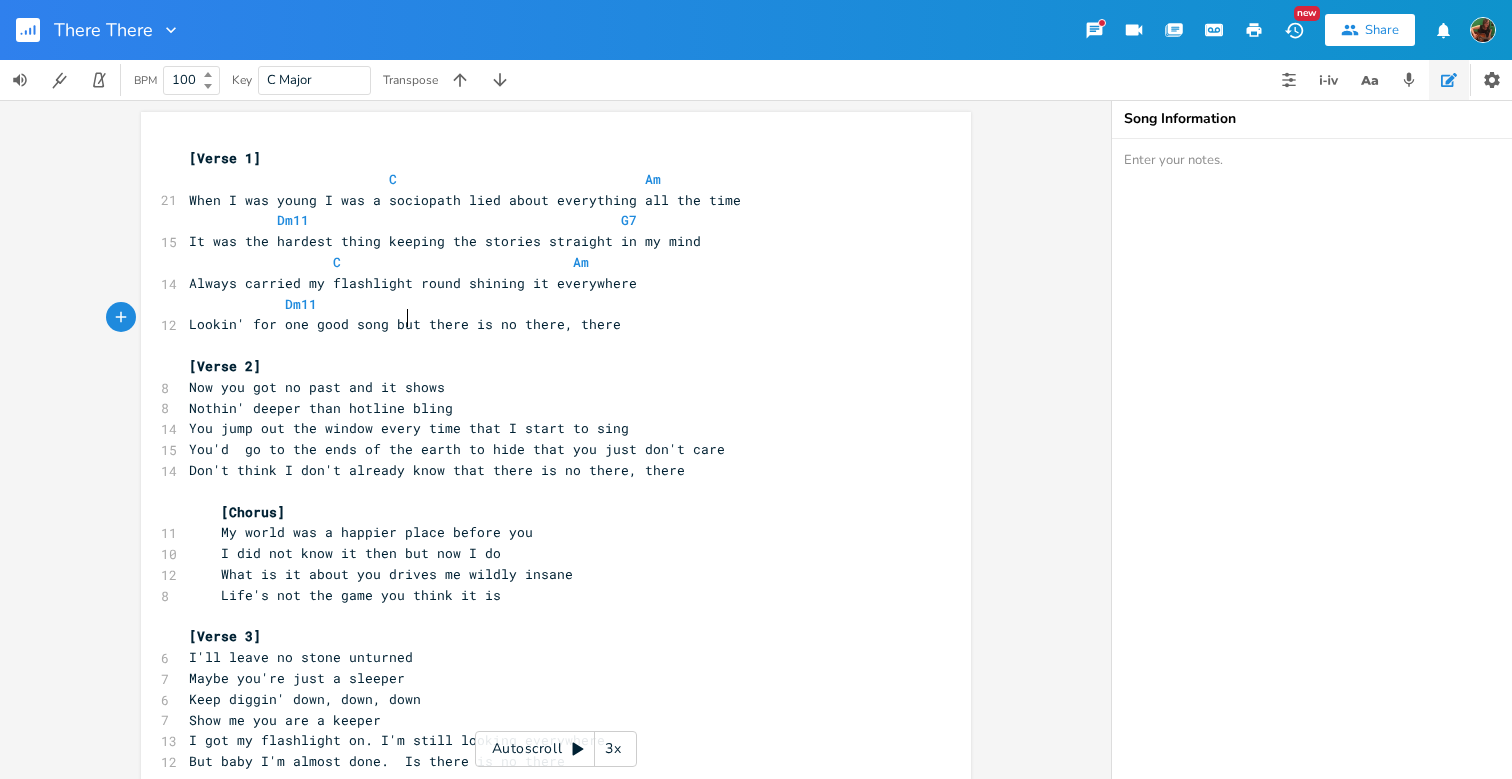 click on "Lookin' for one good song but there is no there, there" at bounding box center (405, 324) 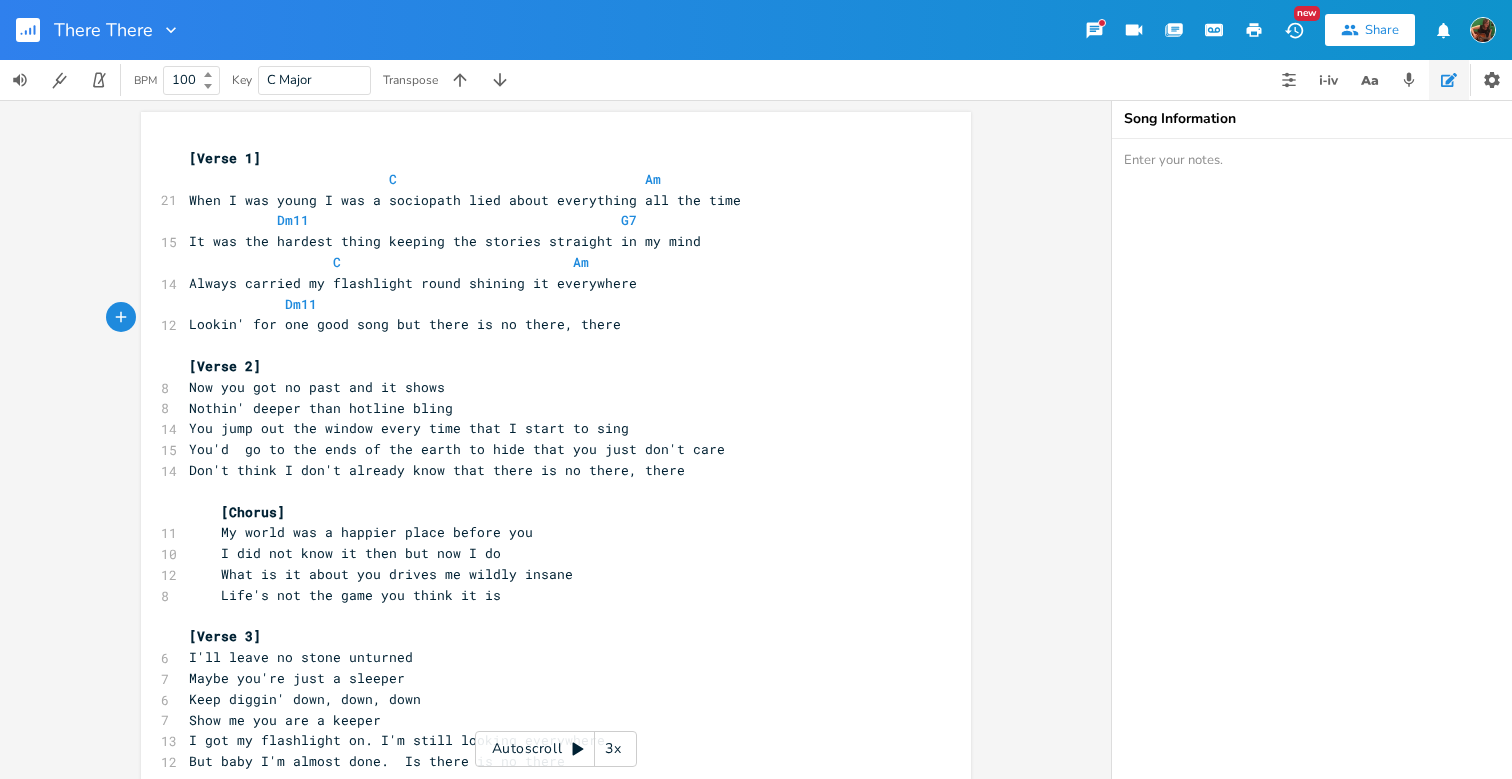 click on "Dm11" at bounding box center (546, 304) 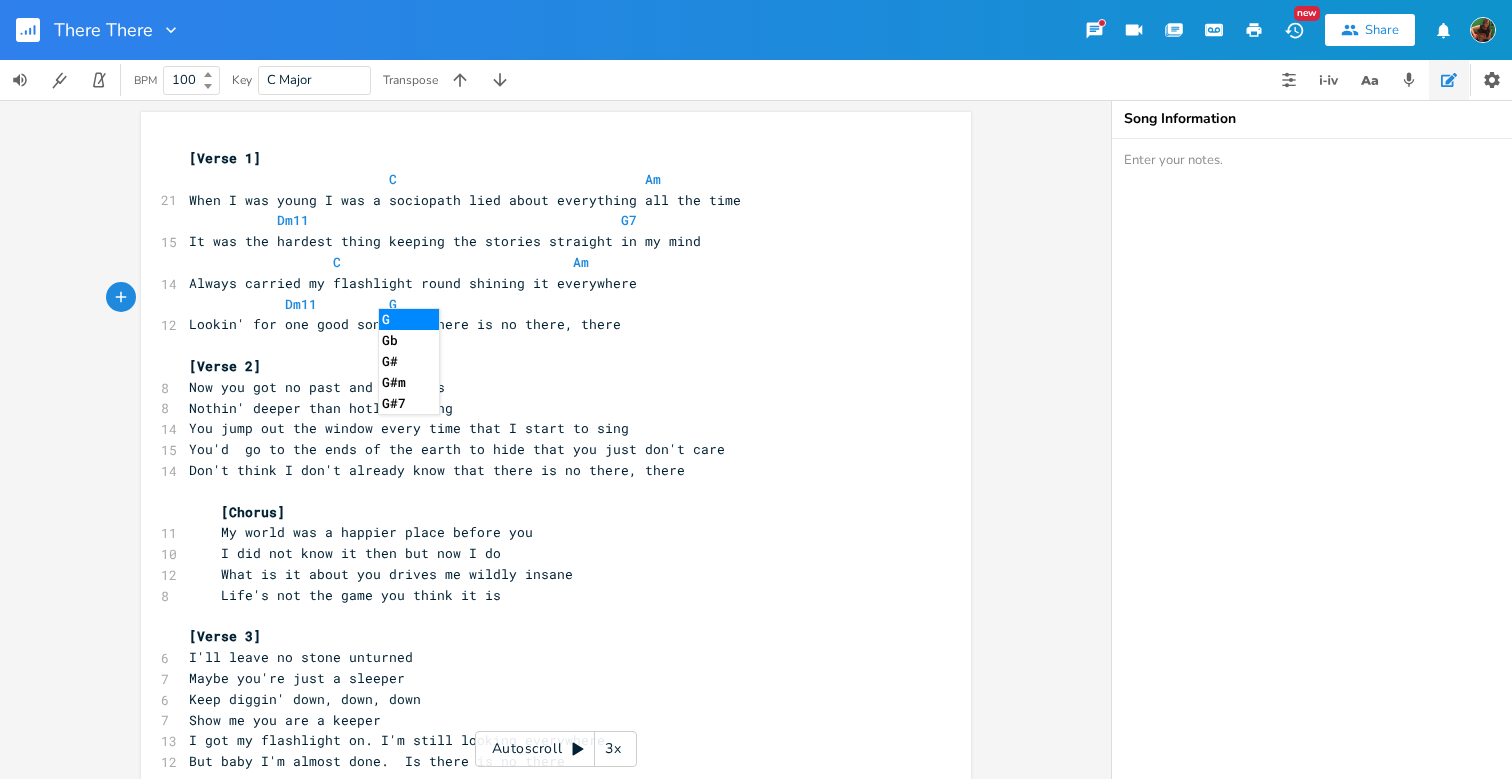 type on "G7" 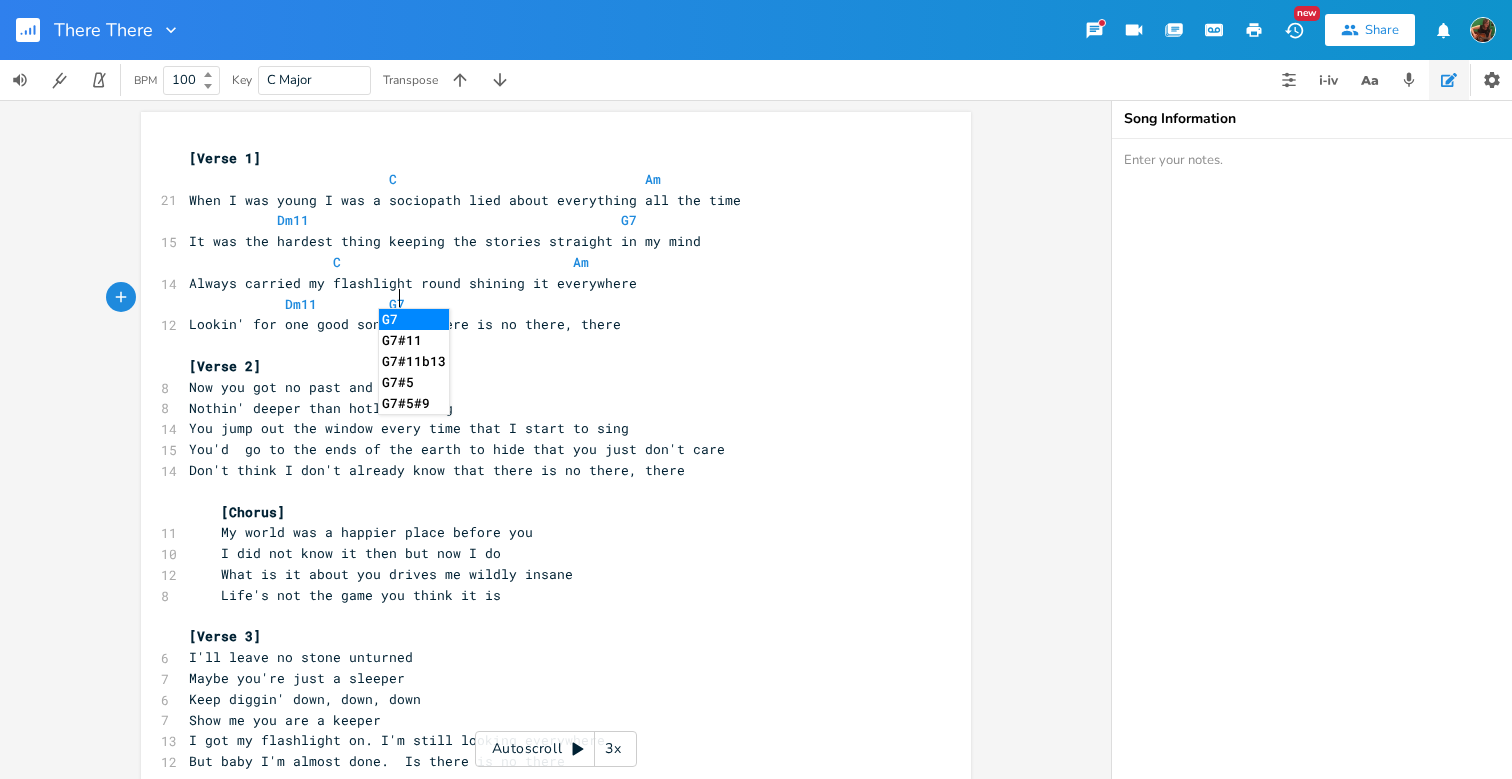 click on "Lookin' for one good song but there is no there, there" at bounding box center (405, 324) 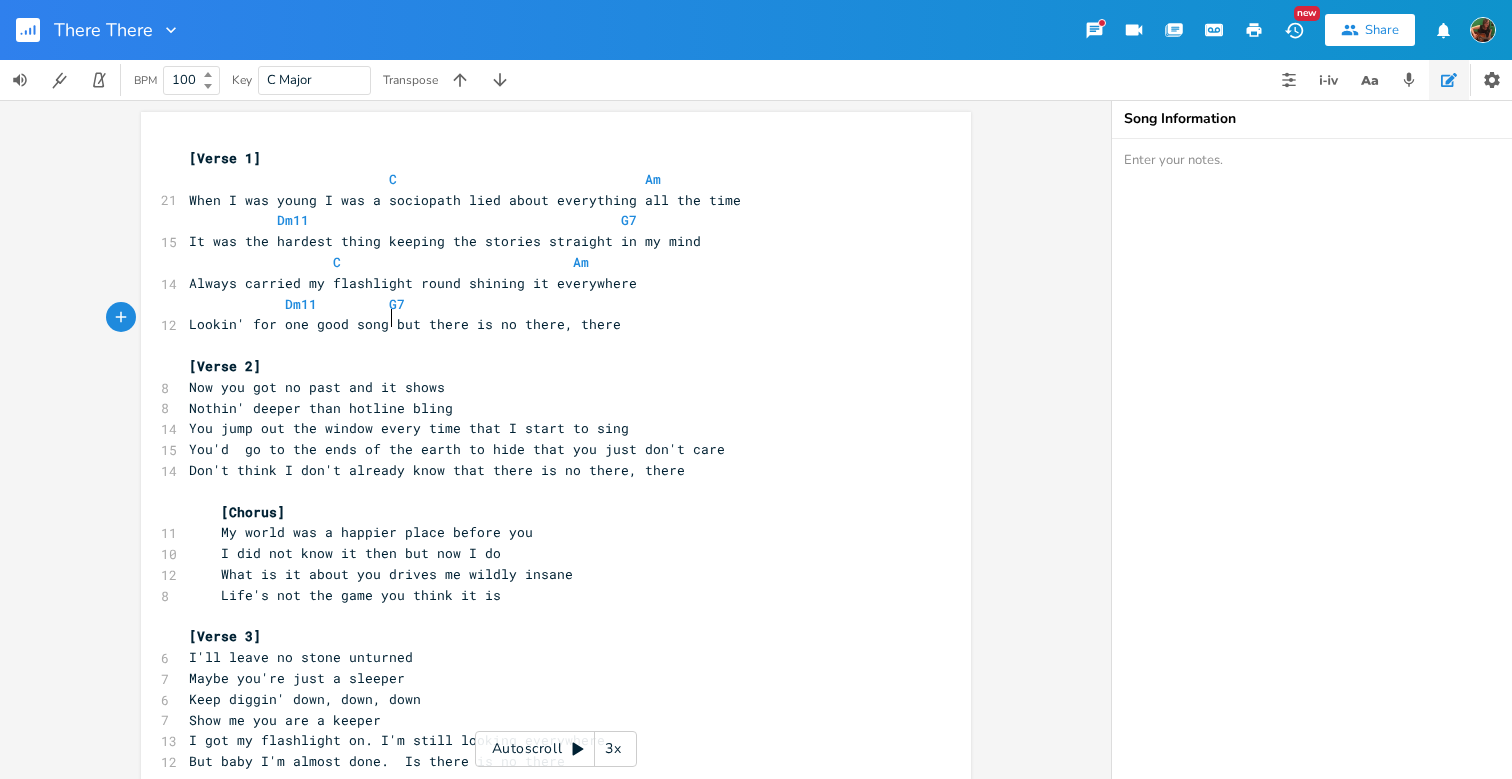 click on "Lookin' for one good song but there is no there, there" at bounding box center [405, 324] 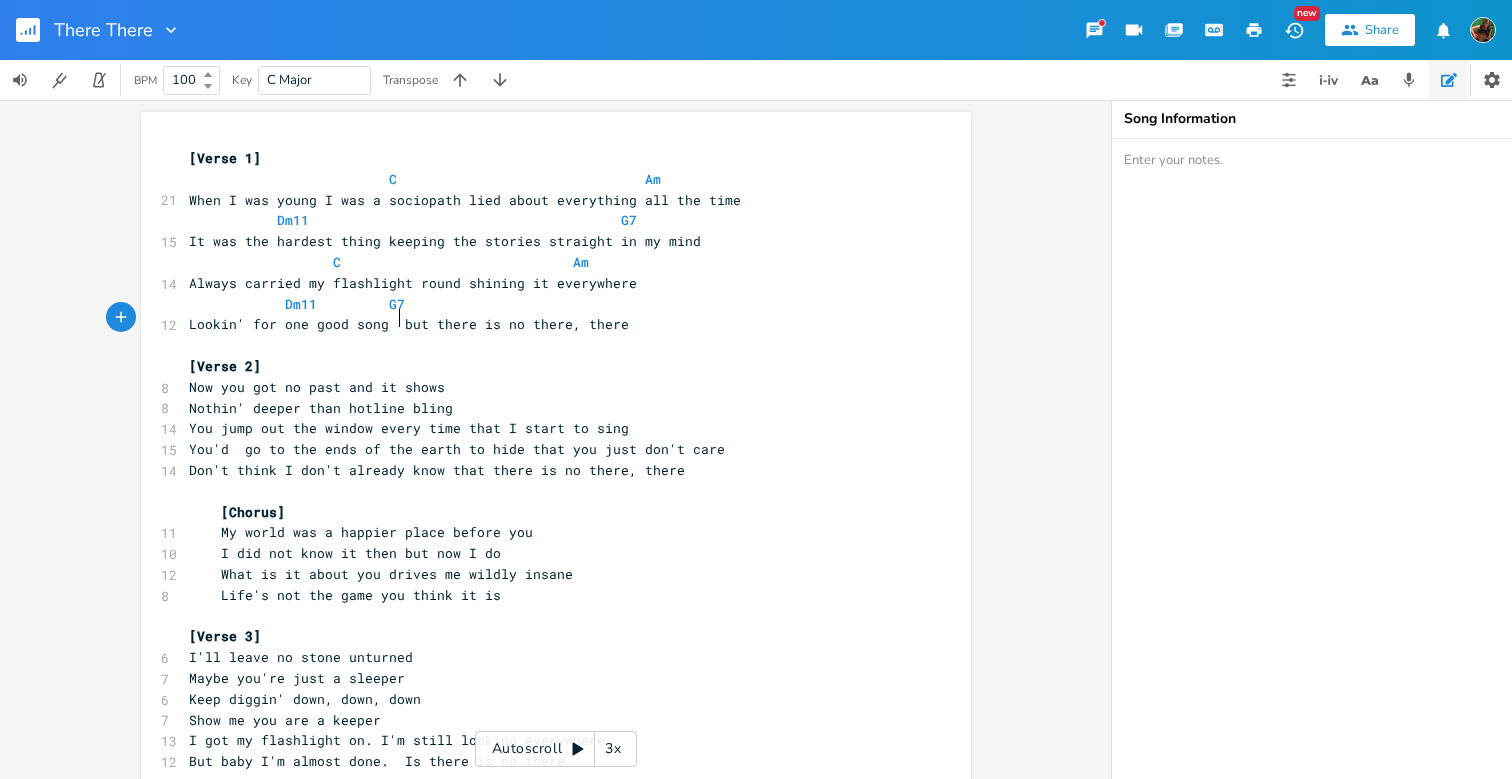 scroll, scrollTop: 0, scrollLeft: 6, axis: horizontal 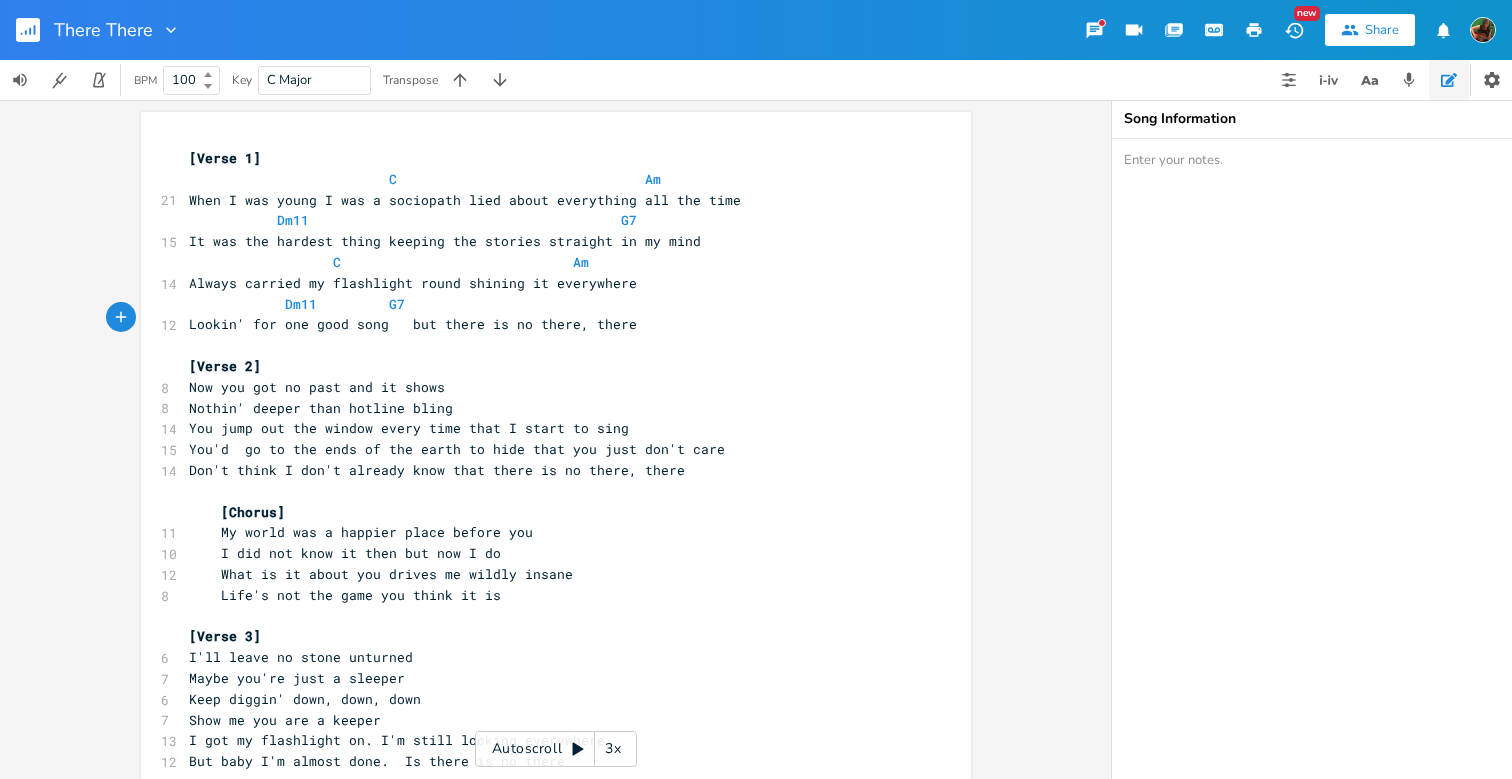 click on "Dm11           G7" at bounding box center (546, 304) 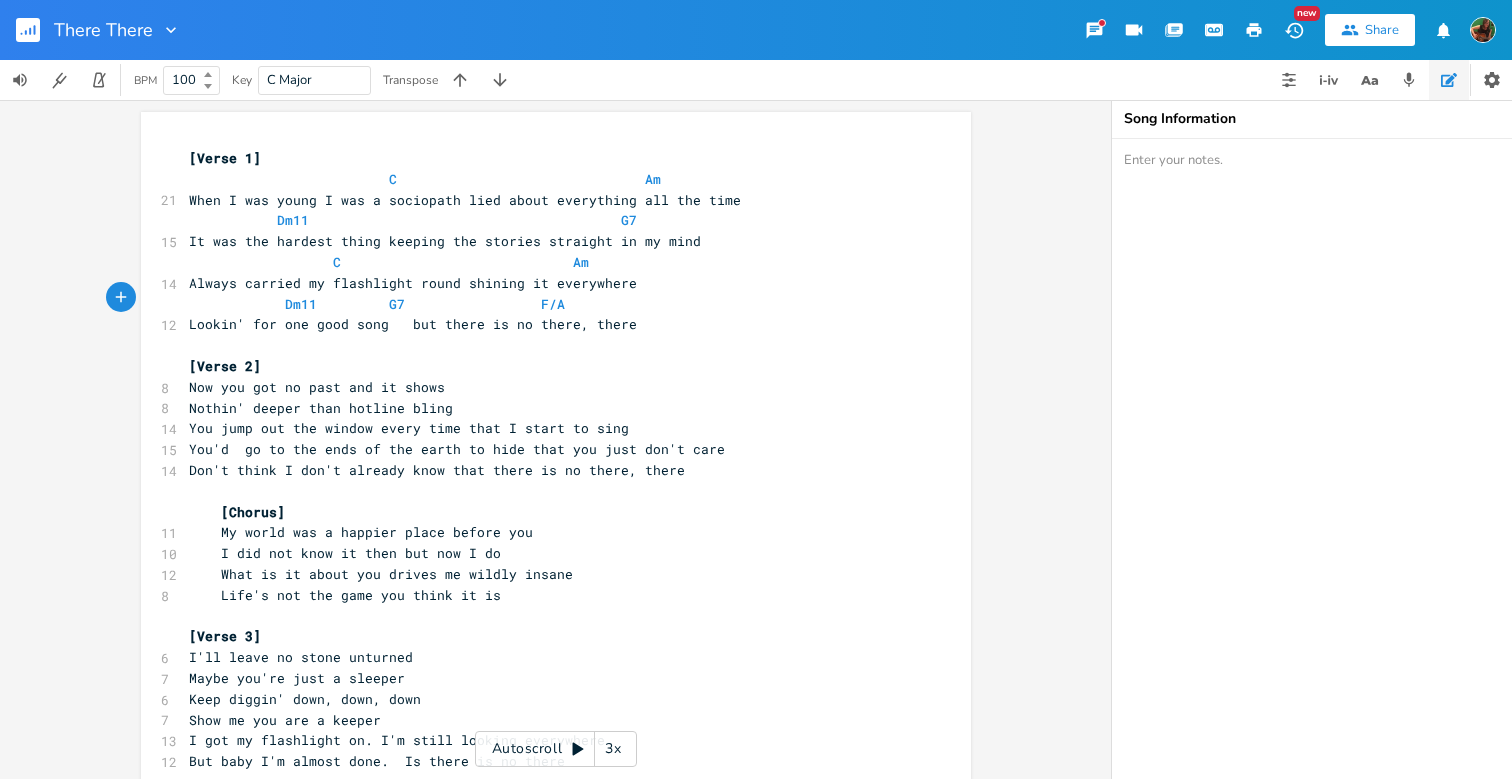 scroll, scrollTop: 0, scrollLeft: 19, axis: horizontal 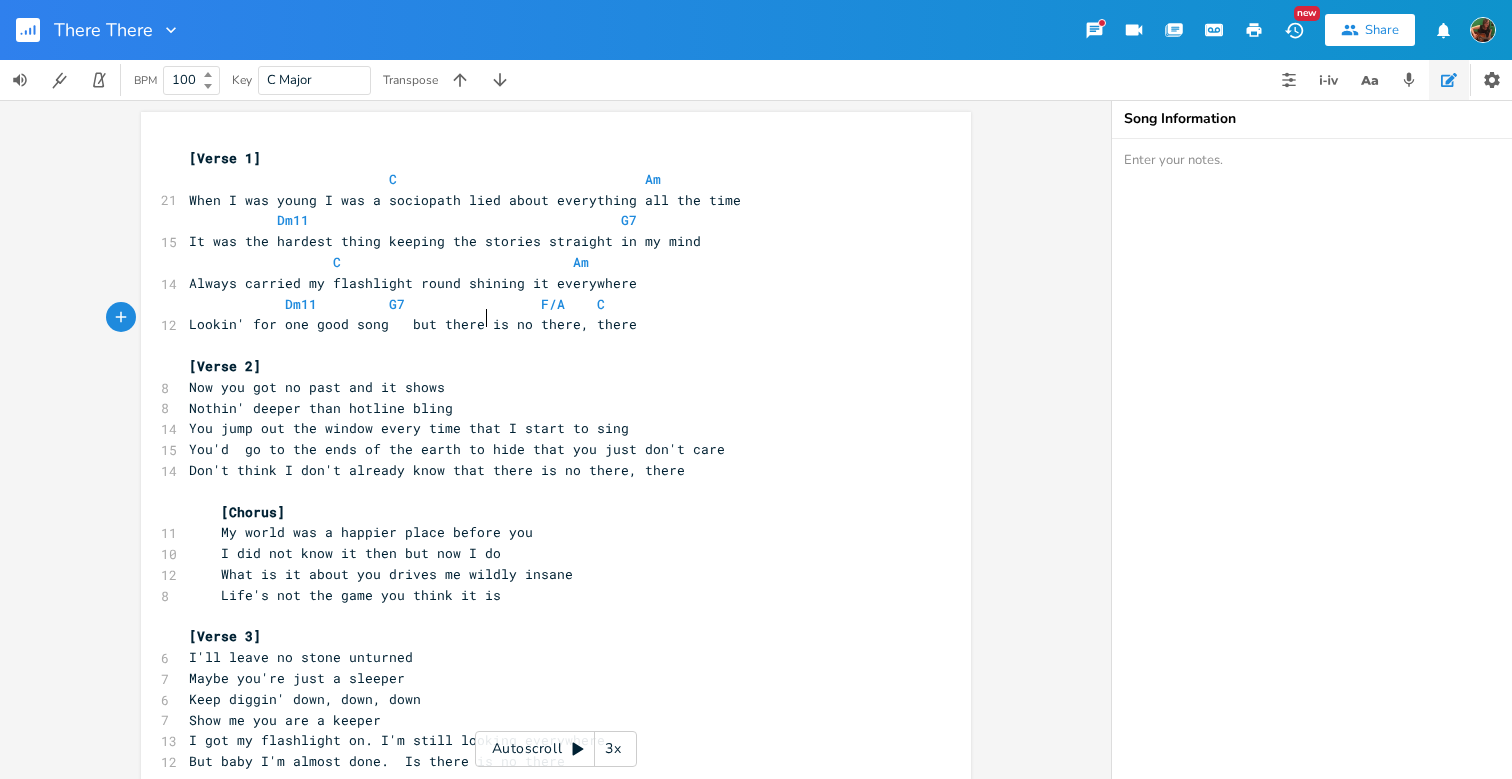 click on "Lookin' for one good song   but there is no there, there" at bounding box center [413, 324] 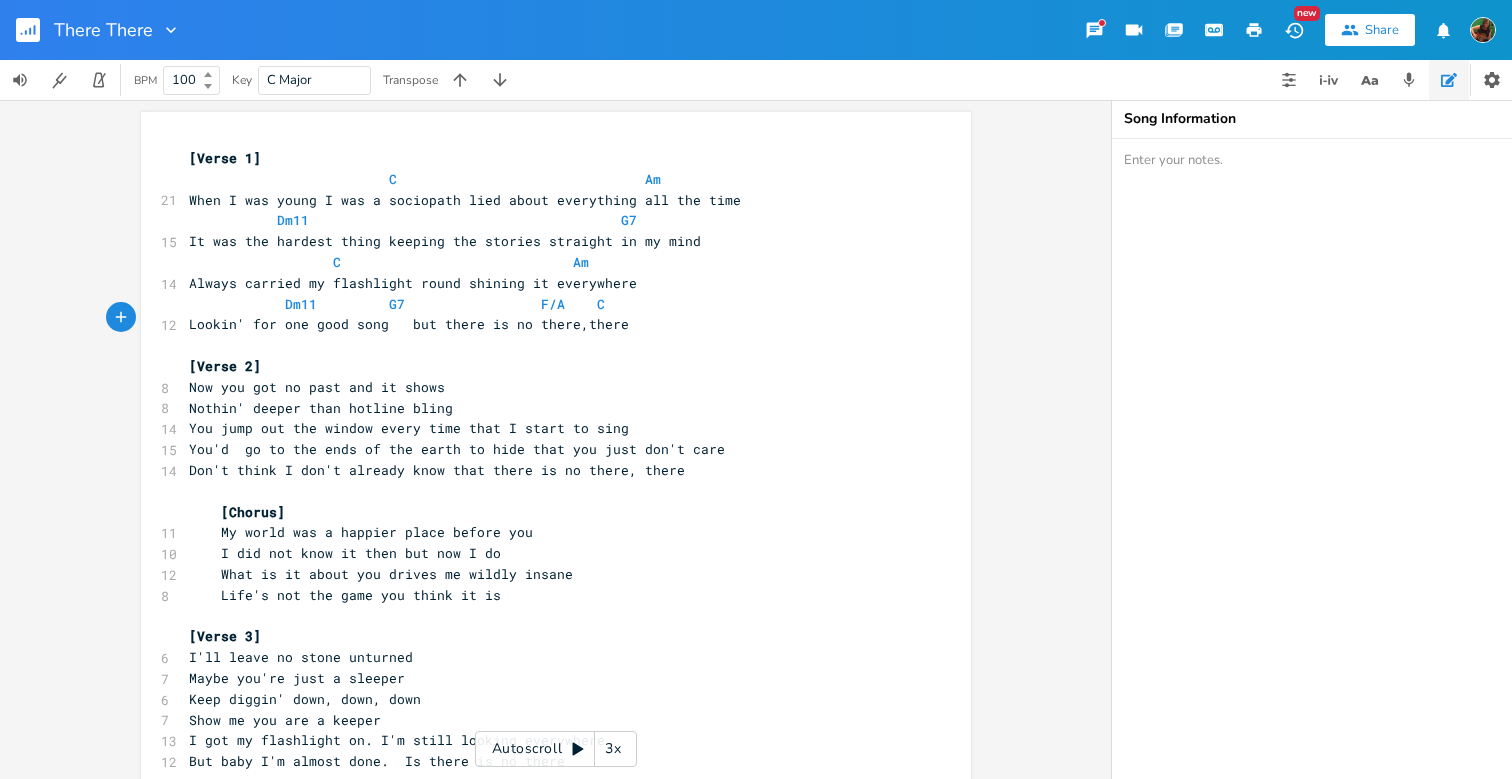 click on "Dm11           G7                   F/A      C" at bounding box center (397, 304) 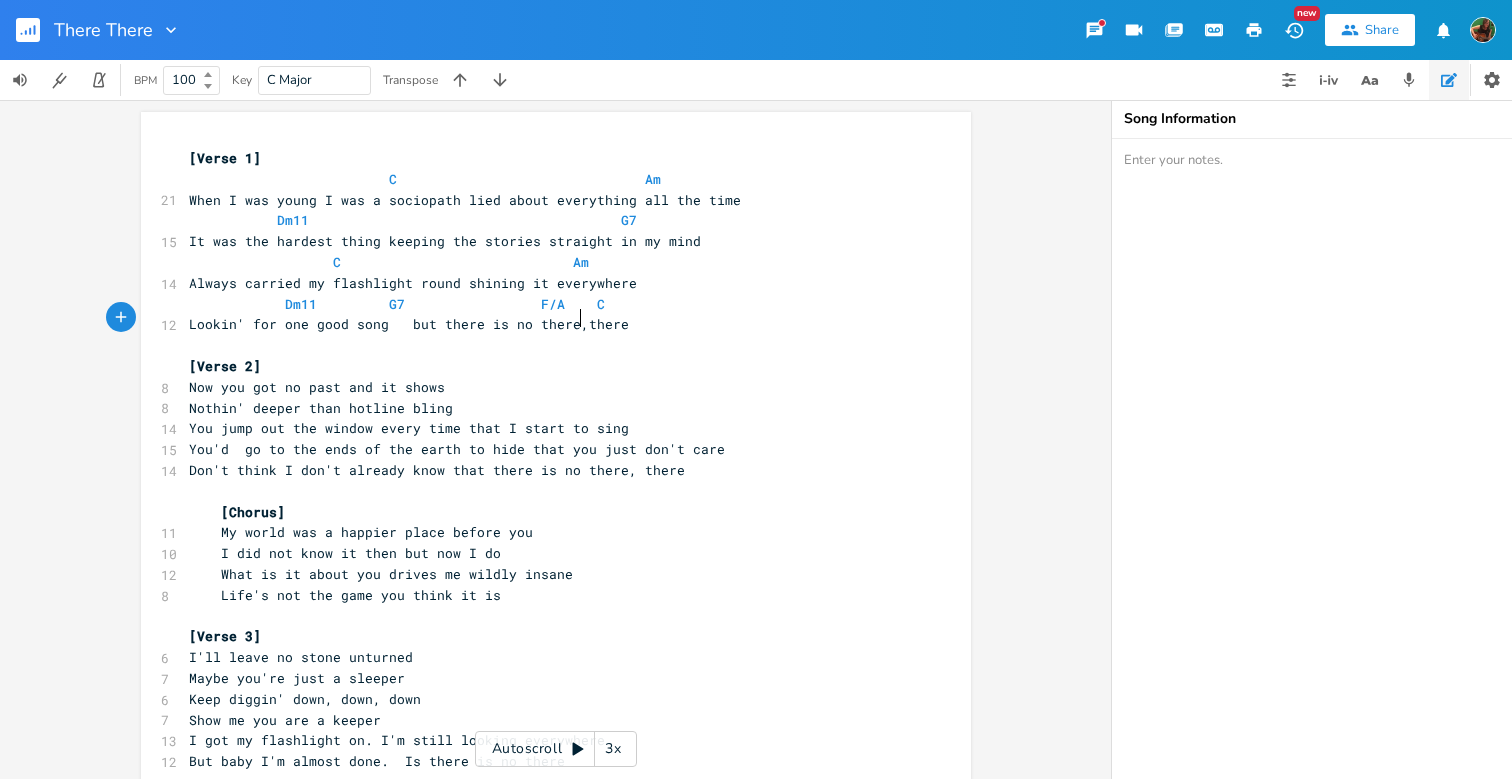 click on "Lookin' for one good song   but there is no there,there" at bounding box center (409, 324) 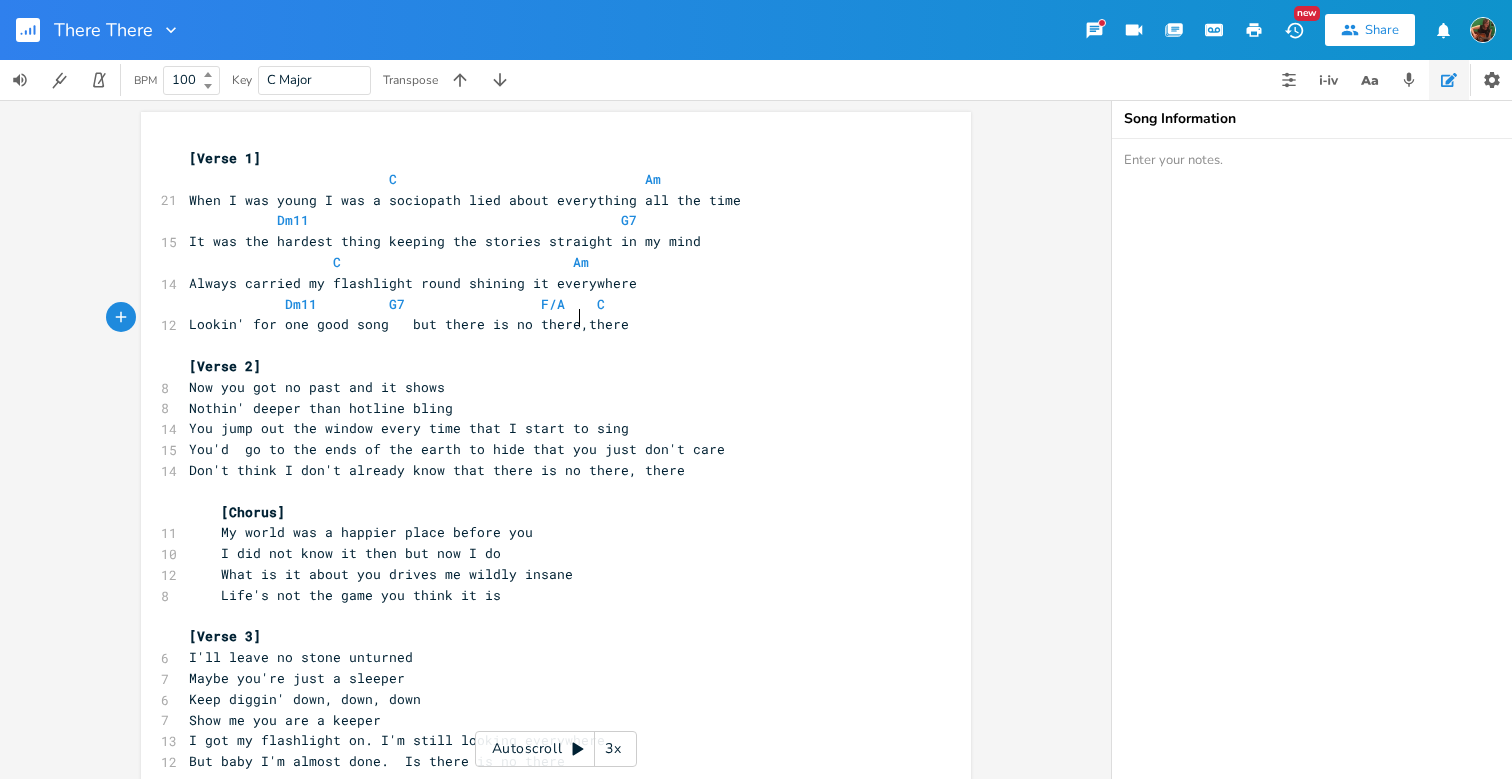 type on "," 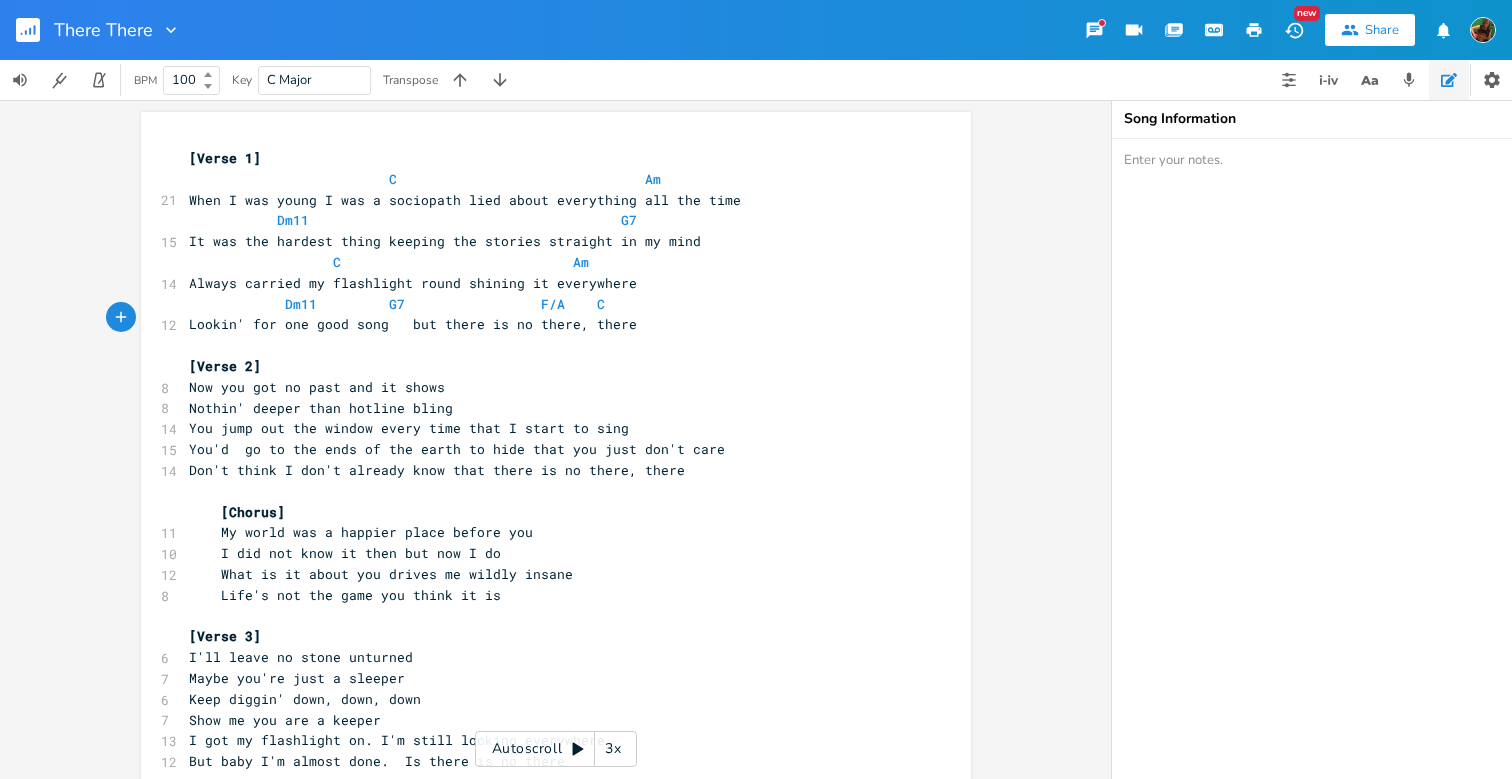click on "Always carried my flashlight round shining it everywhere" at bounding box center [413, 283] 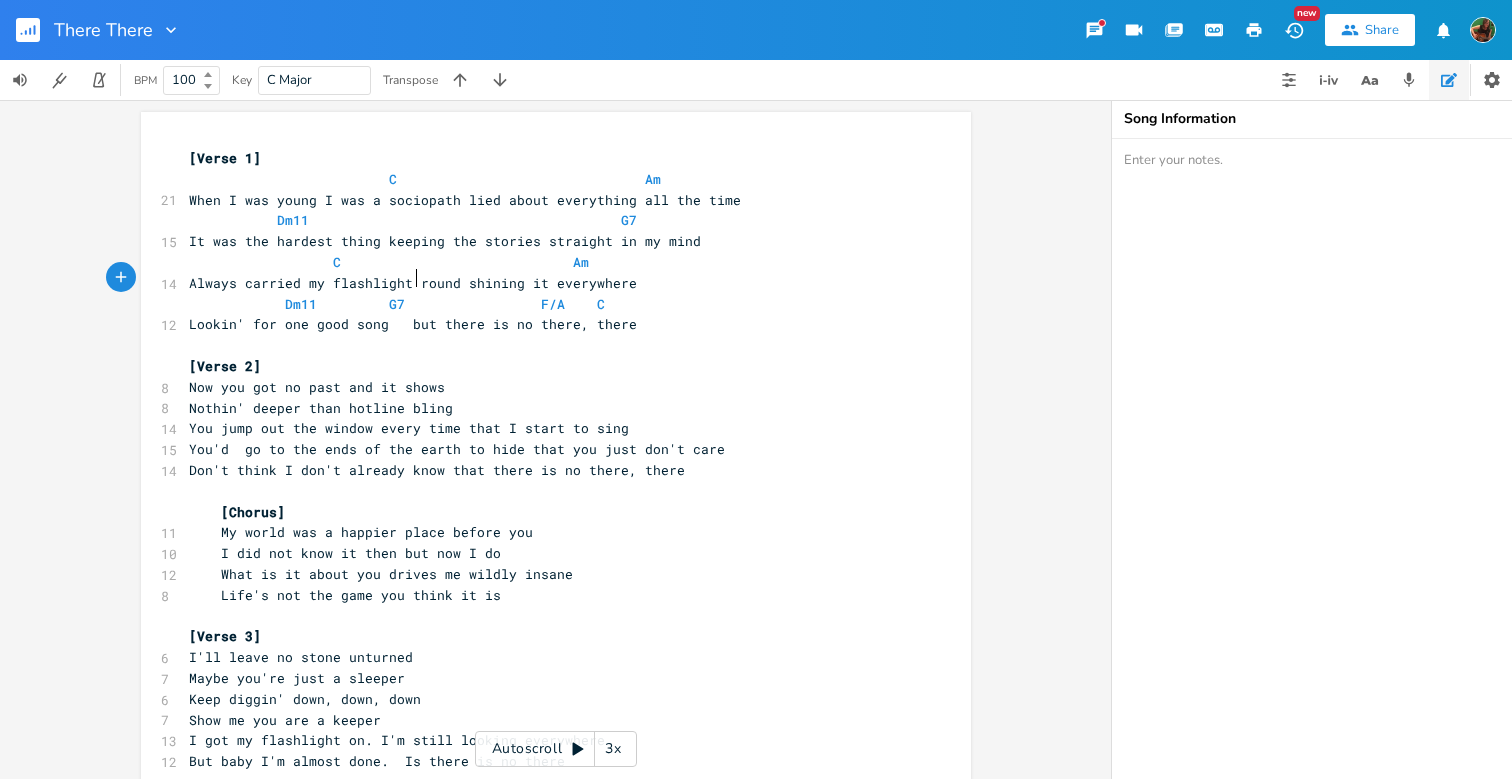 type on "'" 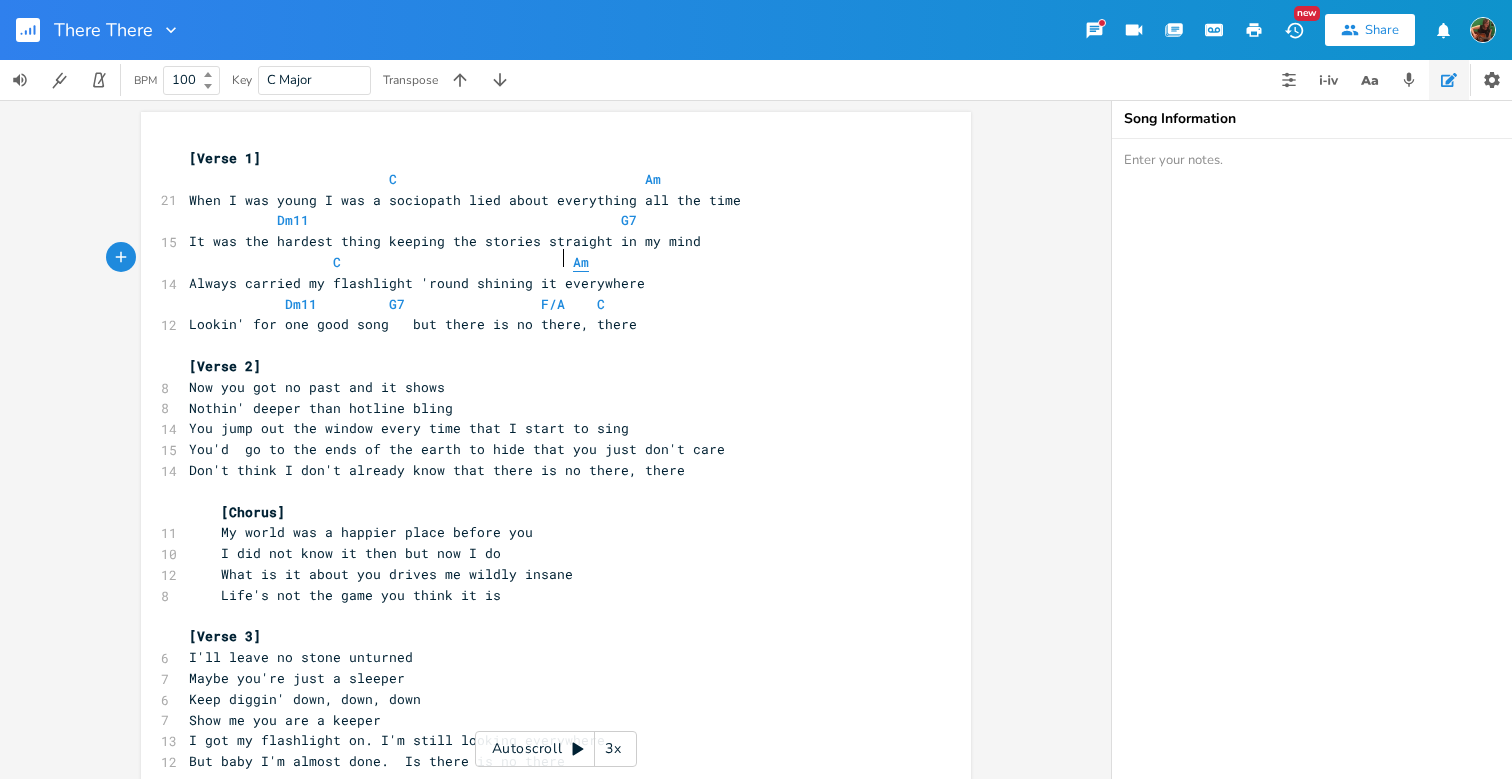click on "Am" at bounding box center [581, 262] 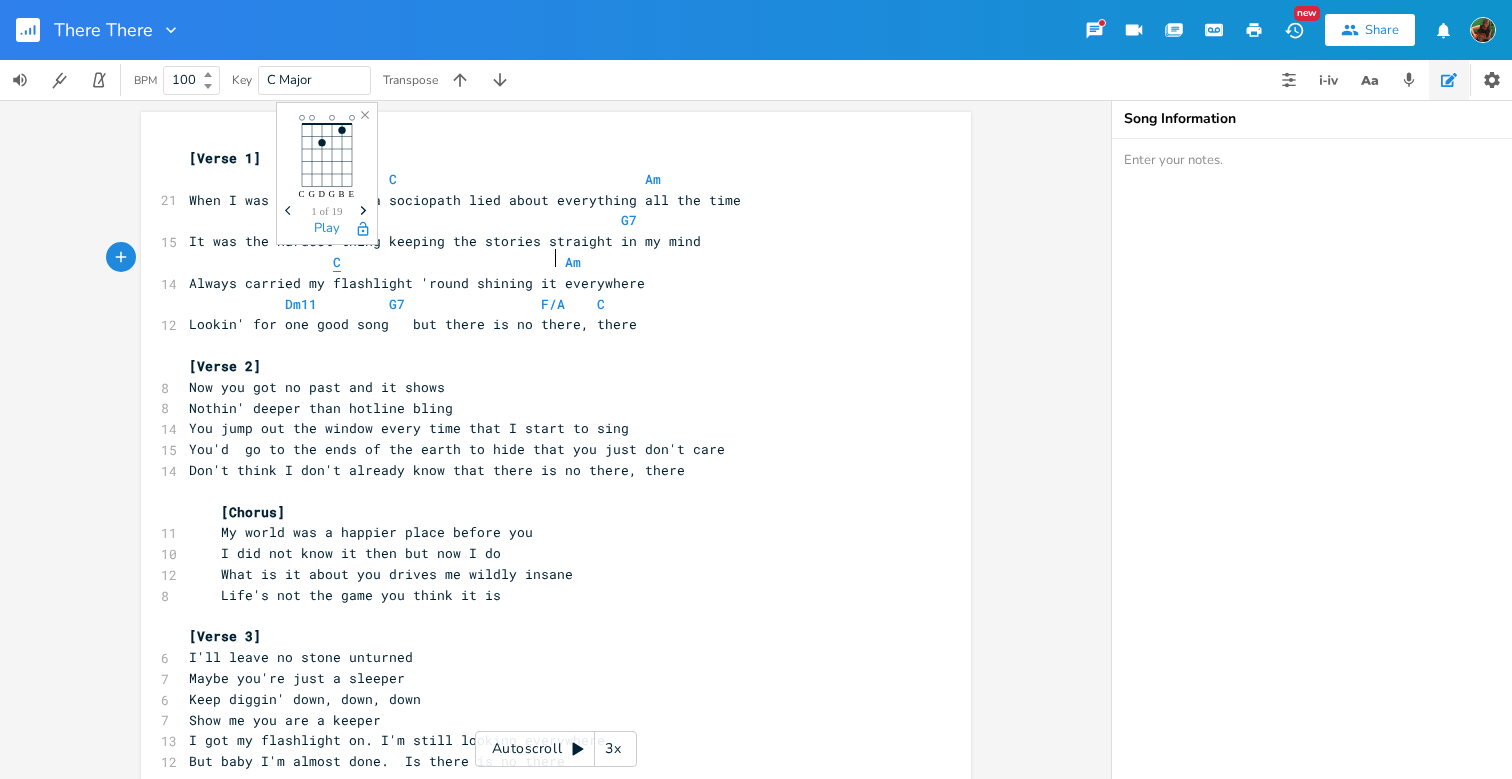 click on "C" at bounding box center [337, 262] 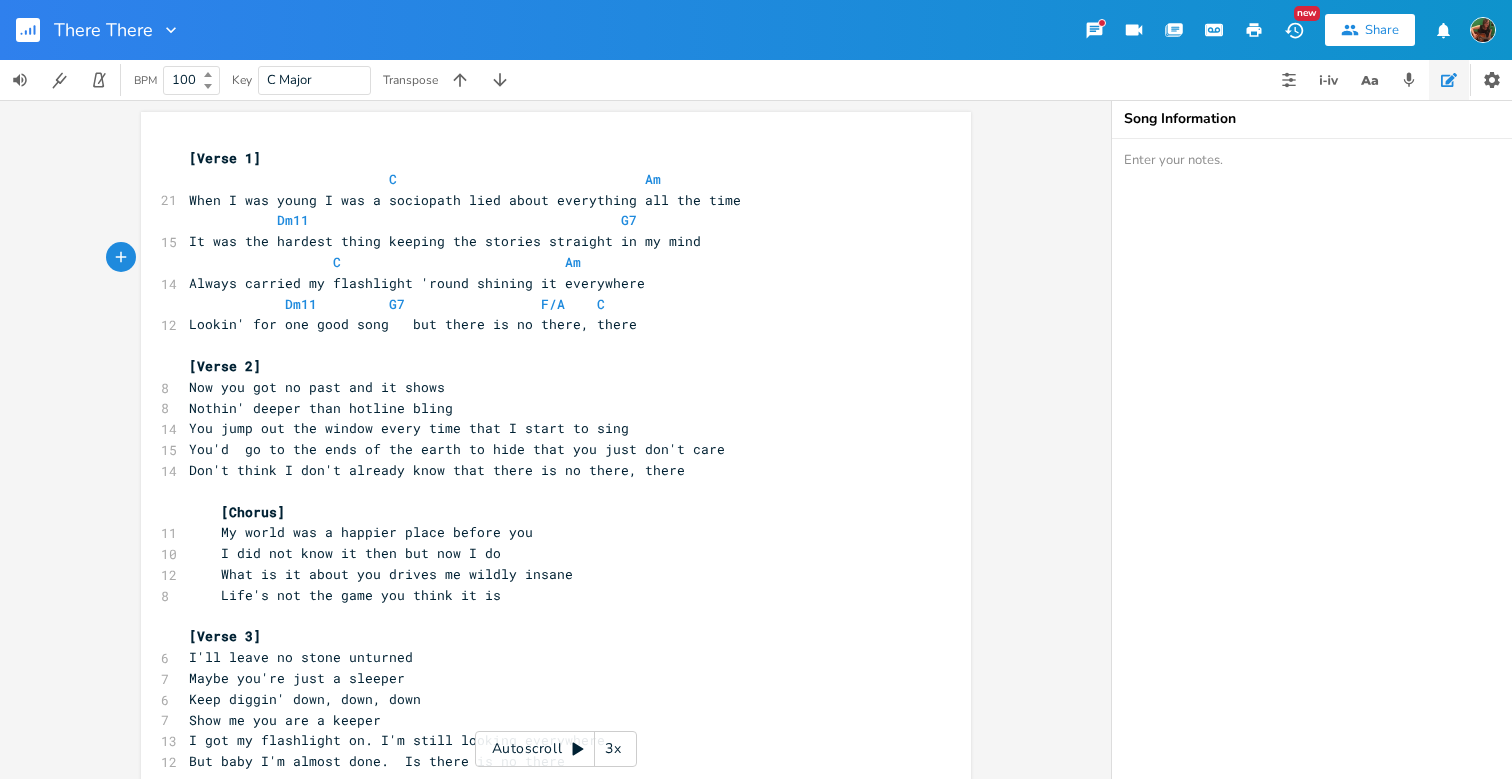 click on "[Verse 1]" at bounding box center (225, 158) 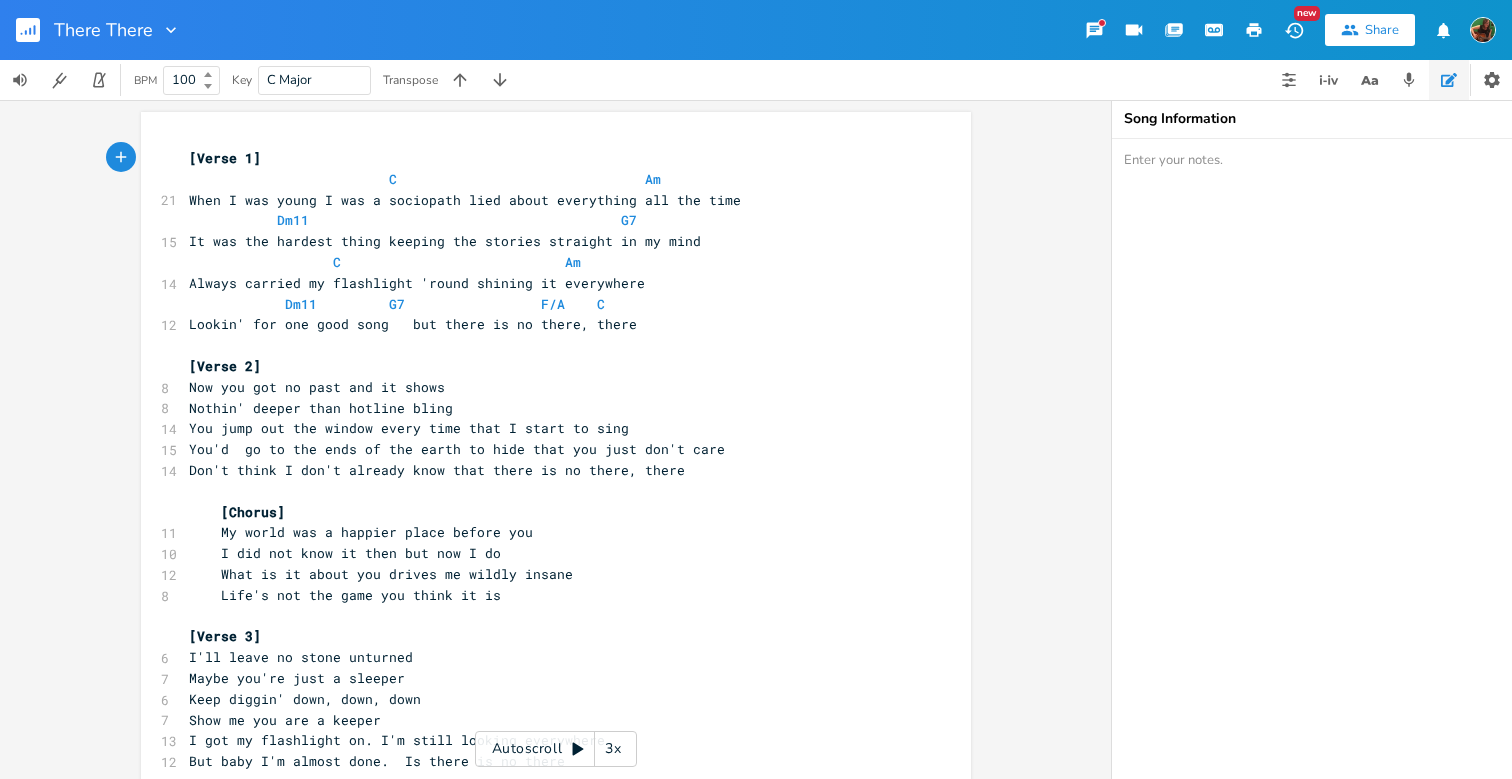 click on "xxxxxxxxxx   [Verse 1]                           C                                 Am 21 When I was young I was a sociopath lied about everything all the time             Dm11                                         G7 15 It was the hardest thing keeping the stories straight in my mind                    C                              Am 14 Always carried my flashlight 'round shining it everywhere              Dm11           G7                   F/A      C 12 Lookin' for one good song   but there is no there, there ​ [Verse 2] 8 Now you got no past and it shows  8 Nothin' deeper than hotline bling 14 You jump out the window every time that I start to sing 15 You'd  go to the ends of the earth to hide that you just don't care 14 Don't think I don't already know that there is no there, there ​      [Chorus] 11      My world was a happier place before you 10      I did not know it then but now I do 12      8" at bounding box center (556, 549) 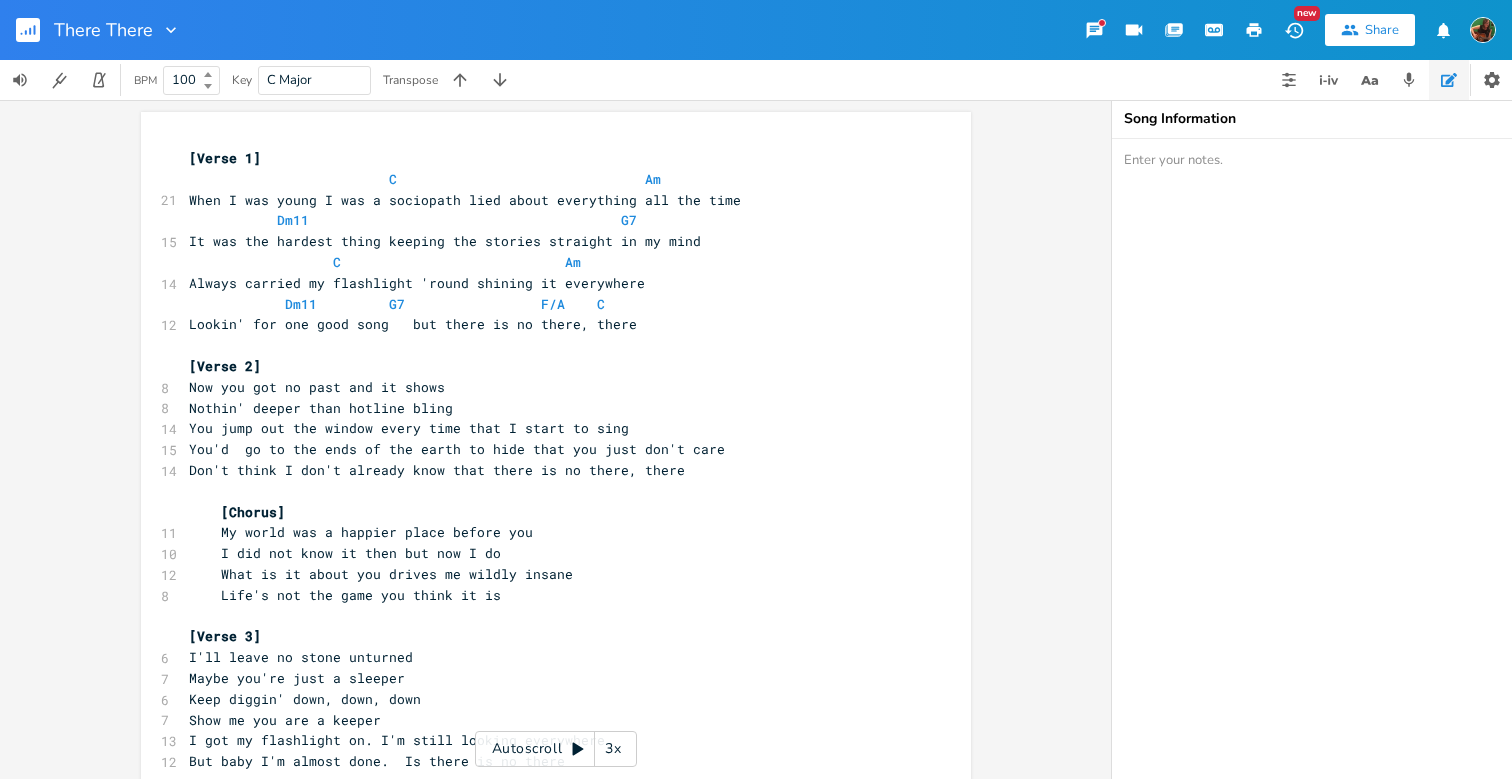 scroll, scrollTop: 0, scrollLeft: 0, axis: both 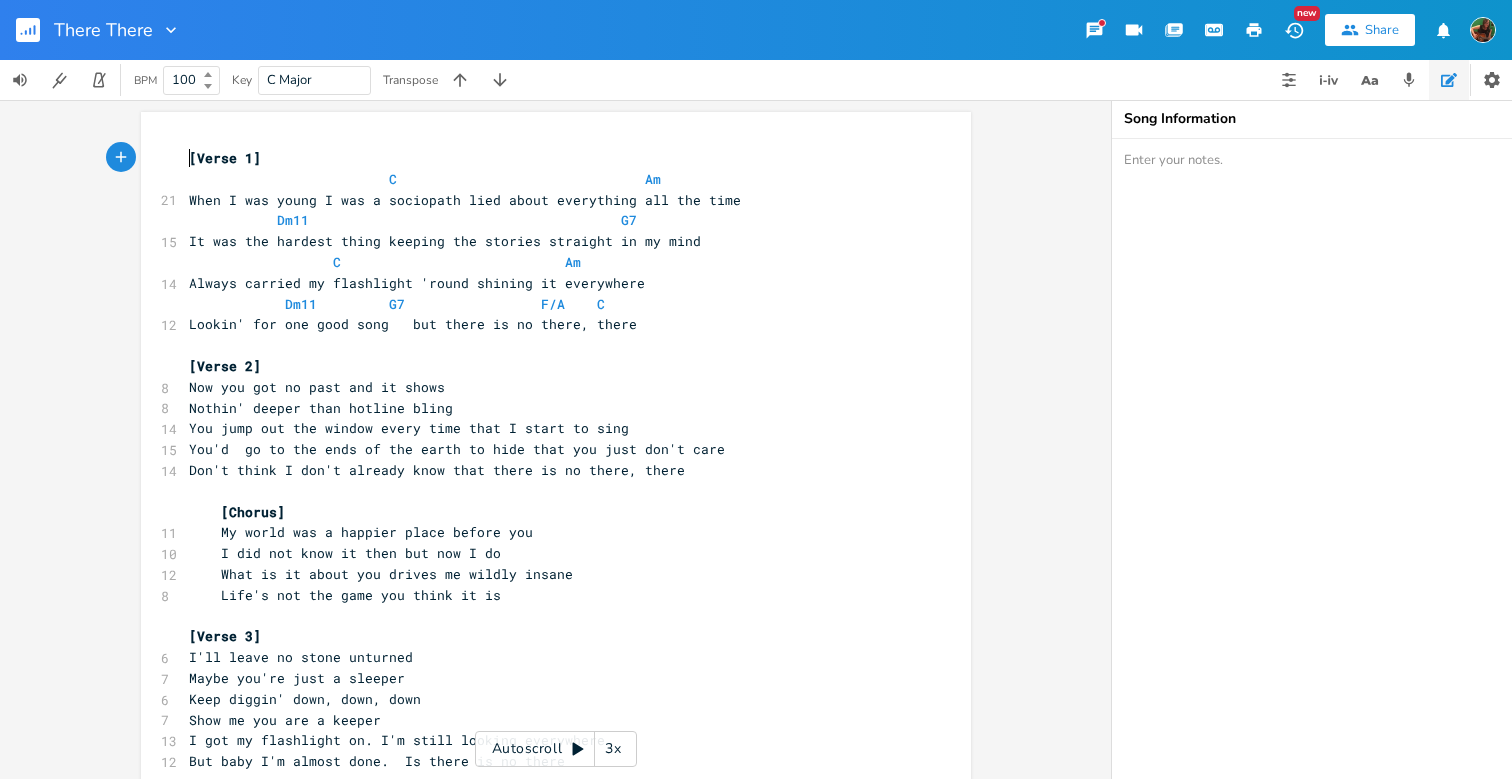 click on "[Verse 1]" at bounding box center (546, 158) 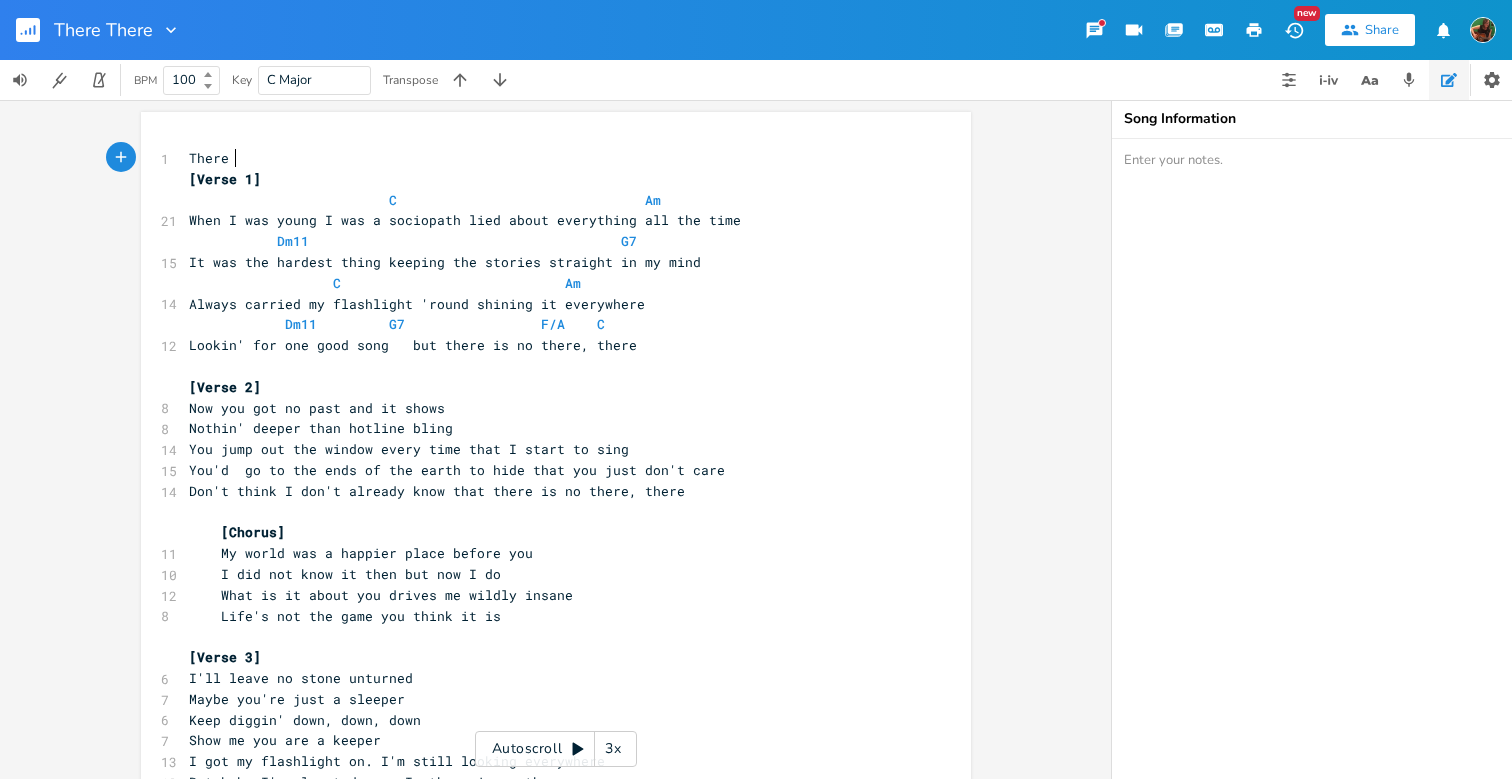 scroll, scrollTop: 0, scrollLeft: 32, axis: horizontal 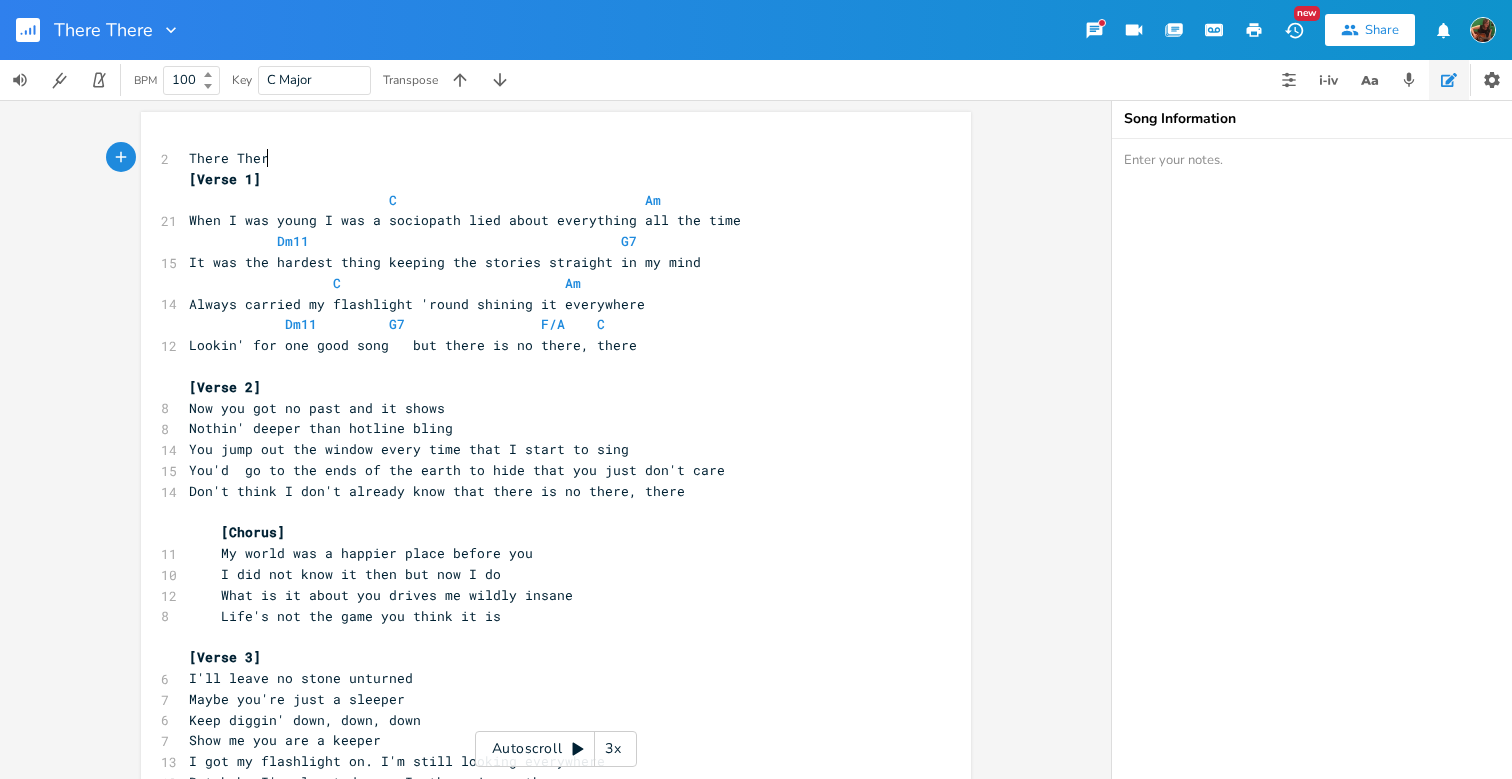 type on "There There" 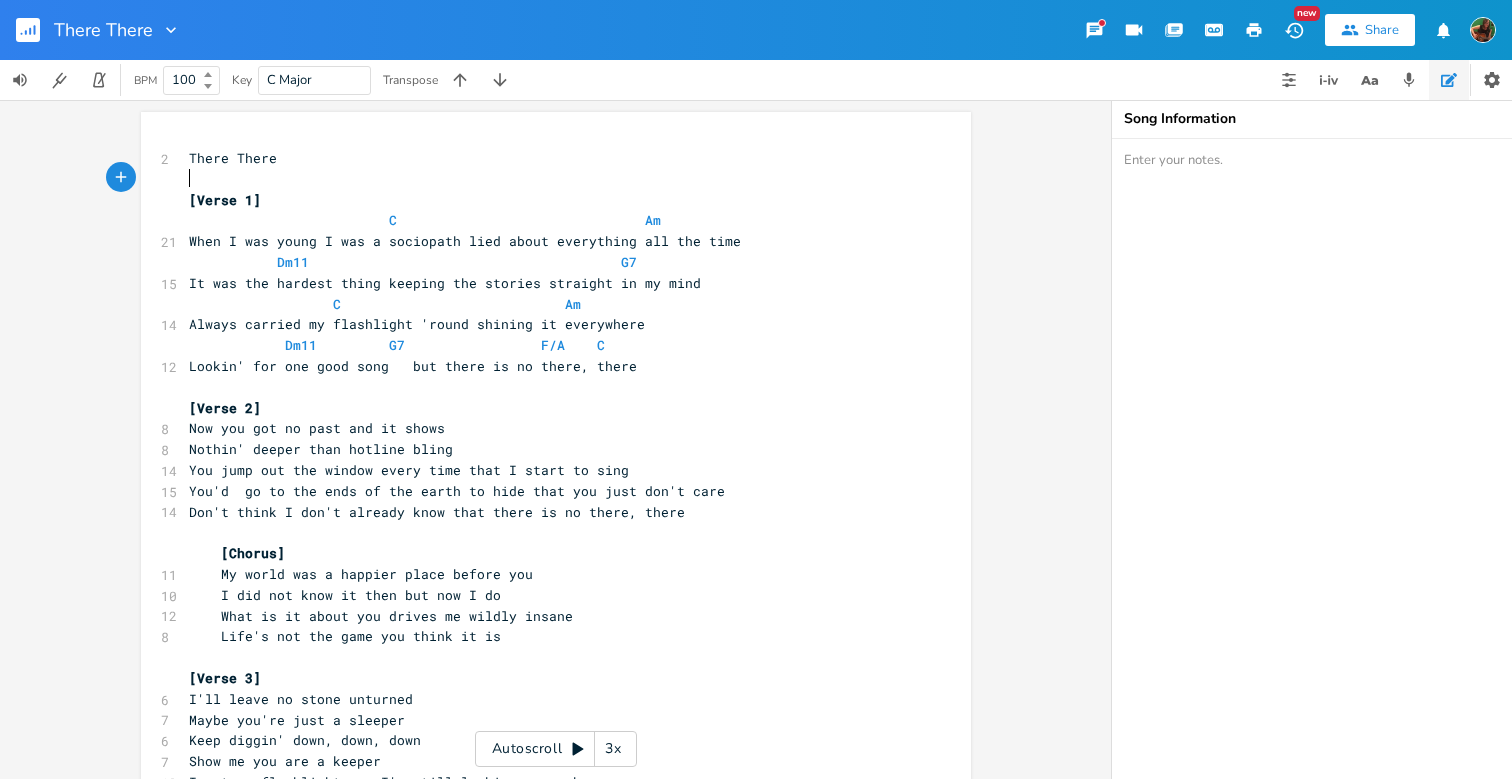 scroll, scrollTop: 0, scrollLeft: 8, axis: horizontal 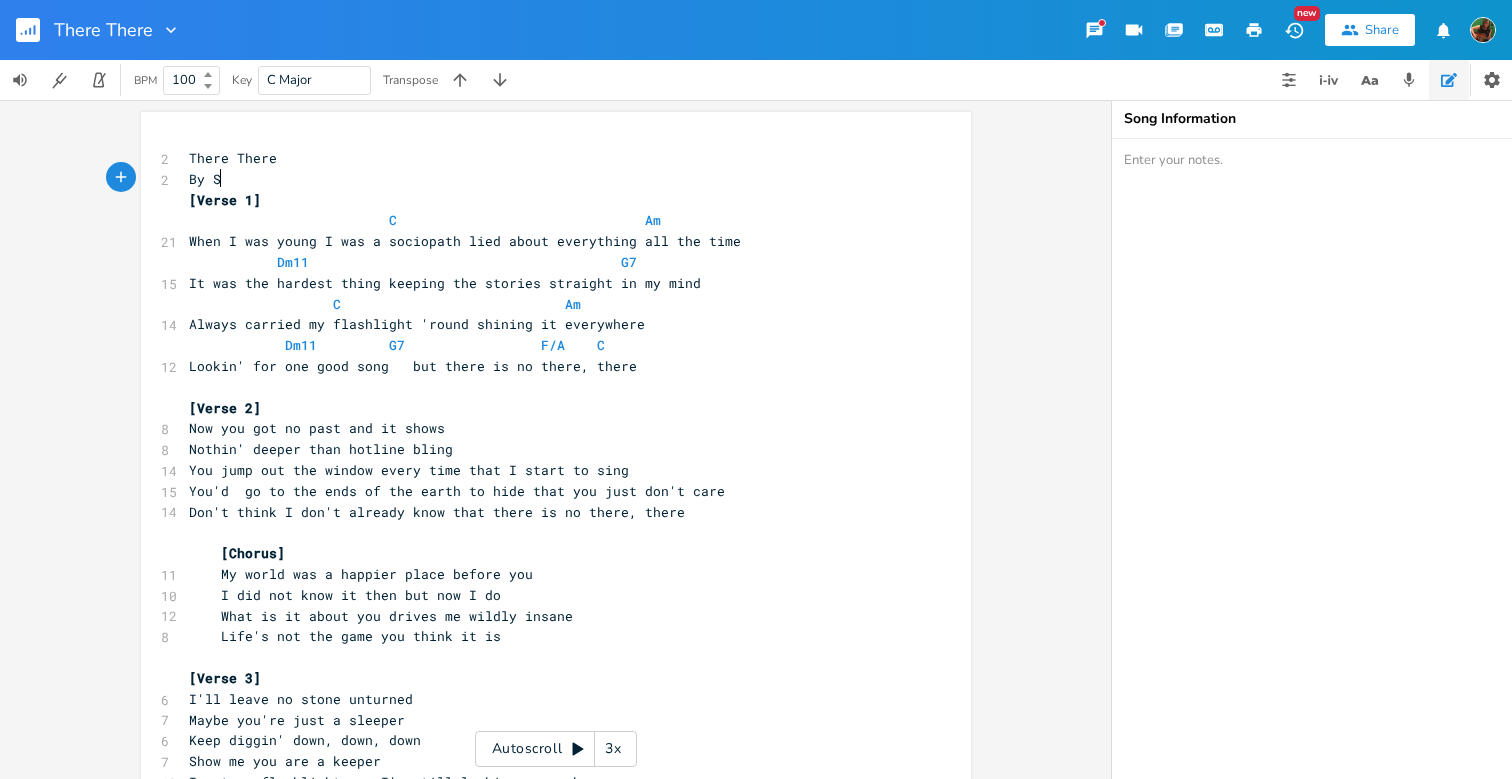 type on "By Sus" 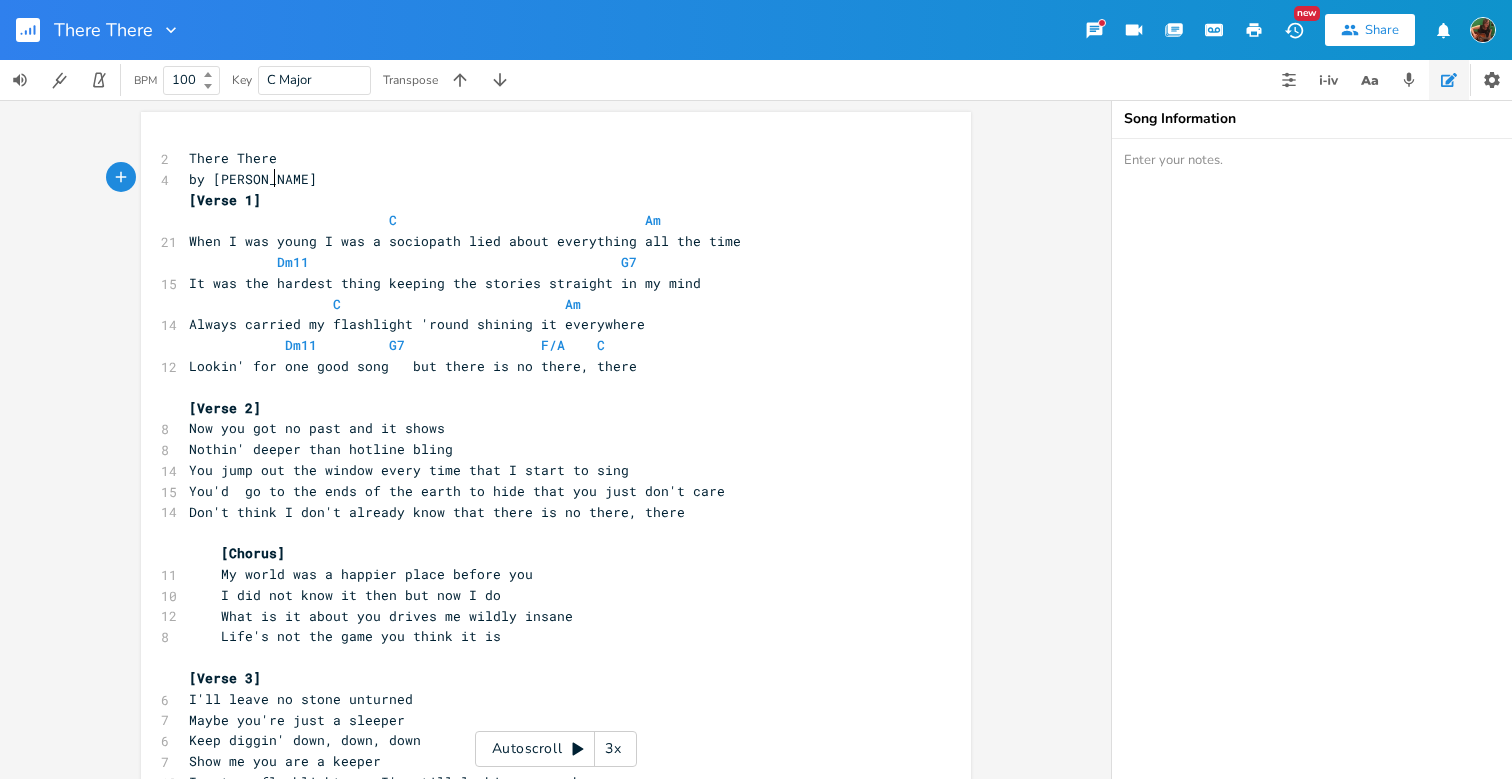 type on "by [PERSON_NAME]" 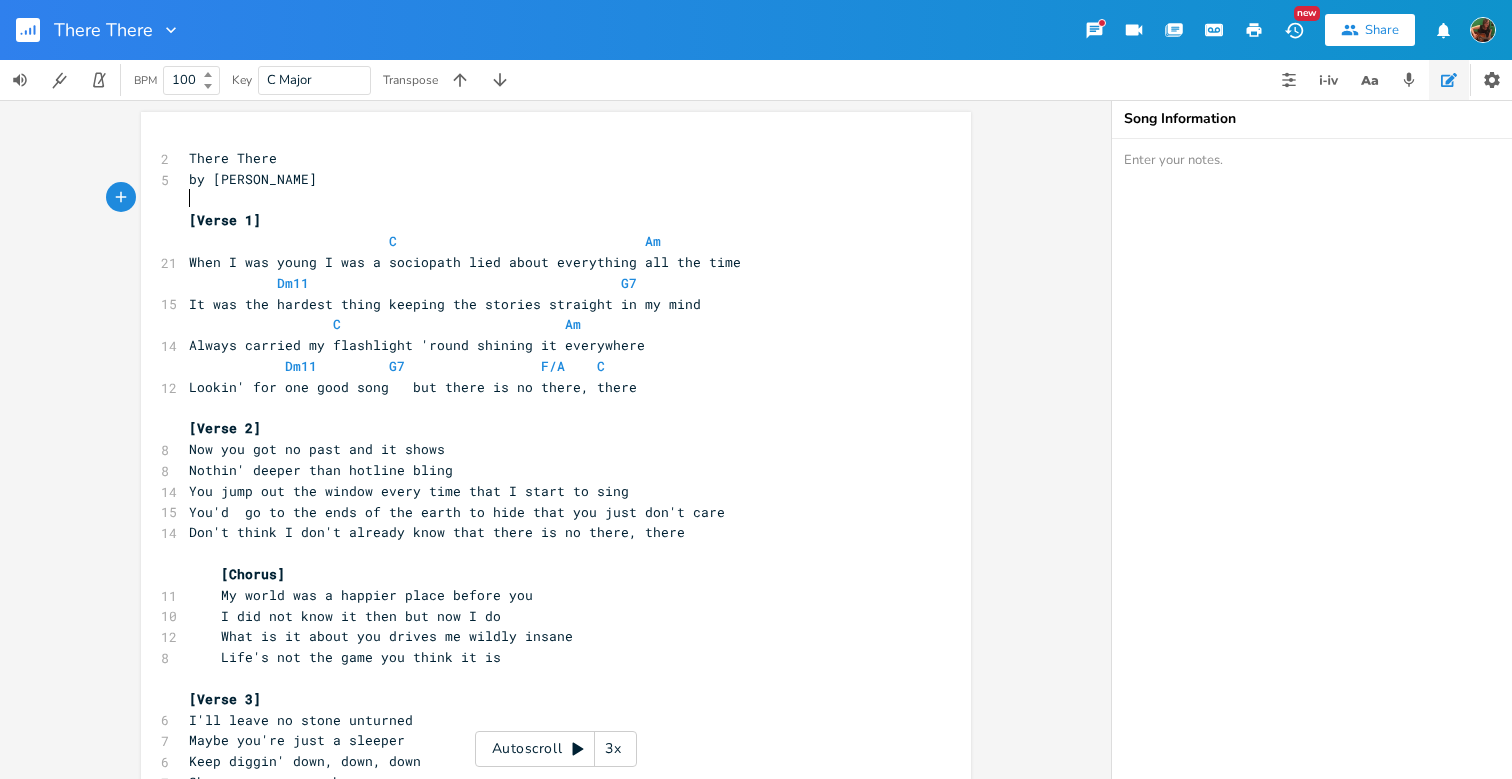 click on "[Verse 2]" at bounding box center (546, 428) 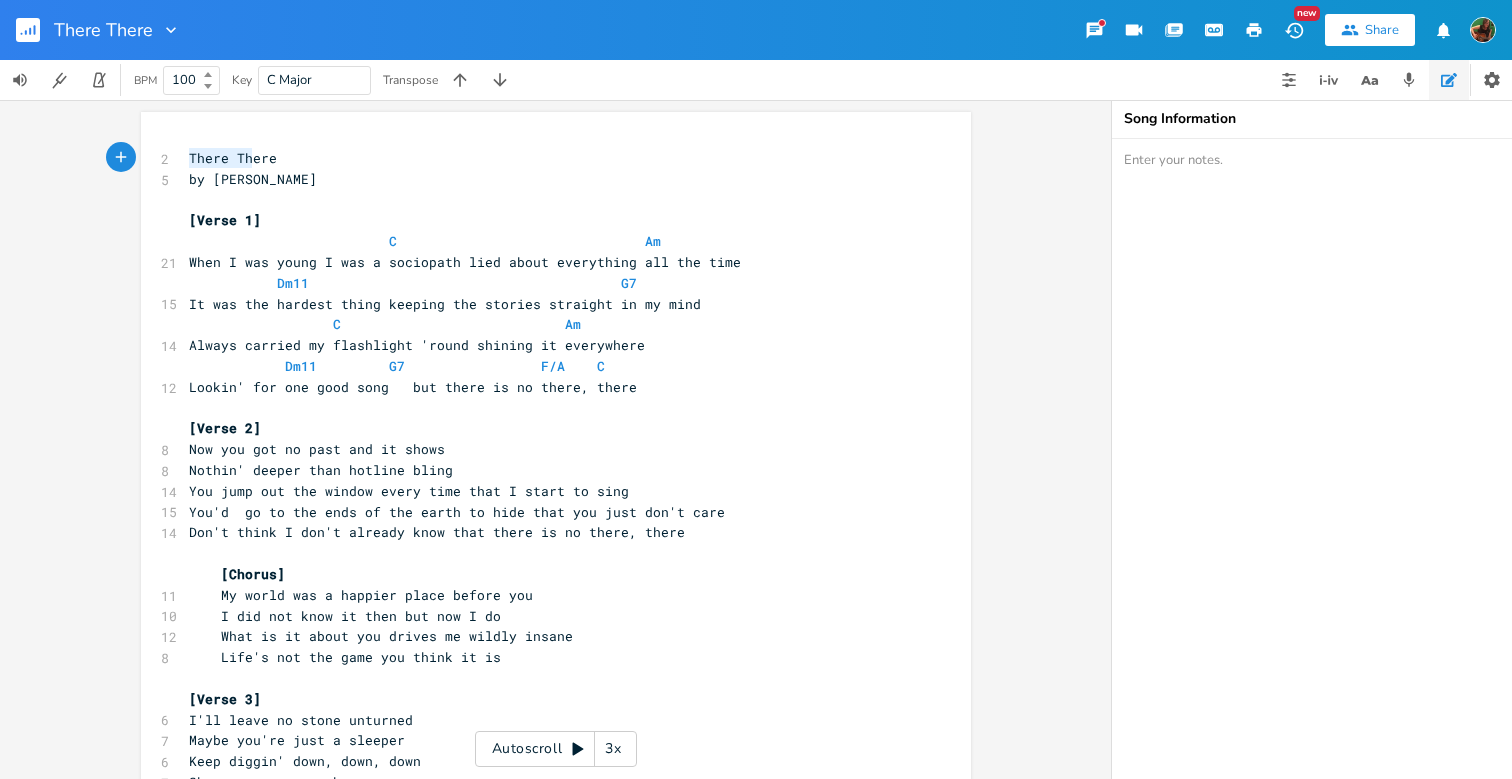 type on "There There" 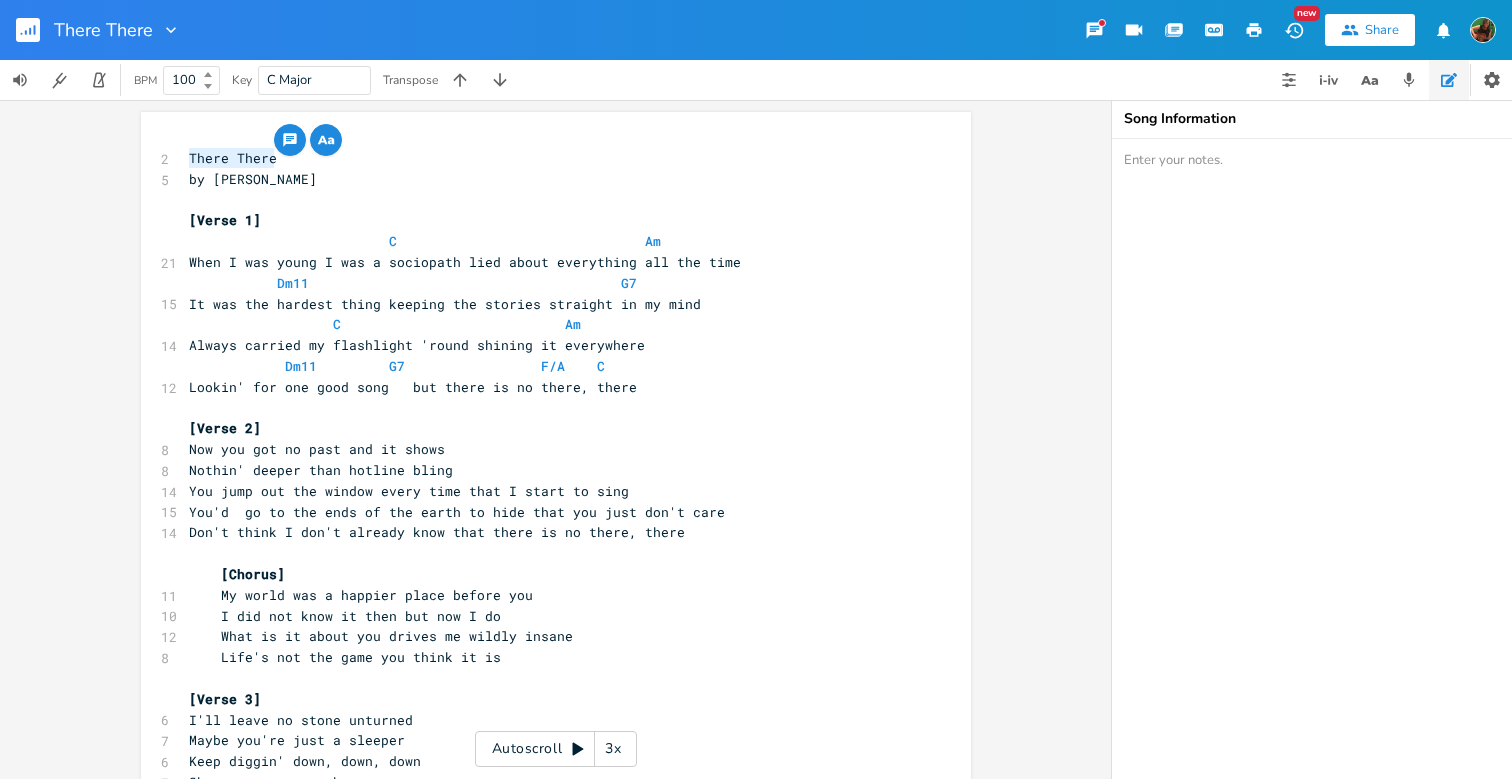 drag, startPoint x: 184, startPoint y: 156, endPoint x: 285, endPoint y: 160, distance: 101.07918 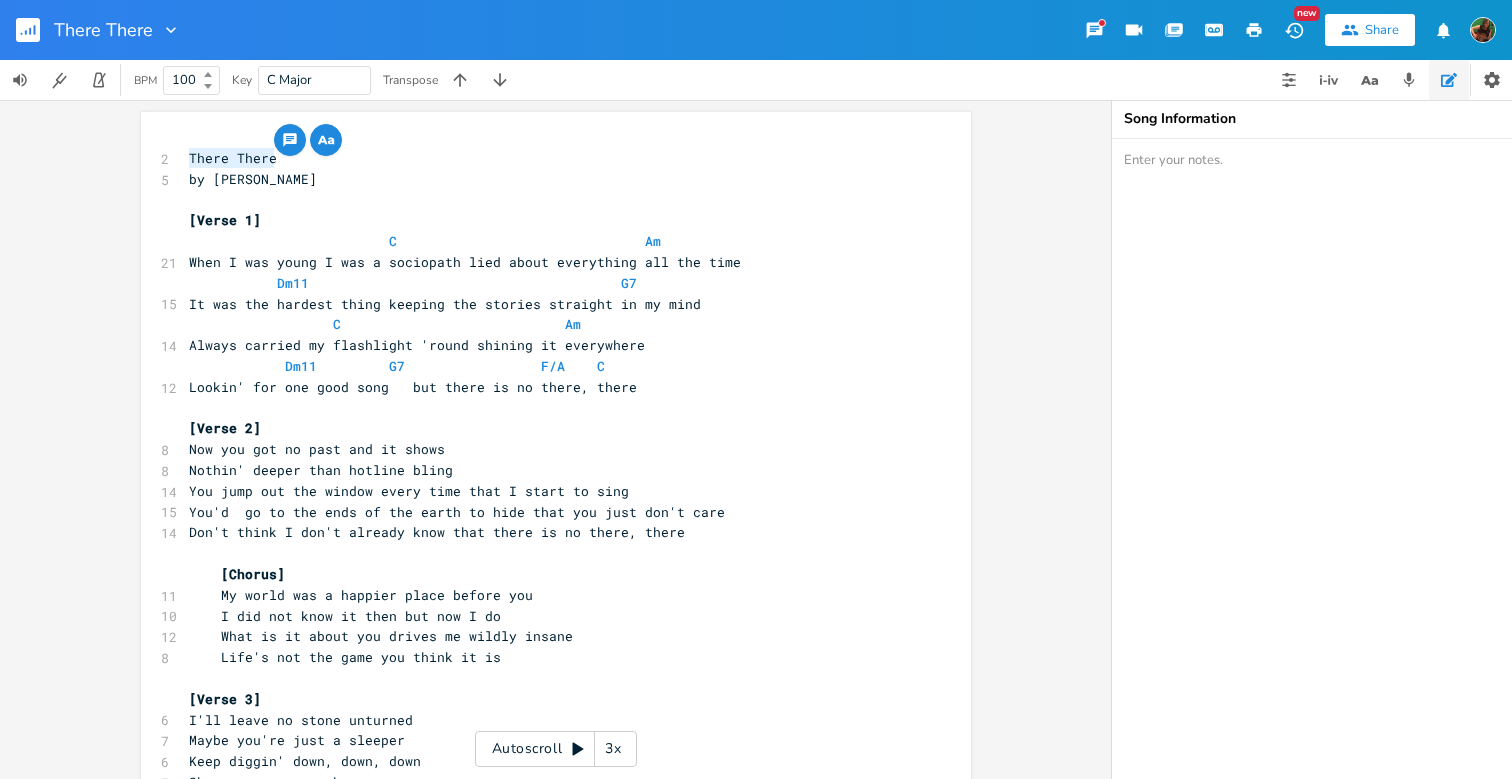click on "There There" at bounding box center [233, 158] 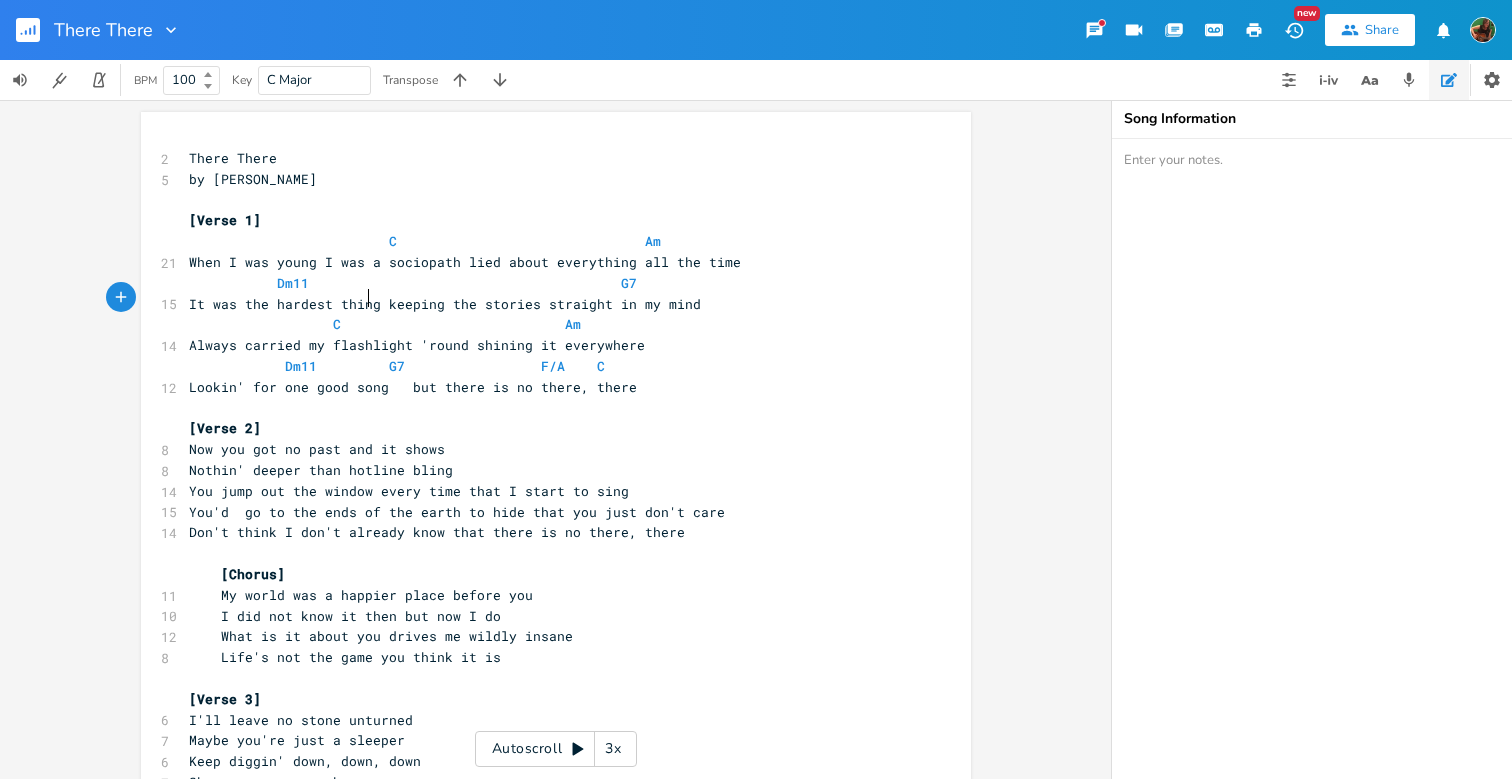 click on "It was the hardest thing keeping the stories straight in my mind" at bounding box center (445, 304) 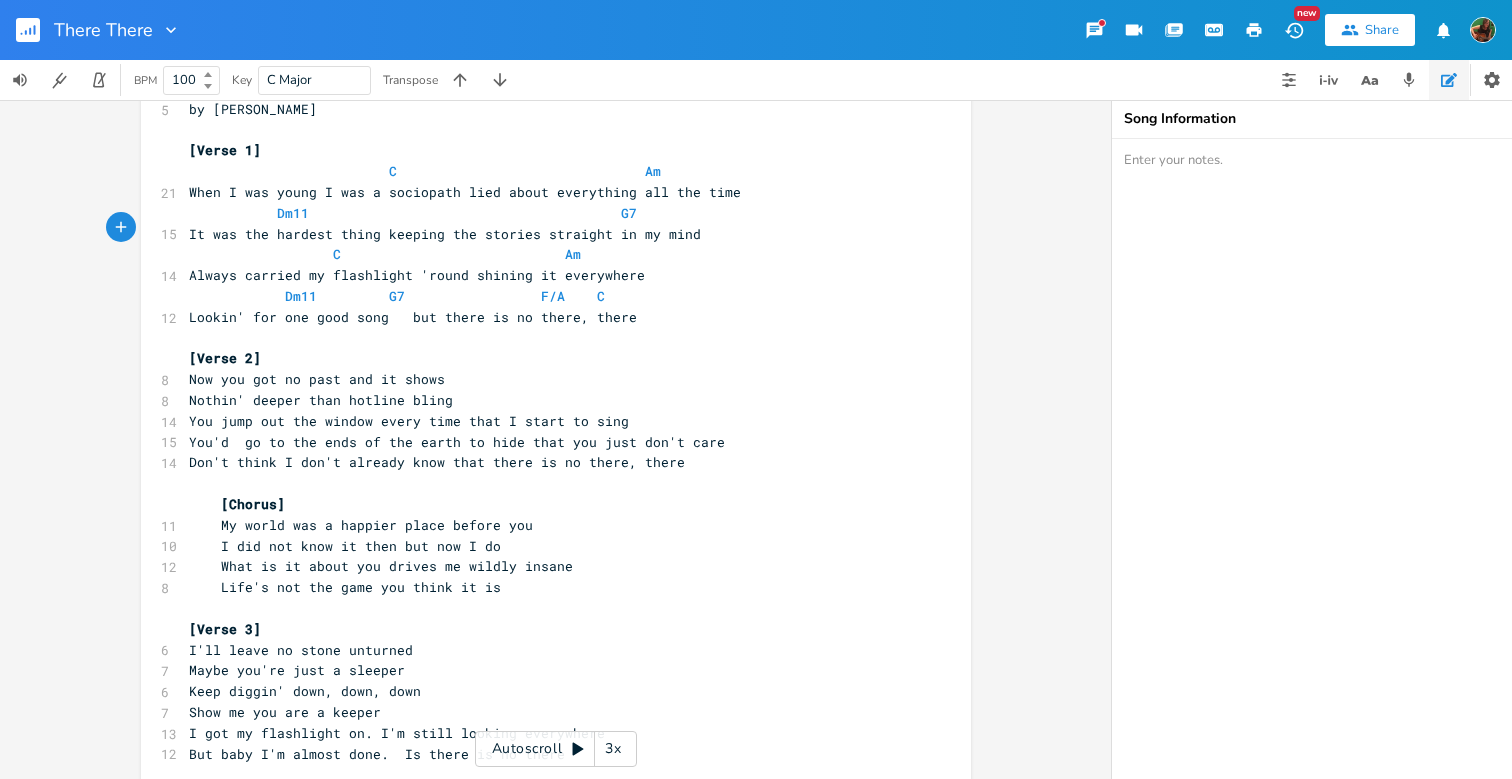 scroll, scrollTop: 80, scrollLeft: 0, axis: vertical 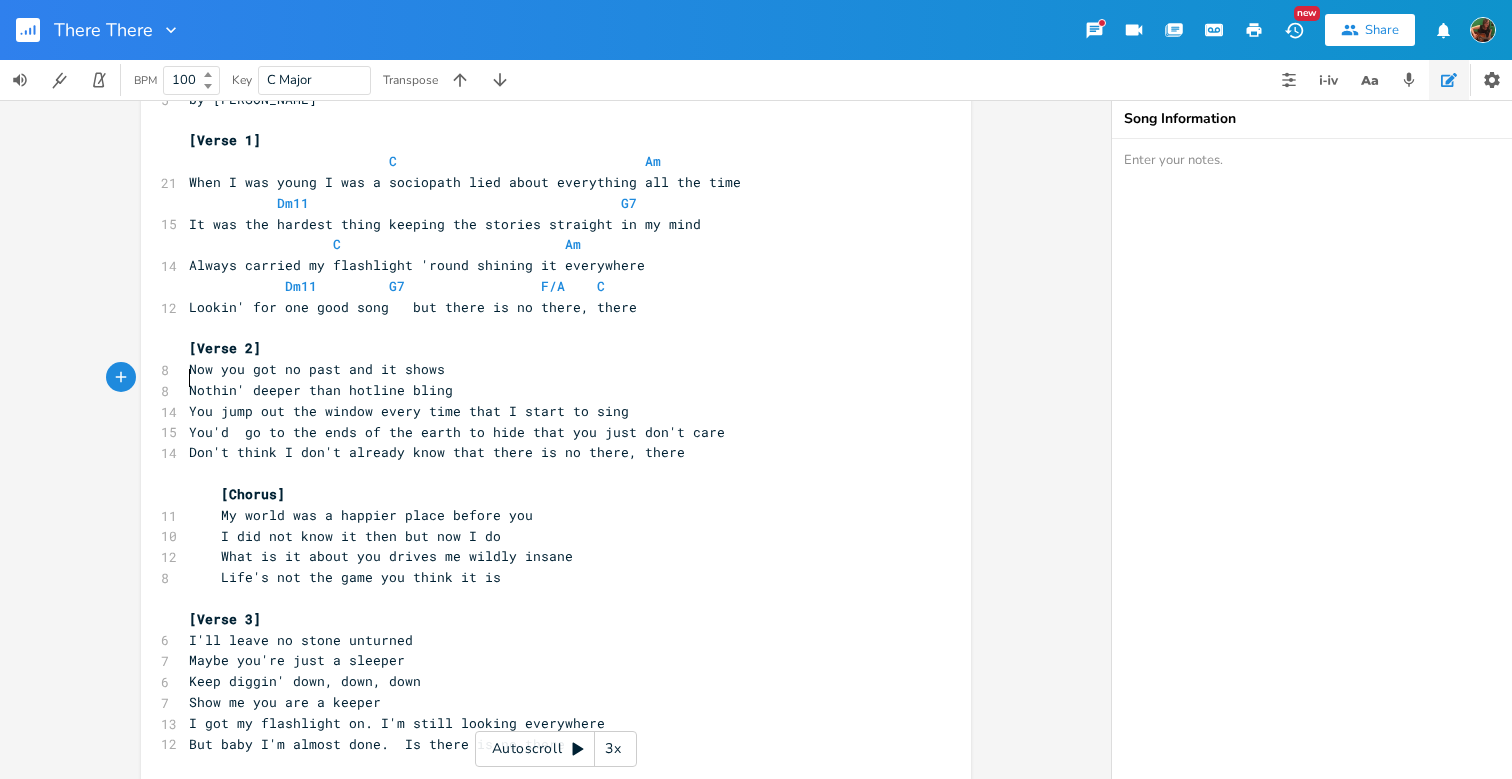 click on "Nothin' deeper than hotline bling" at bounding box center (321, 390) 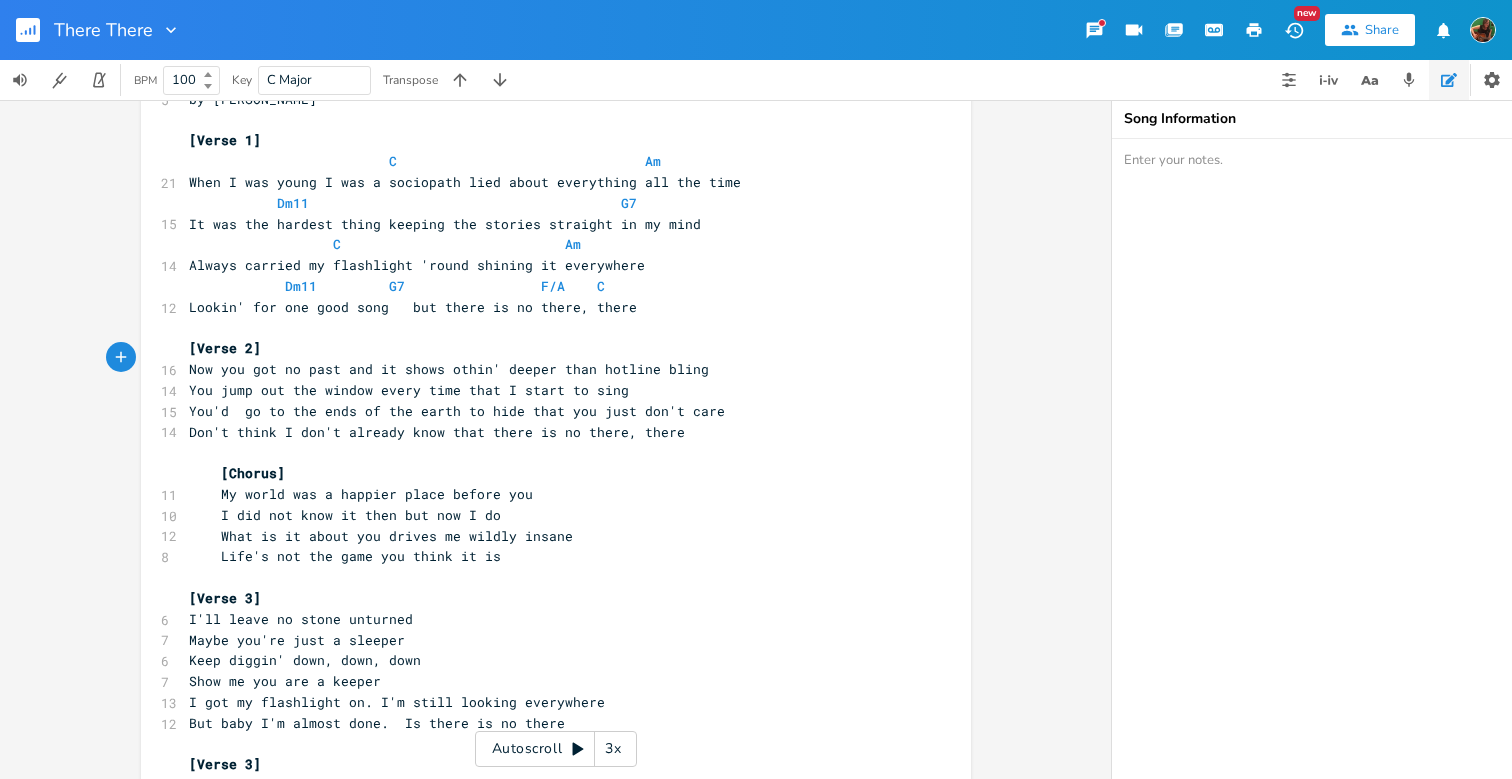 type on "n" 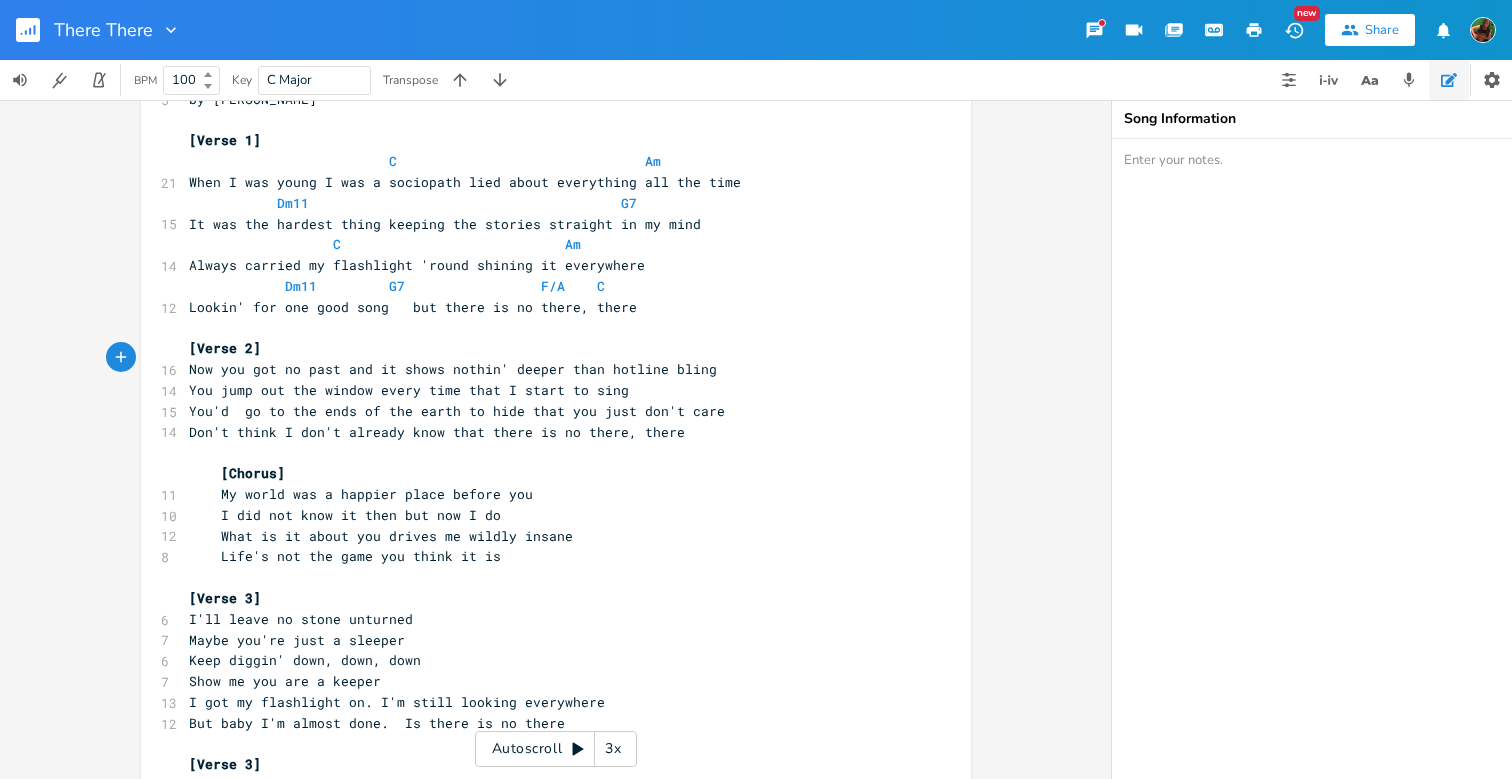 click on "Now you got no past and it shows nothin' deeper than hotline bling" at bounding box center (453, 369) 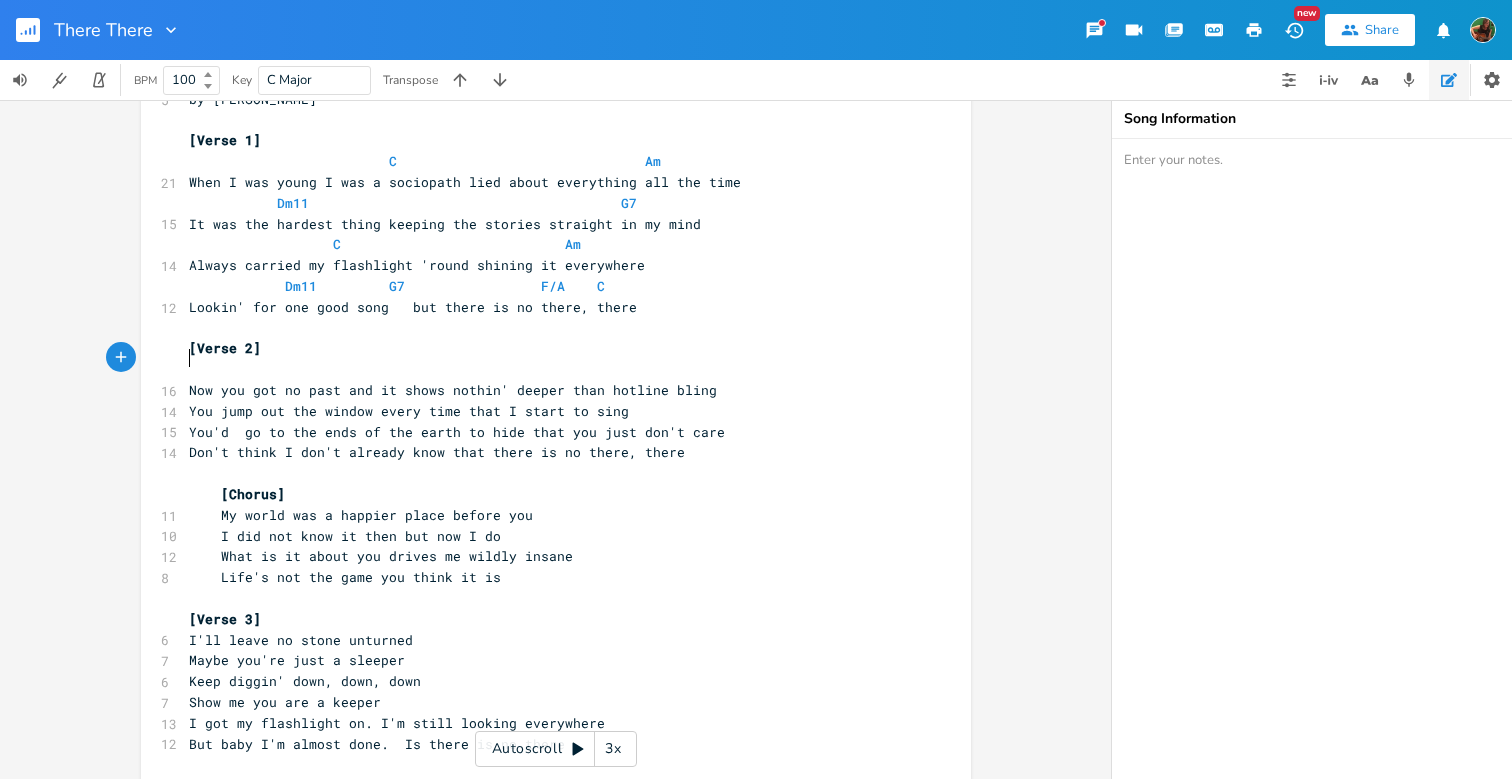 click on "​" at bounding box center [546, 369] 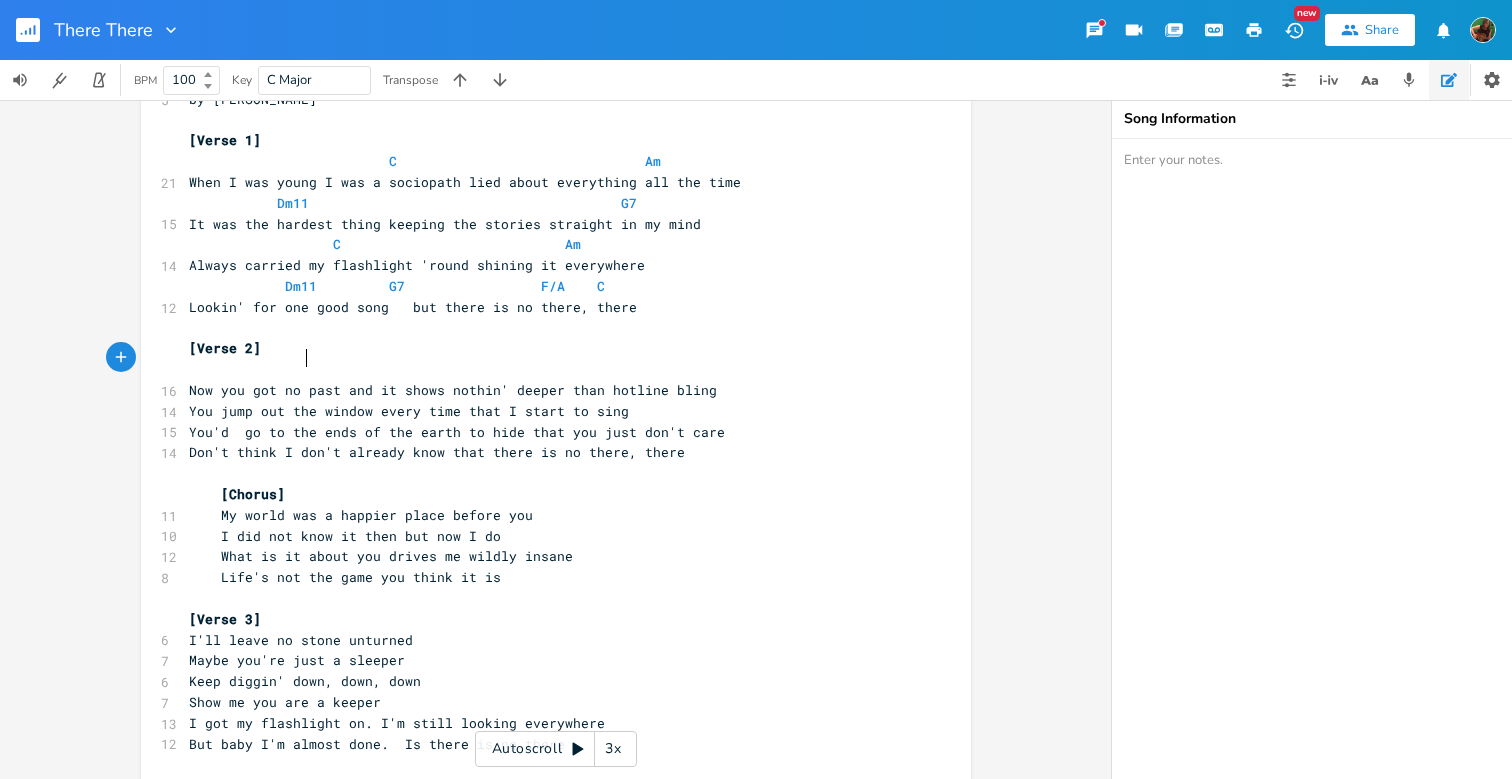 type on "C" 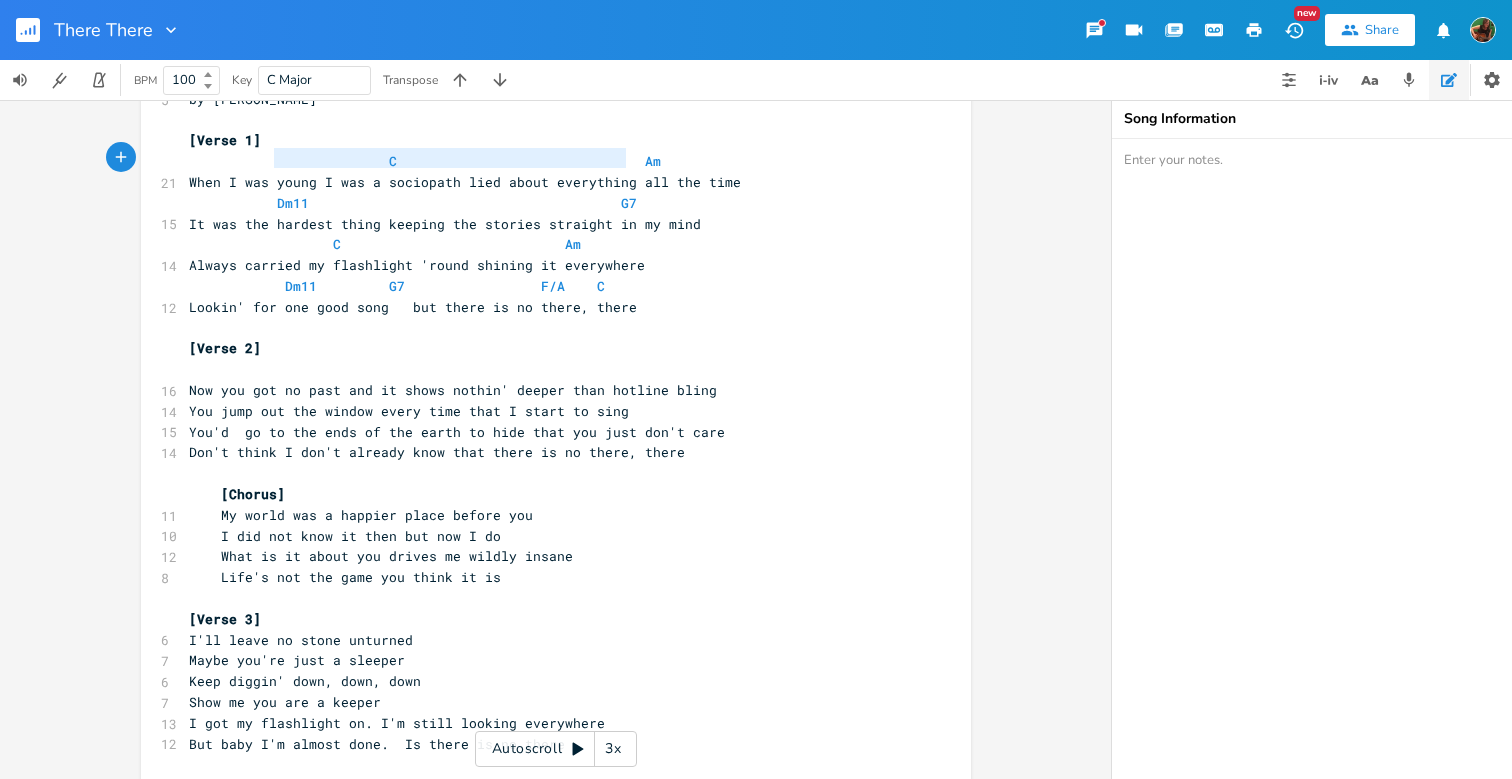 type on "C                               Am" 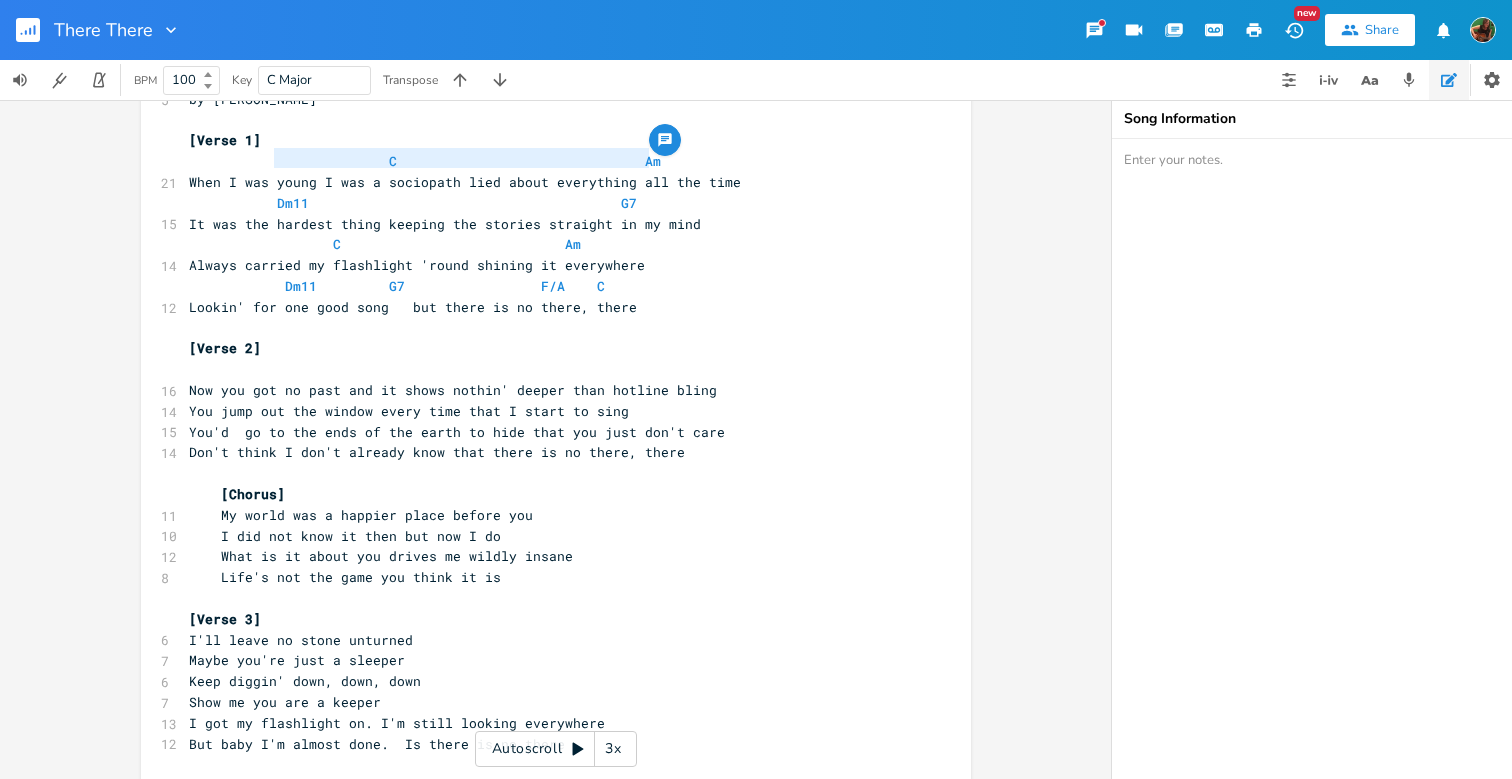 drag, startPoint x: 266, startPoint y: 158, endPoint x: 650, endPoint y: 155, distance: 384.01172 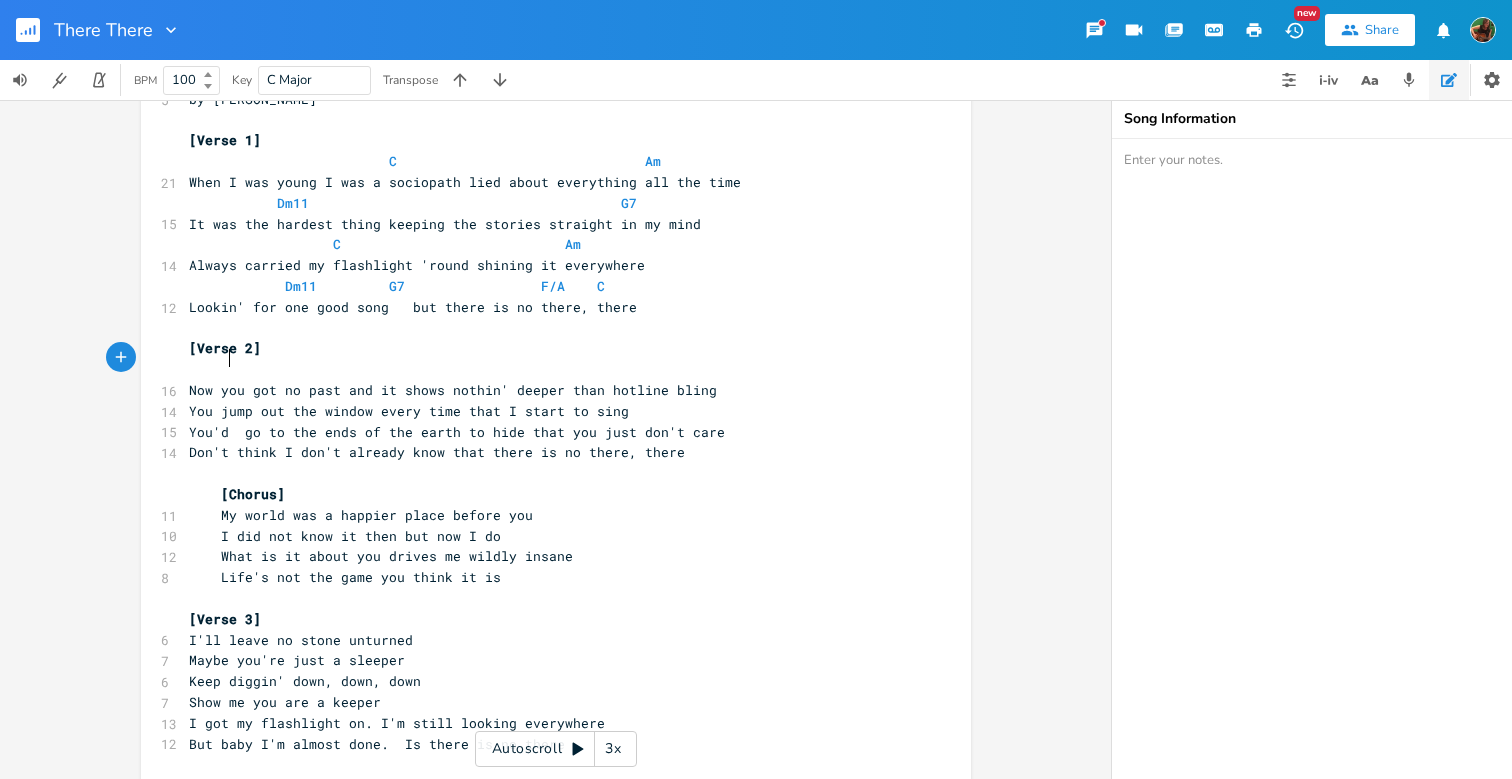 click at bounding box center (249, 369) 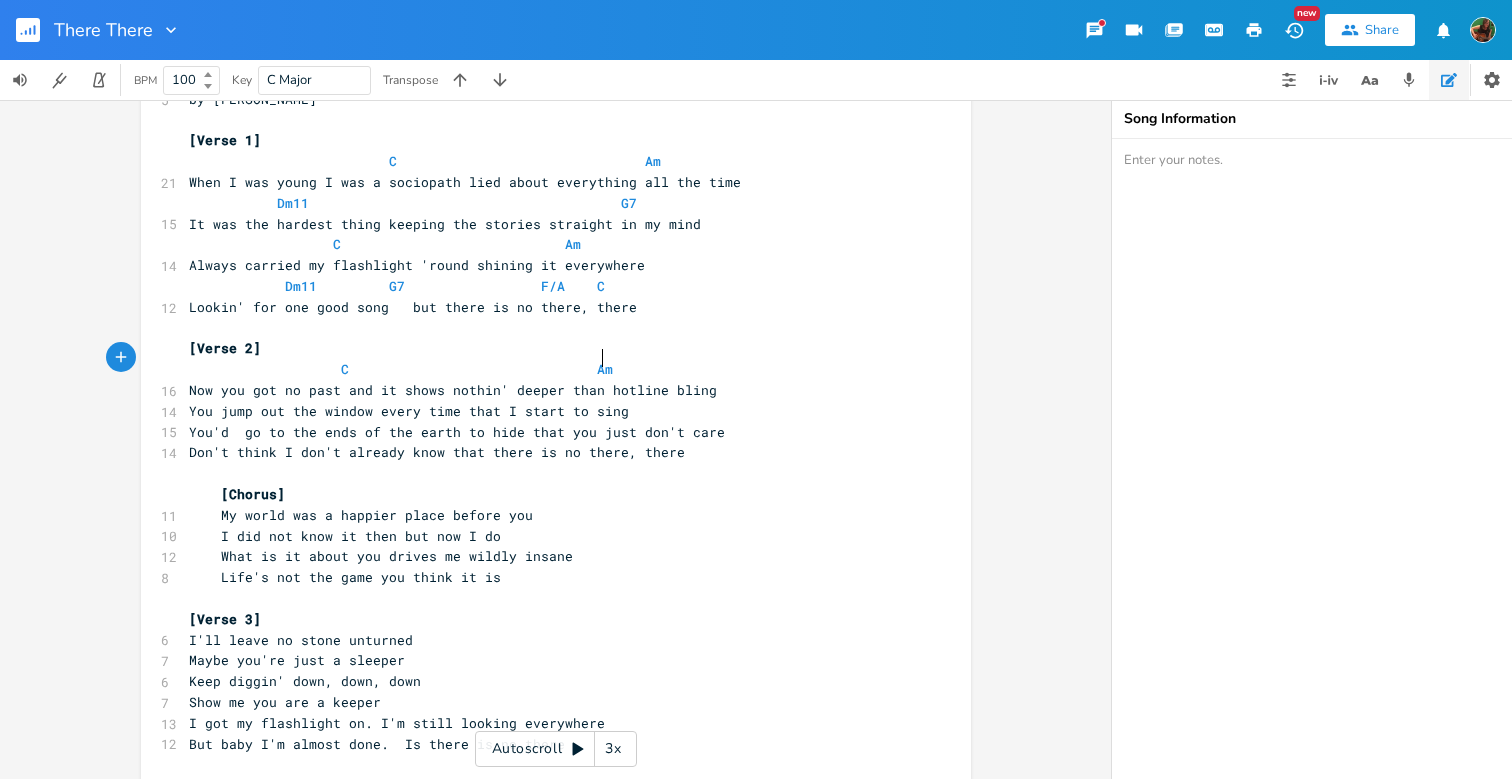 click on "C                                 Am" at bounding box center (441, 369) 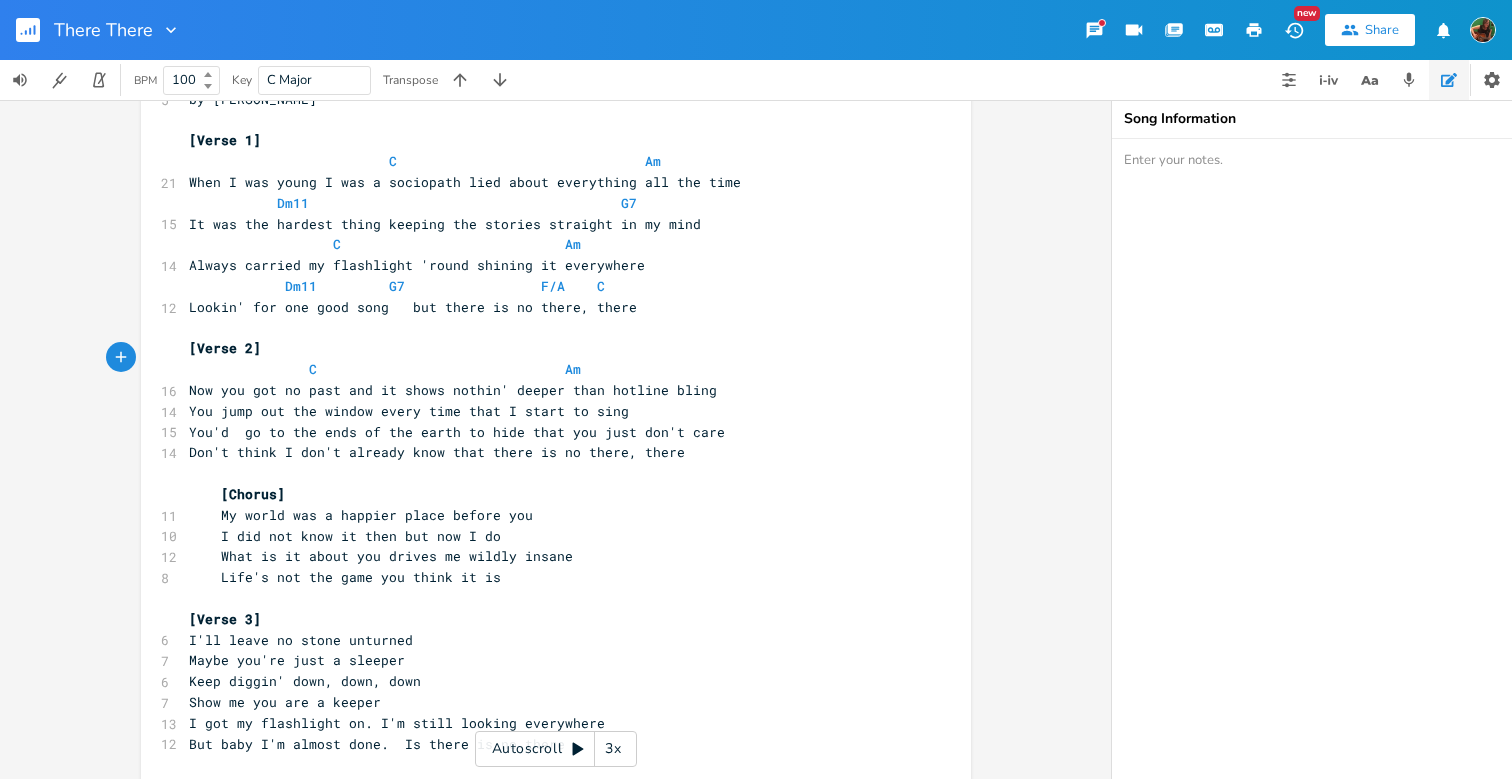 click on "C                                 Am" at bounding box center (425, 369) 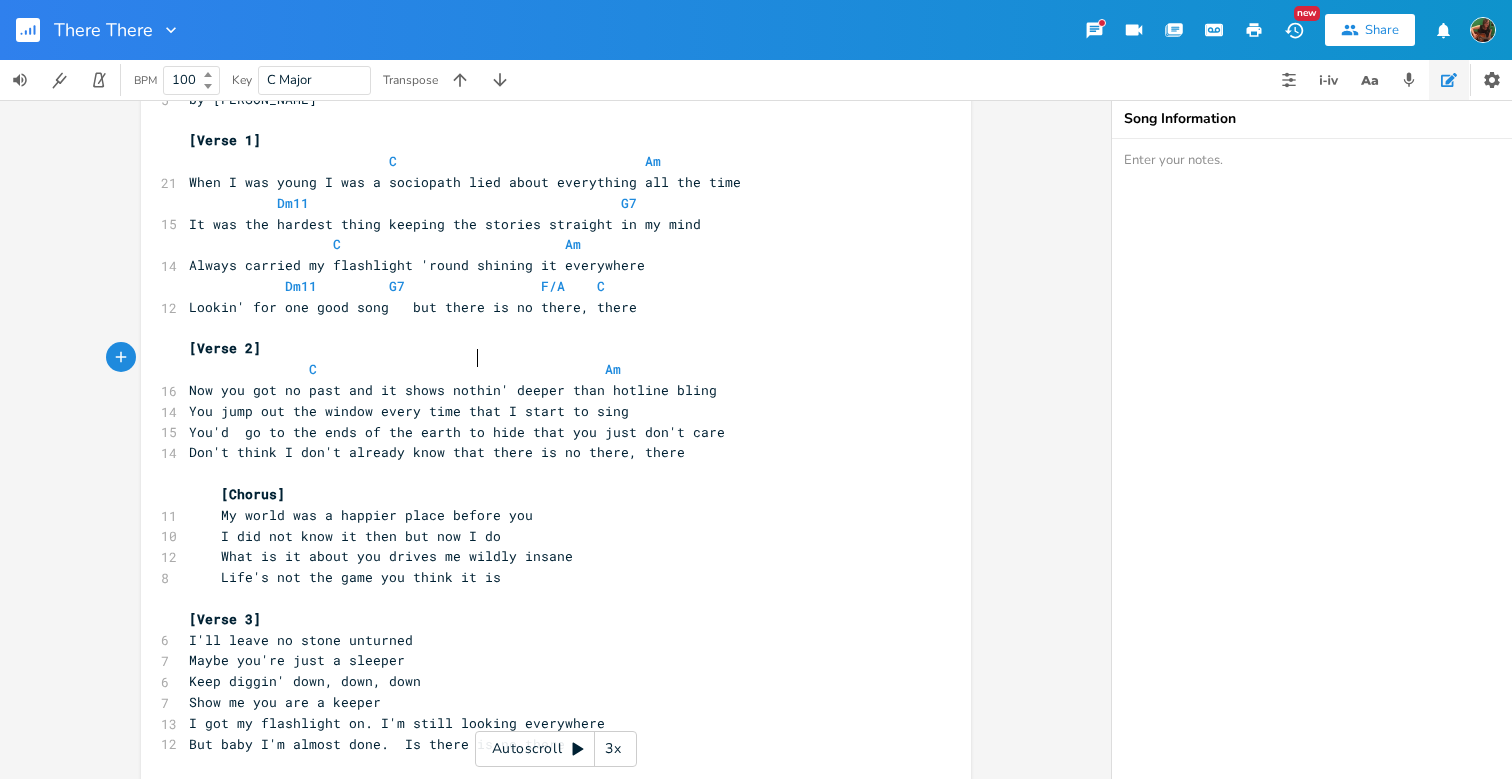 scroll, scrollTop: 0, scrollLeft: 17, axis: horizontal 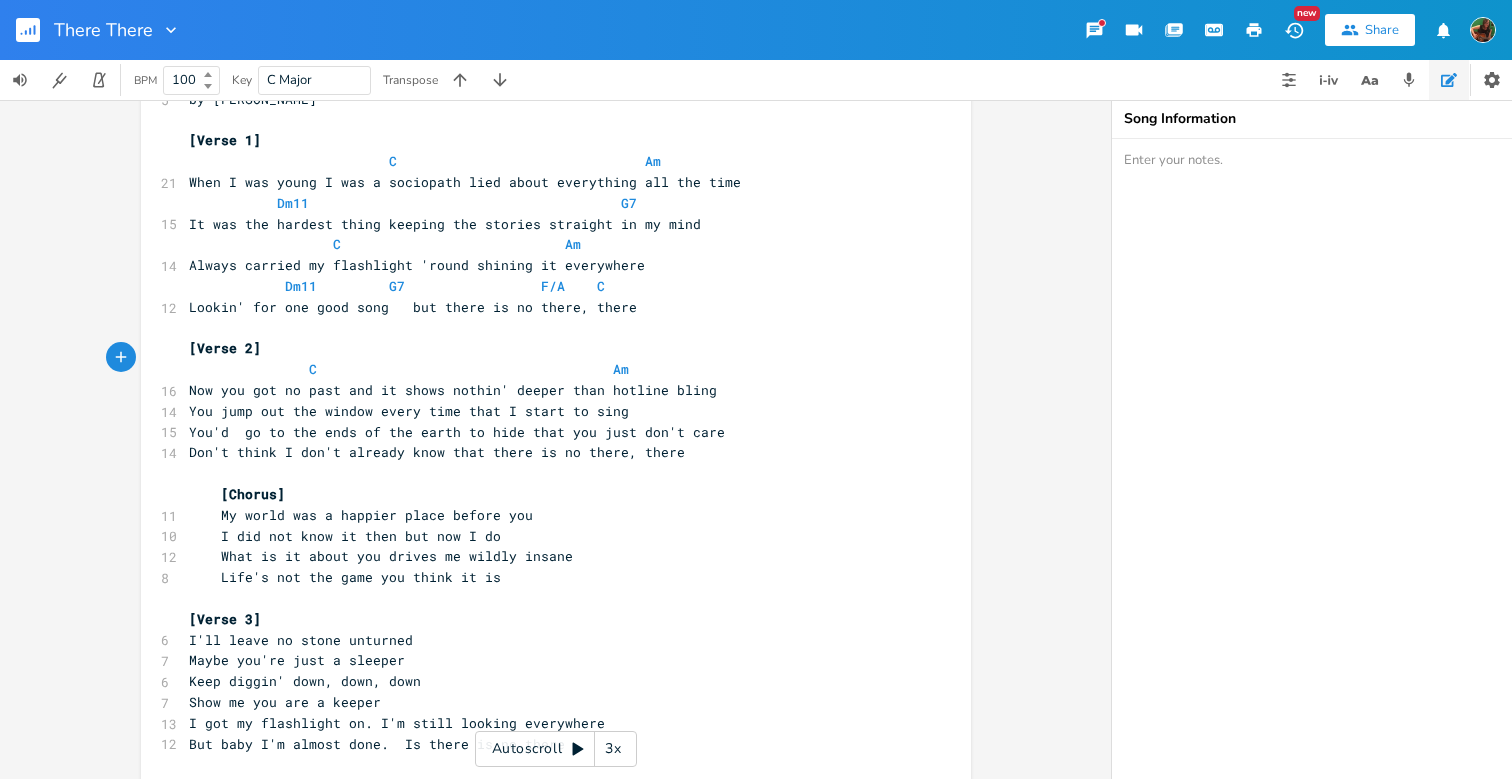 click on "You jump out the window every time that I start to sing" at bounding box center [409, 411] 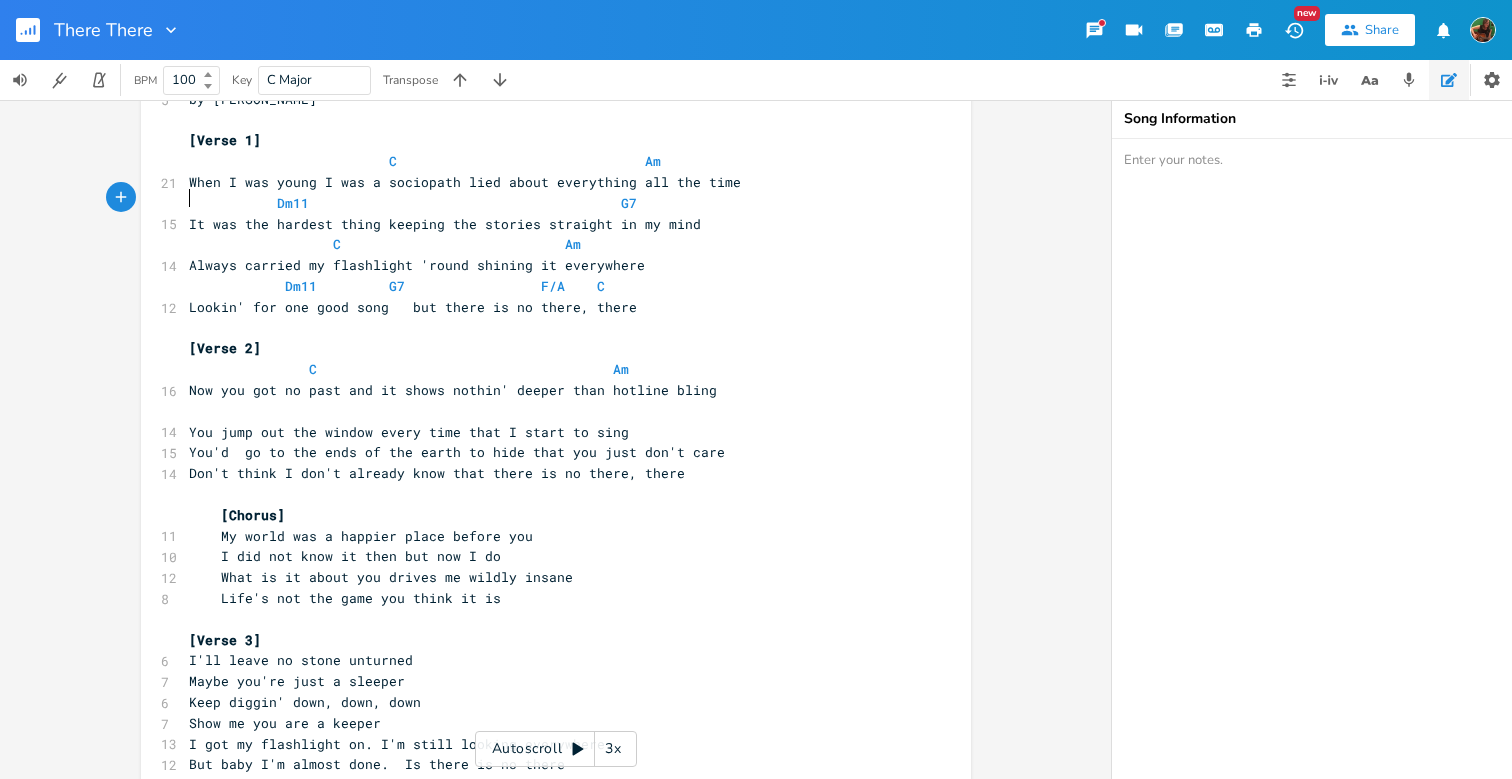click on "Dm11                                         G7" at bounding box center [413, 203] 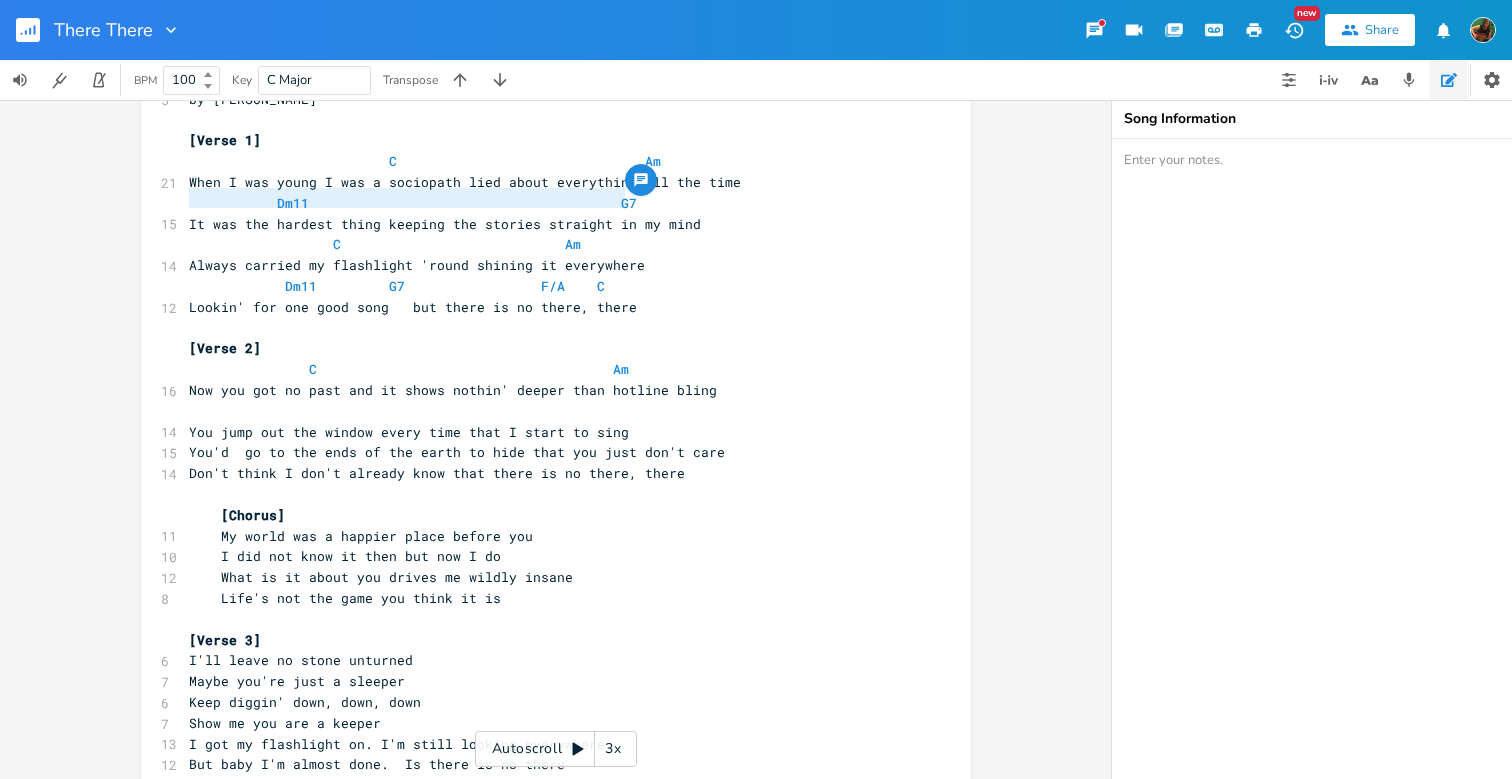 click on "​" at bounding box center (546, 411) 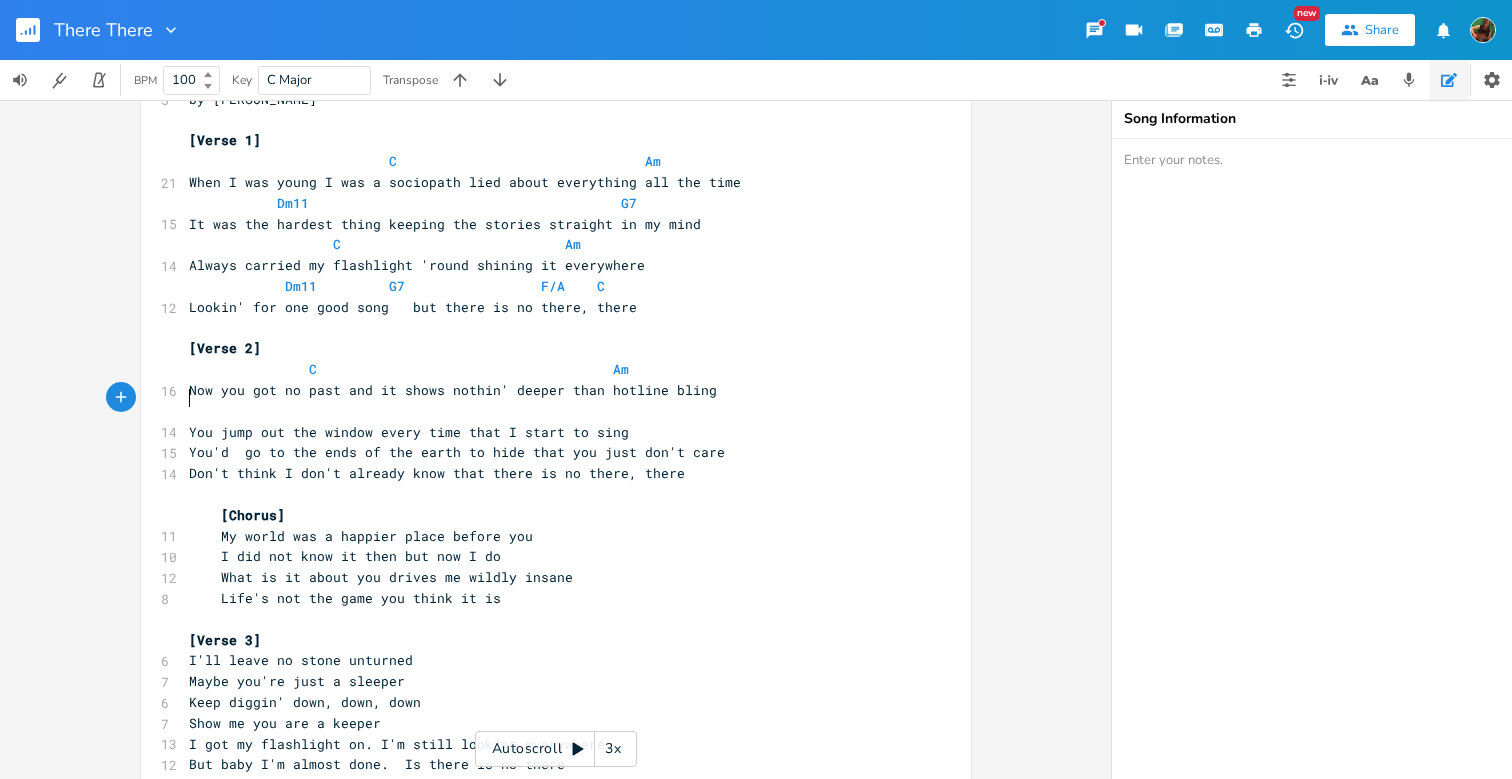 paste 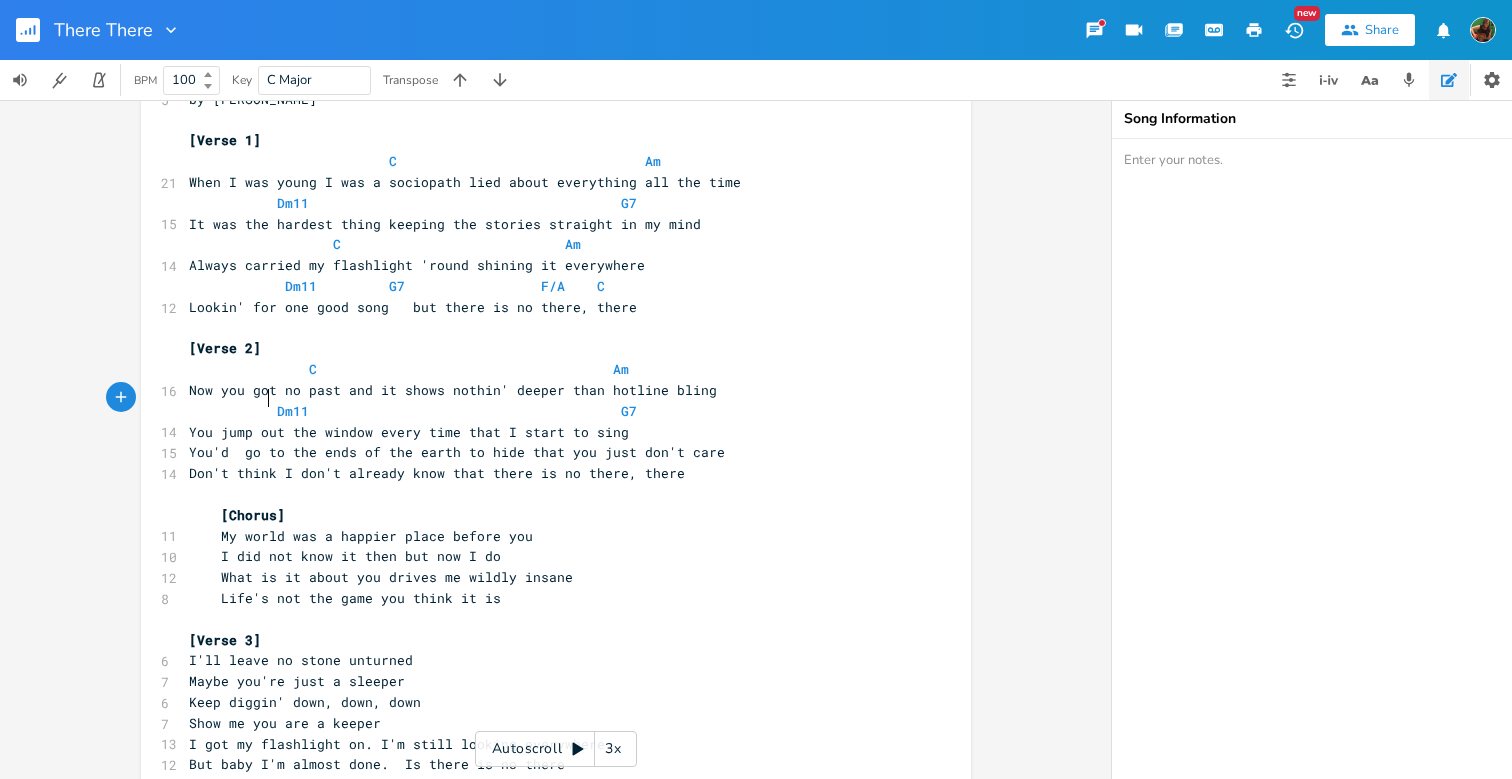 click on "Dm11                                         G7" at bounding box center (413, 411) 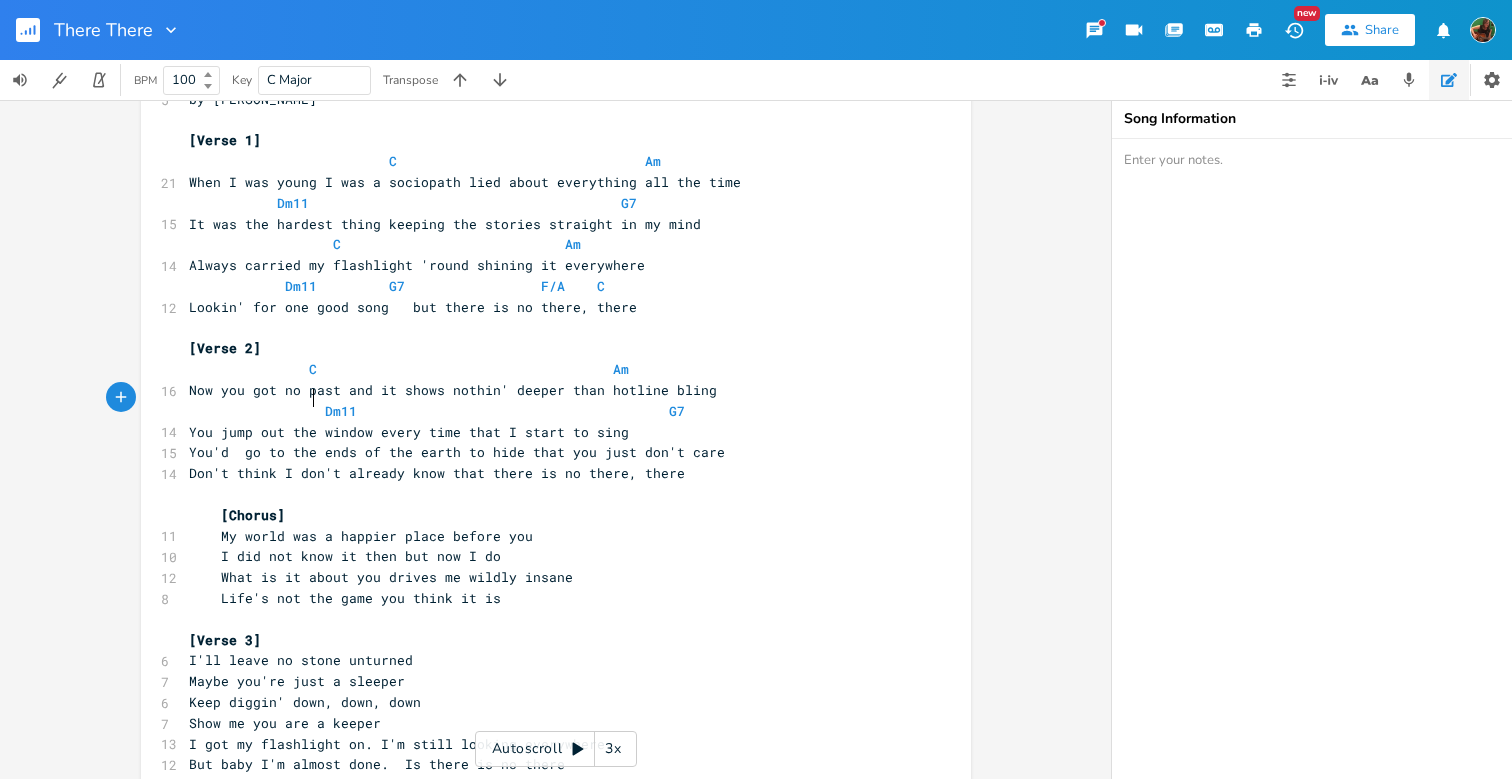 scroll, scrollTop: 0, scrollLeft: 17, axis: horizontal 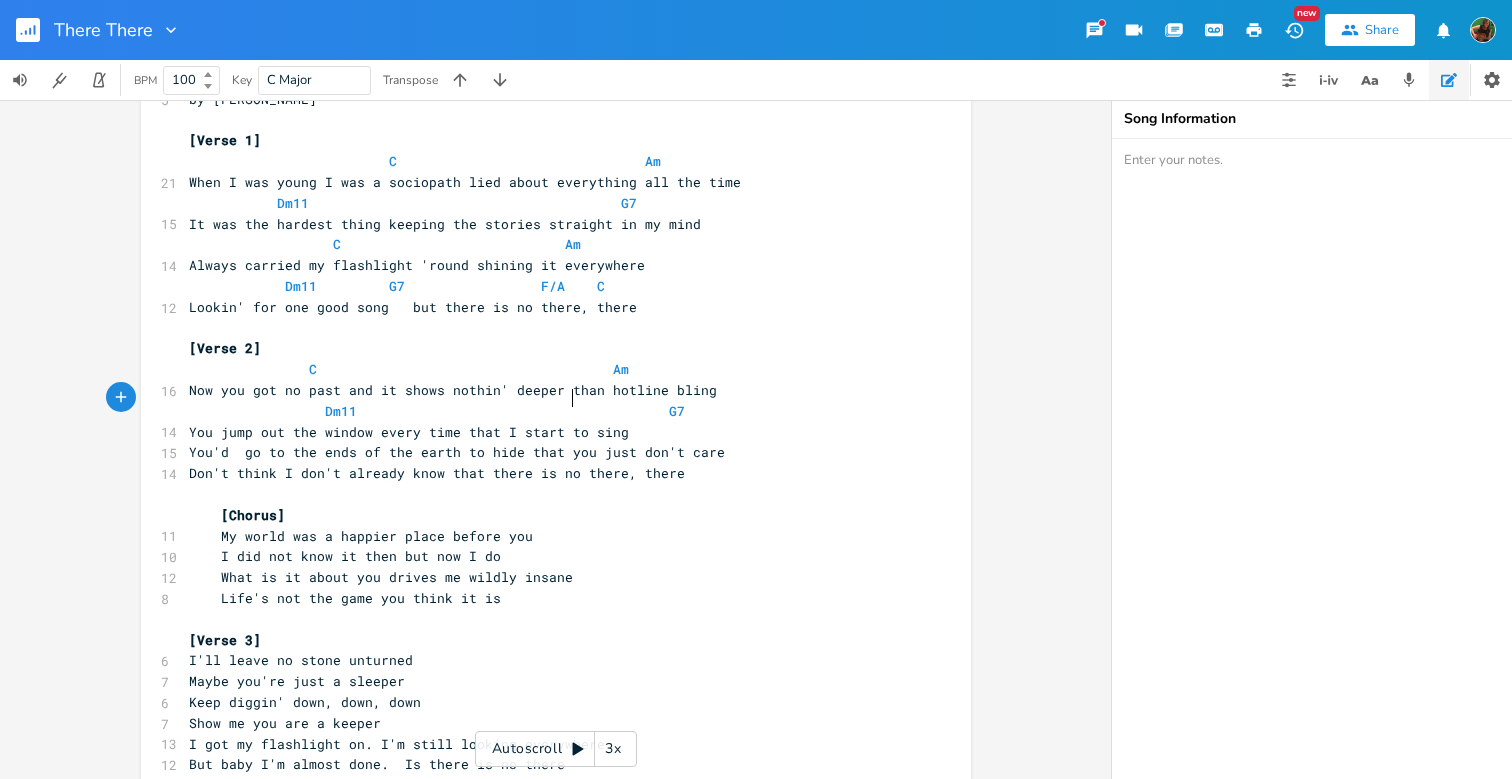 click on "Dm11                                         G7" at bounding box center (437, 411) 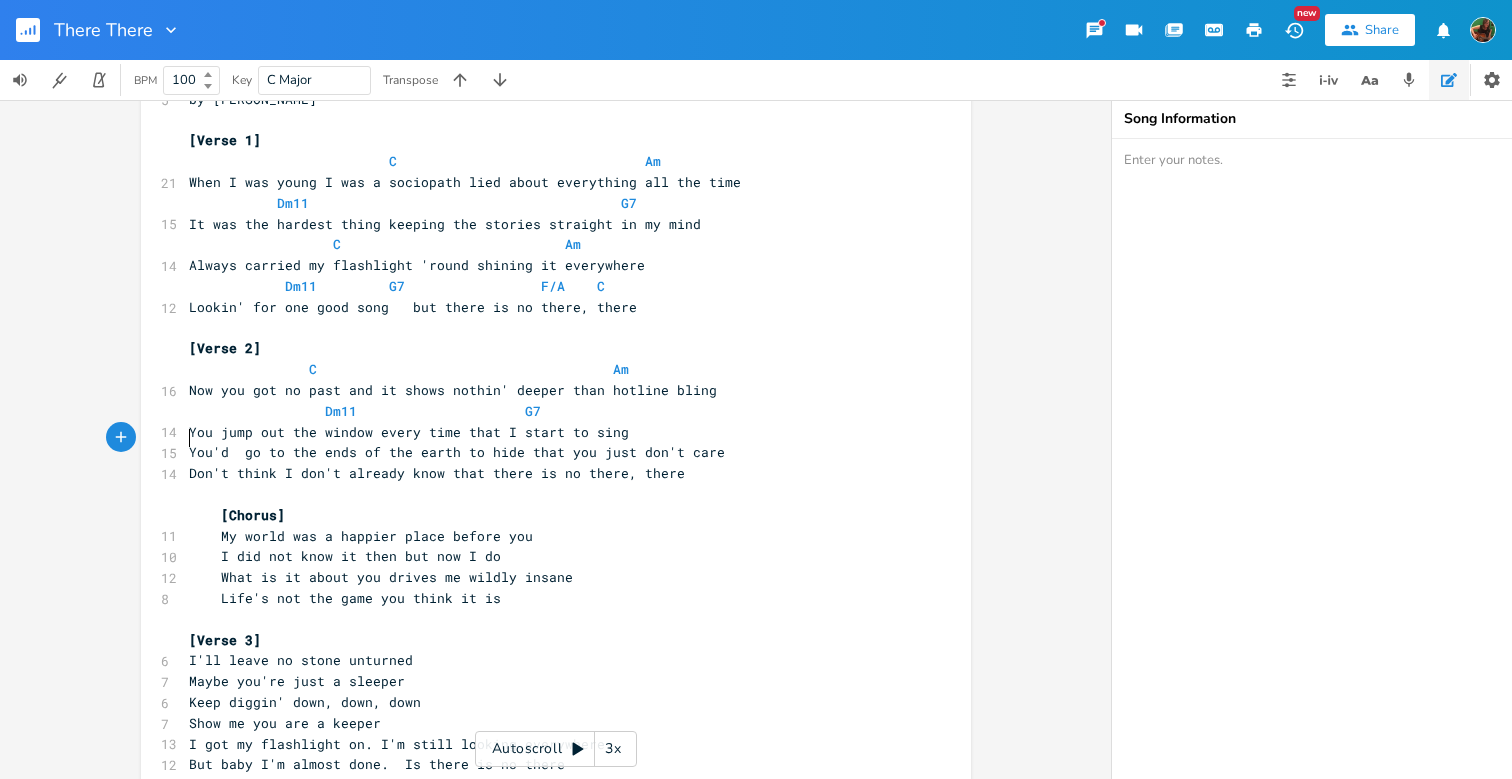 click on "You'd  go to the ends of the earth to hide that you just don't care" at bounding box center (457, 452) 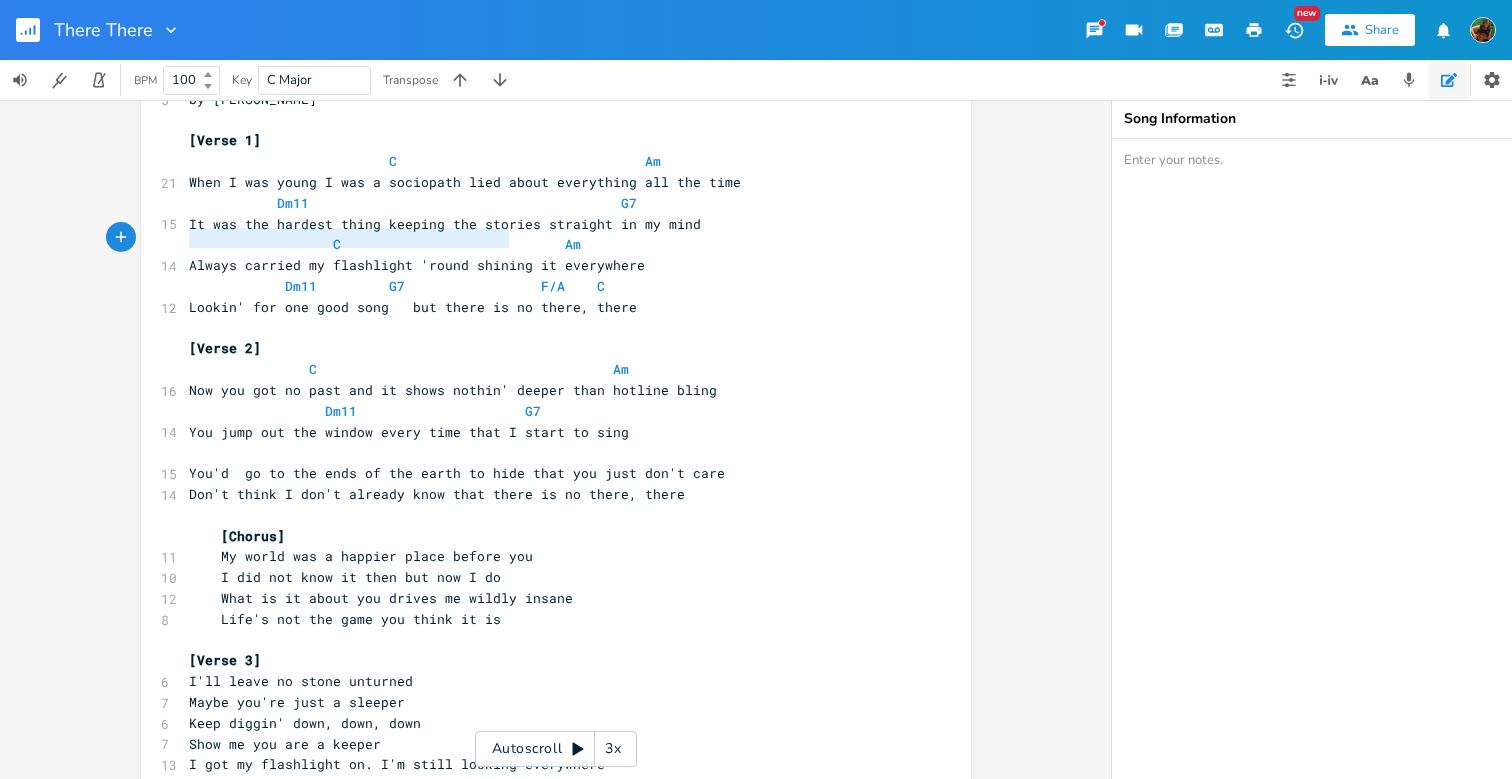 type on "C                            Am" 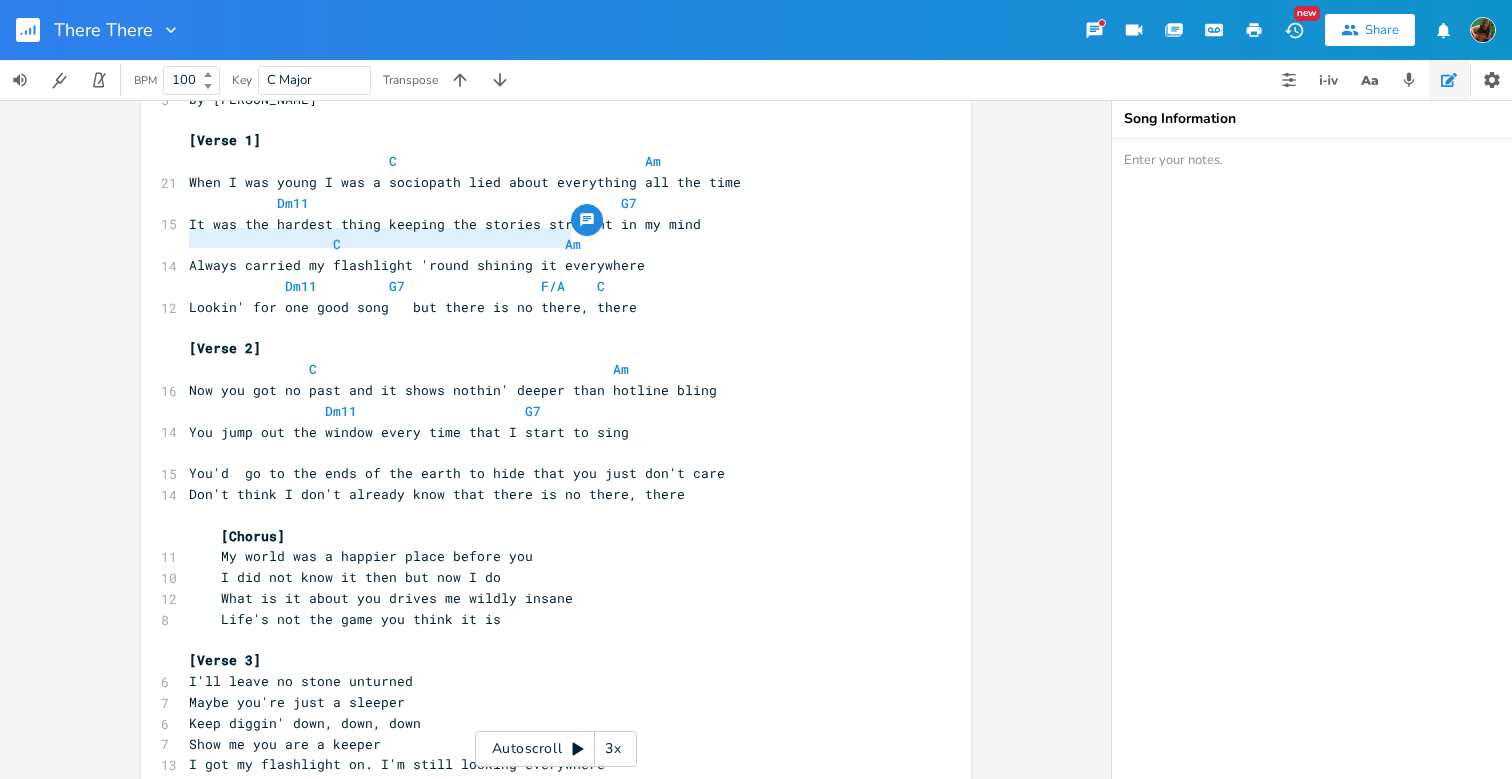 drag, startPoint x: 184, startPoint y: 238, endPoint x: 609, endPoint y: 243, distance: 425.02942 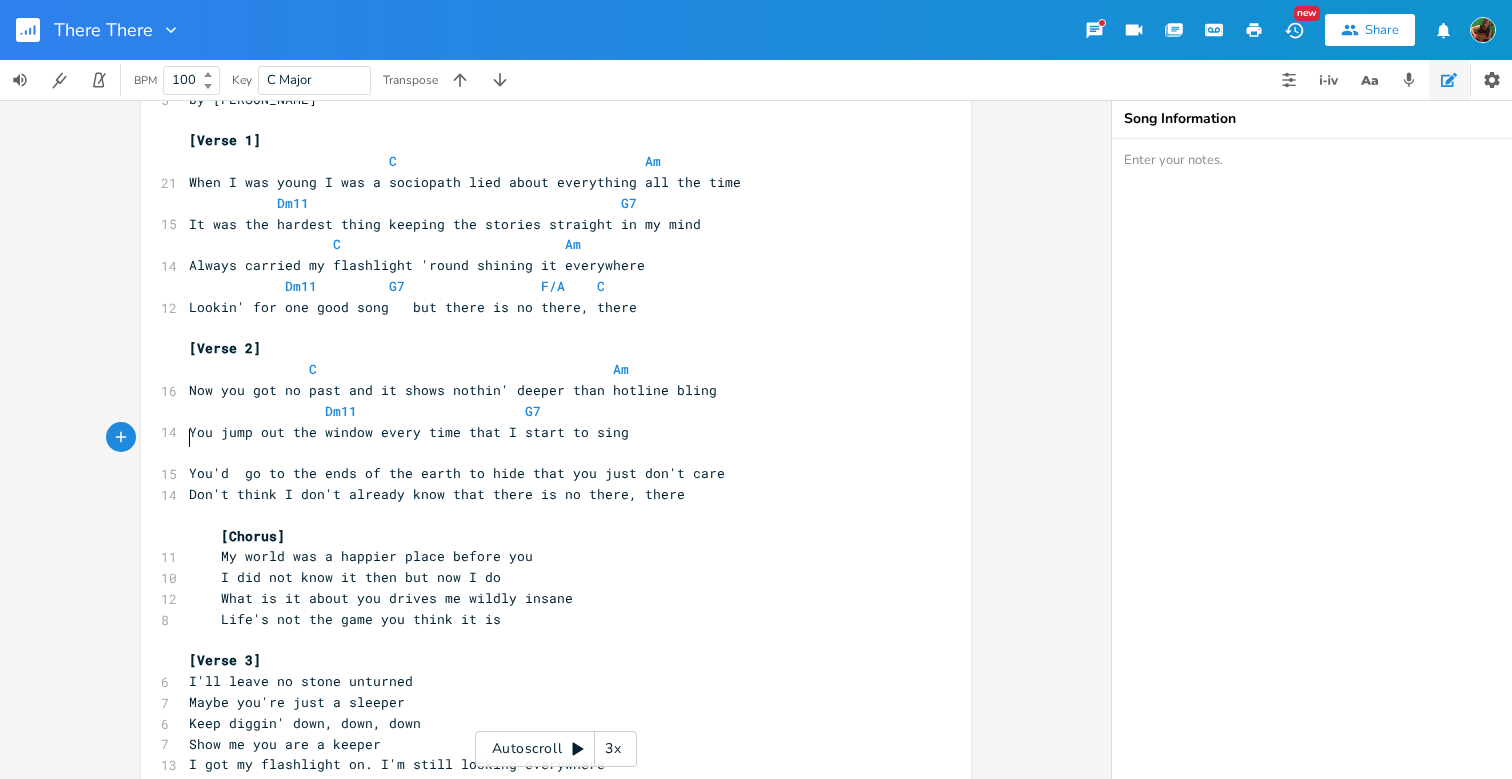 click on "​" at bounding box center (546, 452) 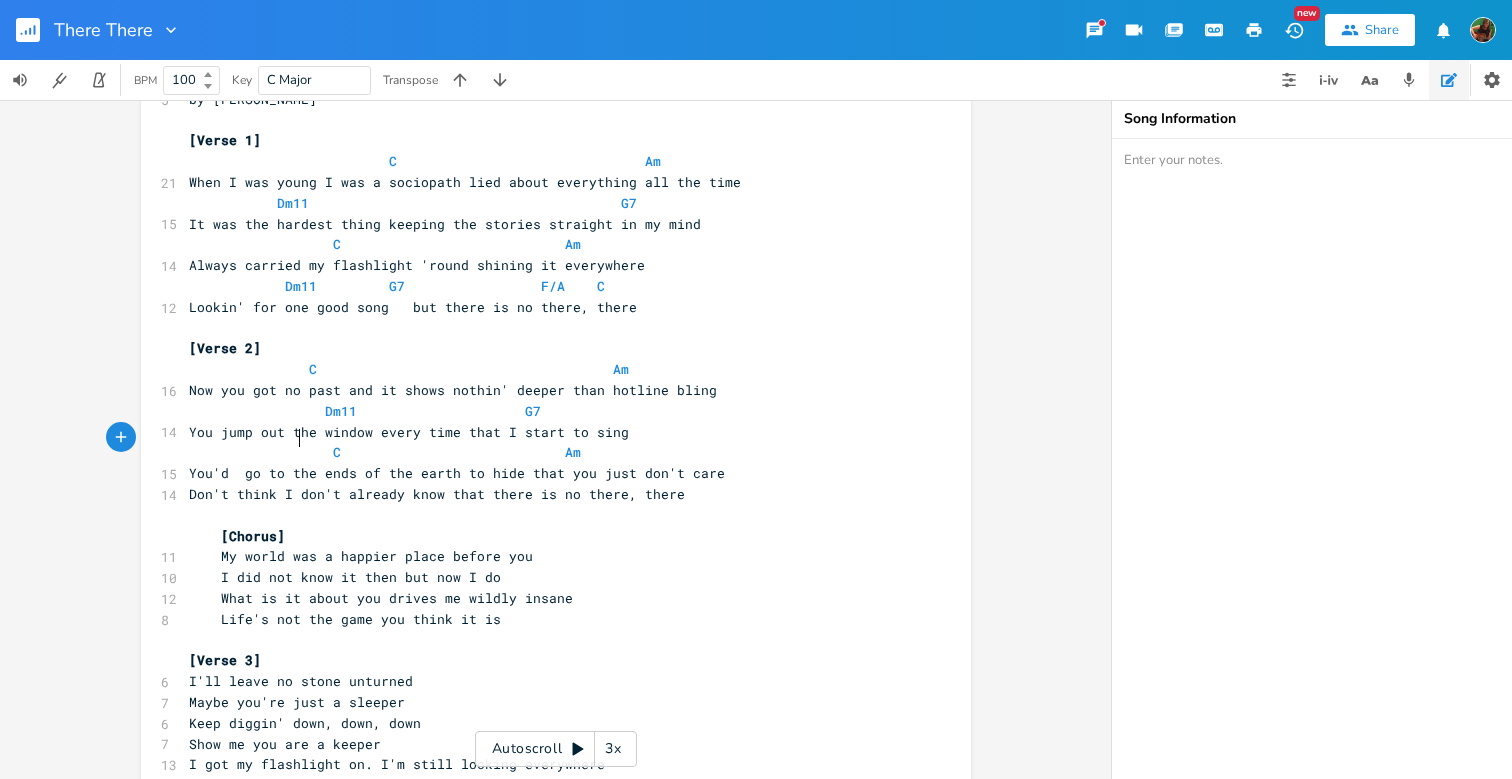 click on "C                              Am" at bounding box center (385, 452) 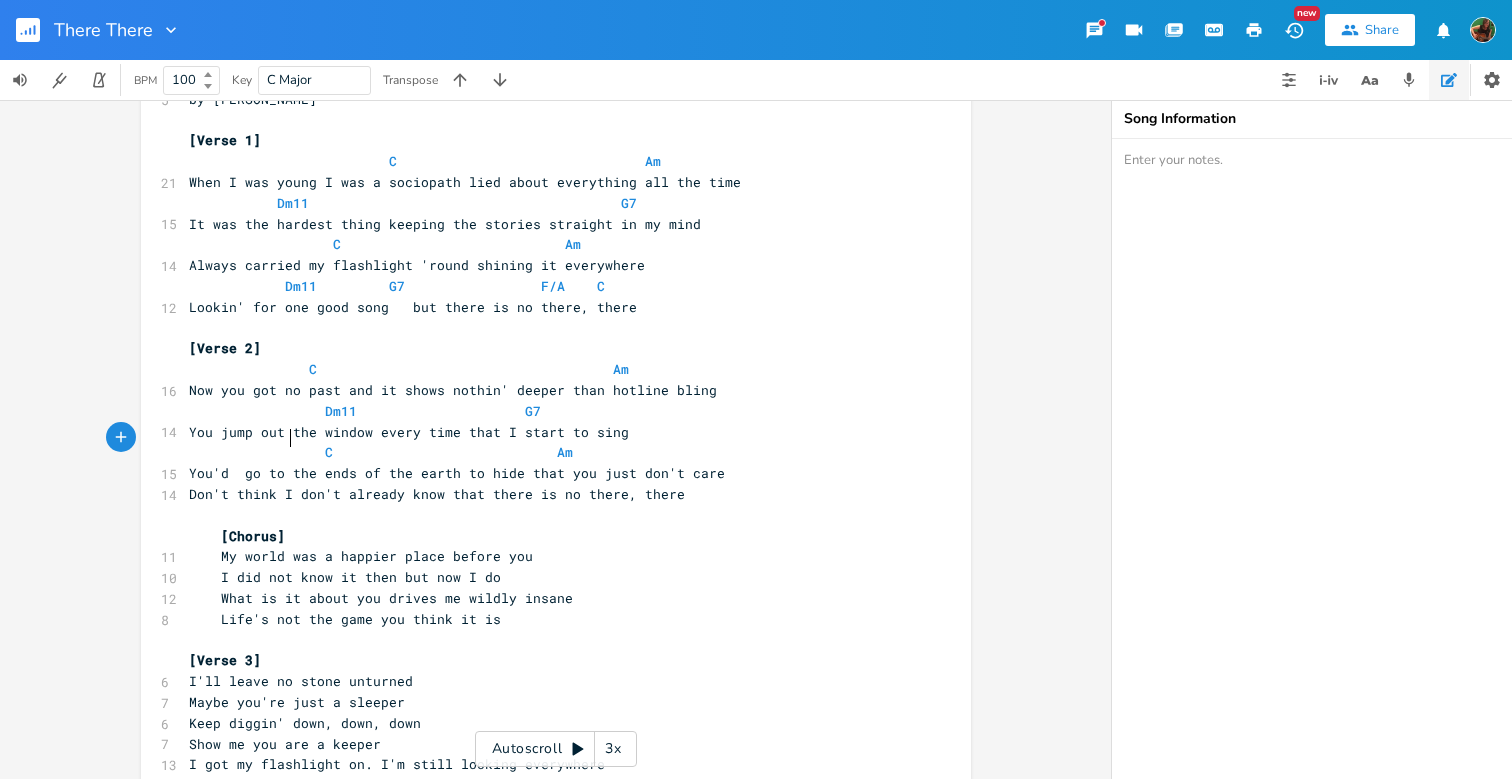 click on "C                              Am" at bounding box center (381, 452) 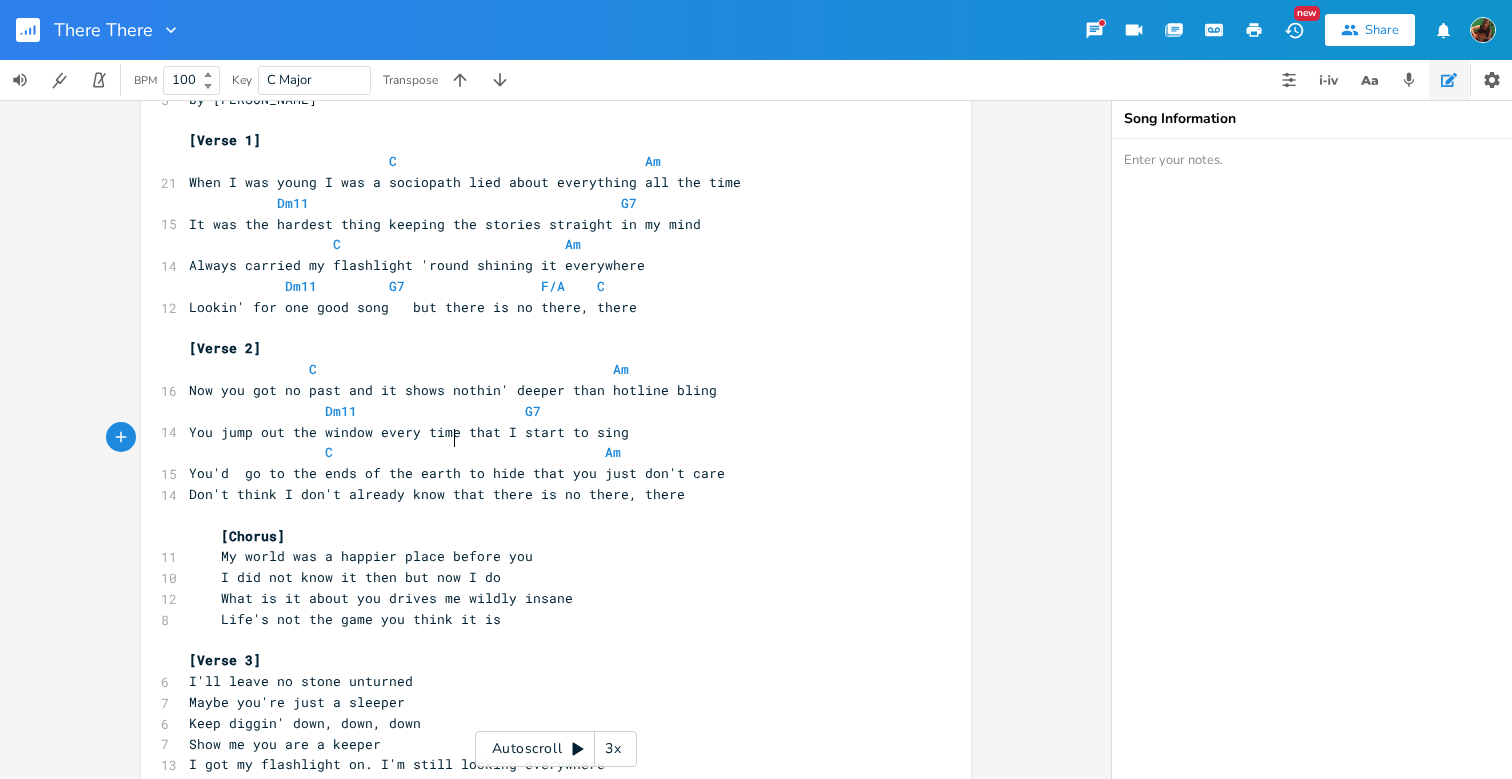 scroll, scrollTop: 0, scrollLeft: 20, axis: horizontal 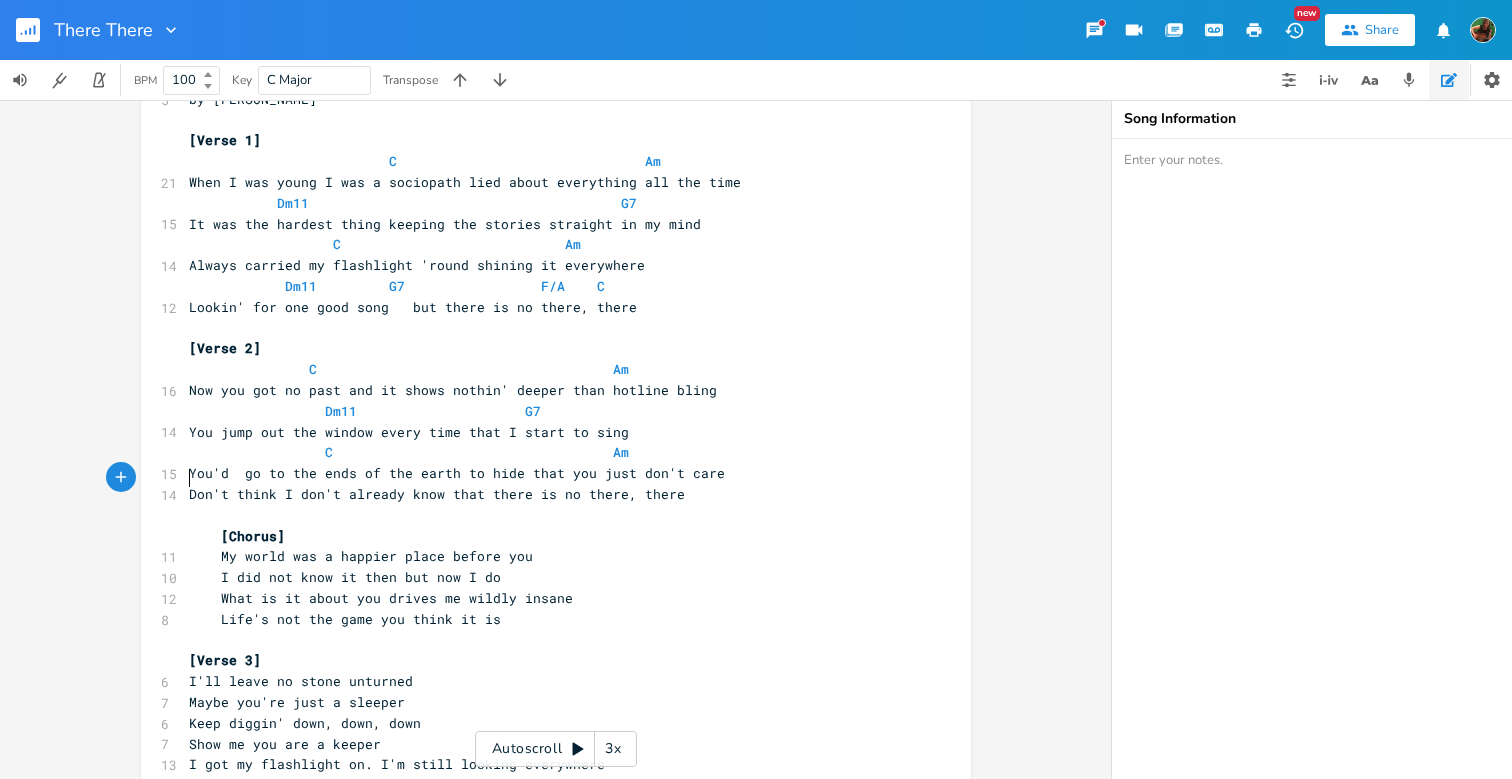 click on "Don't think I don't already know that there is no there, there" at bounding box center (437, 494) 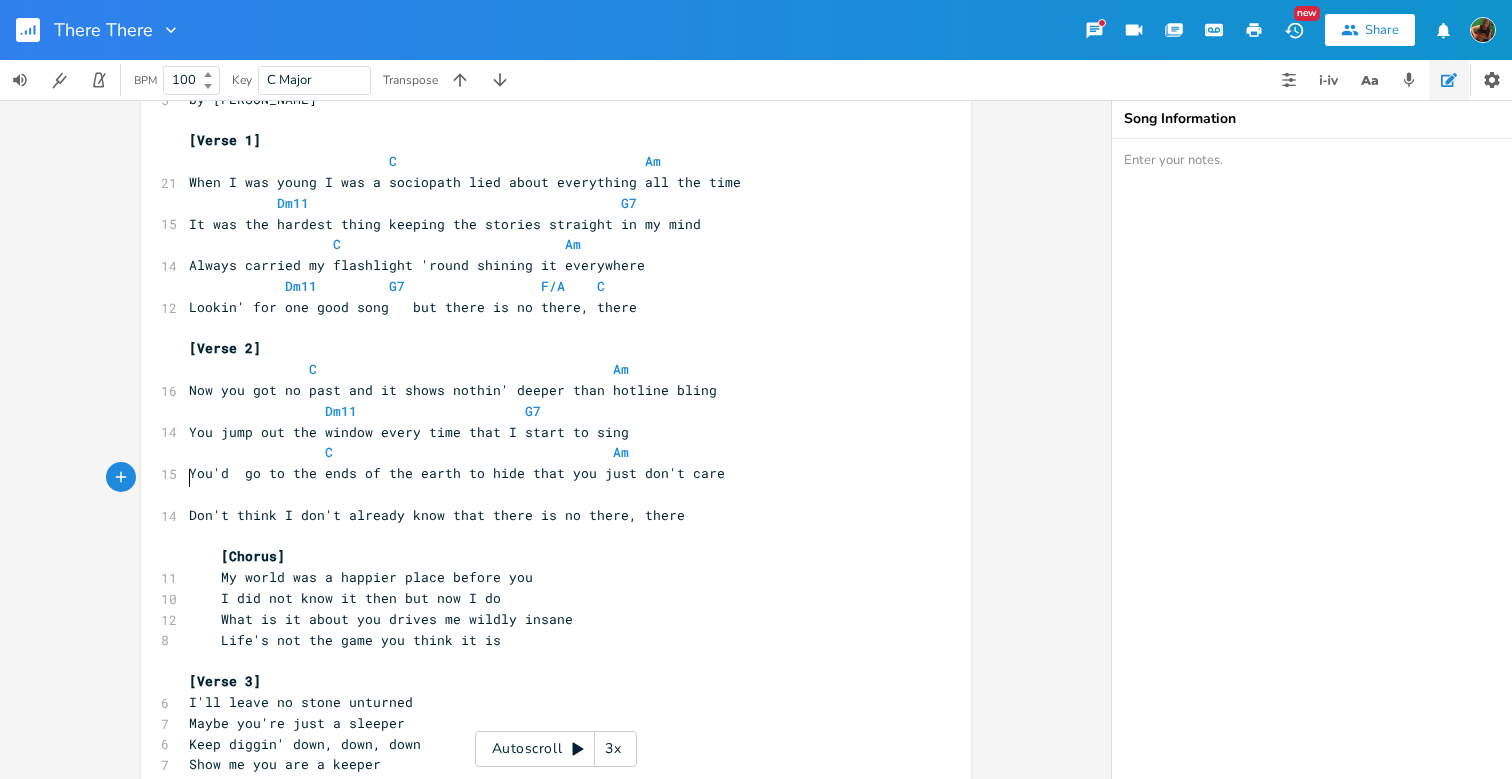 click on "​" at bounding box center (546, 494) 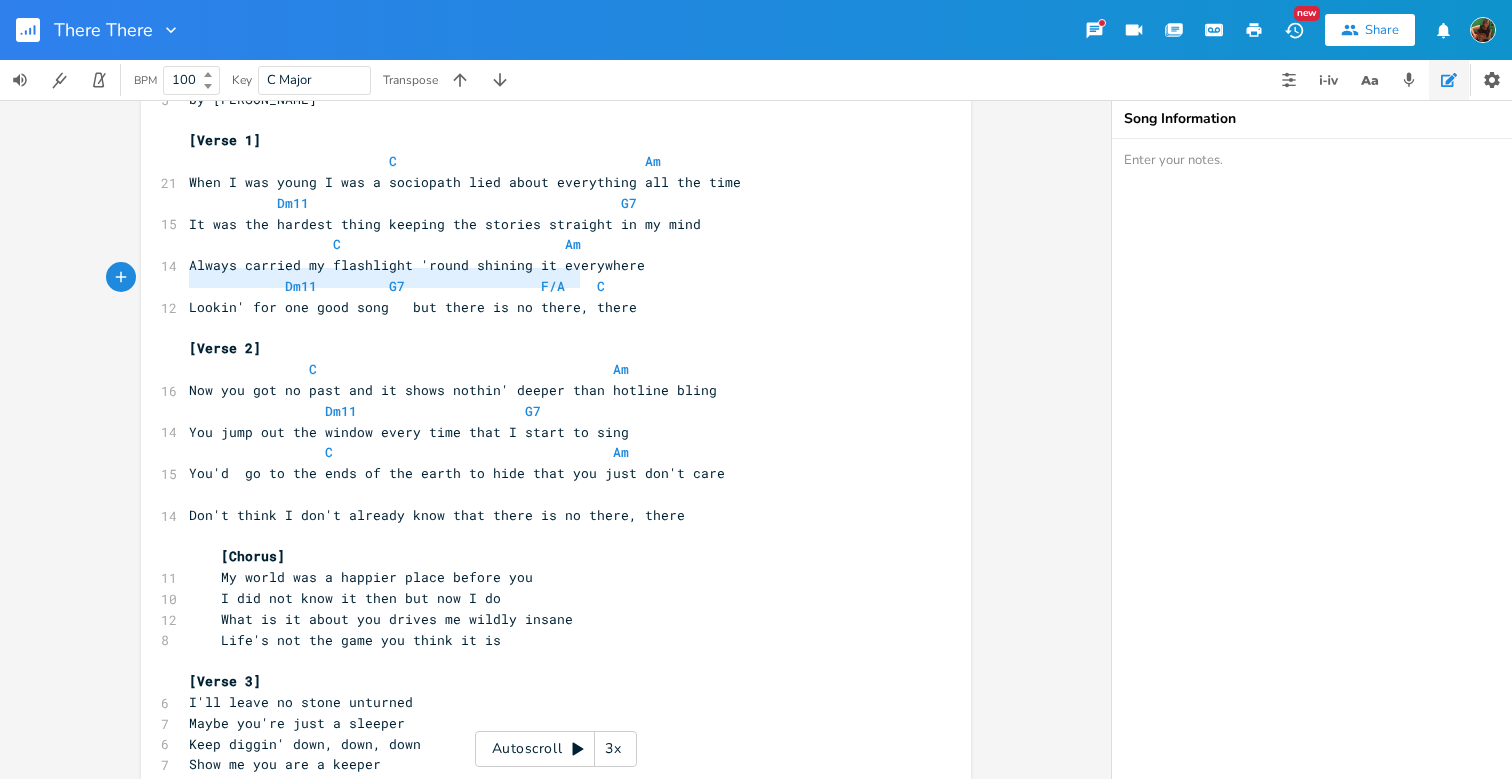 type on "Dm11         G7                 F/A    C" 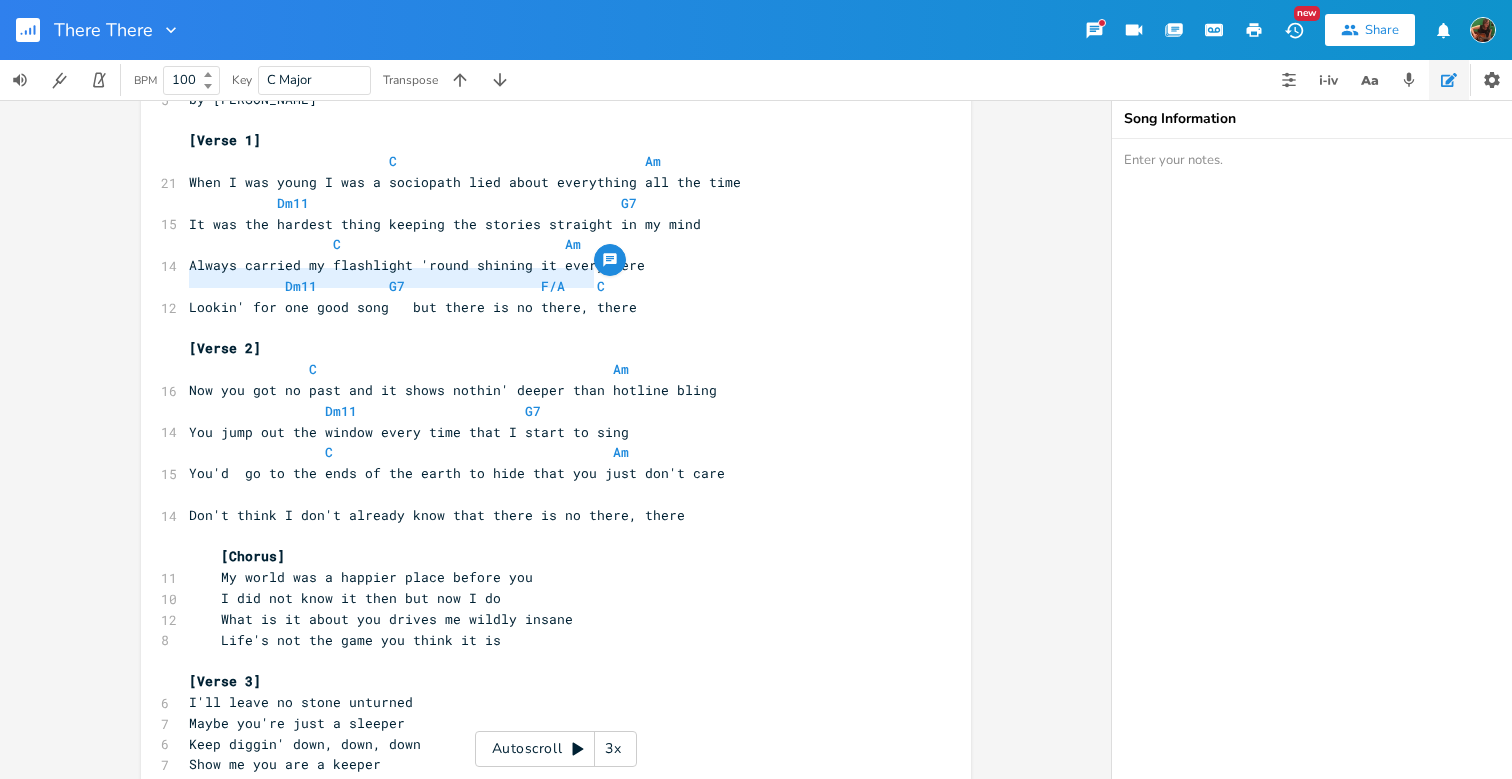 drag, startPoint x: 182, startPoint y: 282, endPoint x: 596, endPoint y: 281, distance: 414.00122 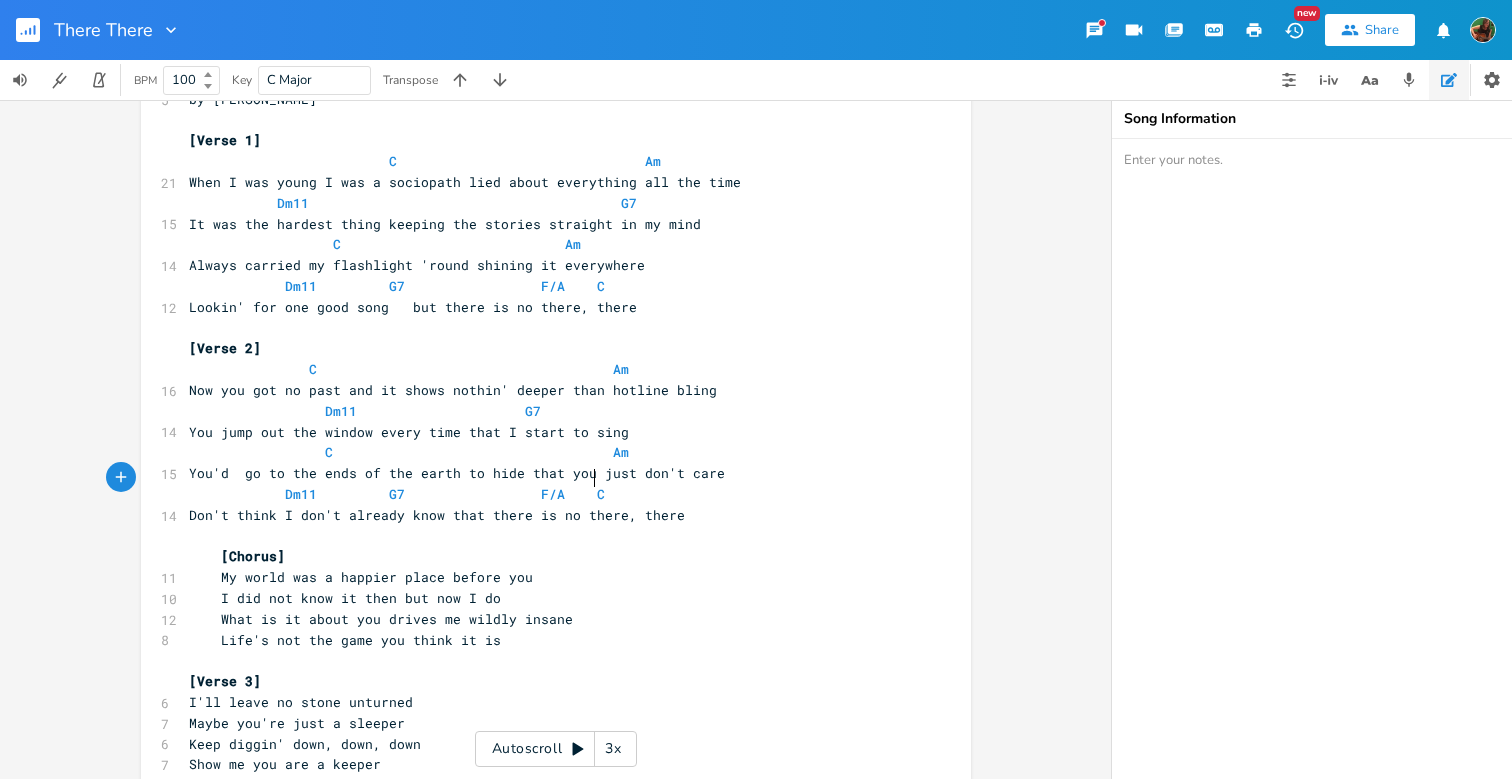 scroll, scrollTop: 0, scrollLeft: 2, axis: horizontal 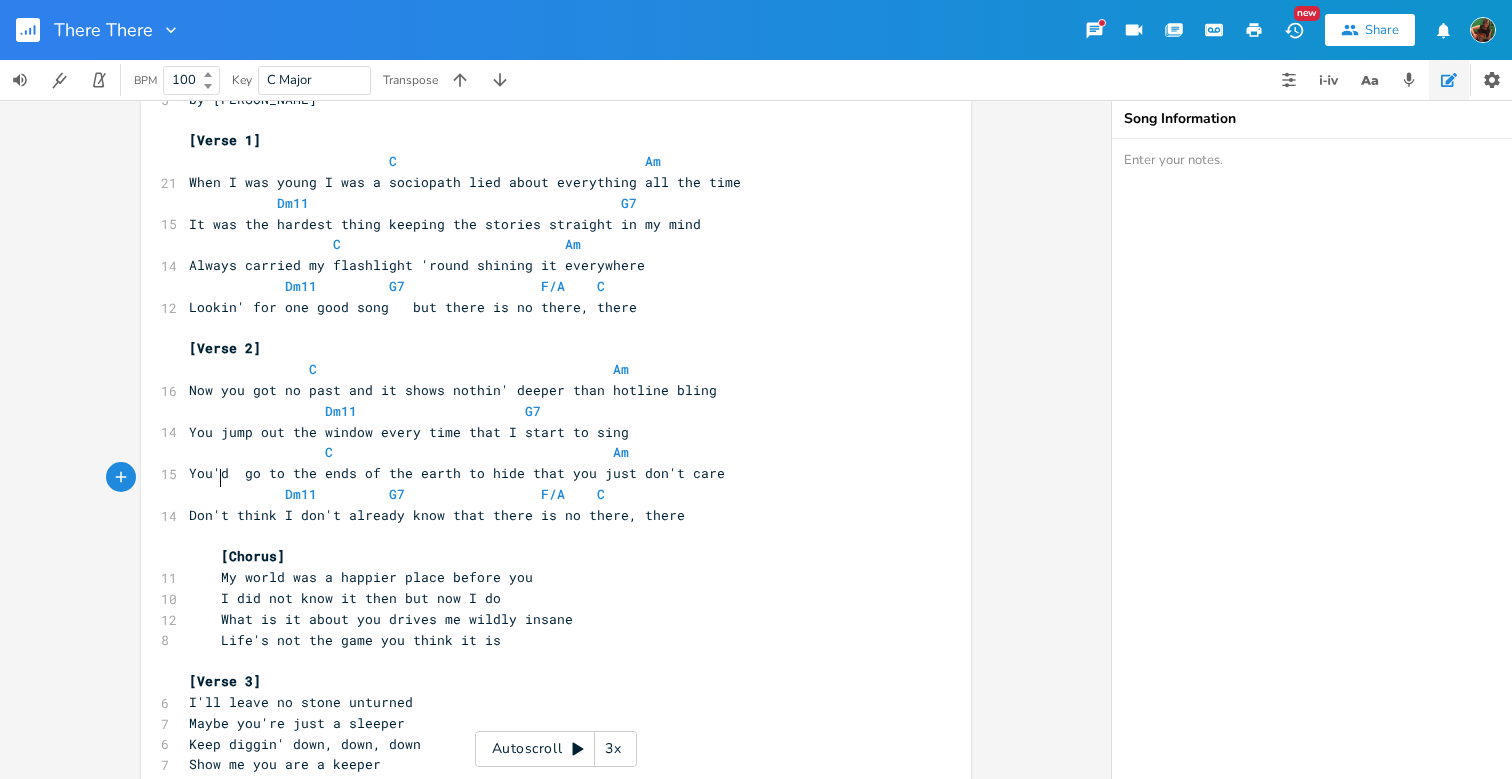 click on "Dm11           G7                   F/A      C" at bounding box center (401, 494) 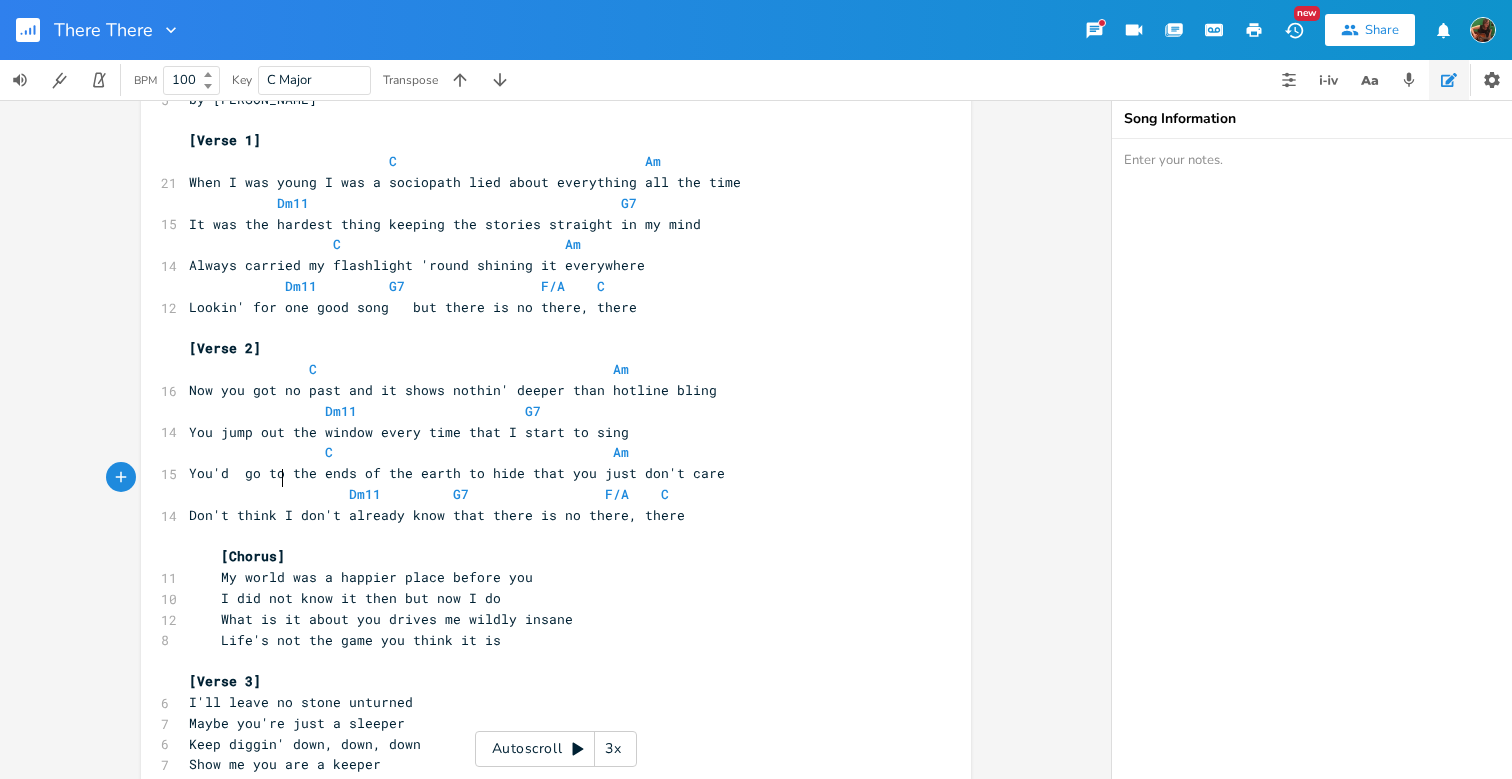 scroll, scrollTop: 0, scrollLeft: 23, axis: horizontal 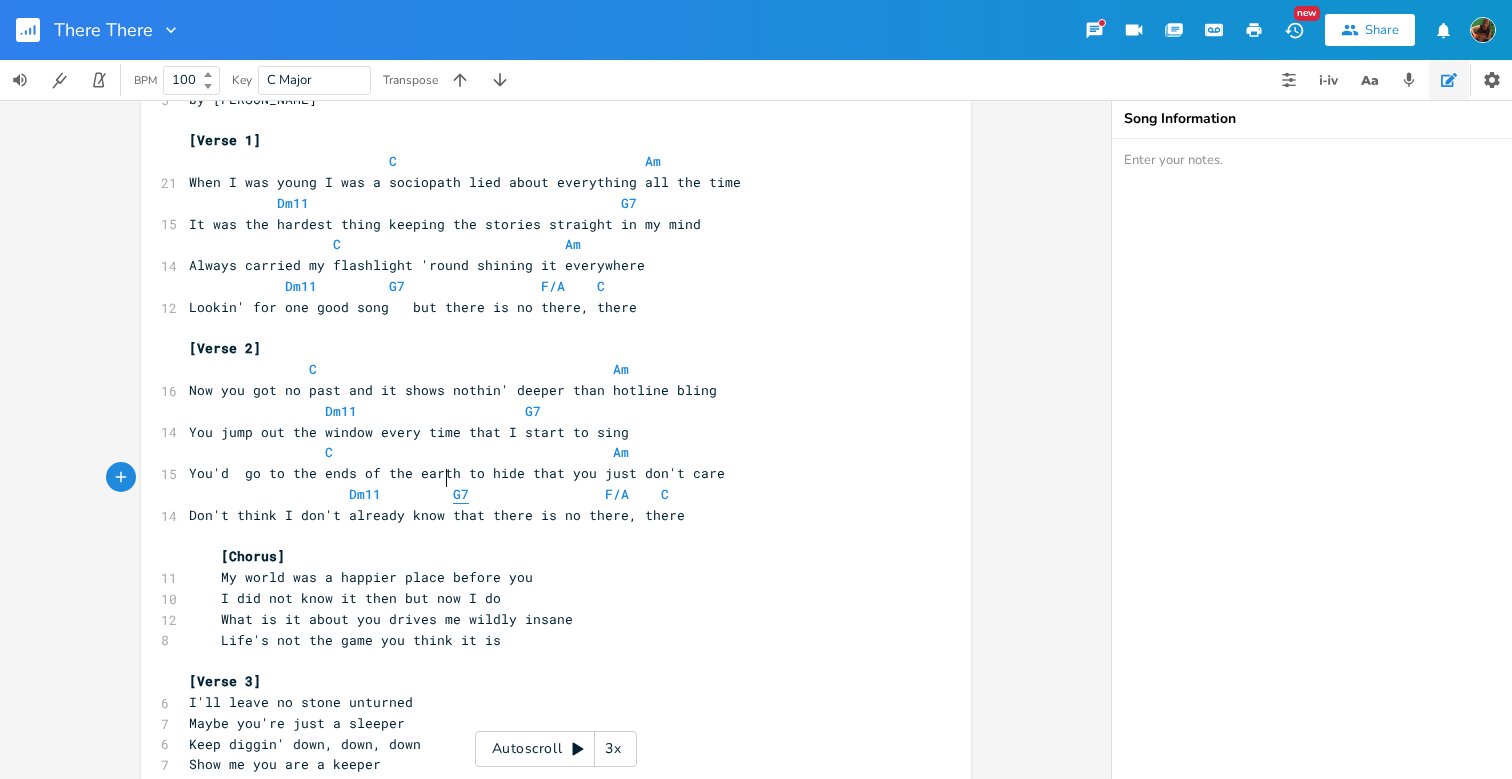 click on "G7" at bounding box center [461, 494] 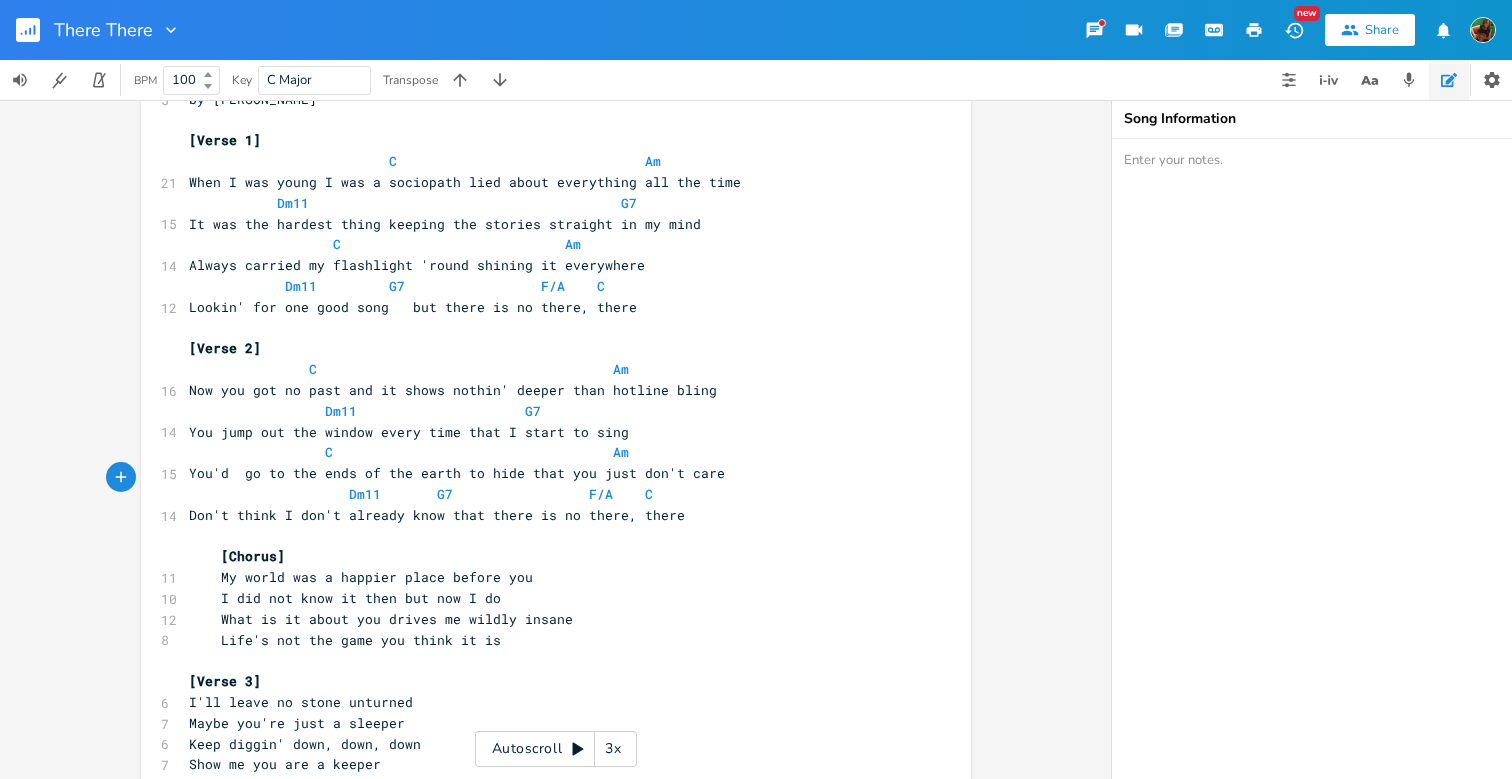 click on "My world was a happier place before you" at bounding box center [361, 577] 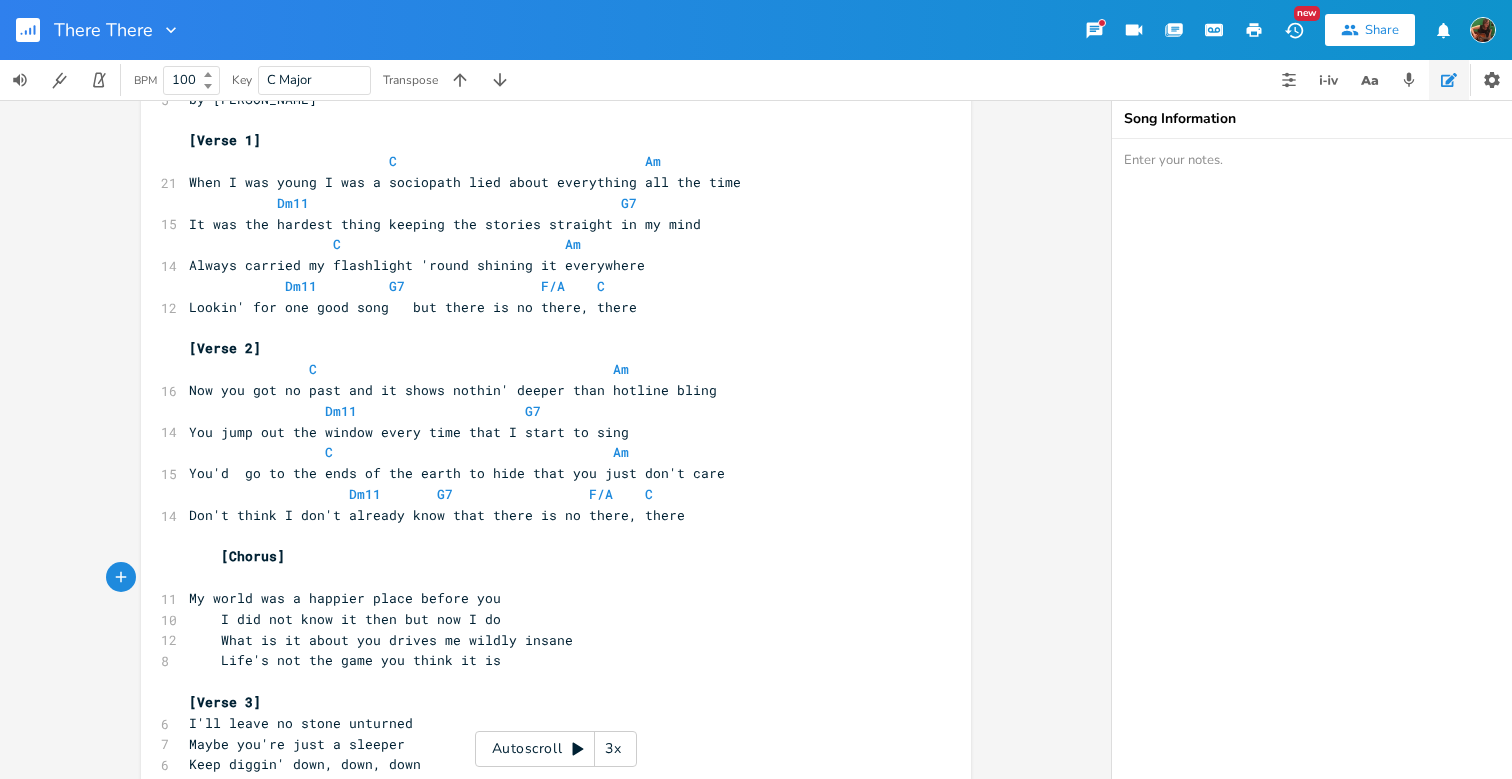 click at bounding box center [546, 577] 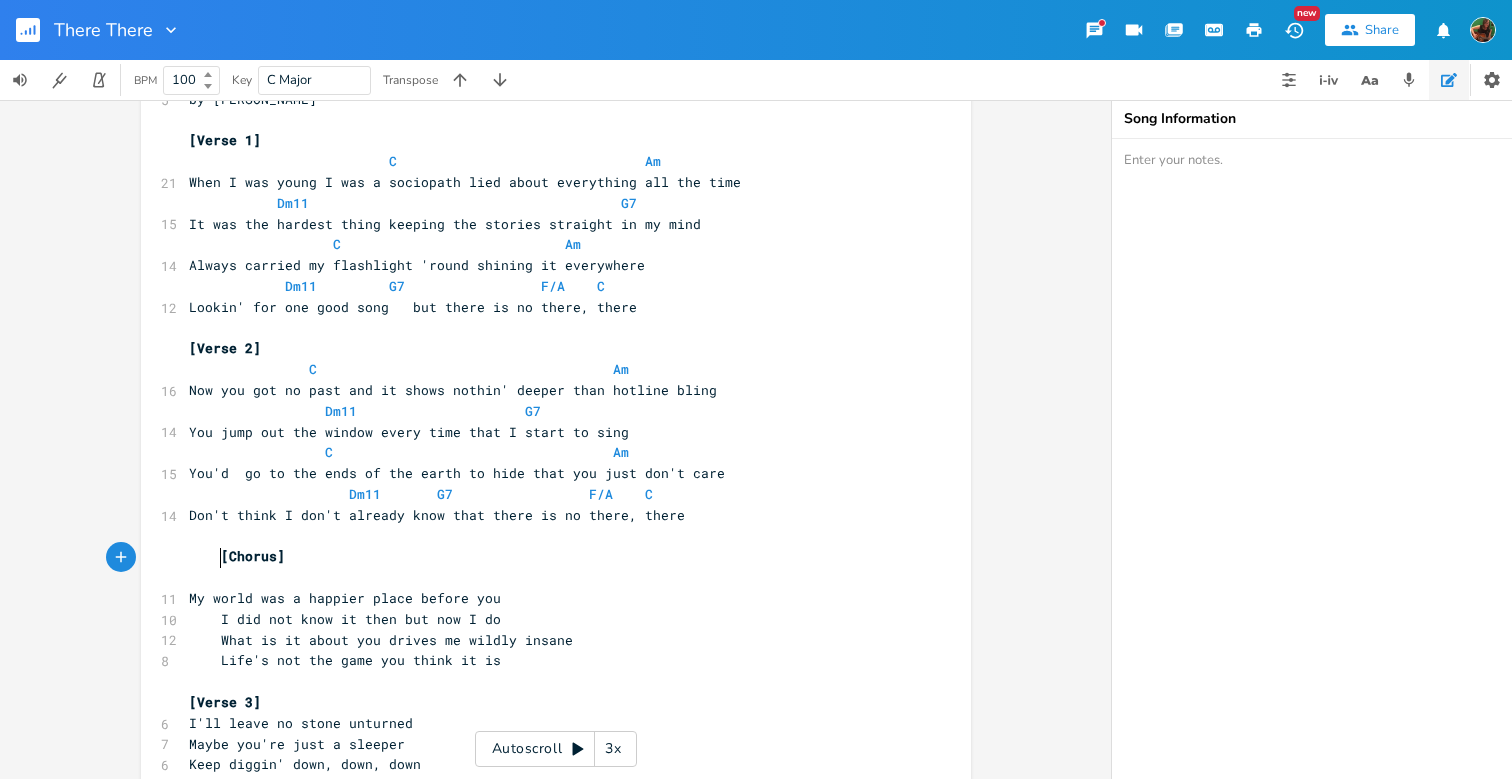 scroll, scrollTop: 0, scrollLeft: 5, axis: horizontal 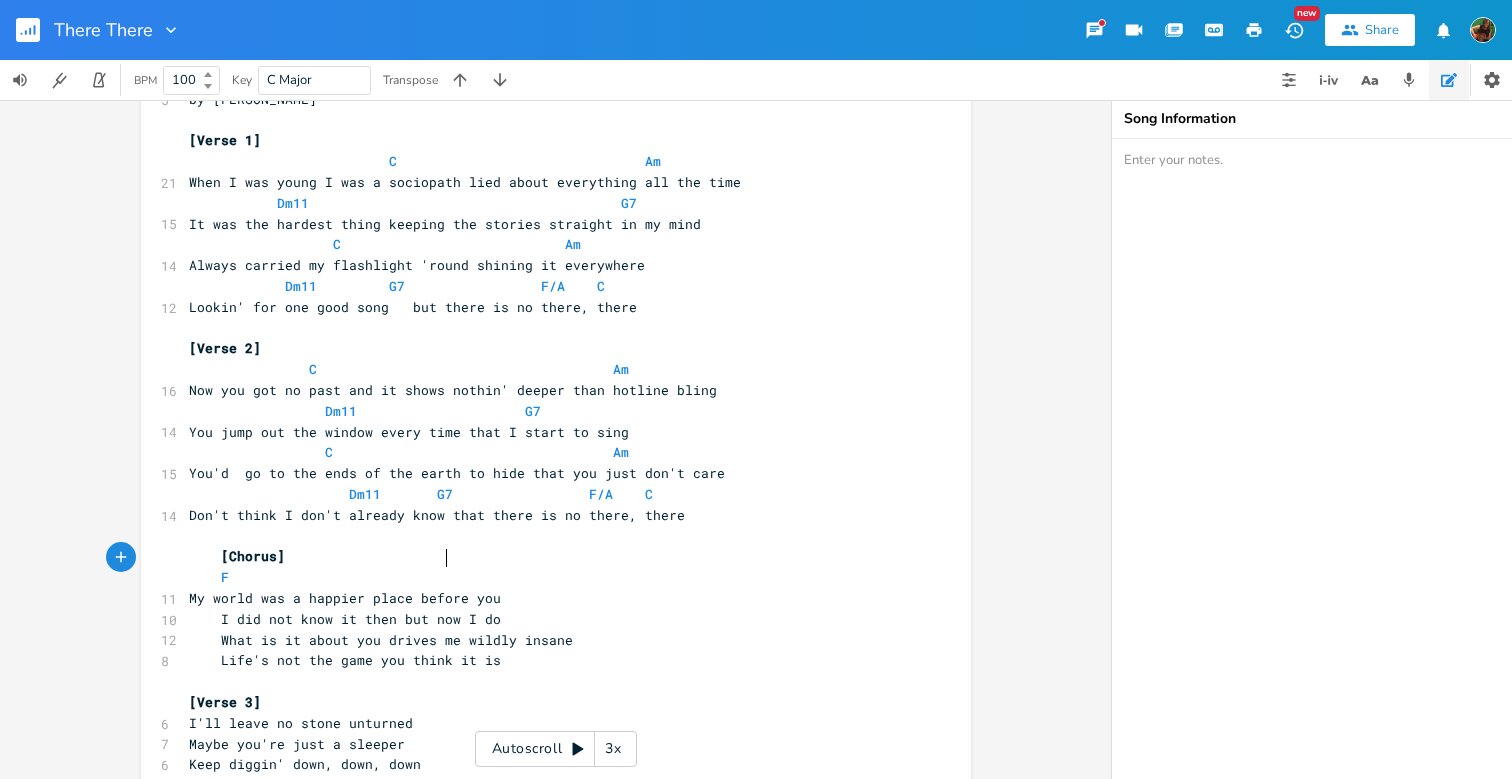 type on "F" 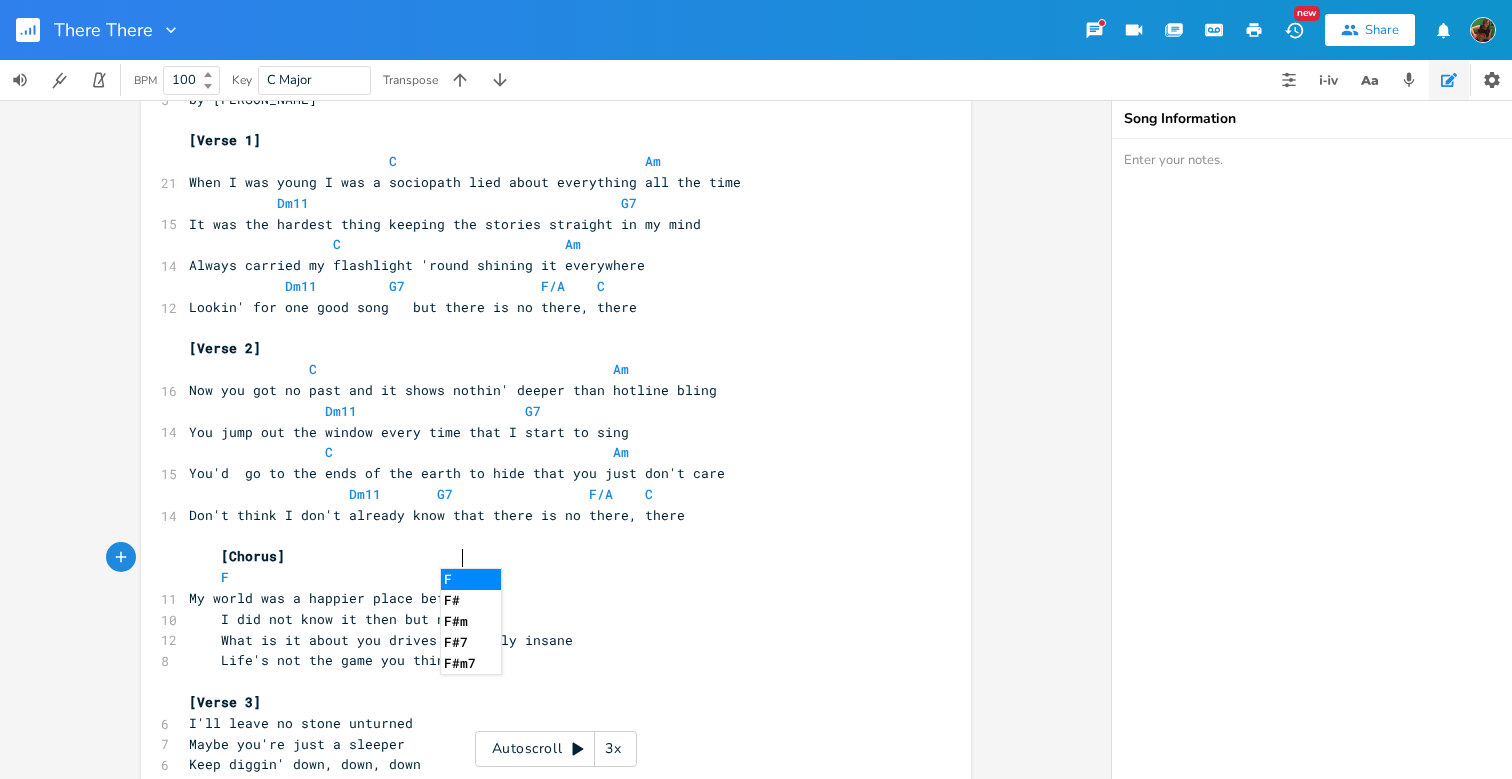 scroll, scrollTop: 0, scrollLeft: 15, axis: horizontal 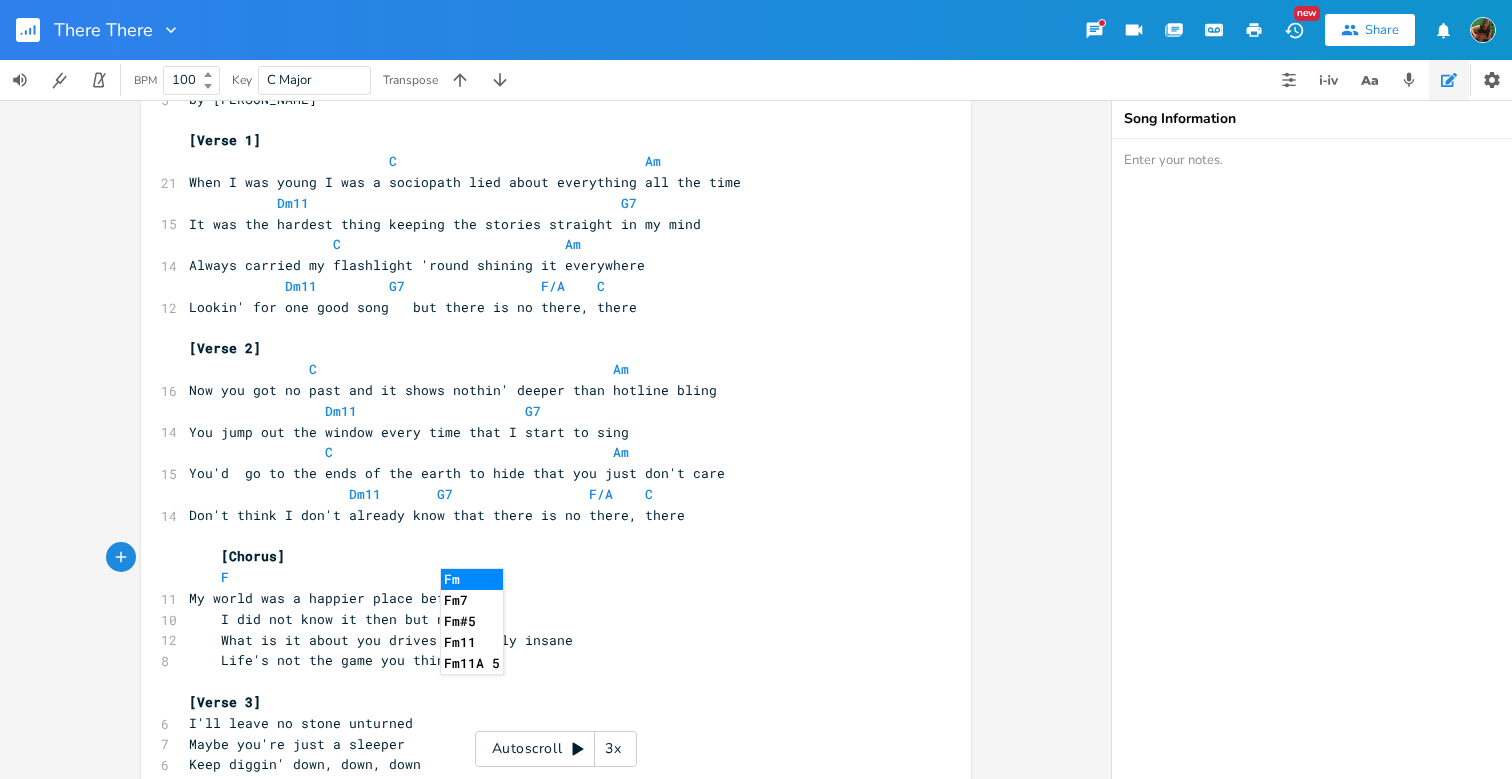 type on "Fm6" 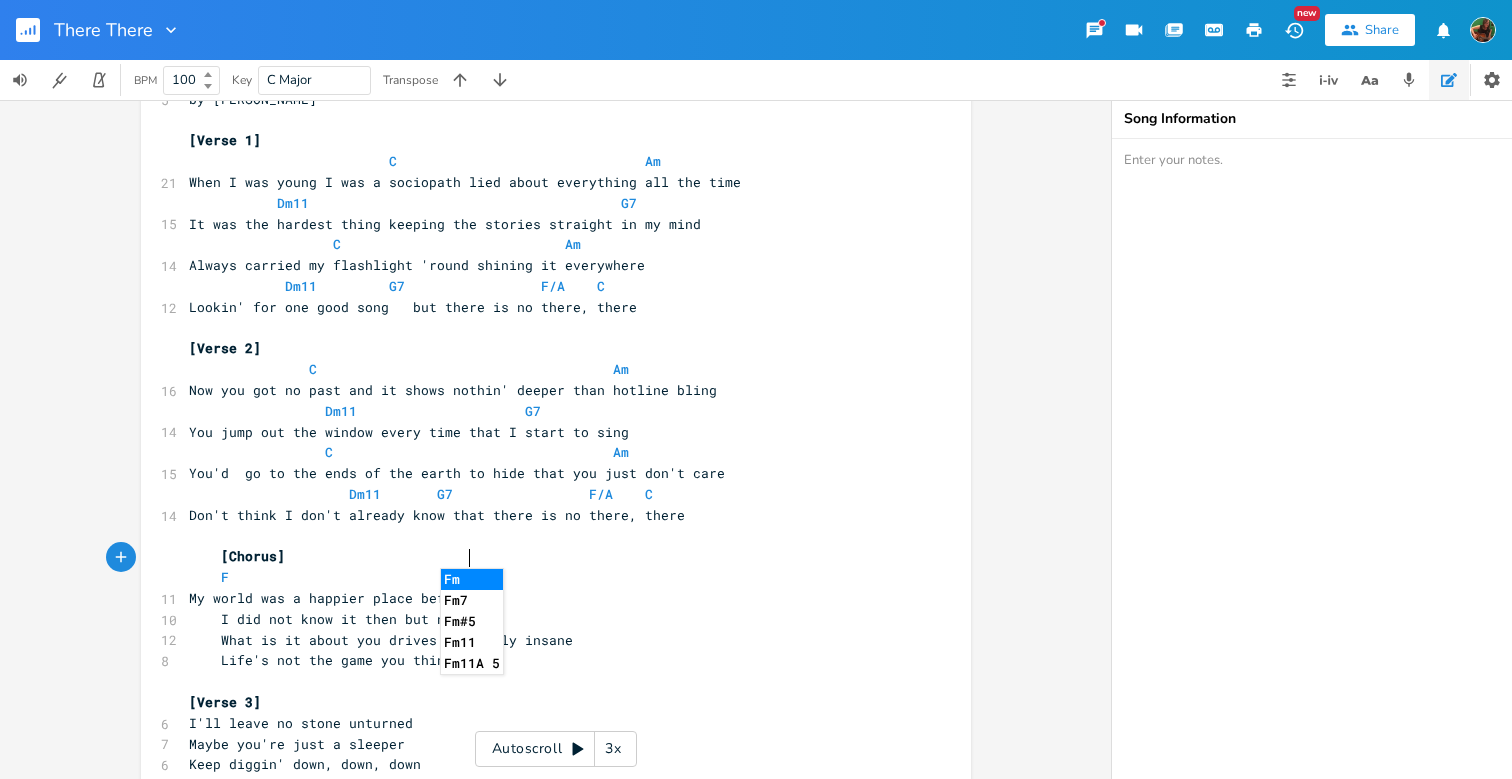 scroll, scrollTop: 0, scrollLeft: 22, axis: horizontal 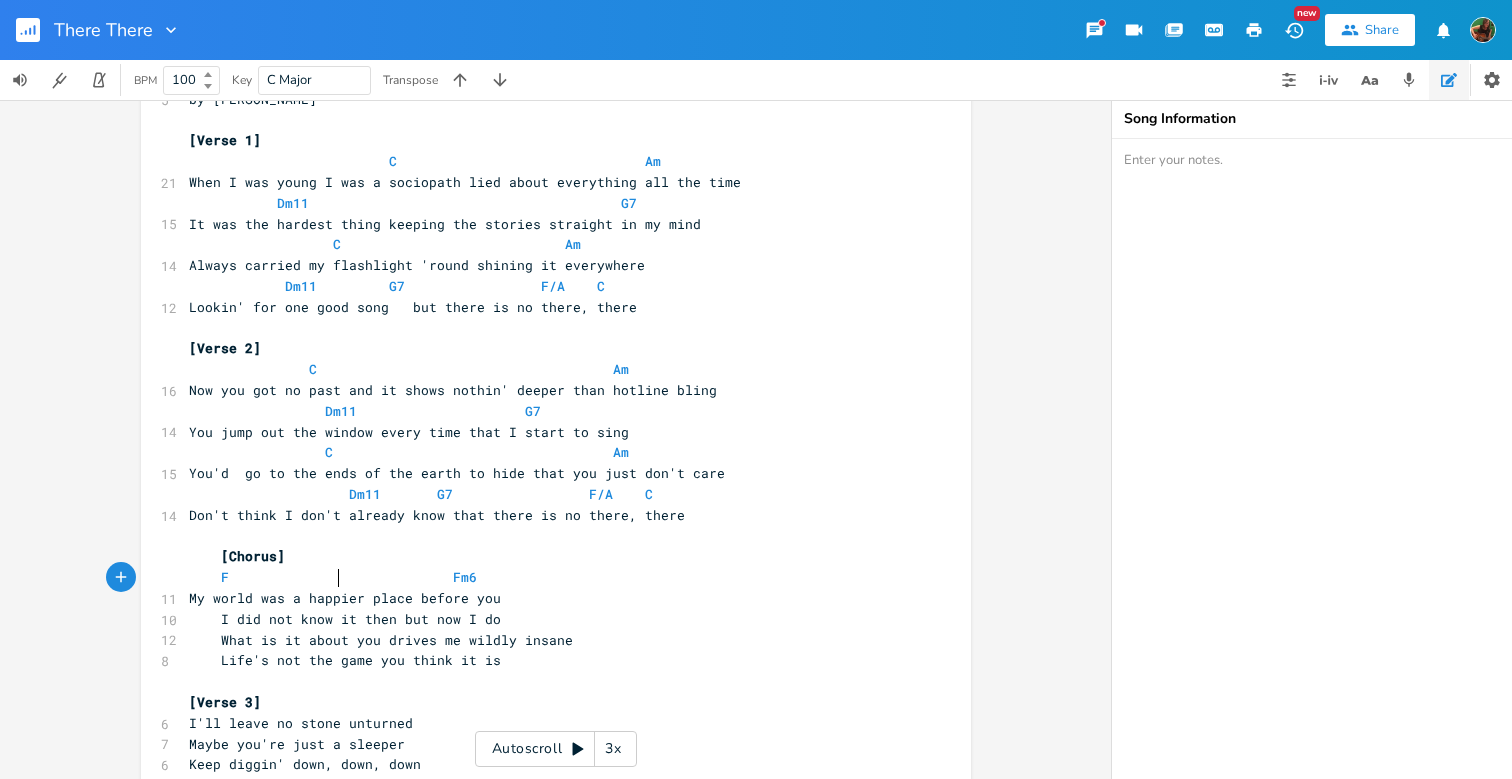 click on "My world was a happier place before you" at bounding box center (345, 598) 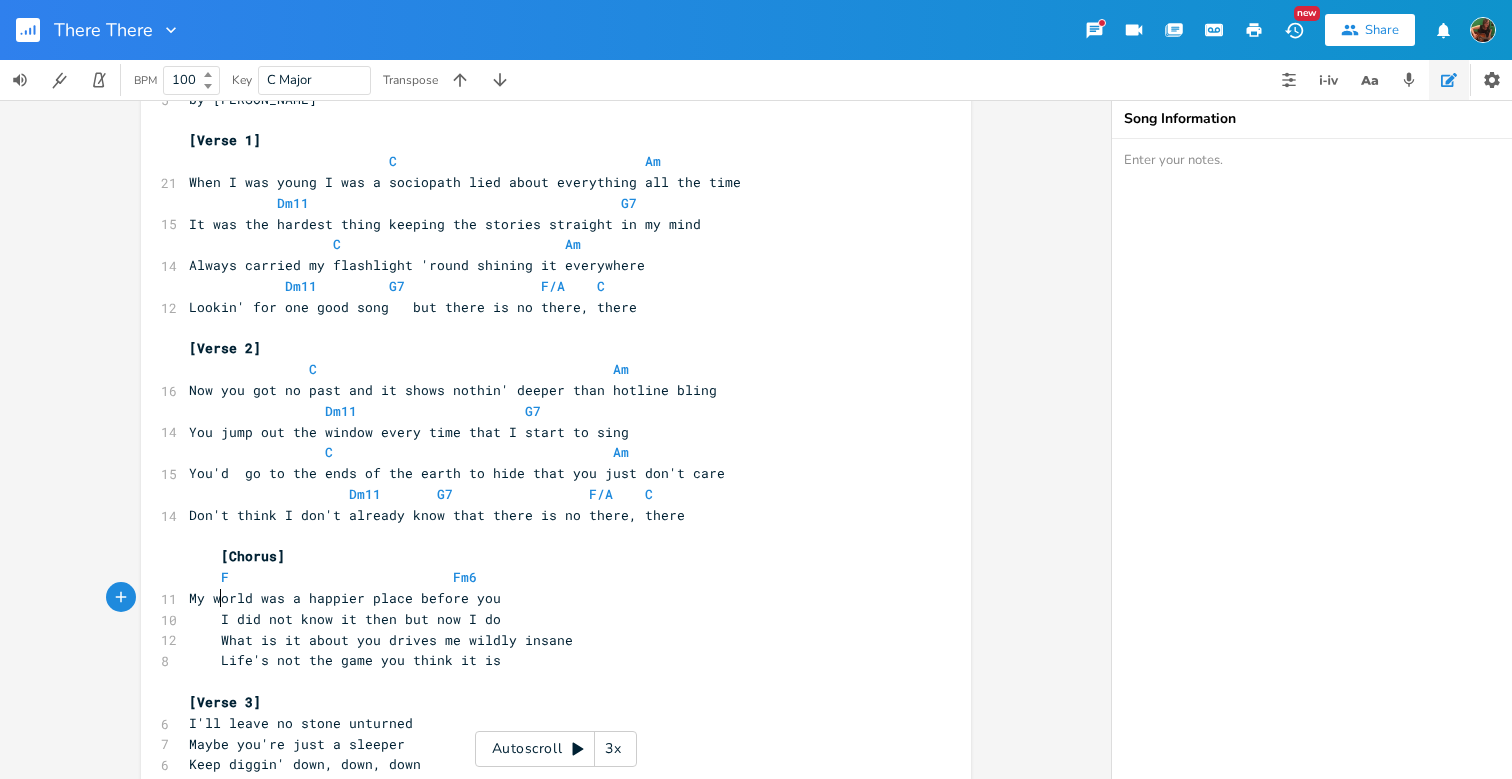 click on "I did not know it then but now I do" at bounding box center (345, 619) 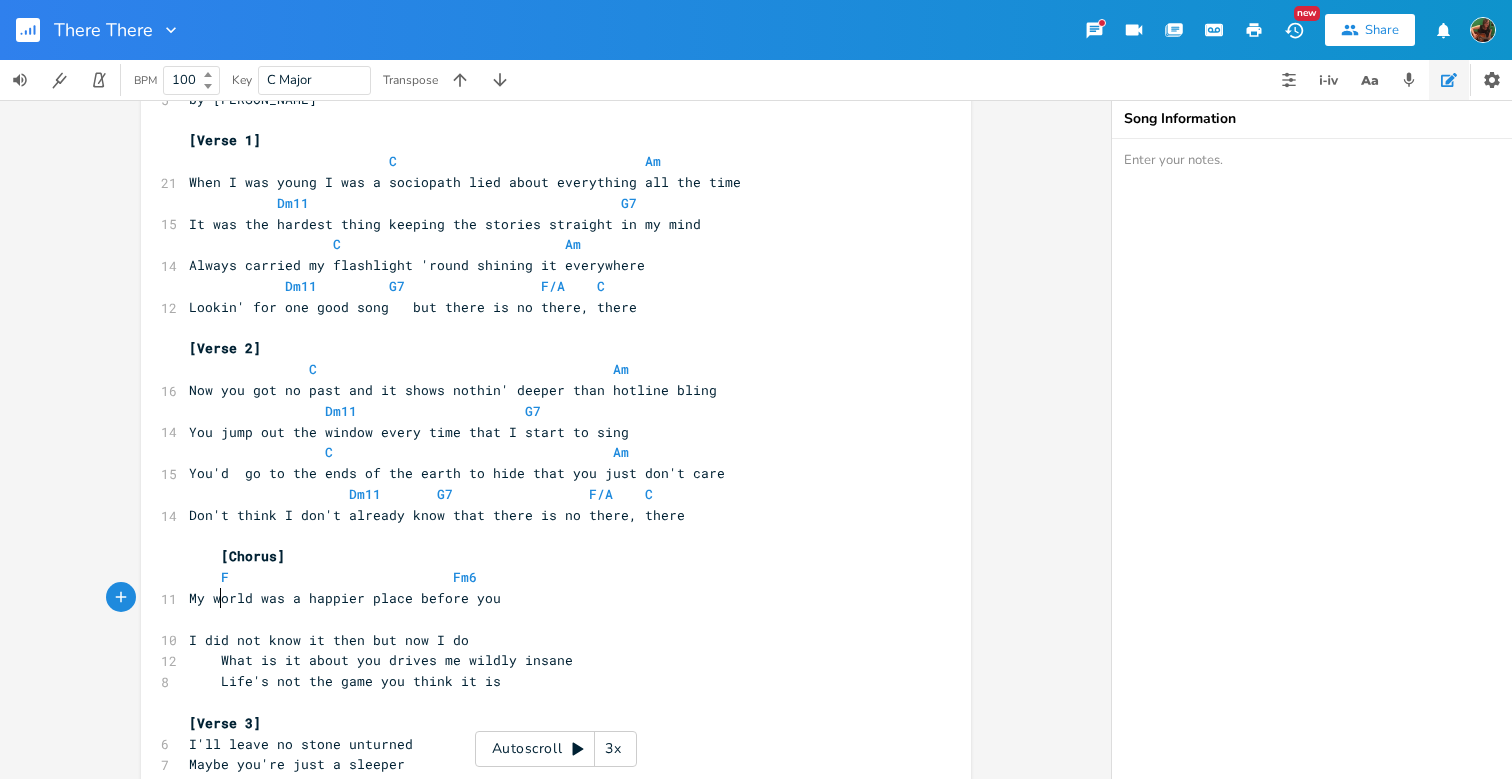 click at bounding box center (205, 619) 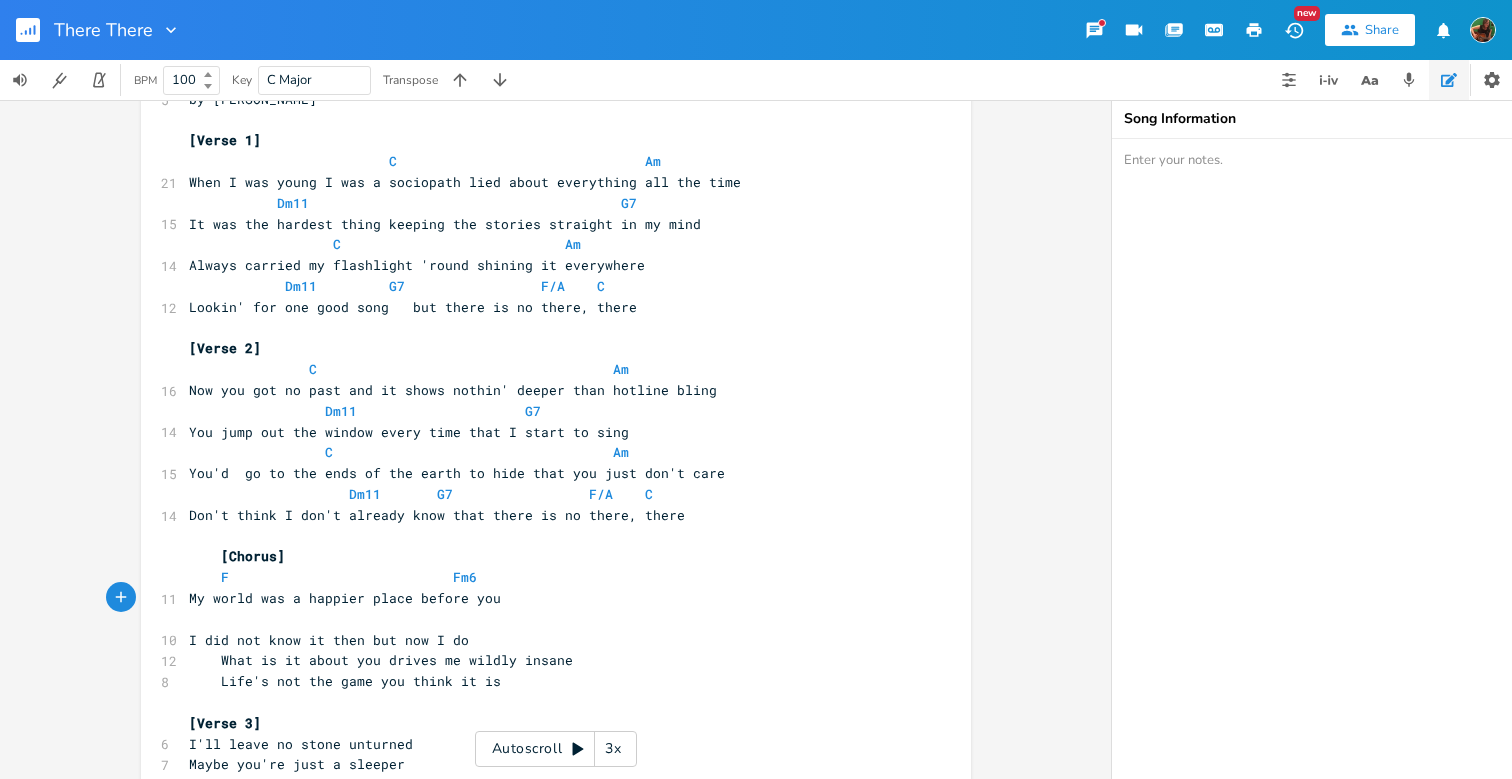 type on "C" 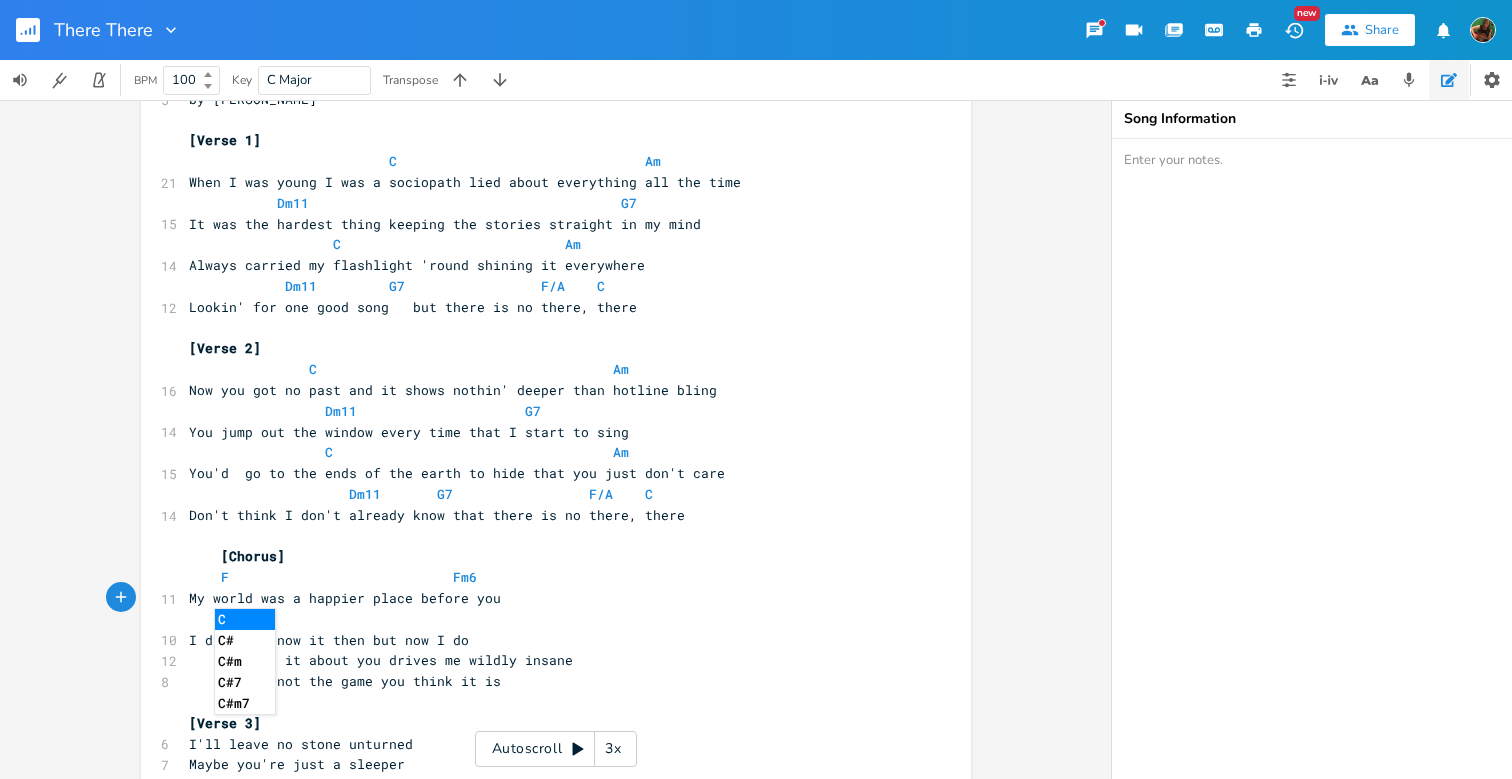 click on "I did not know it then but now I do" at bounding box center [329, 640] 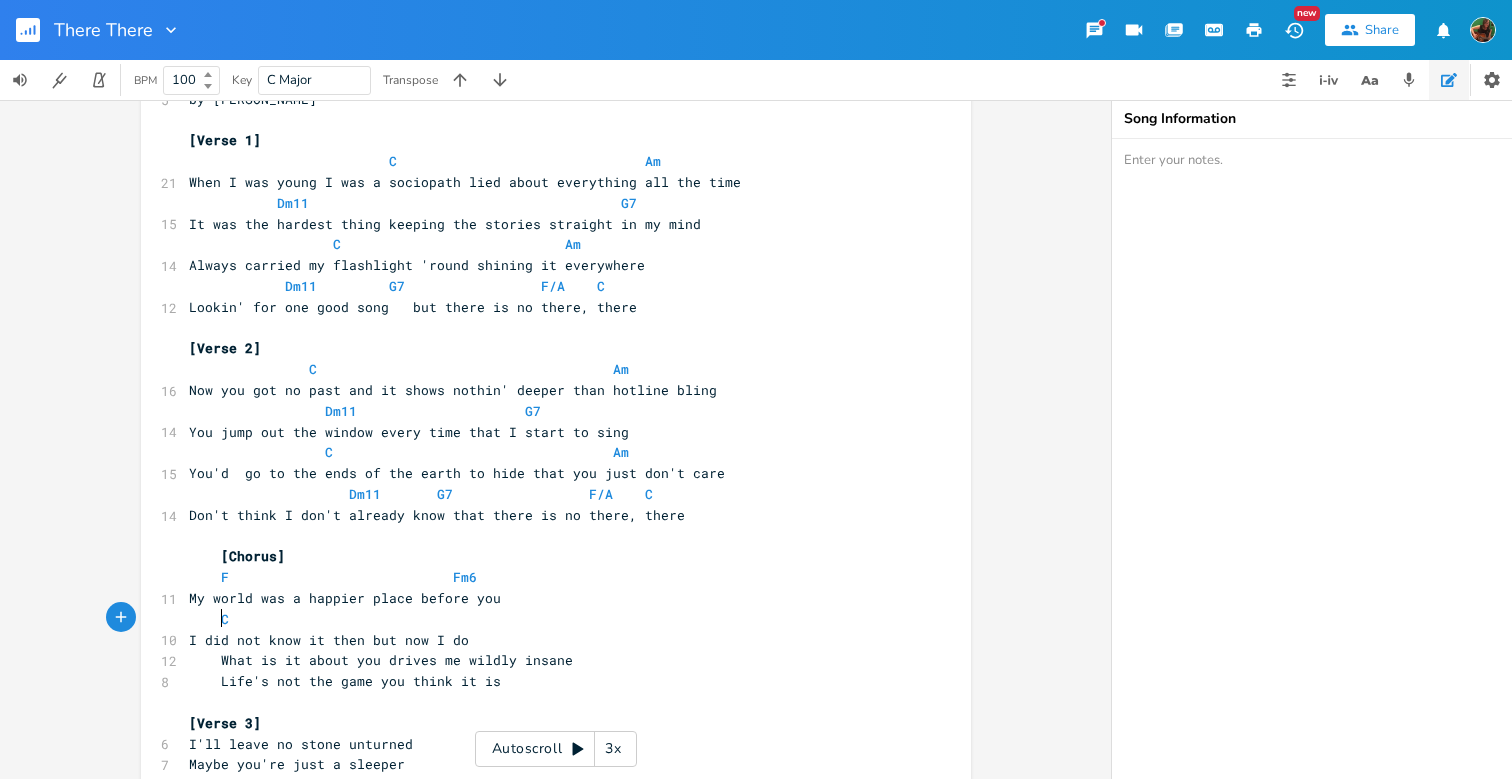 click on "I did not know it then but now I do" at bounding box center (329, 640) 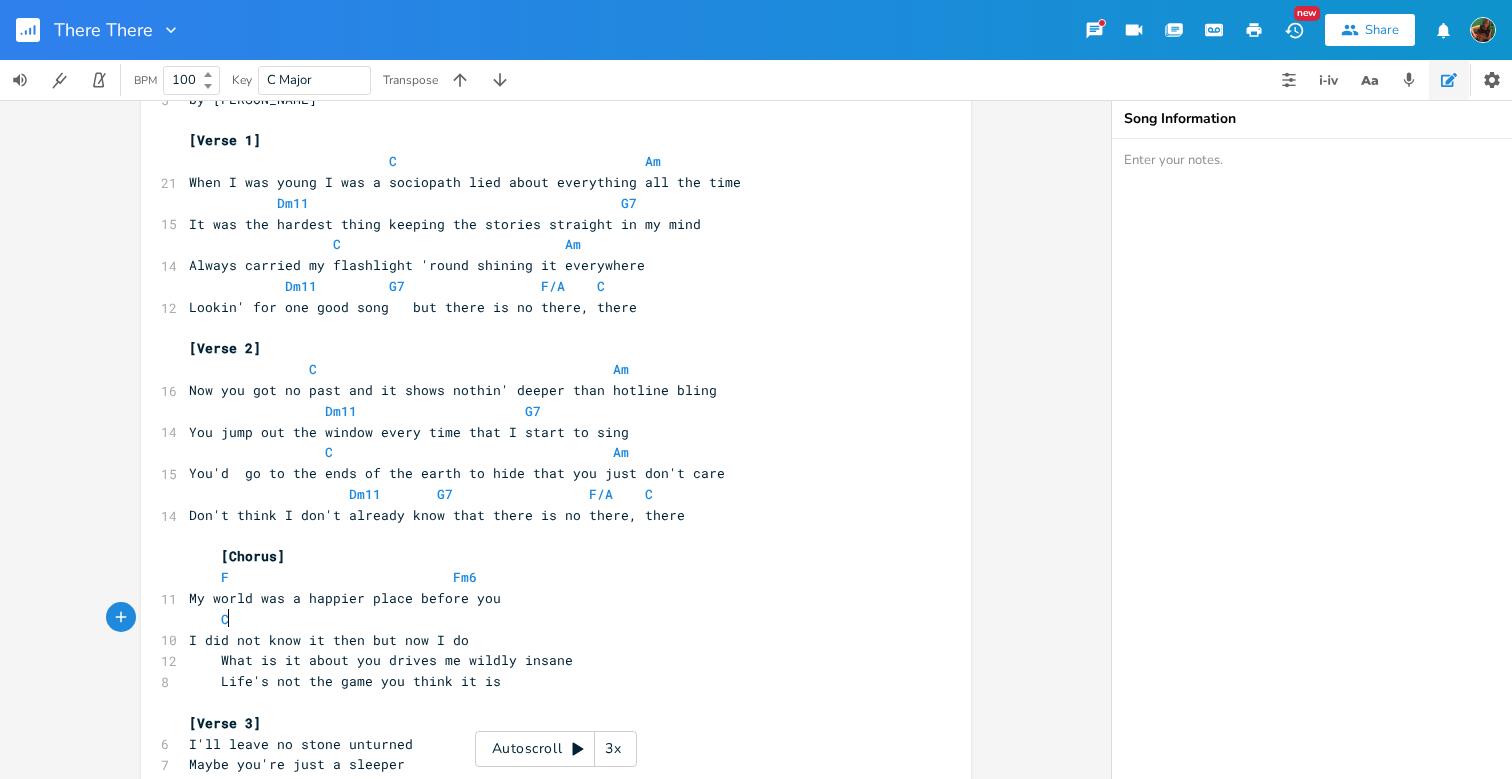 scroll, scrollTop: 0, scrollLeft: 2, axis: horizontal 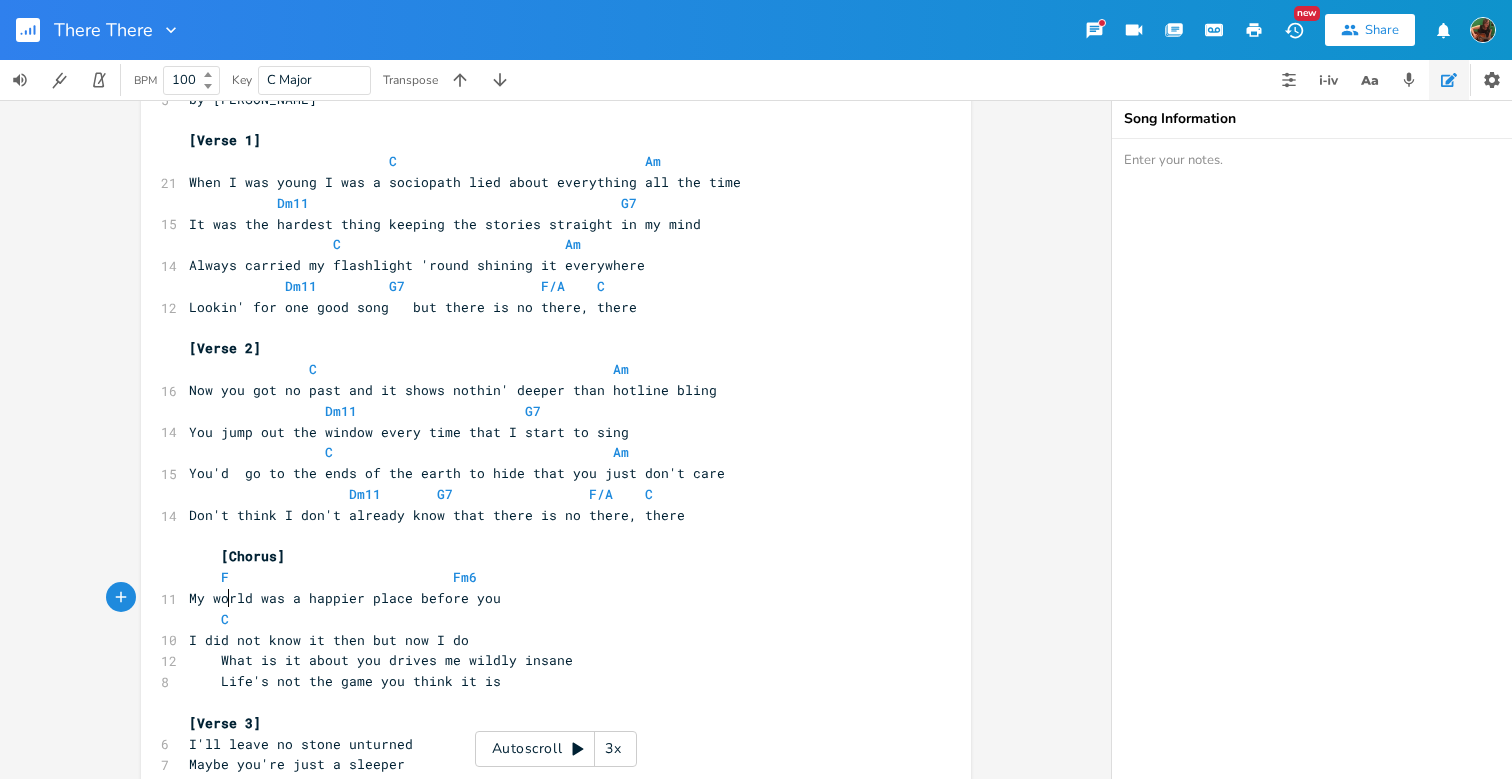 click on "C" at bounding box center (546, 619) 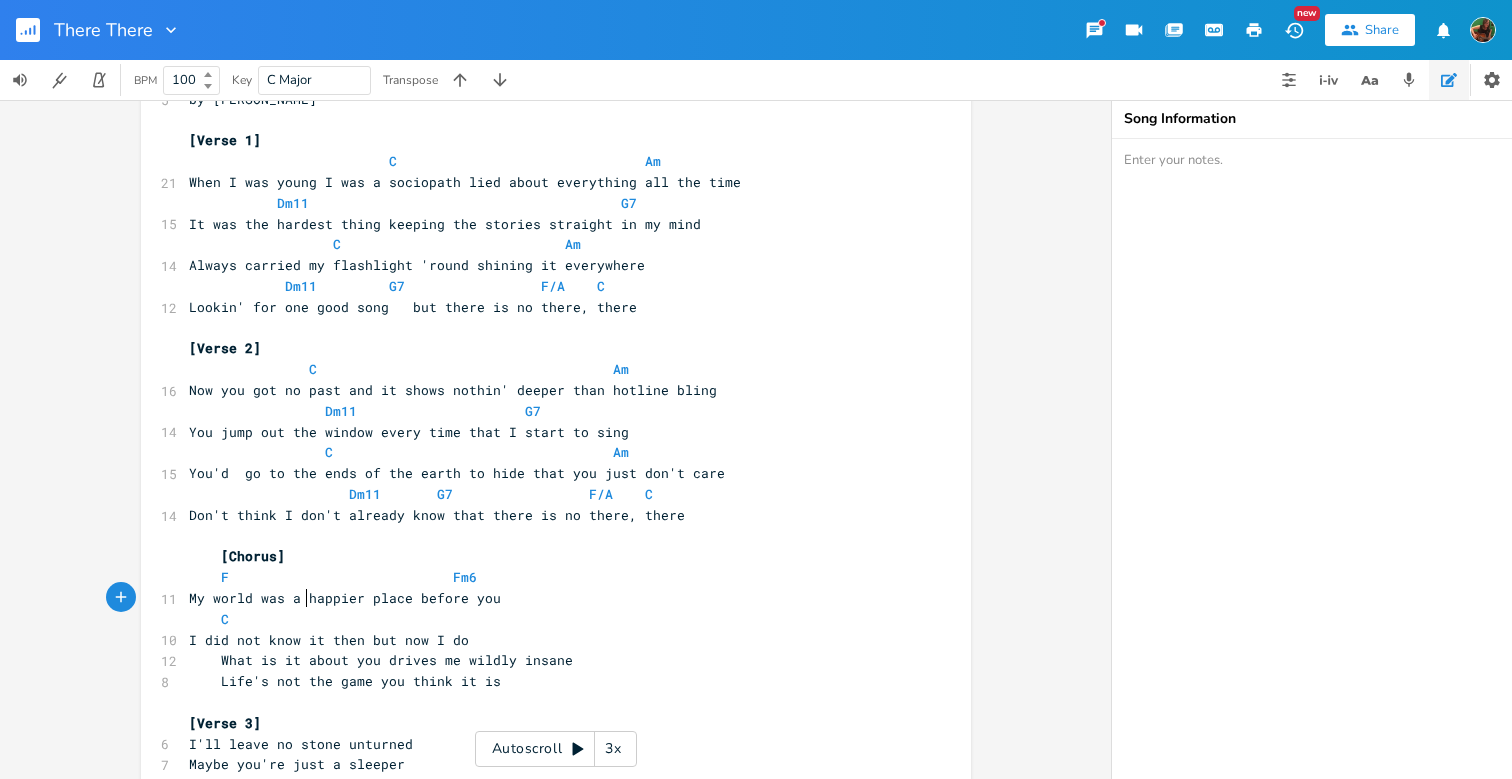 click on "I did not know it then but now I do" at bounding box center [329, 640] 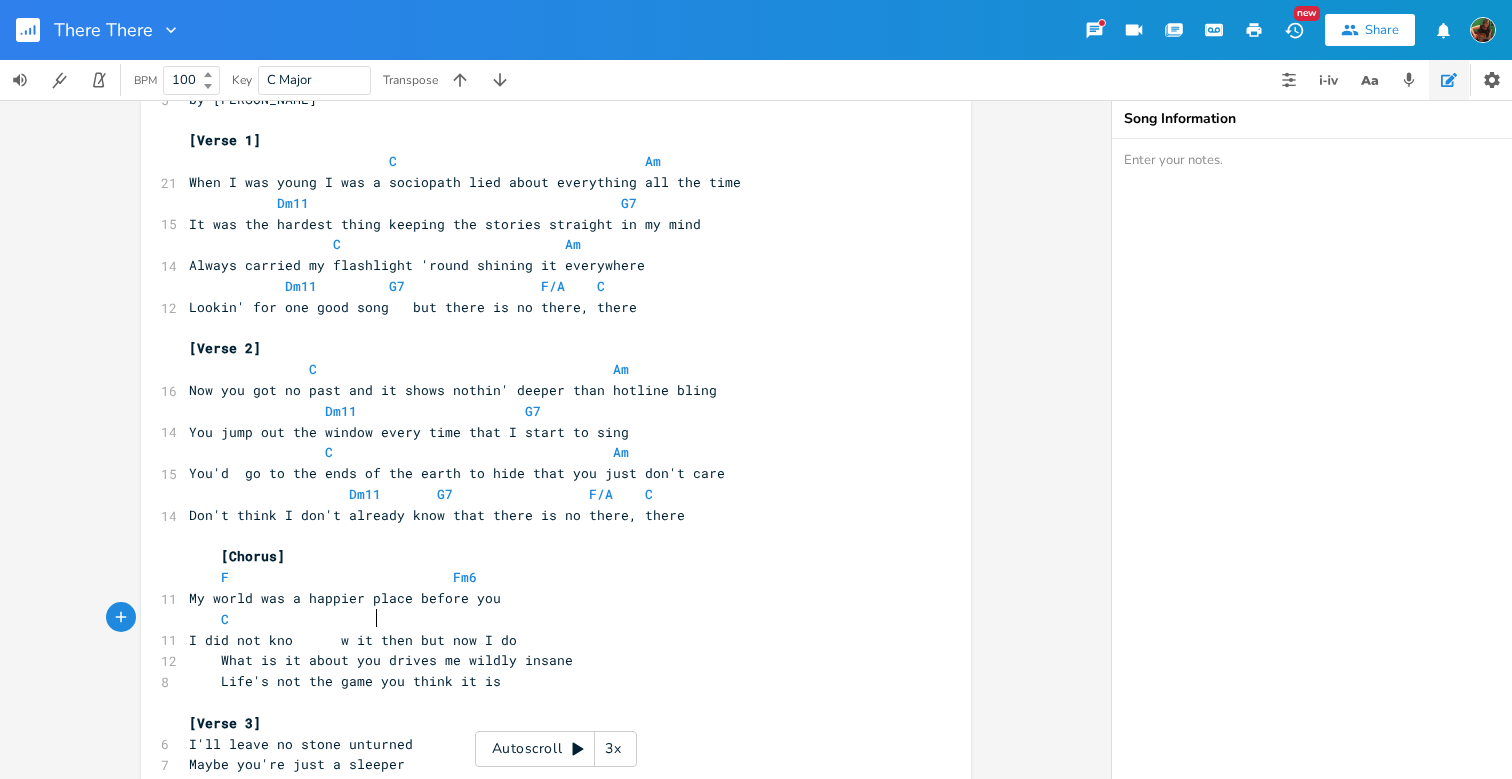 scroll, scrollTop: 0, scrollLeft: 17, axis: horizontal 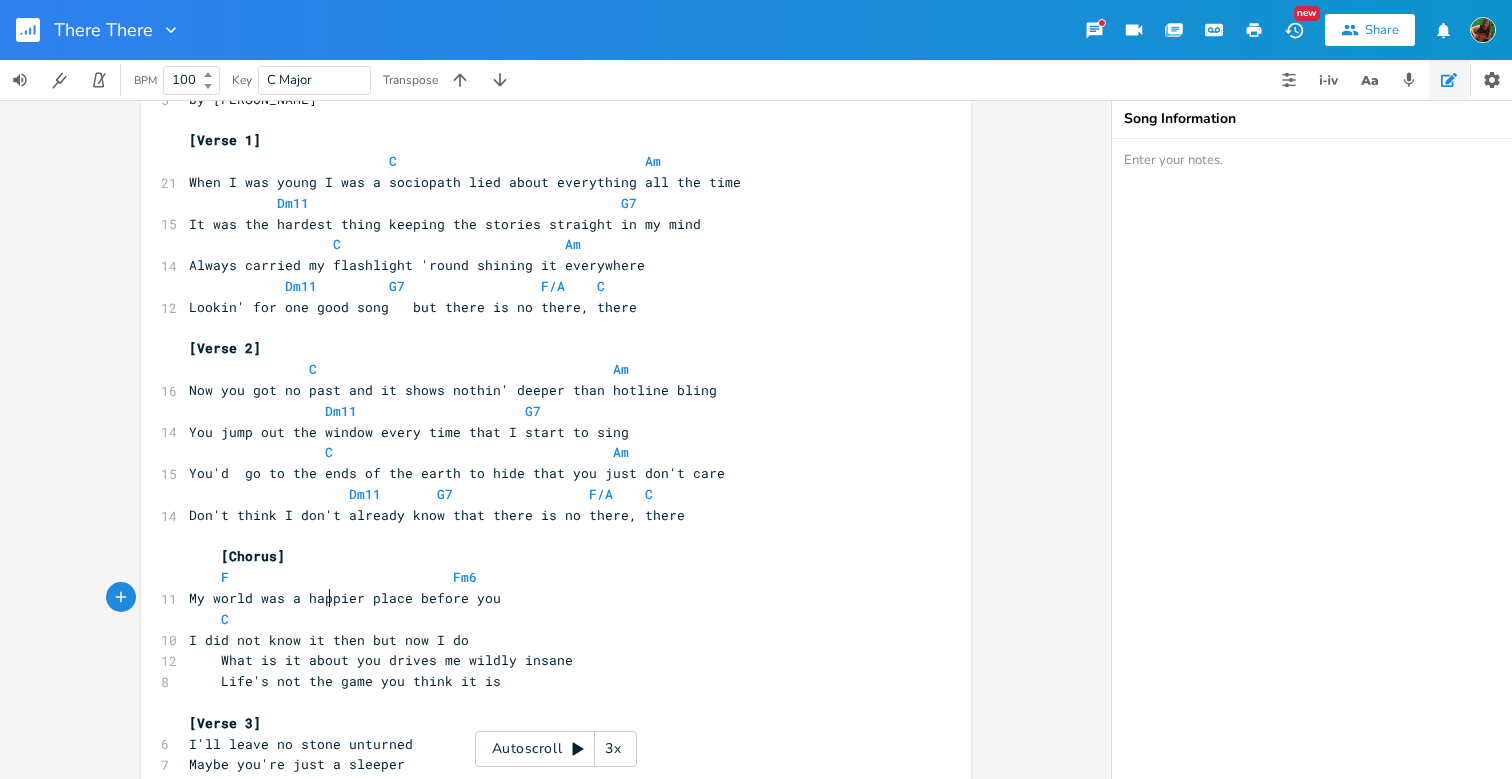 click on "C" at bounding box center [546, 619] 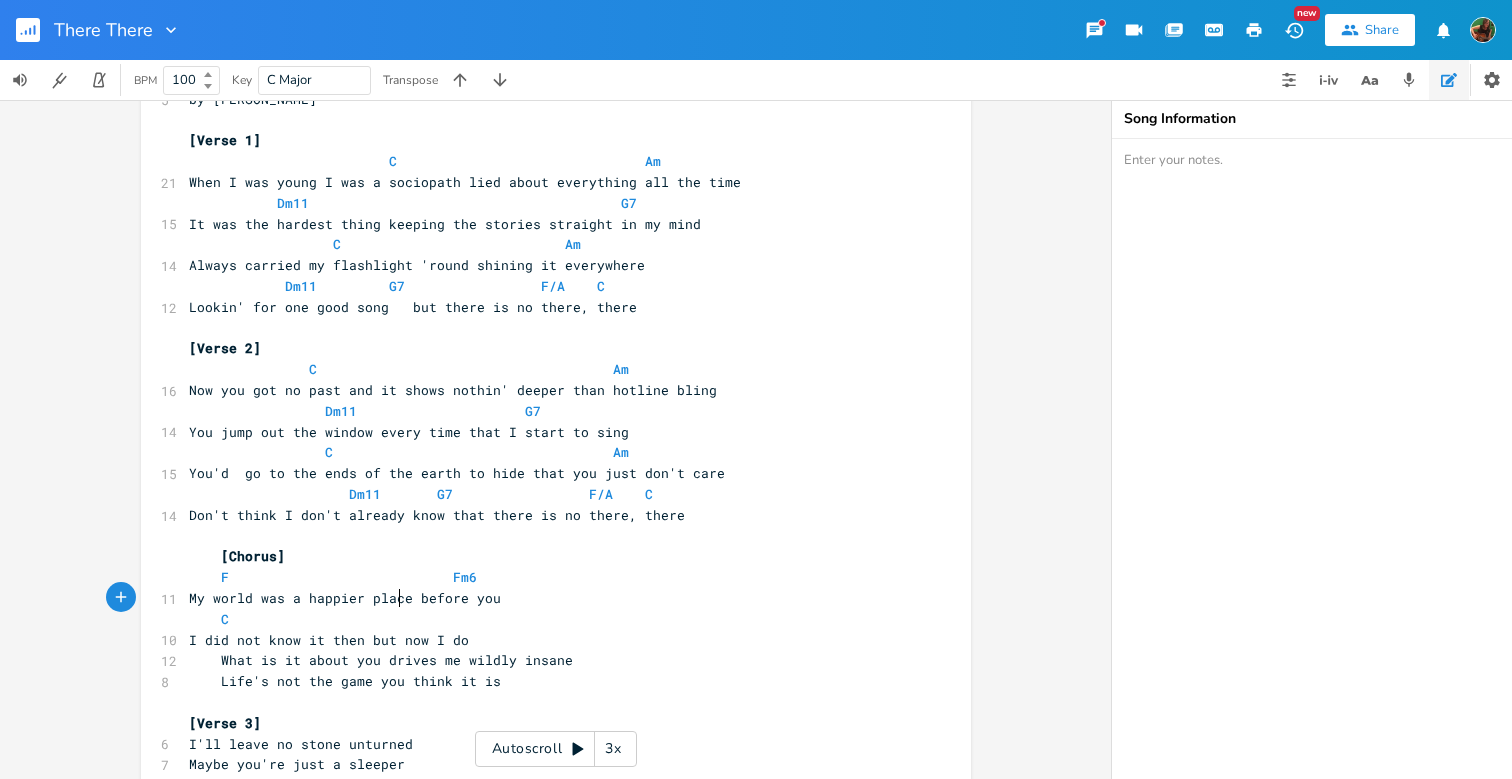 scroll, scrollTop: 0, scrollLeft: 28, axis: horizontal 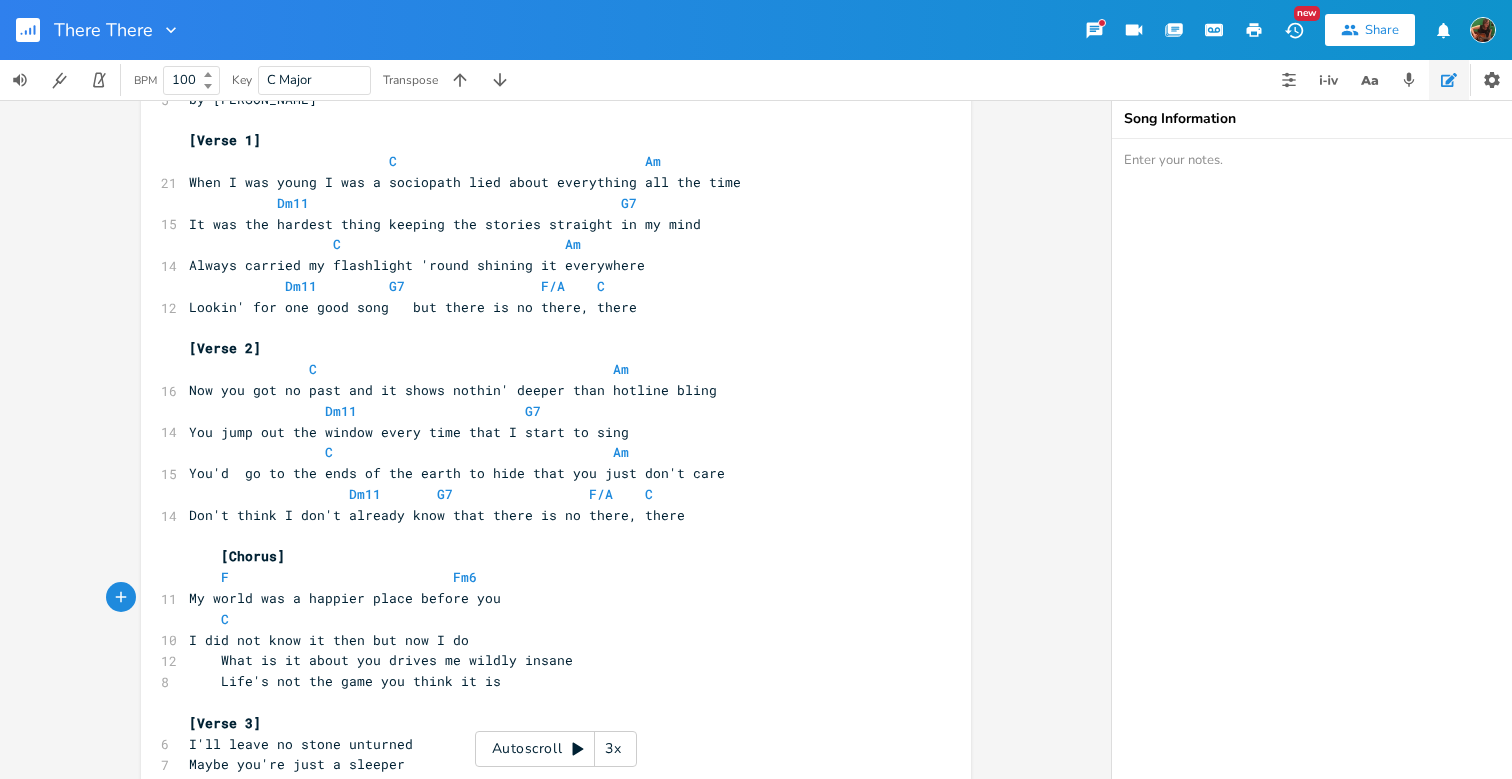 type on "D" 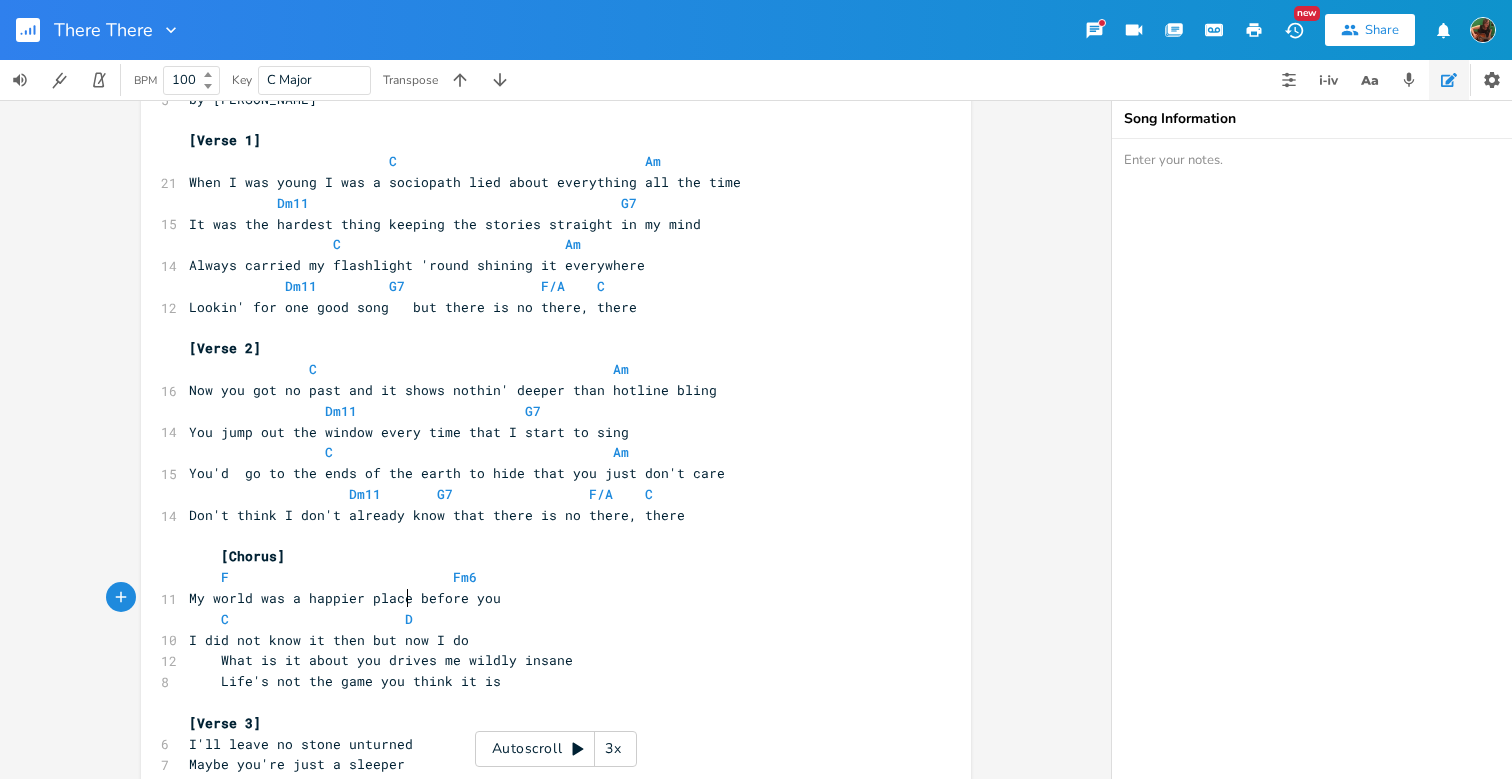 scroll, scrollTop: 0, scrollLeft: 7, axis: horizontal 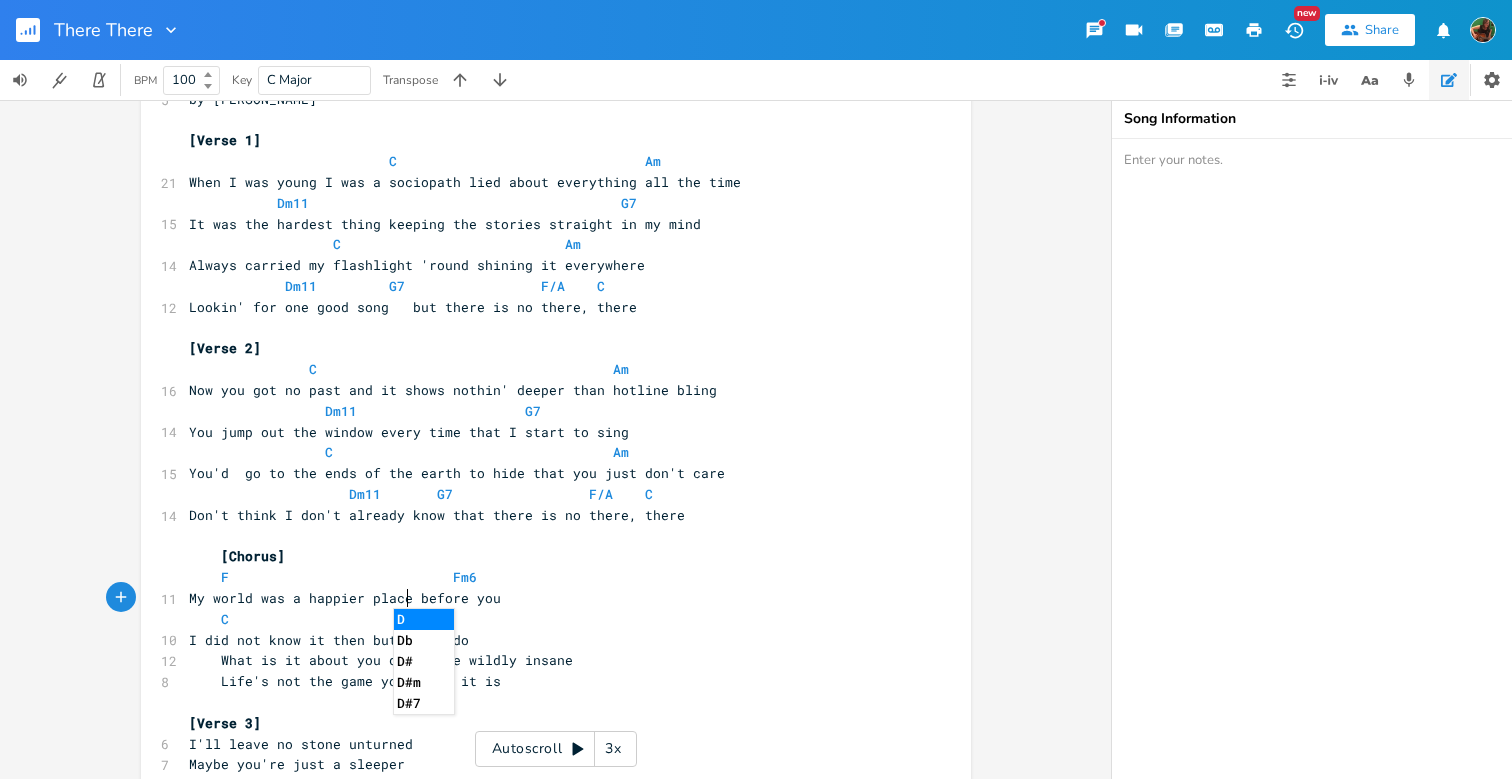 click on "C                        D" at bounding box center [546, 619] 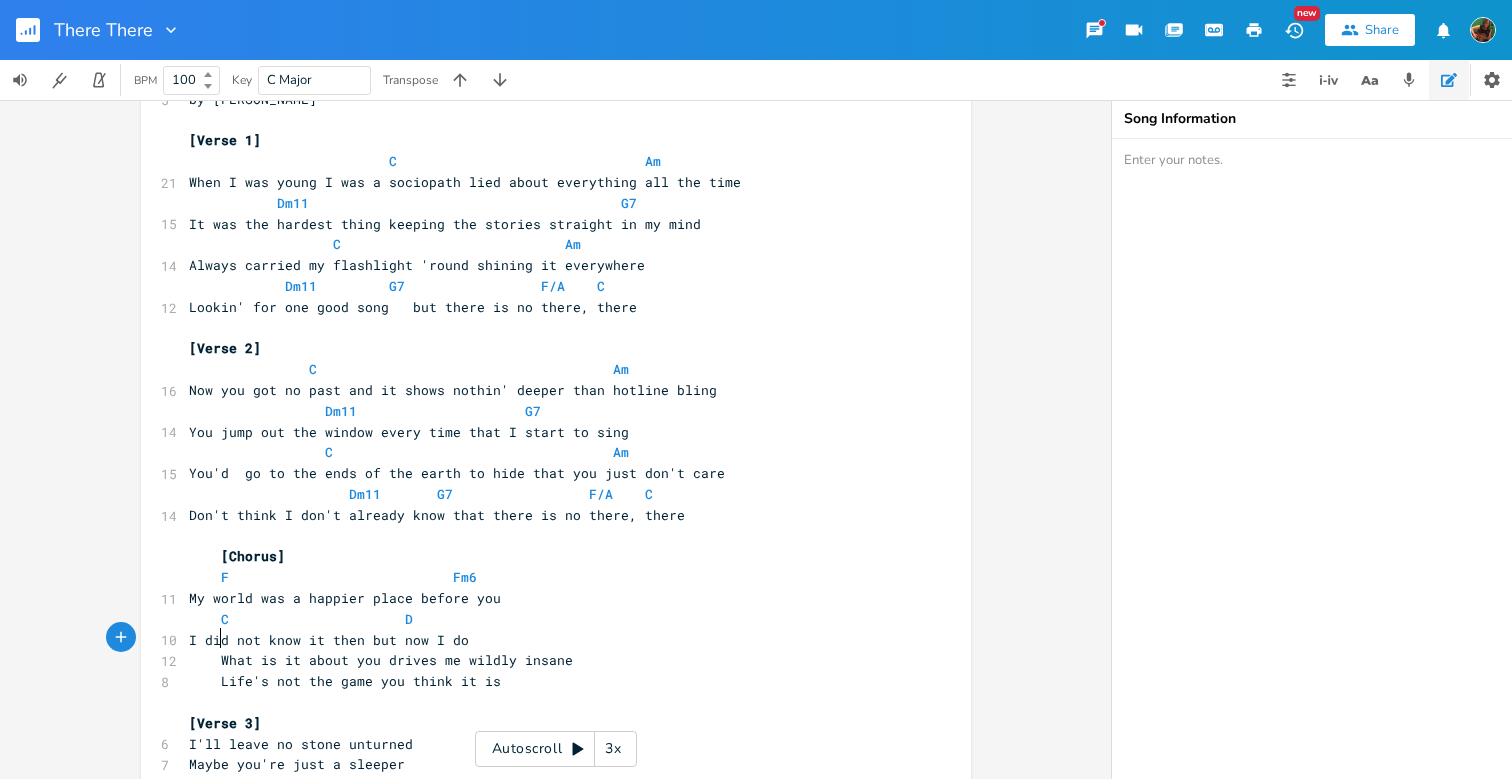 click at bounding box center (205, 660) 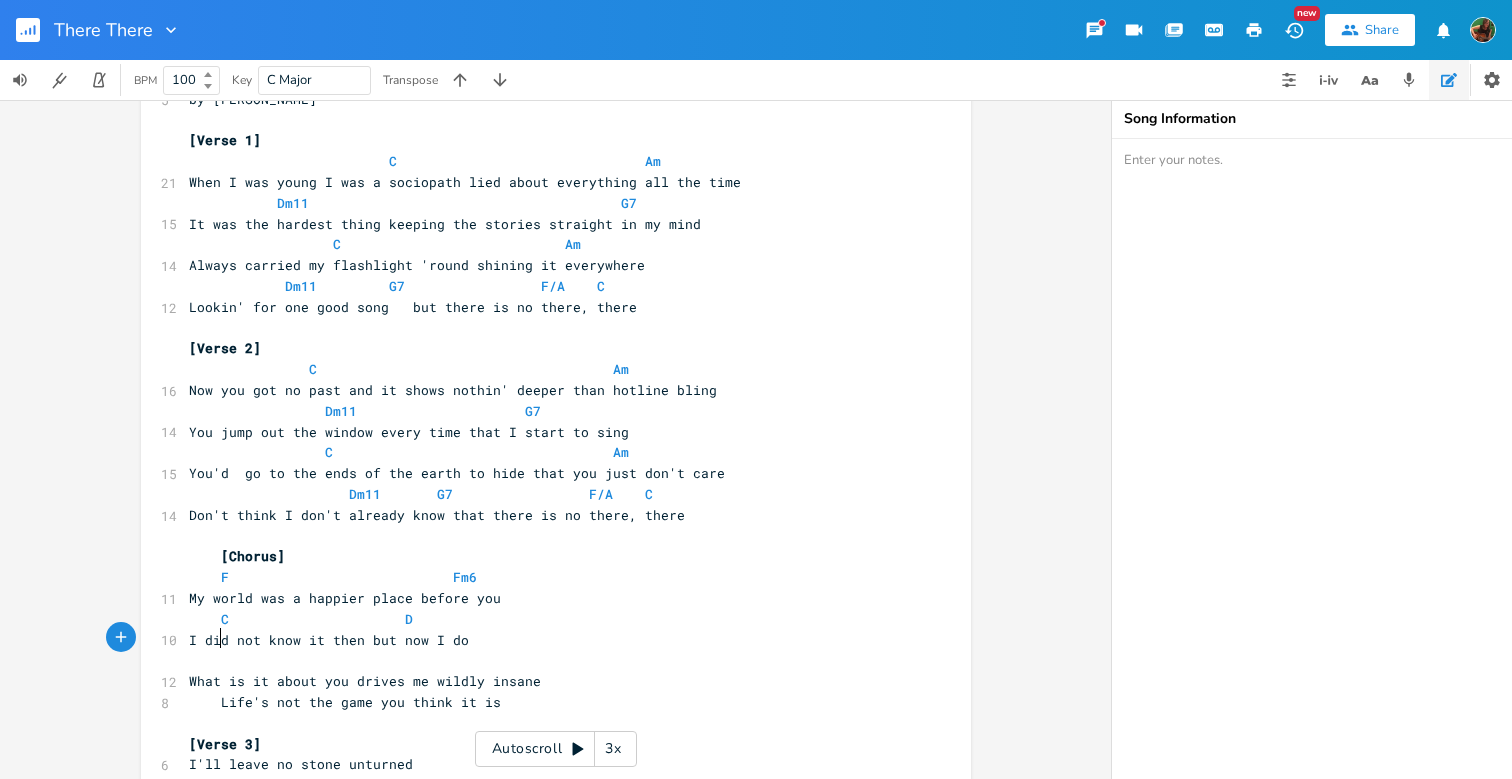 click at bounding box center (546, 660) 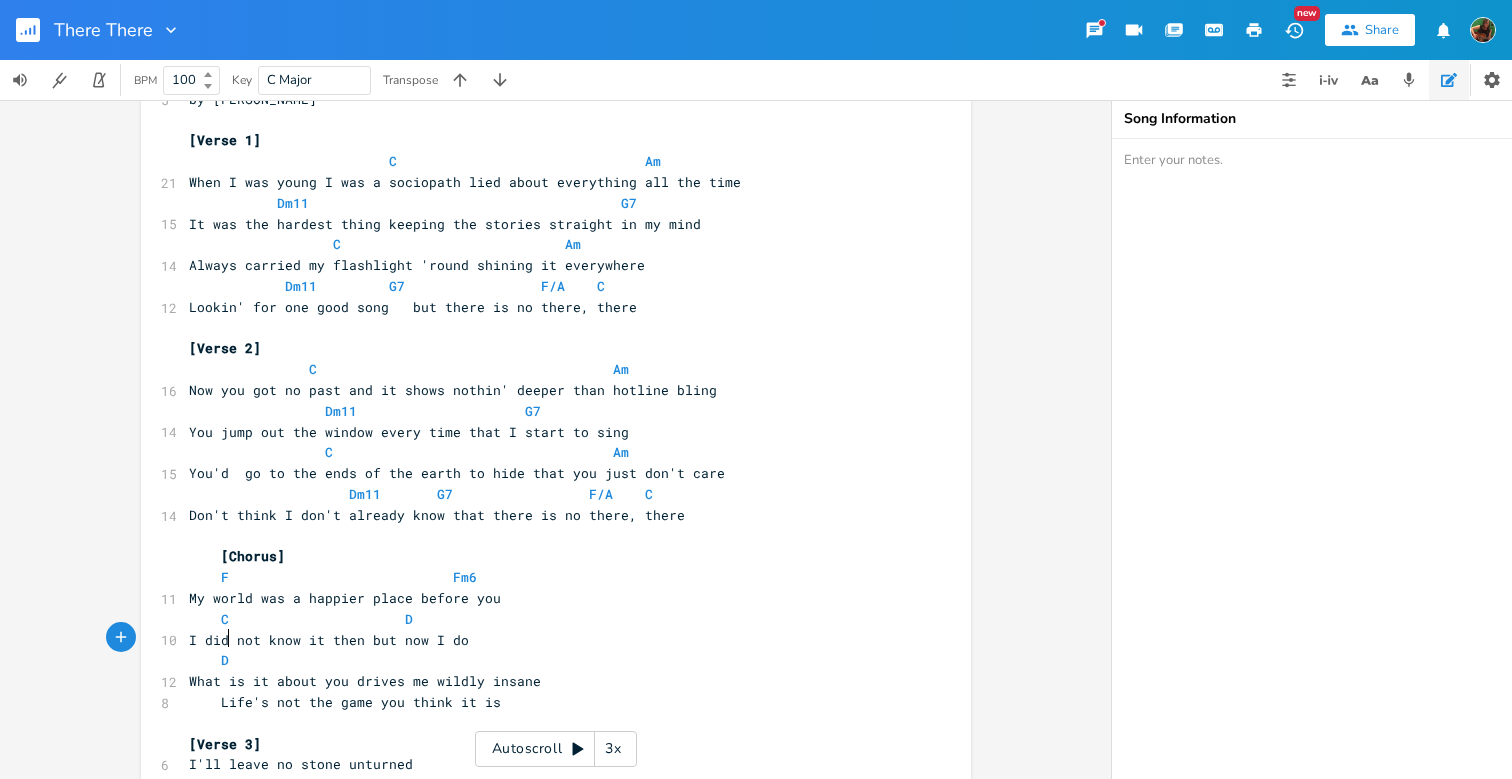 scroll, scrollTop: 0, scrollLeft: 18, axis: horizontal 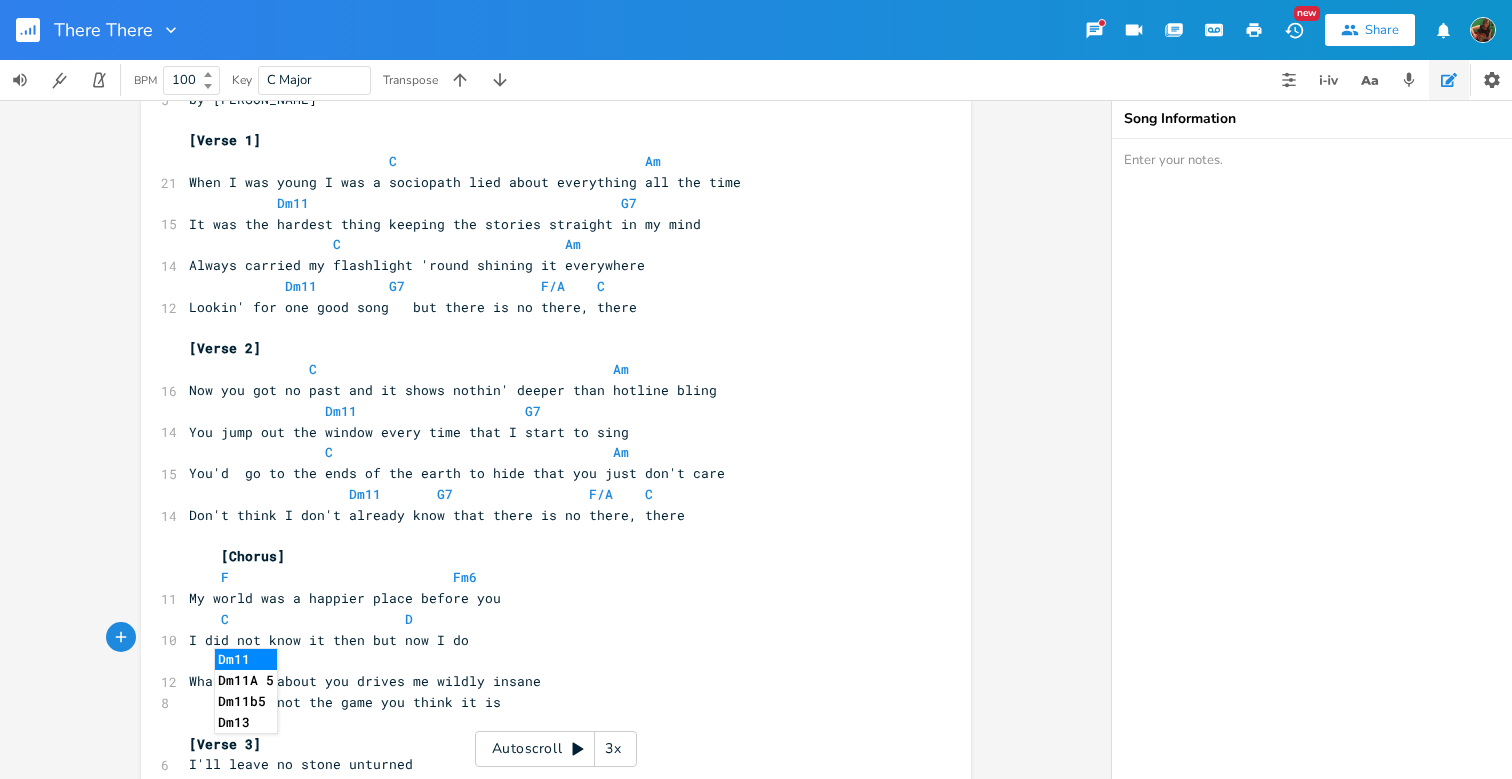 type on "Dm11" 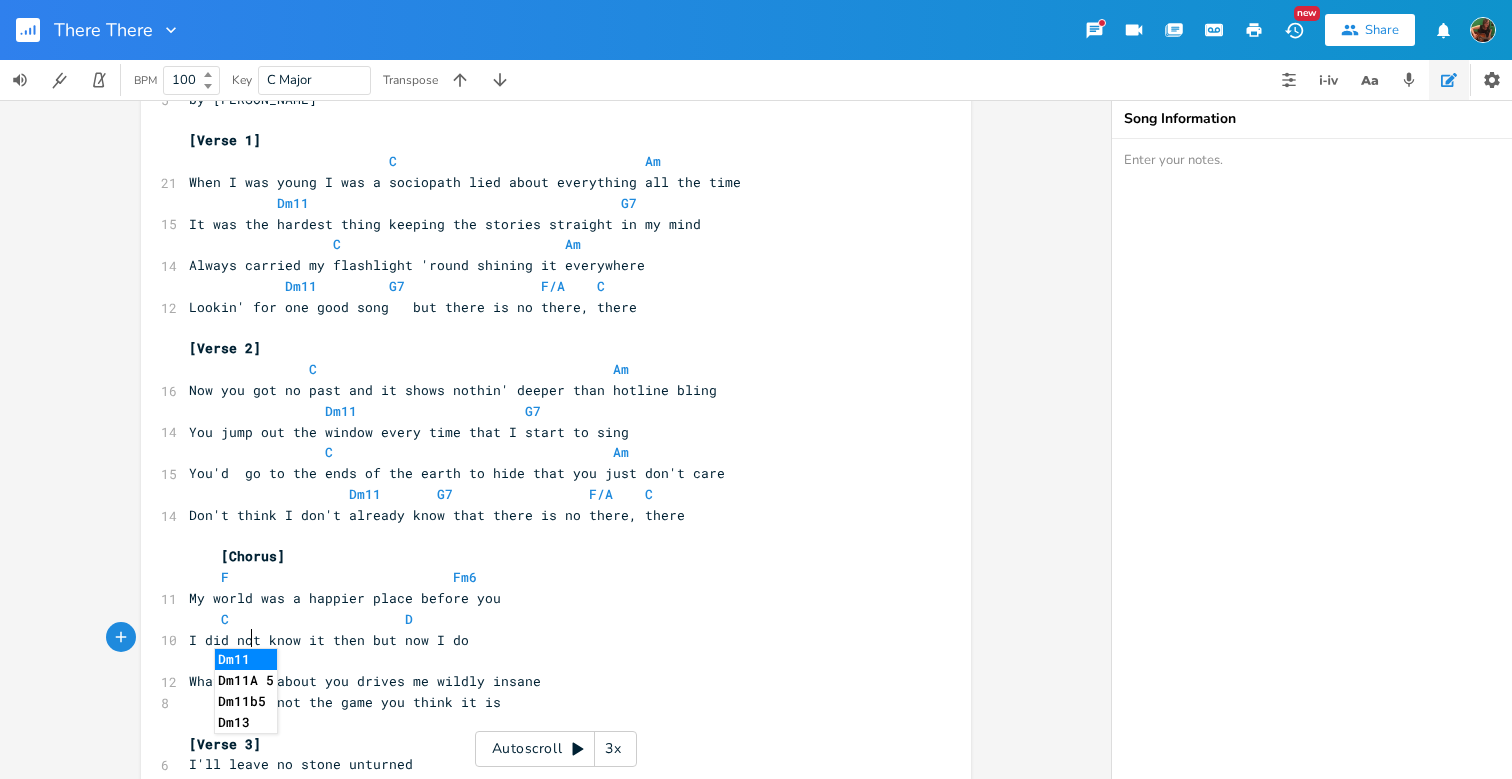 scroll, scrollTop: 0, scrollLeft: 30, axis: horizontal 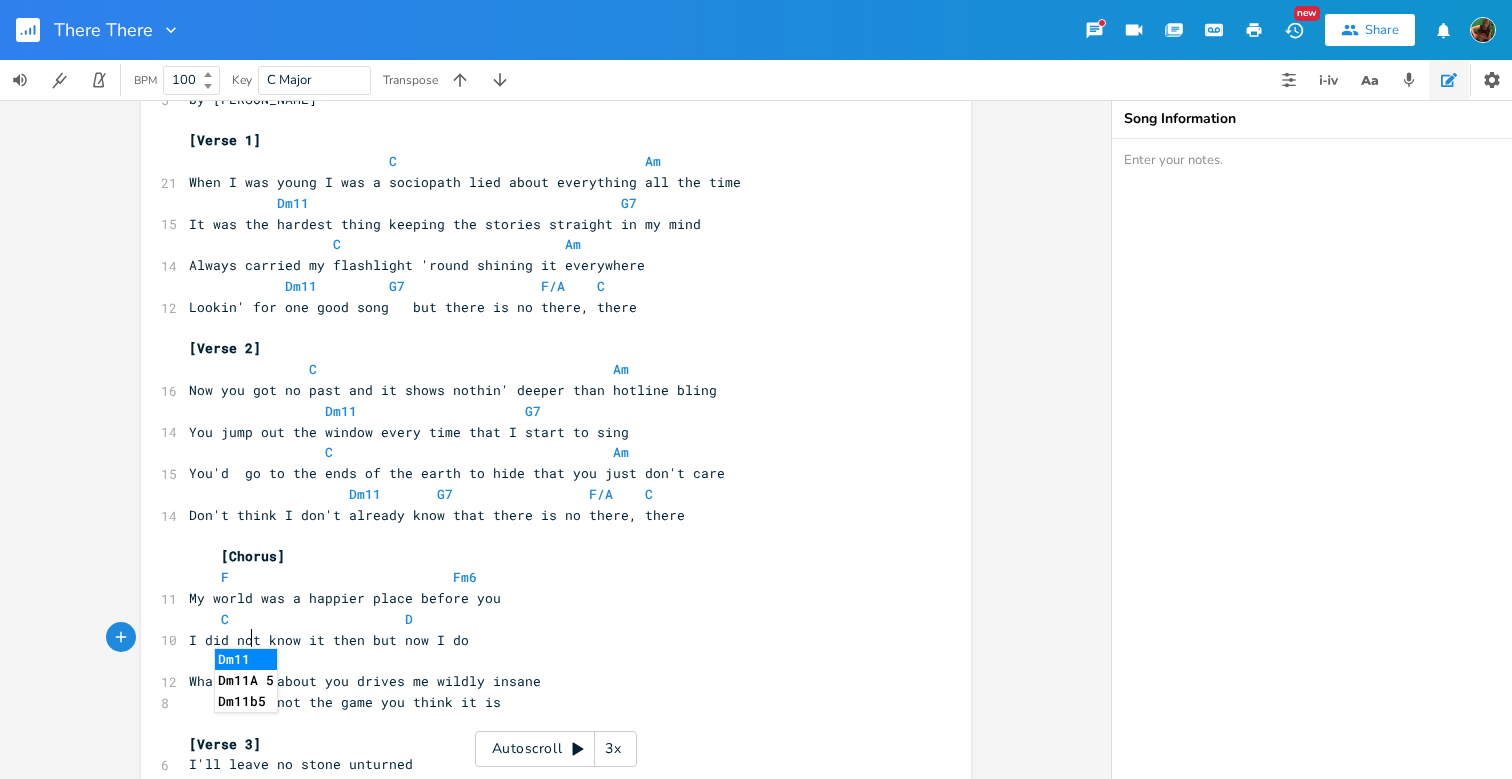 click on "What is it about you drives me wildly insane" at bounding box center [365, 681] 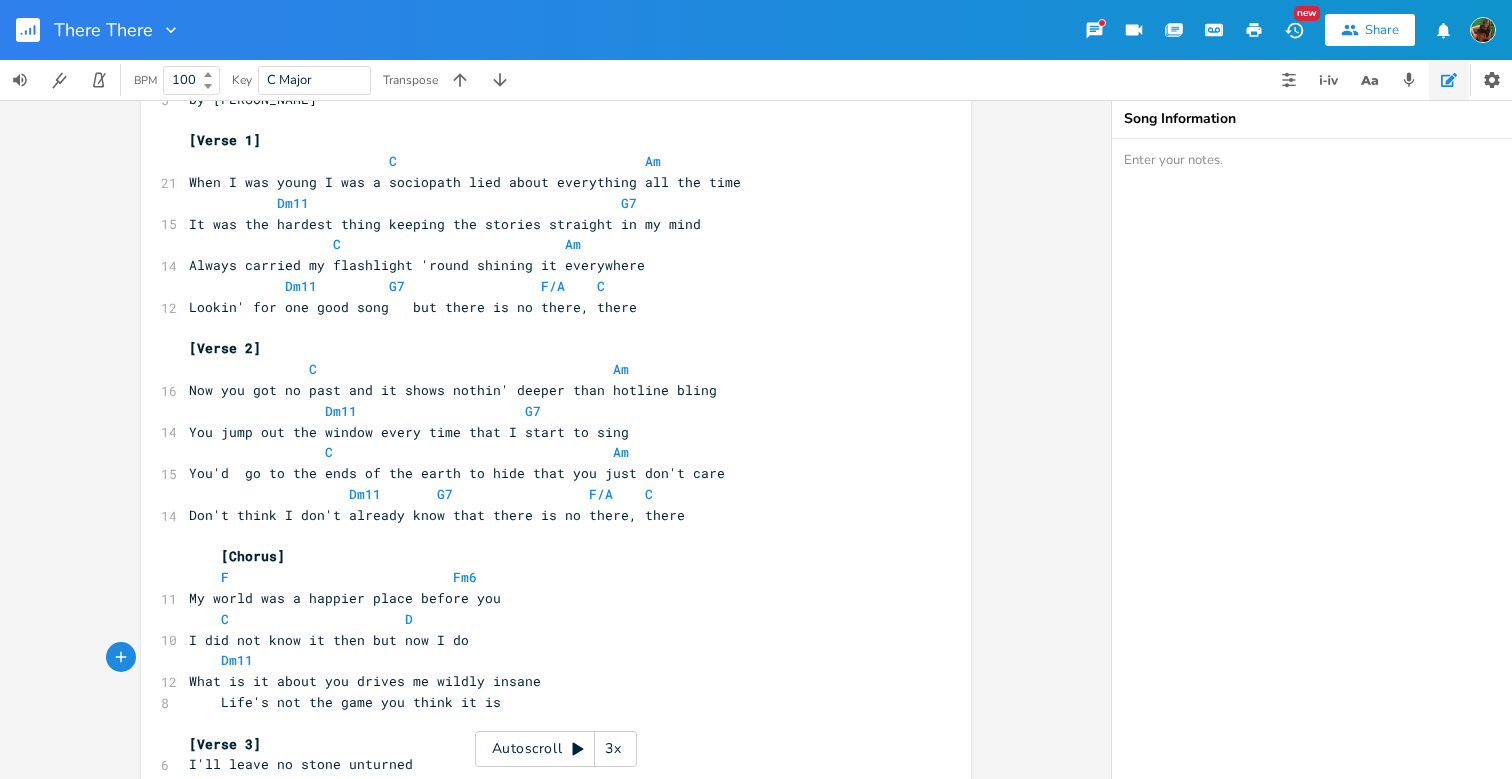 click on "What is it about you drives me wildly insane" at bounding box center (365, 681) 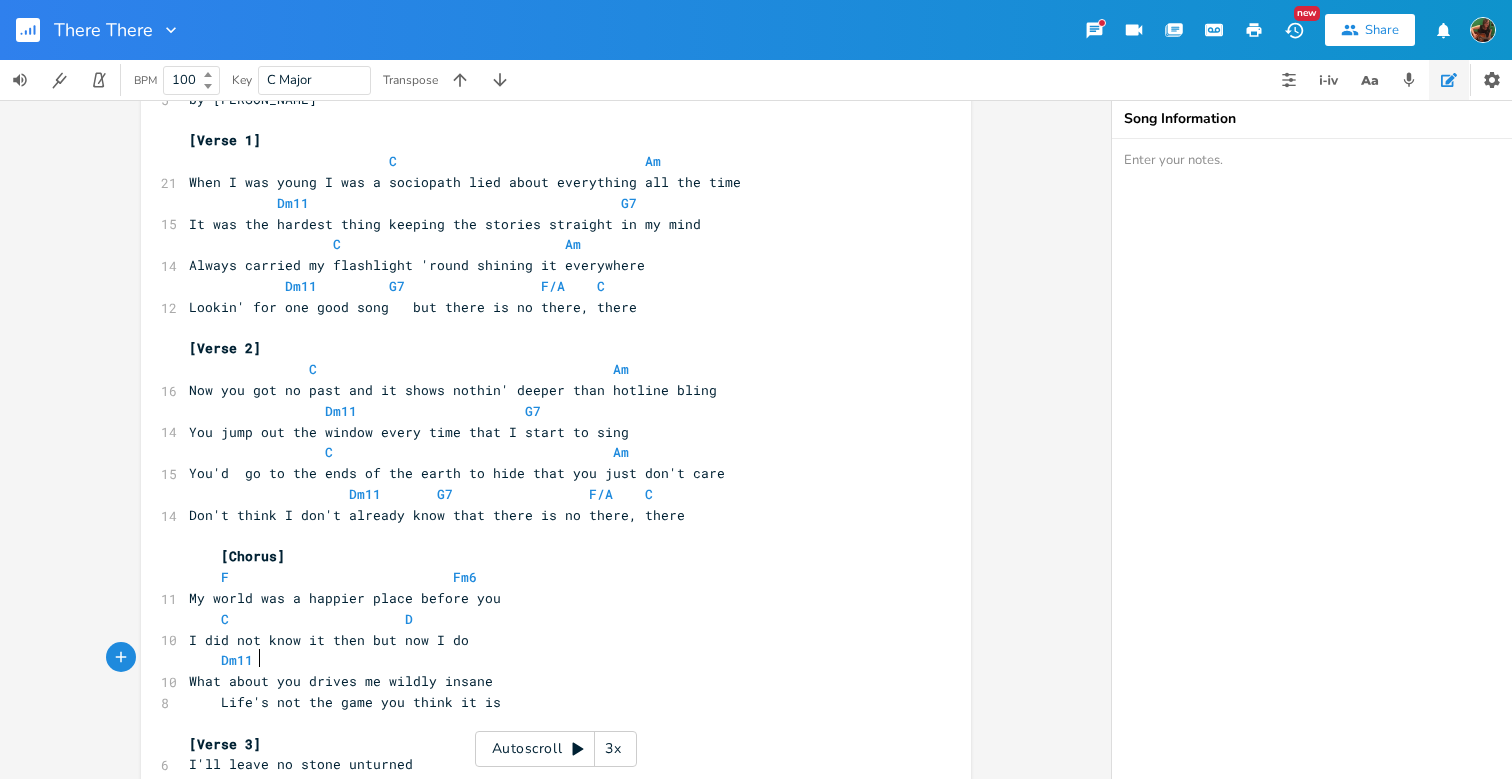 click on "What about you drives me wildly insane" at bounding box center (341, 681) 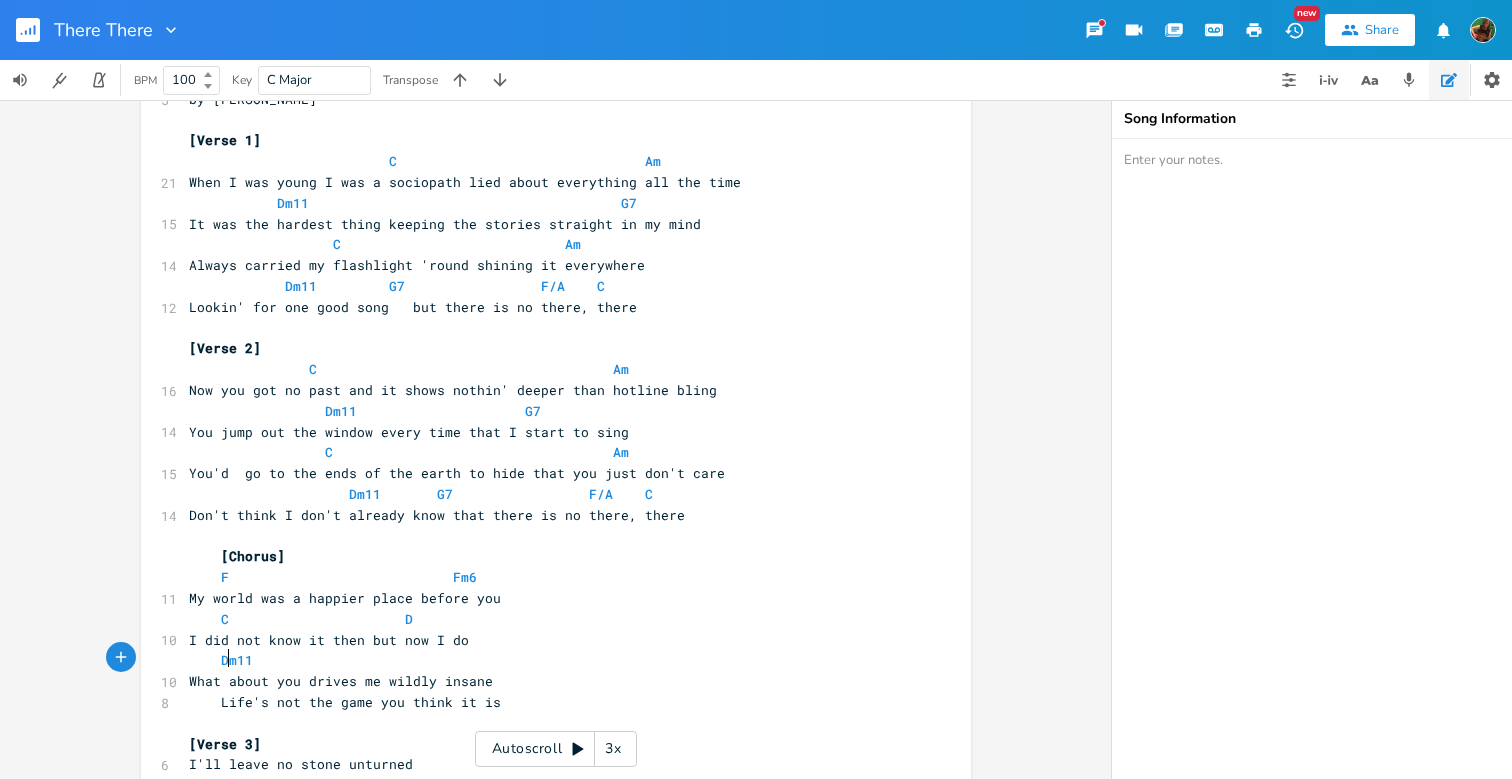 scroll, scrollTop: 0, scrollLeft: 2, axis: horizontal 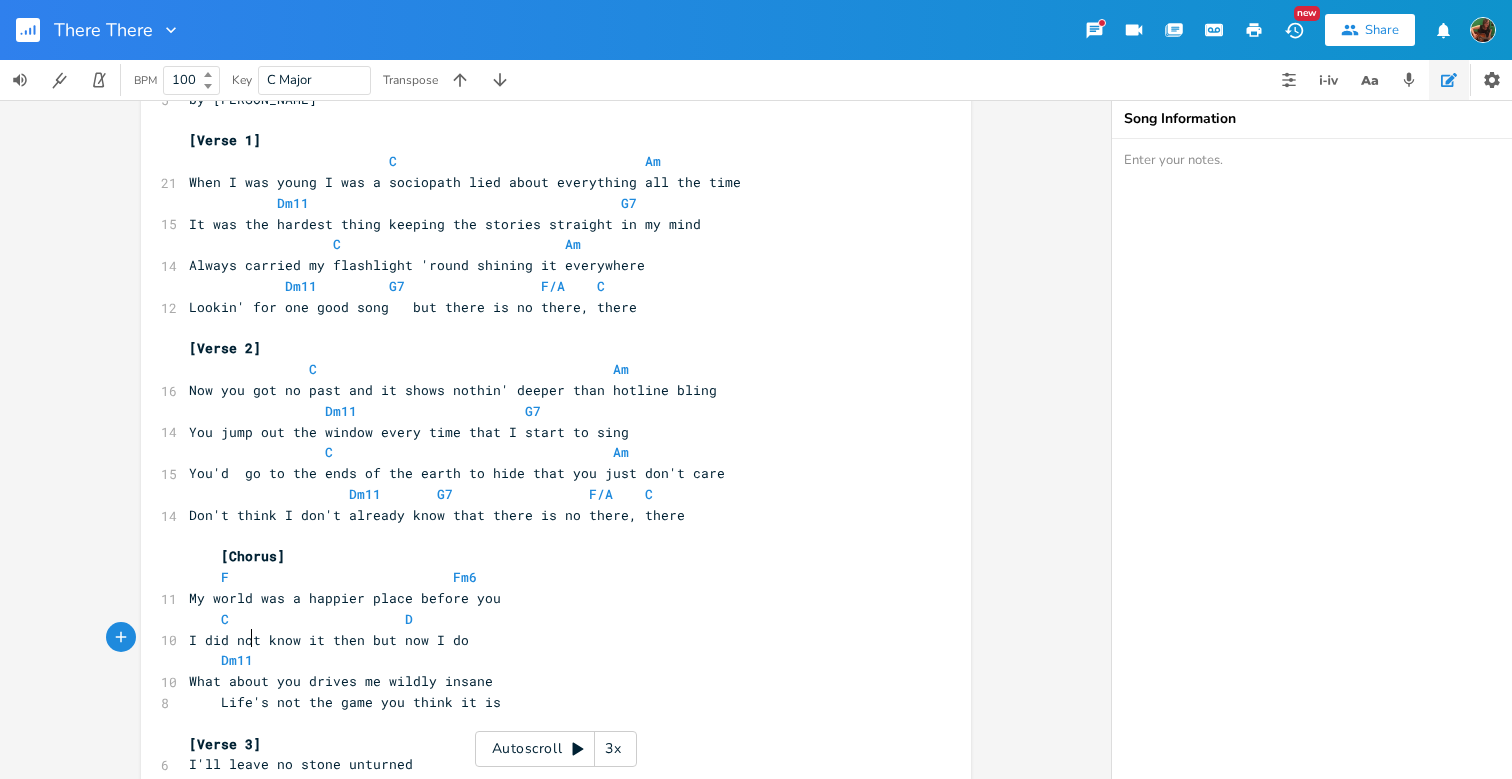 click on "Dm11" at bounding box center [546, 660] 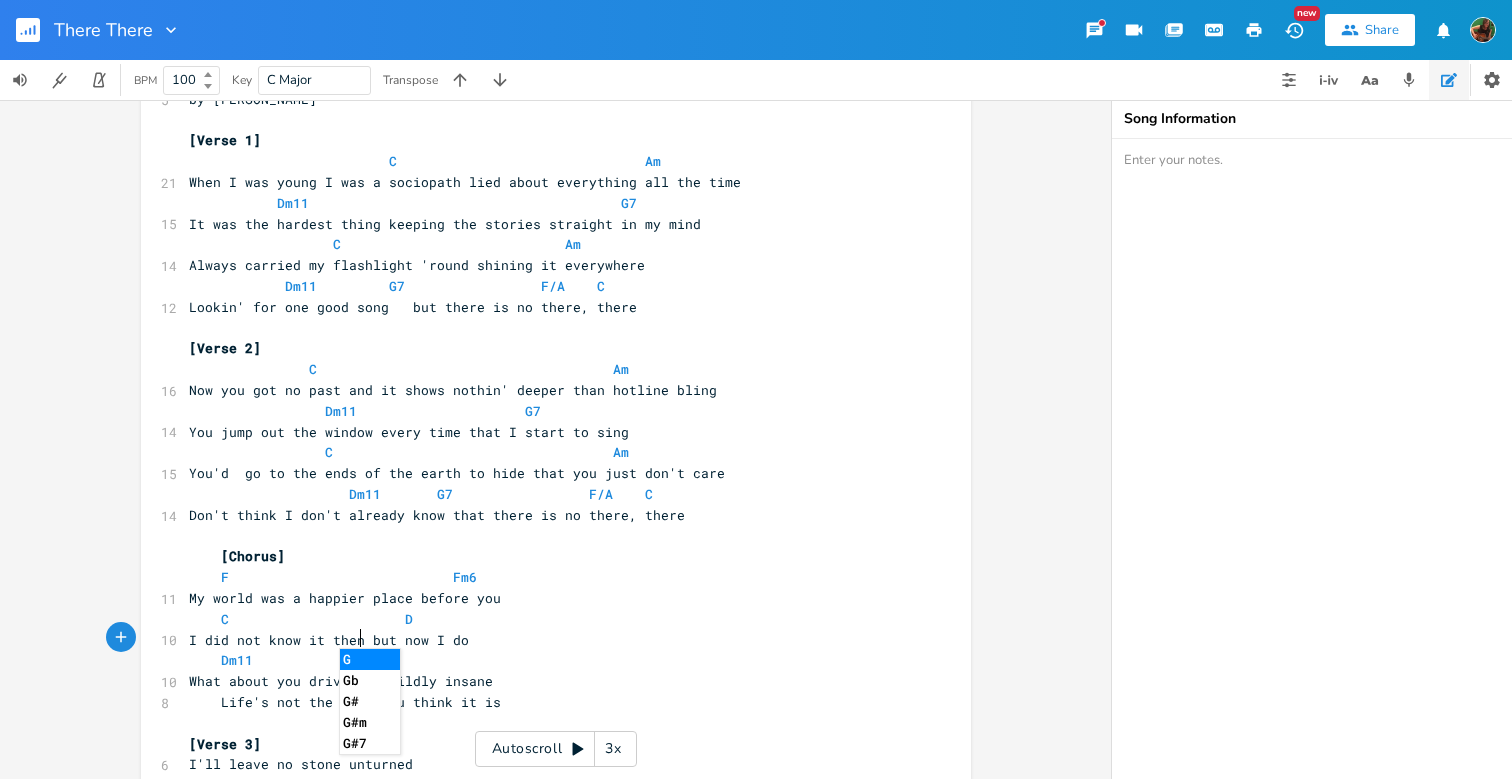 scroll, scrollTop: 0, scrollLeft: 15, axis: horizontal 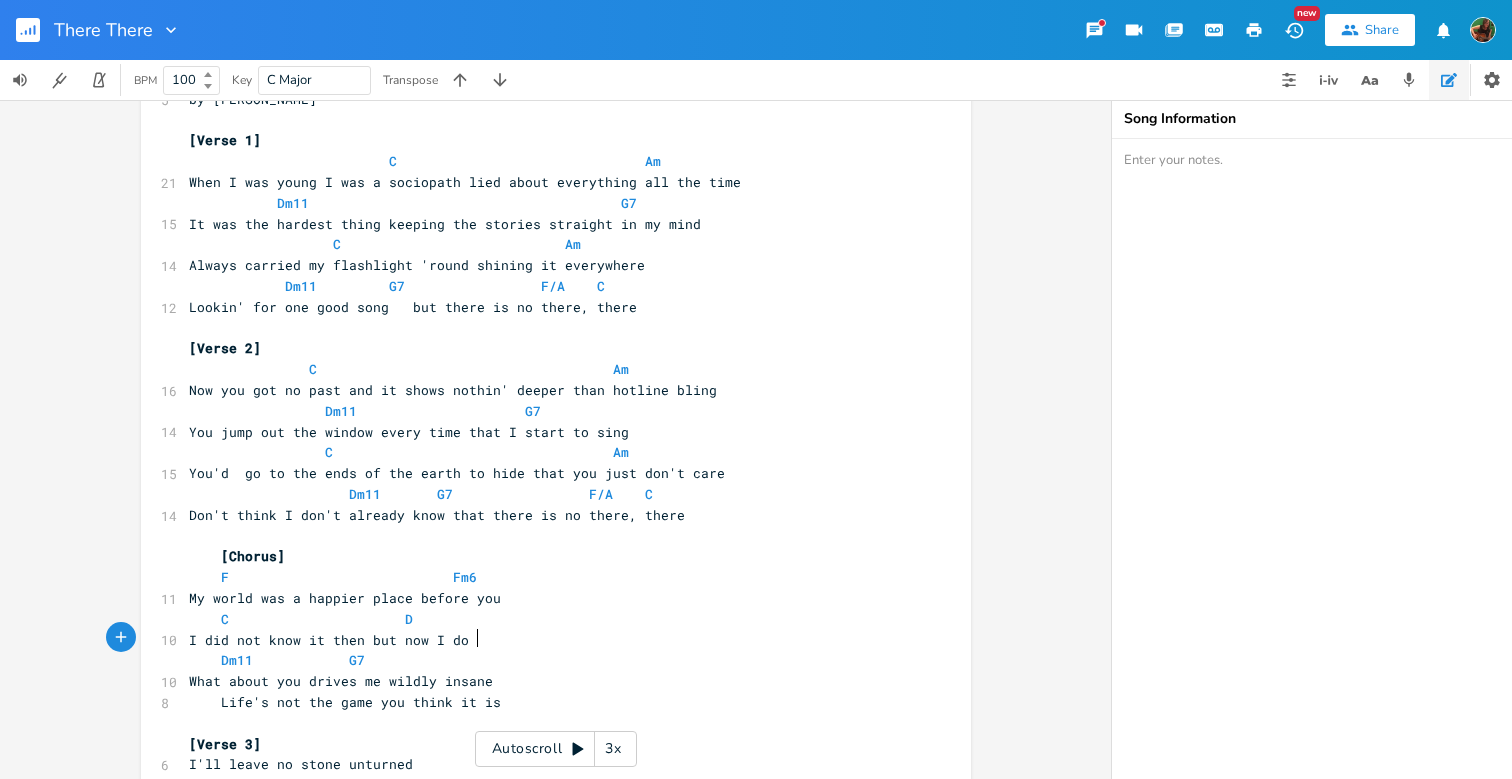 type on "G7" 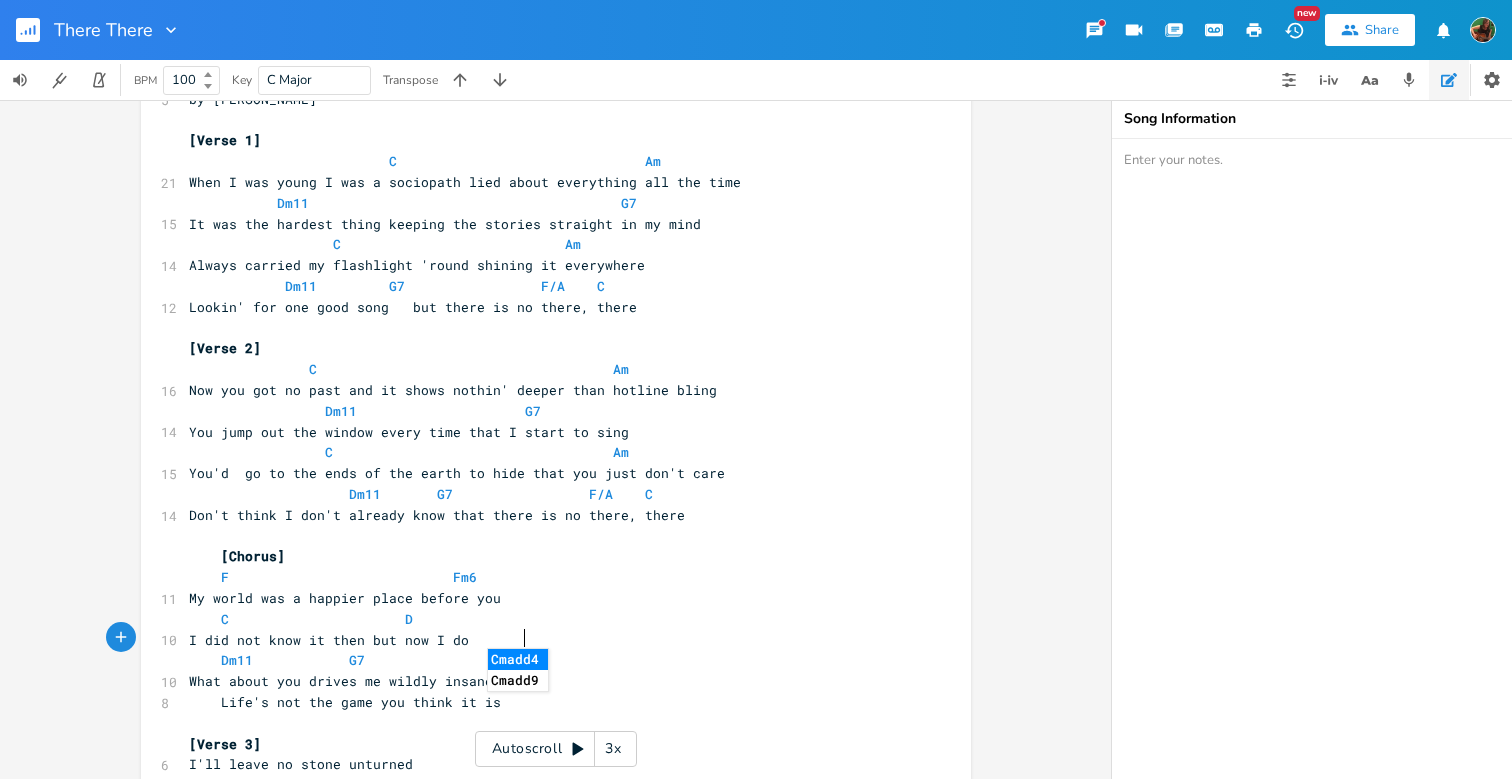 scroll, scrollTop: 0, scrollLeft: 25, axis: horizontal 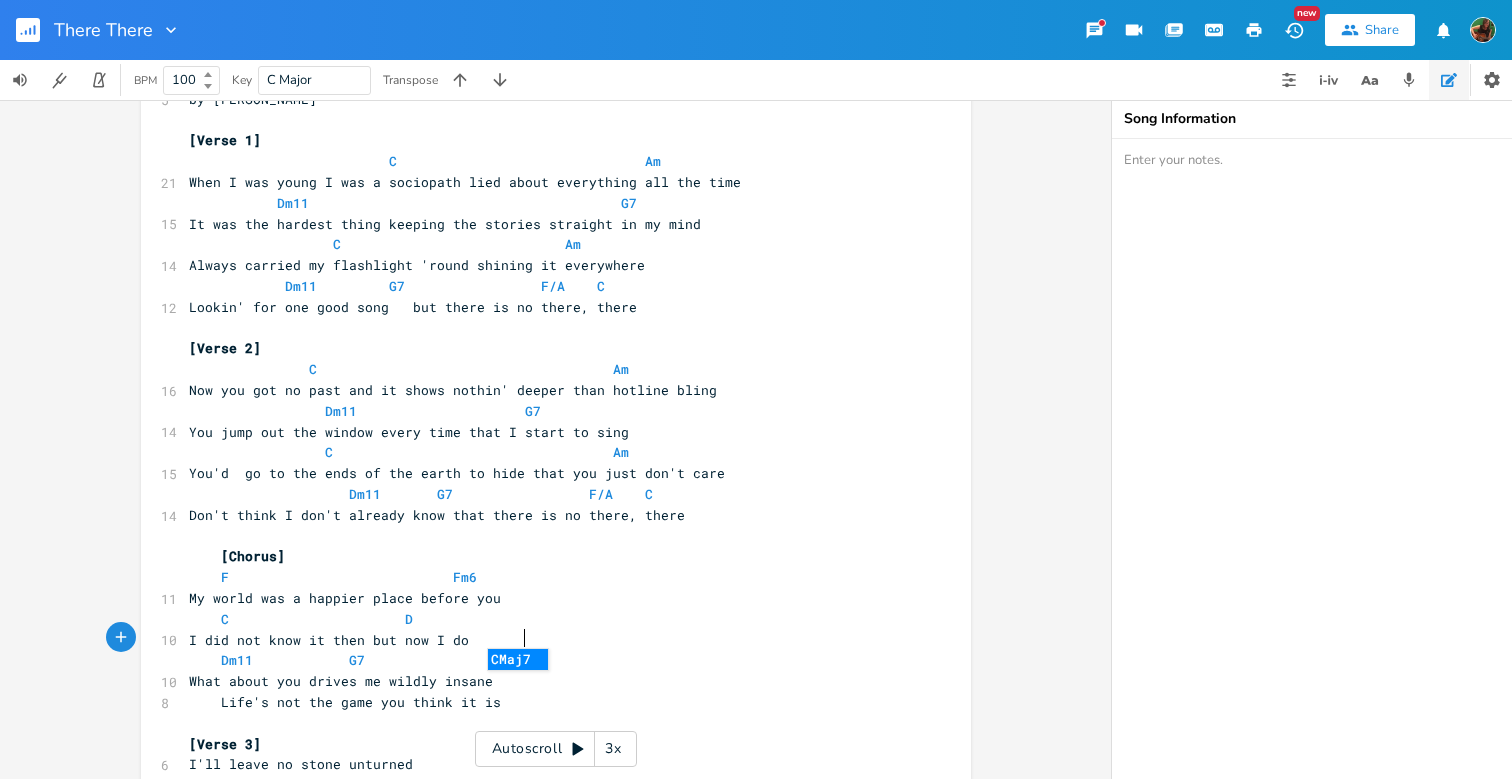 type on "Cmaj" 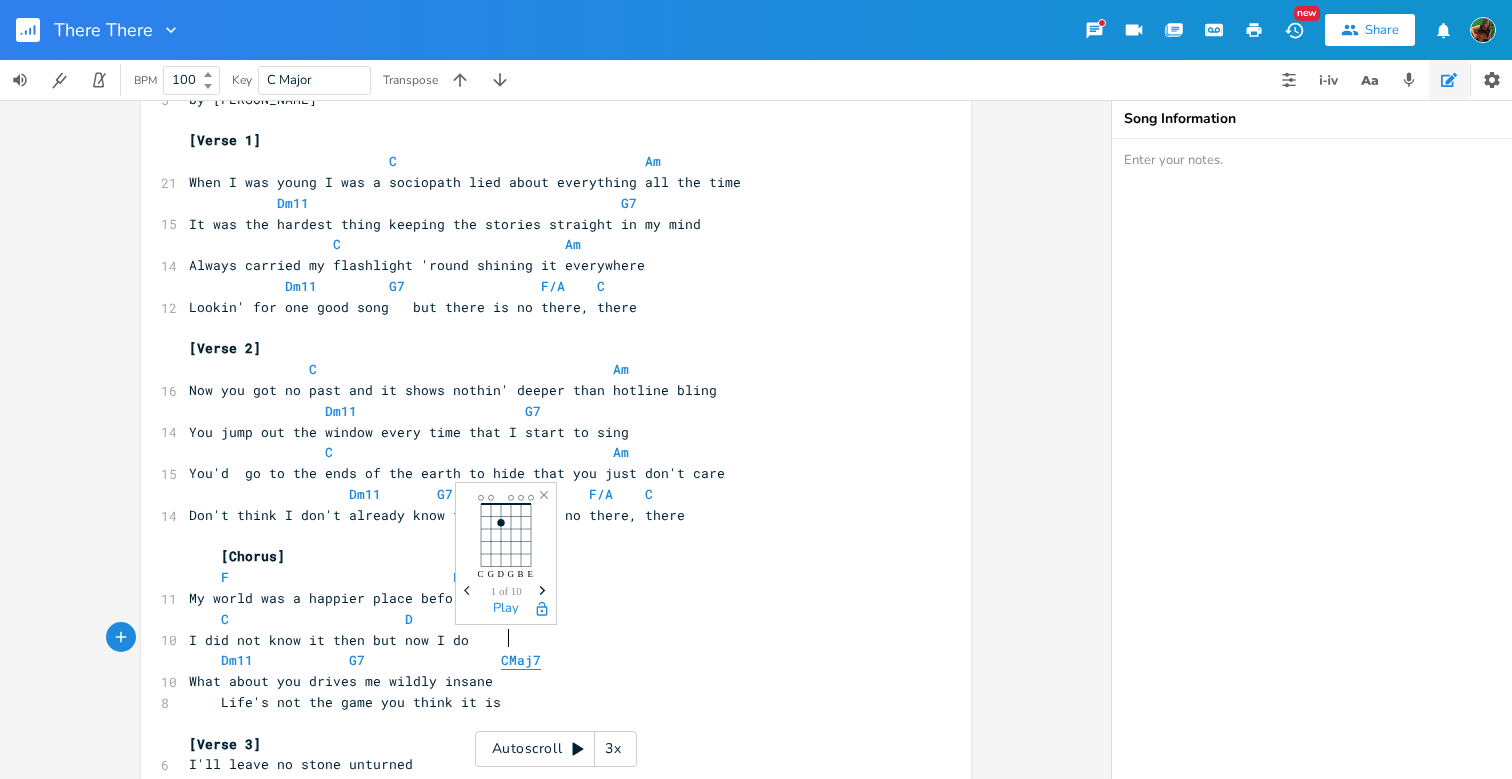 click on "CMaj7" at bounding box center (521, 660) 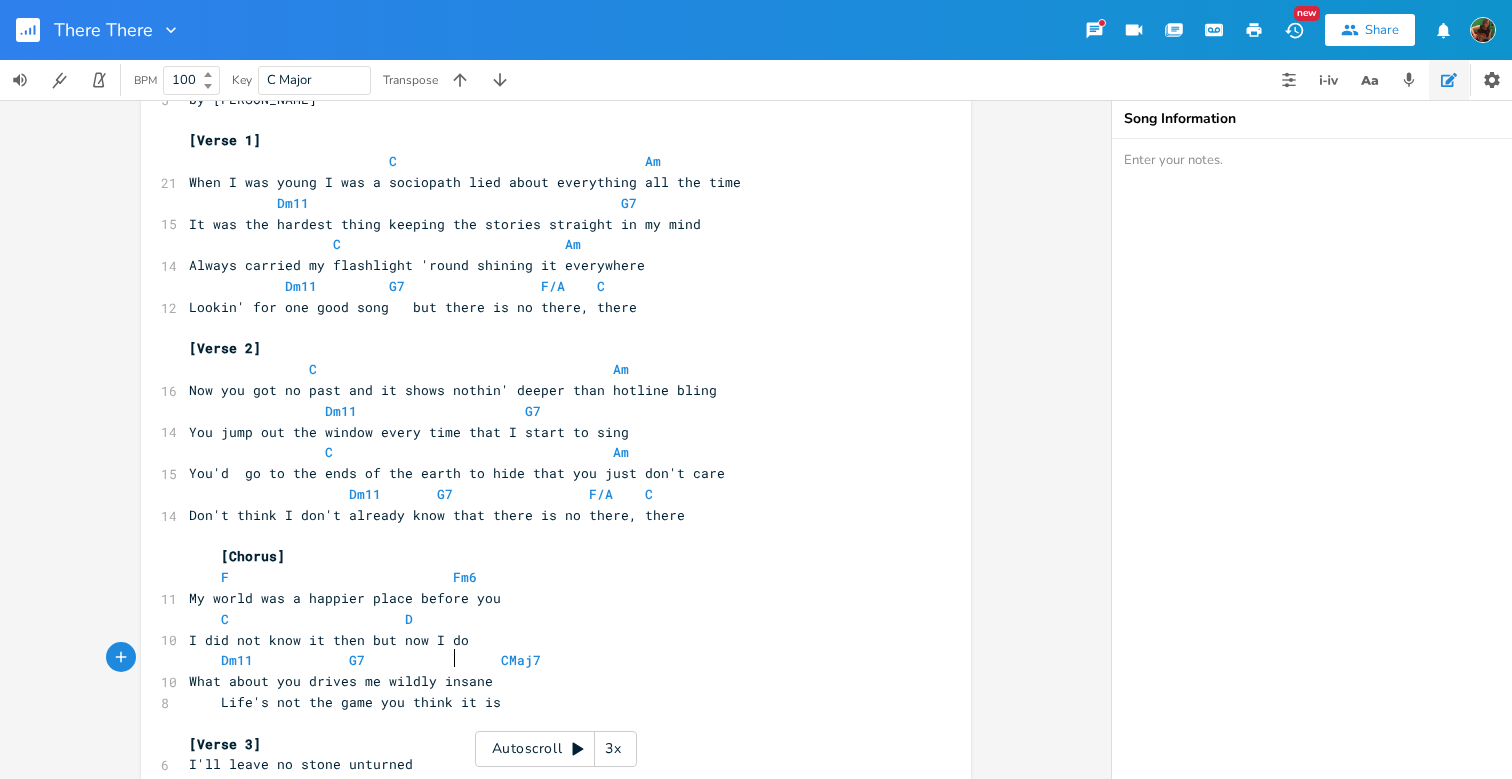 click on "What about you drives me wildly insane" at bounding box center (341, 681) 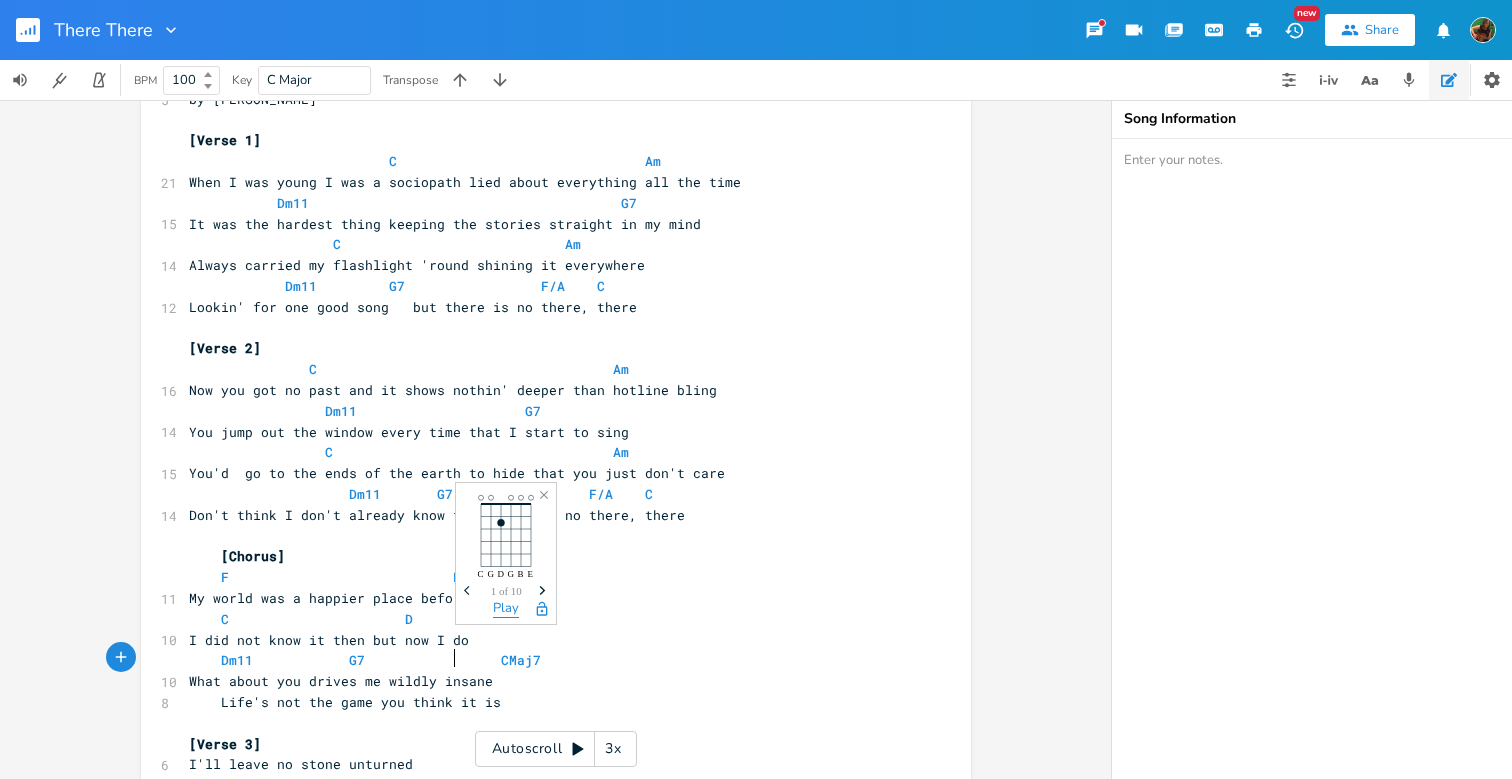 click on "Play" at bounding box center (506, 609) 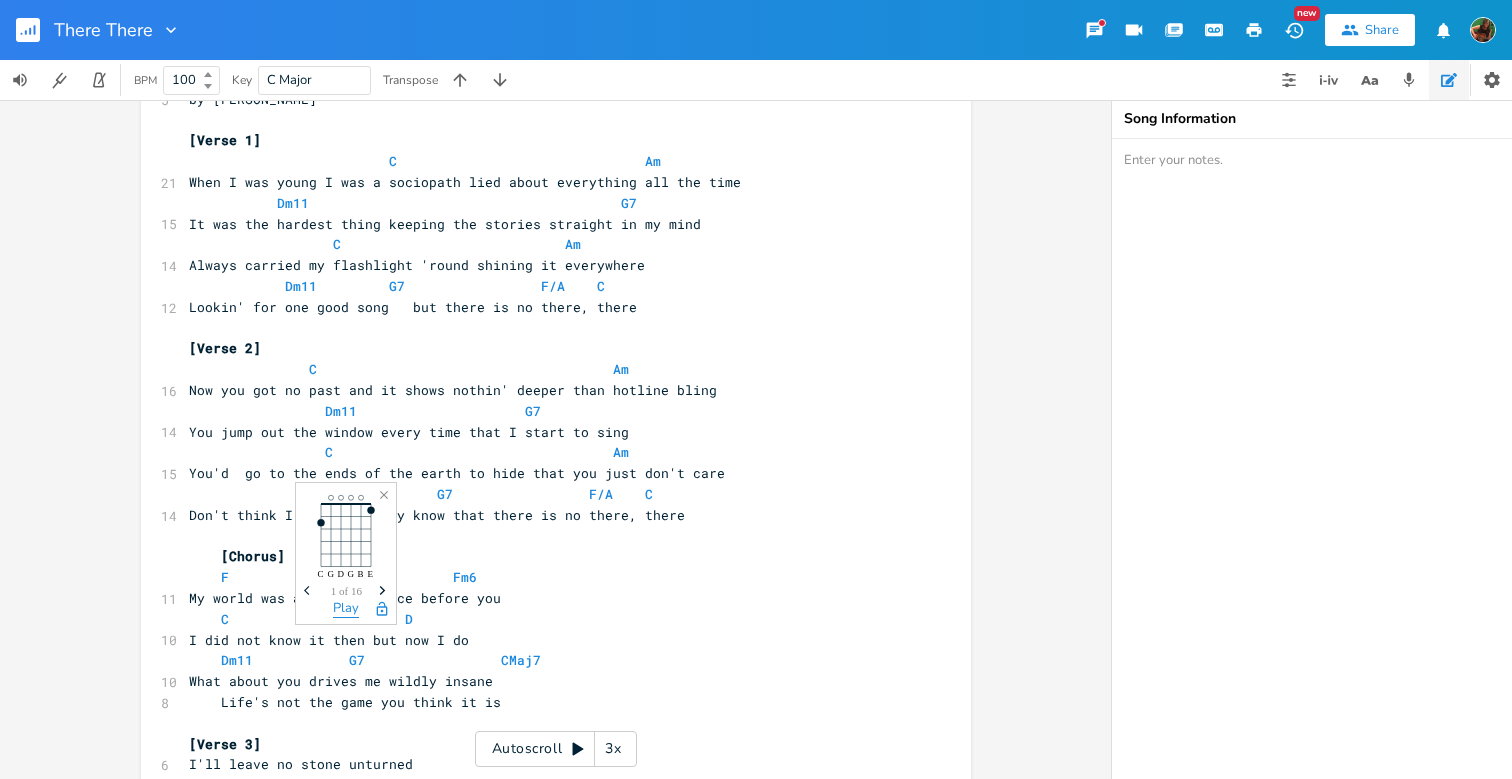 click on "Play" at bounding box center [346, 609] 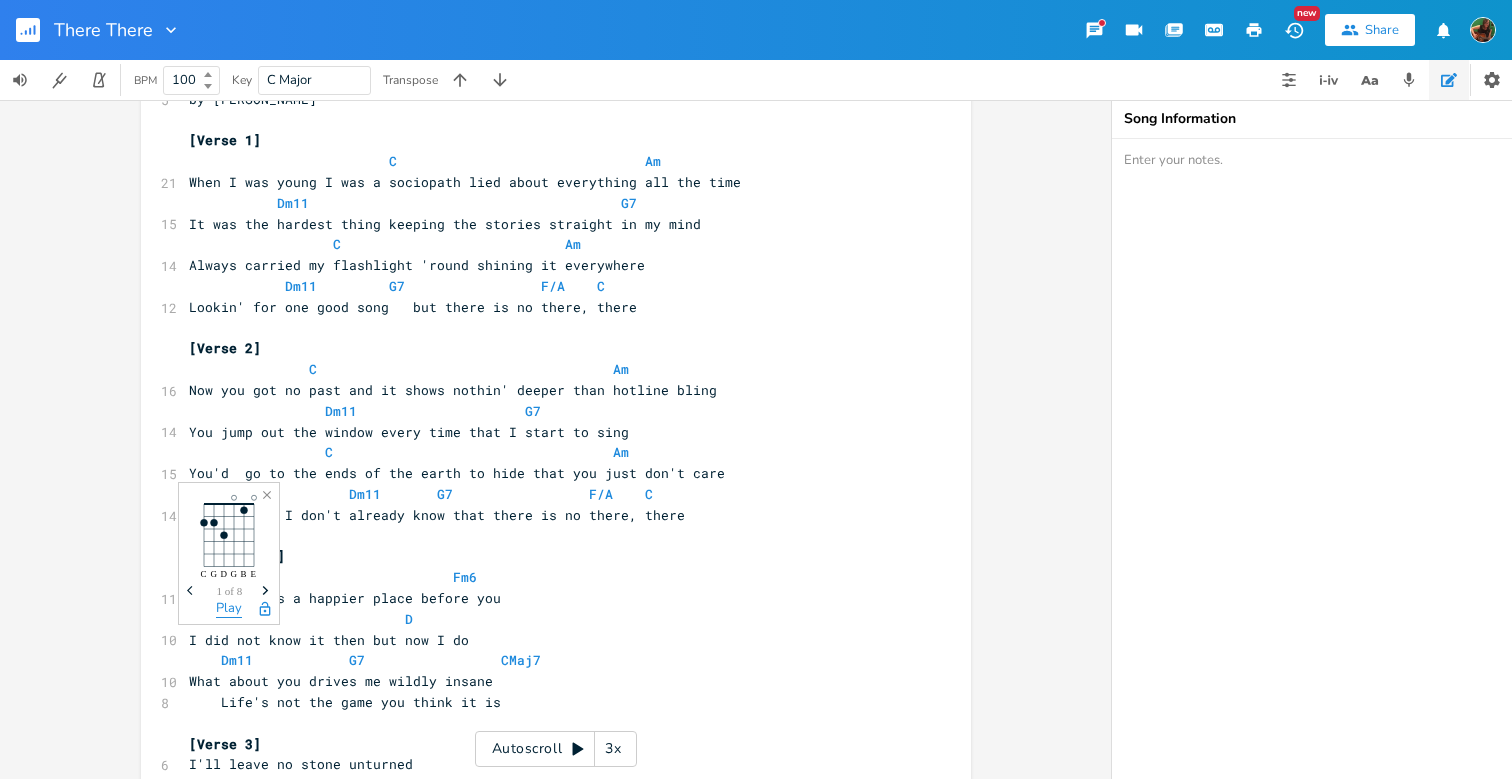 click on "Play" at bounding box center [229, 609] 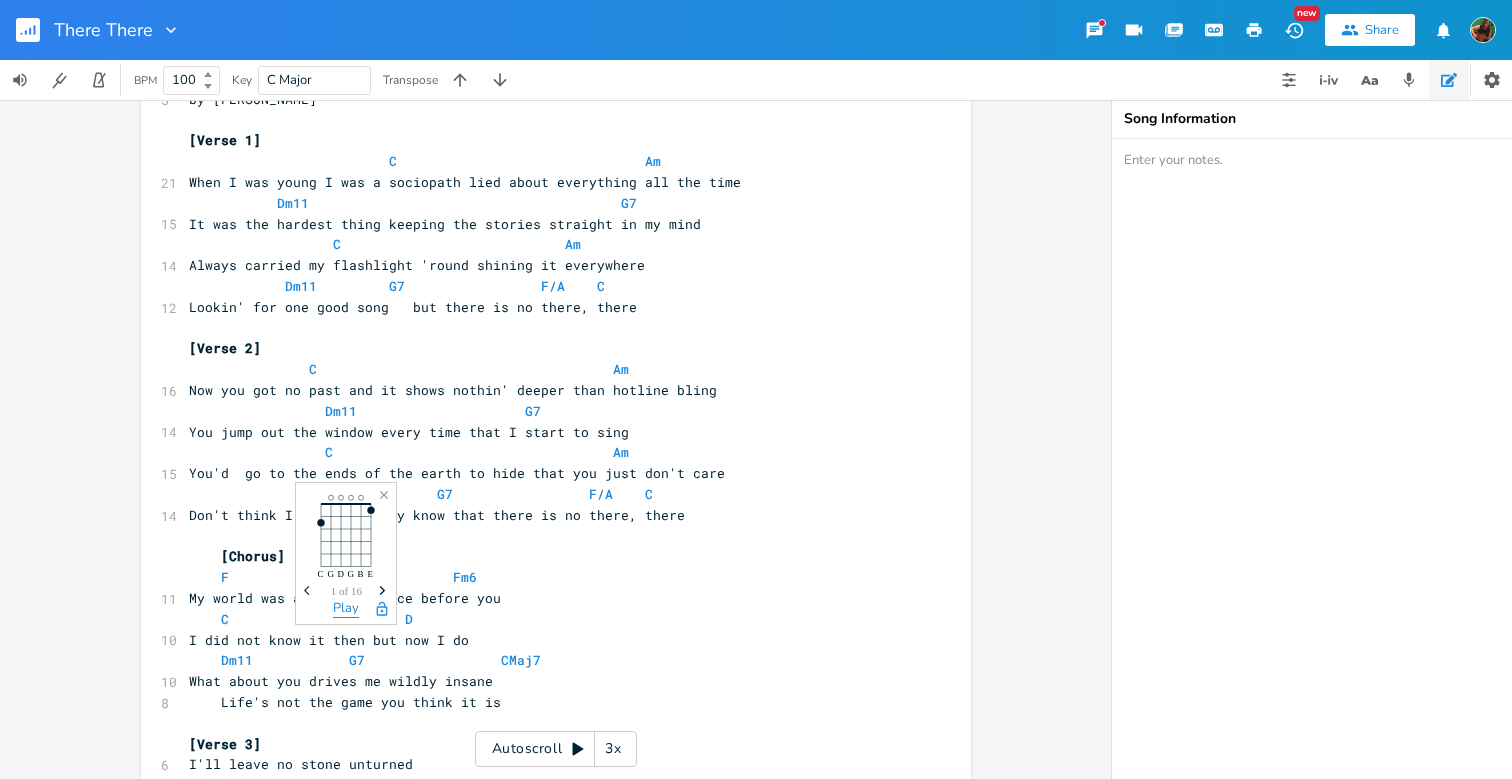 click on "Play" at bounding box center [346, 609] 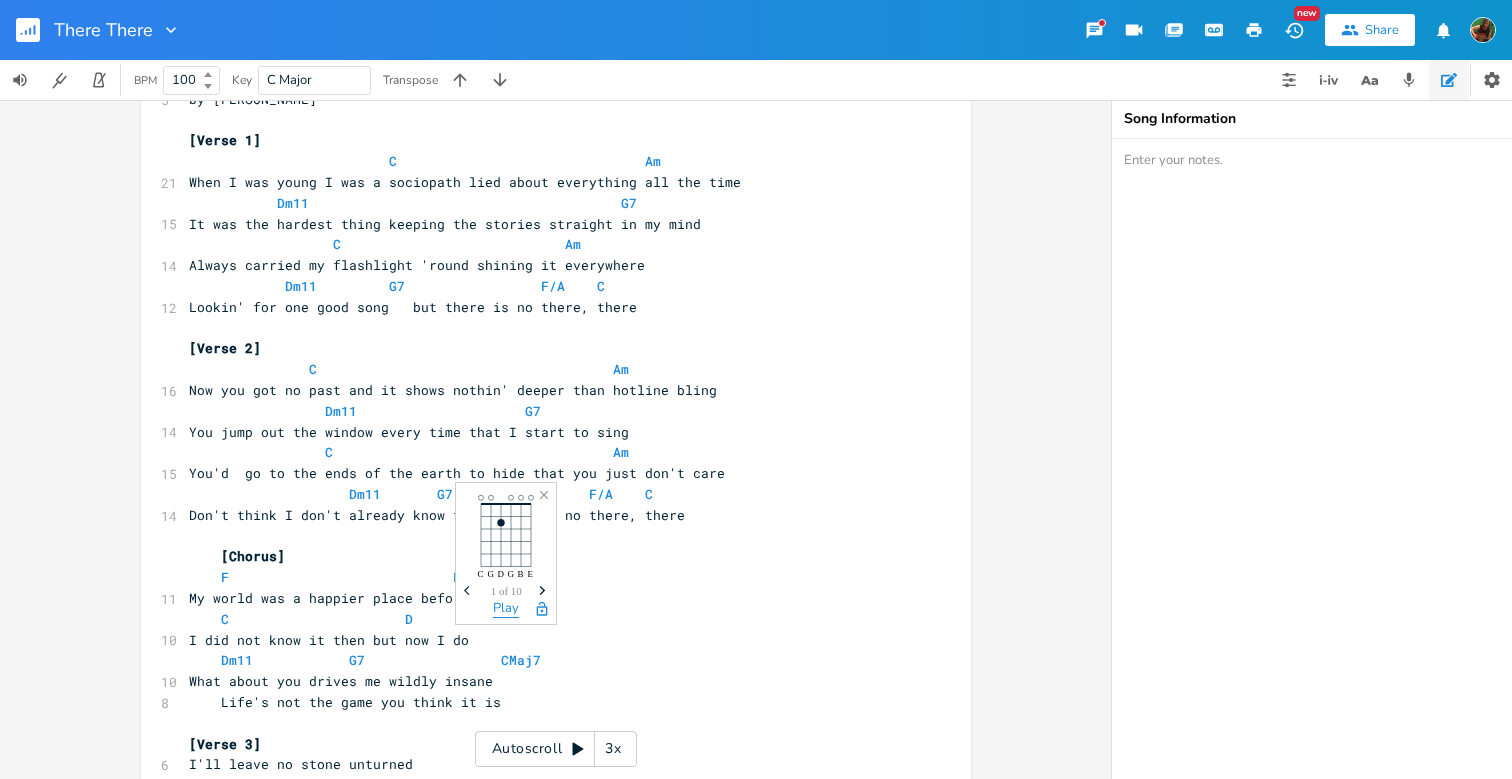 click on "Play" at bounding box center [506, 609] 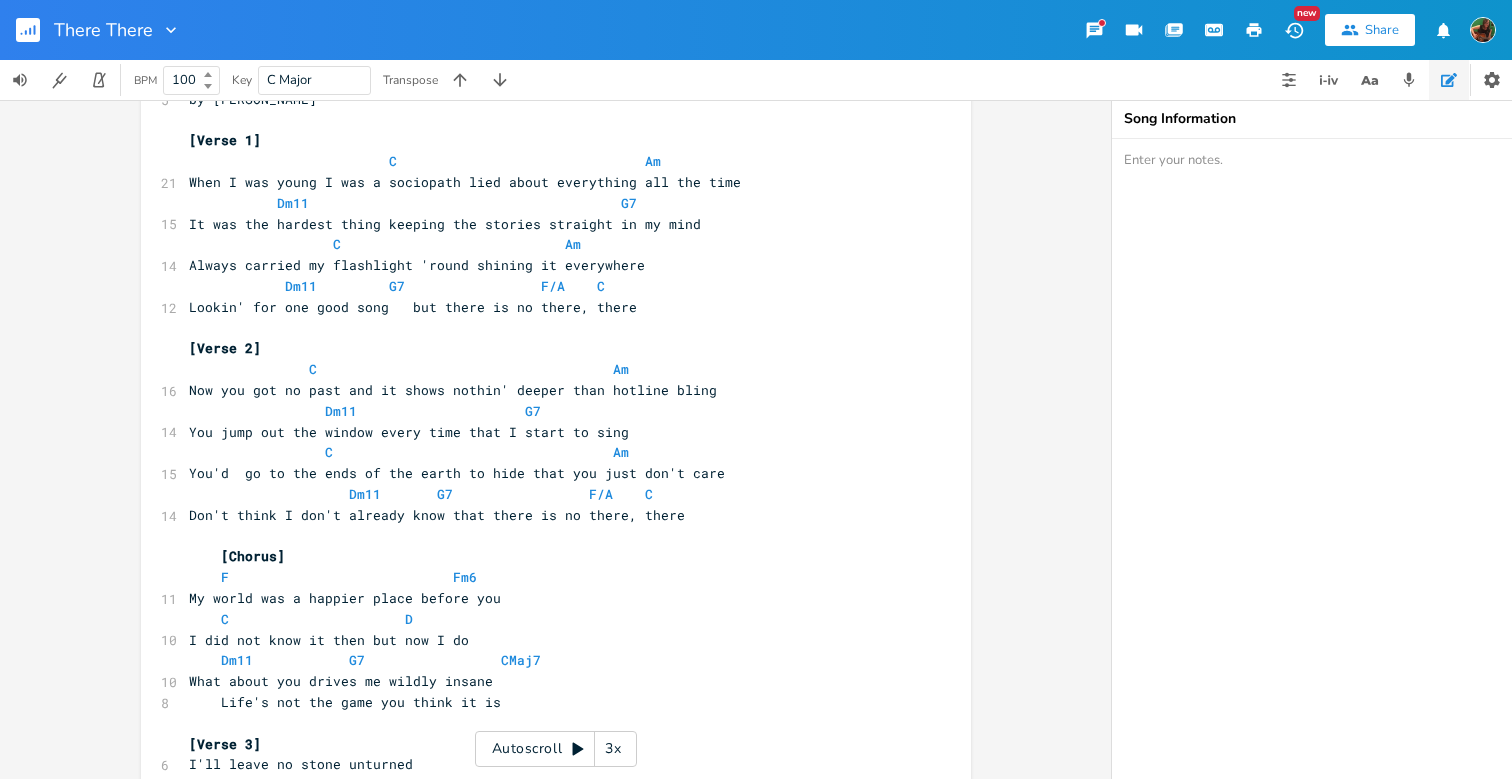 scroll, scrollTop: 111, scrollLeft: 0, axis: vertical 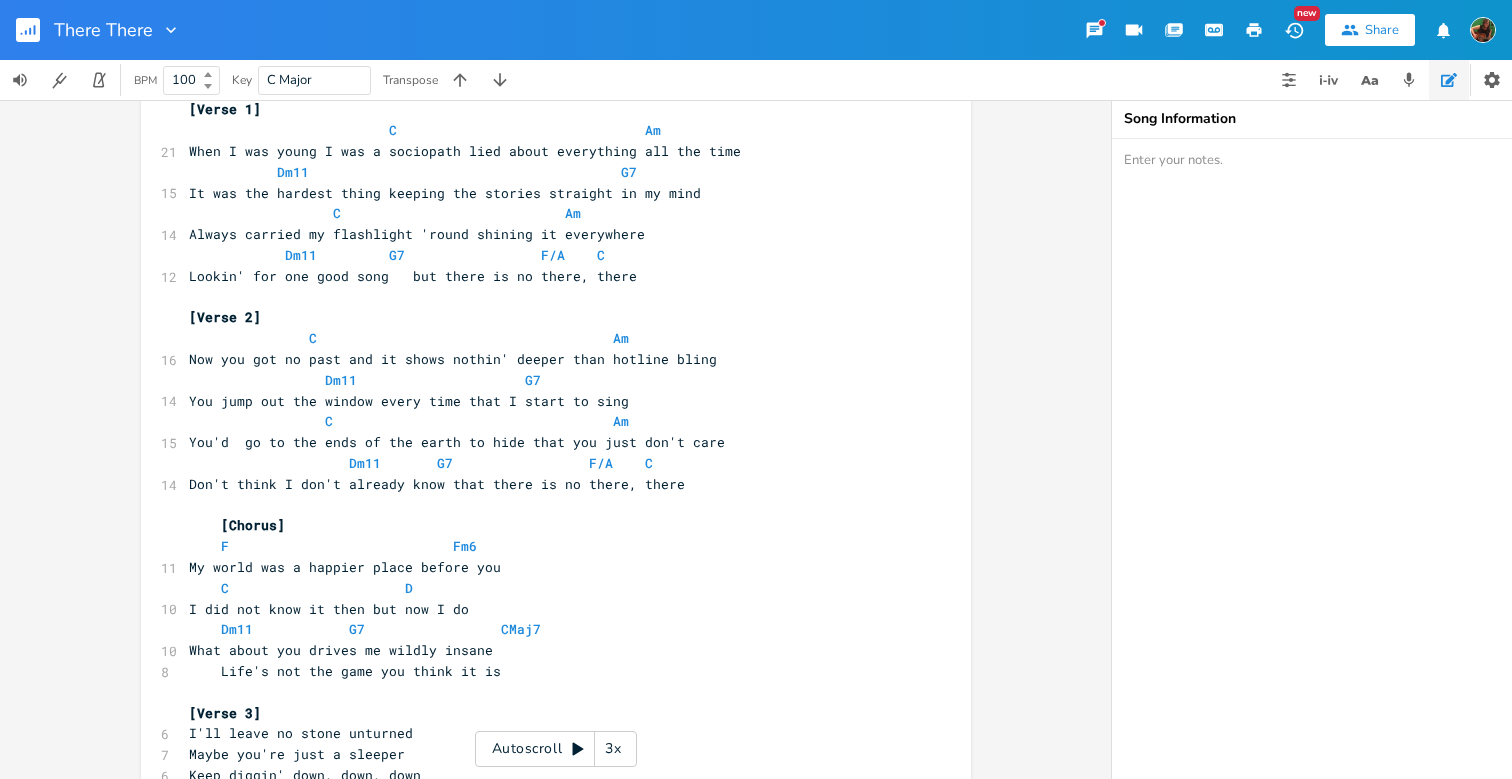 click at bounding box center (205, 671) 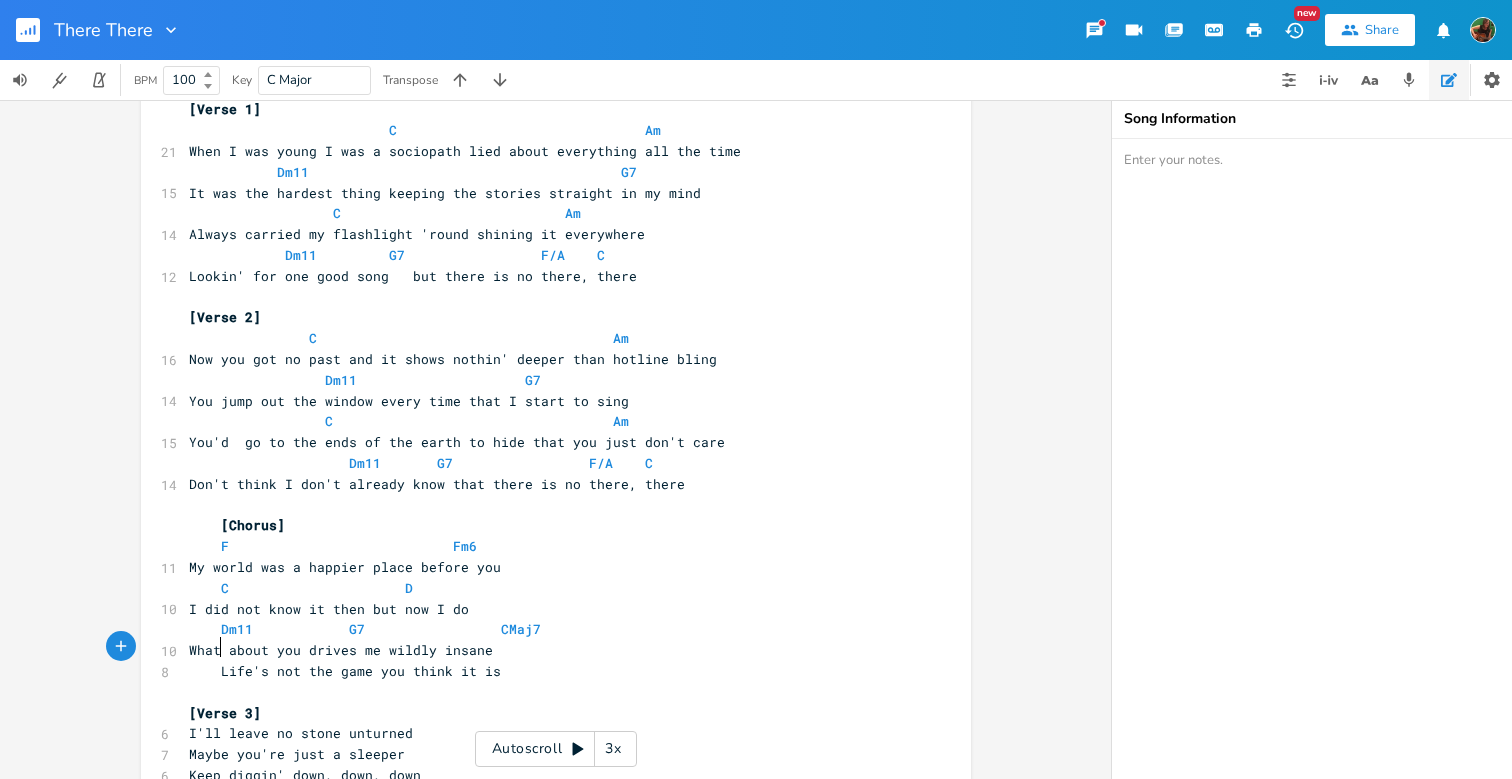 scroll, scrollTop: 0, scrollLeft: 0, axis: both 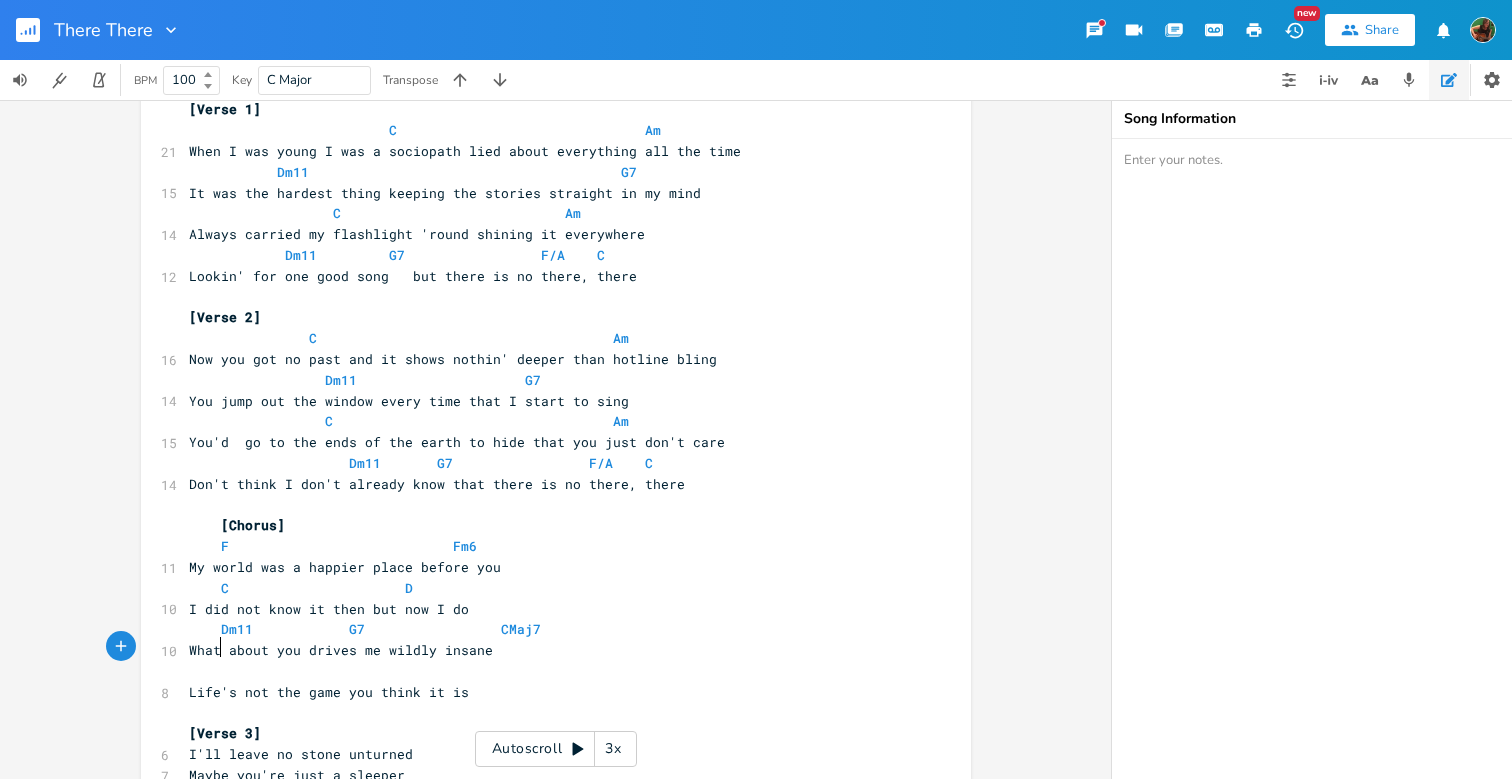 click at bounding box center (546, 671) 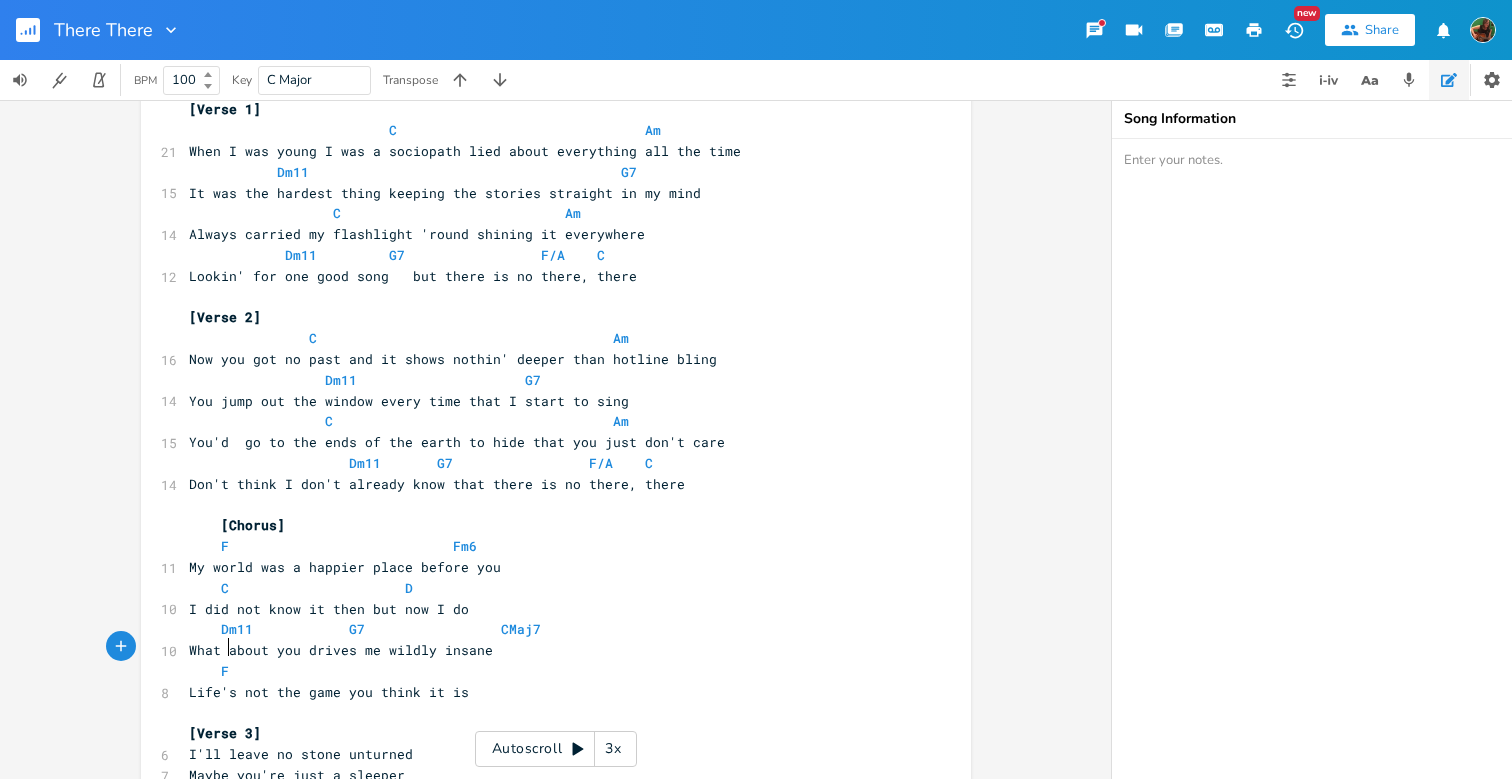scroll, scrollTop: 0, scrollLeft: 5, axis: horizontal 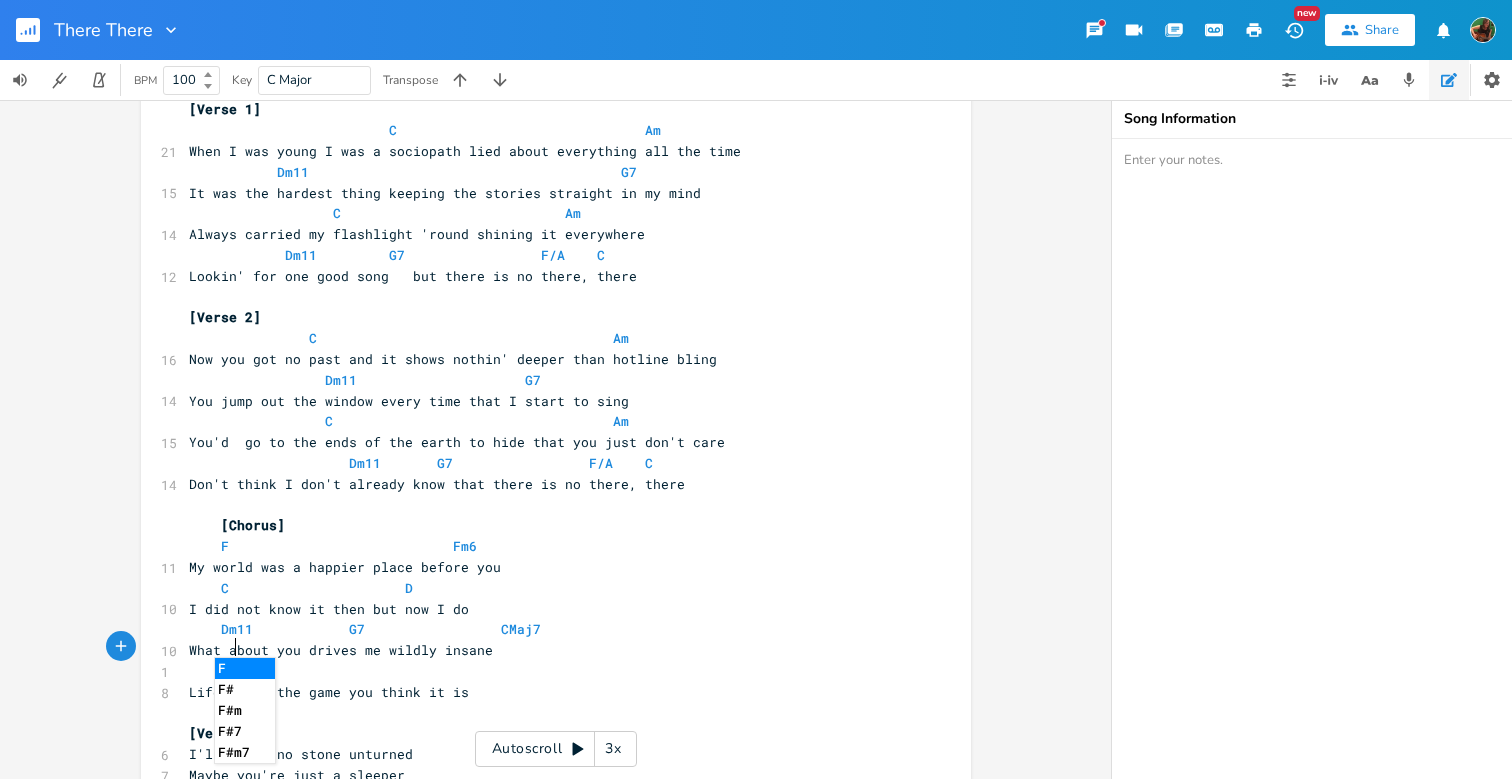 type on "F/a" 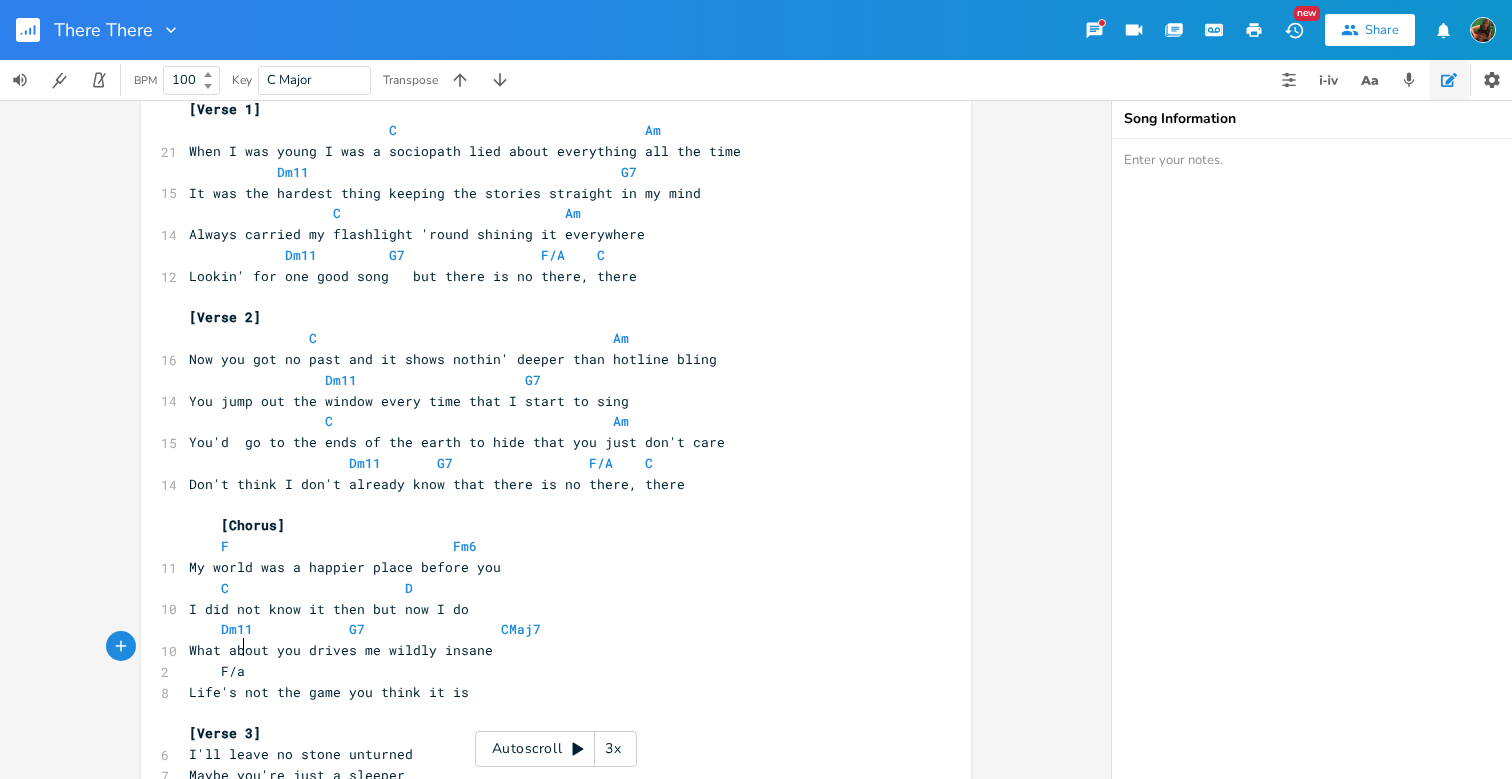 scroll, scrollTop: 0, scrollLeft: 14, axis: horizontal 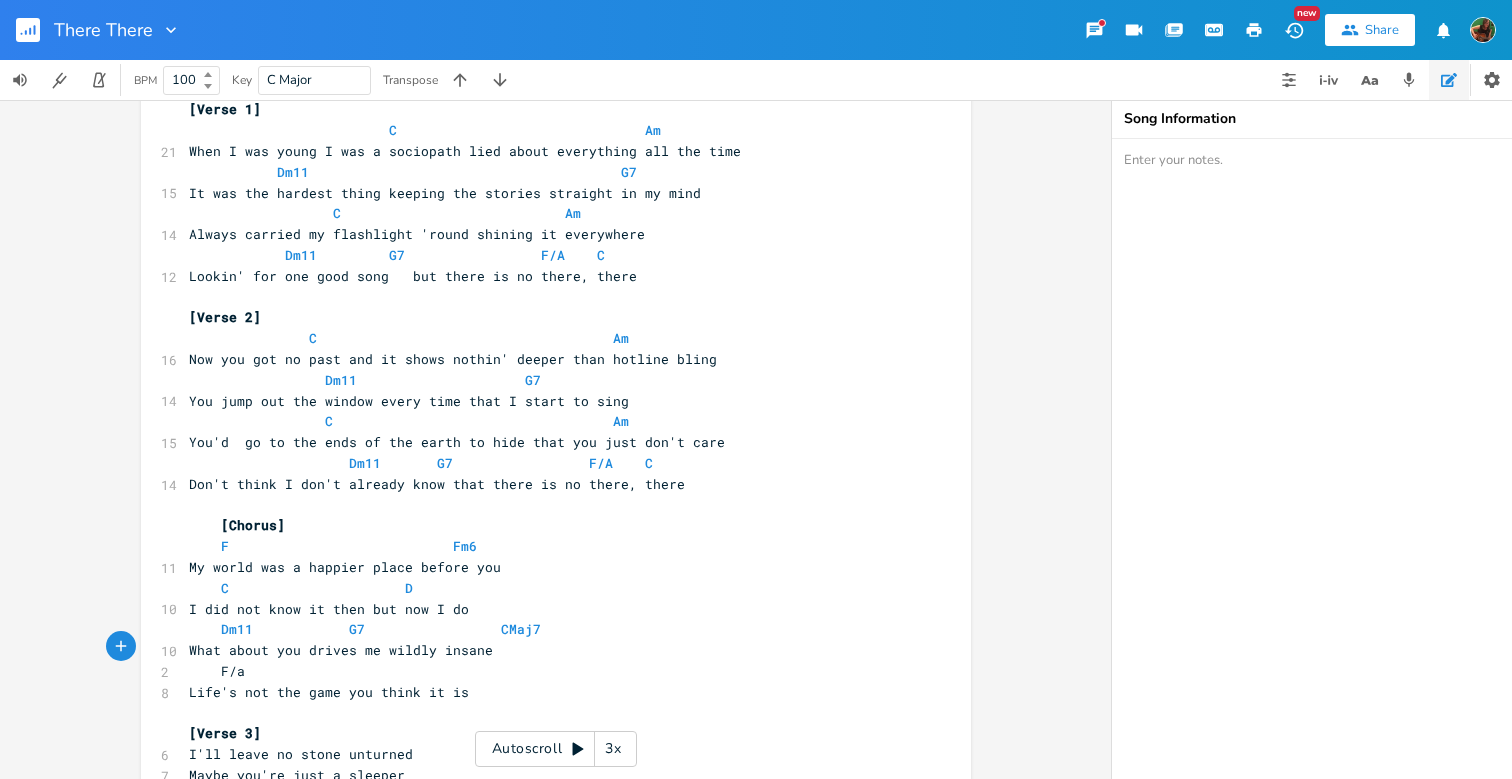 click on "Life's not the game you think it is" at bounding box center (329, 692) 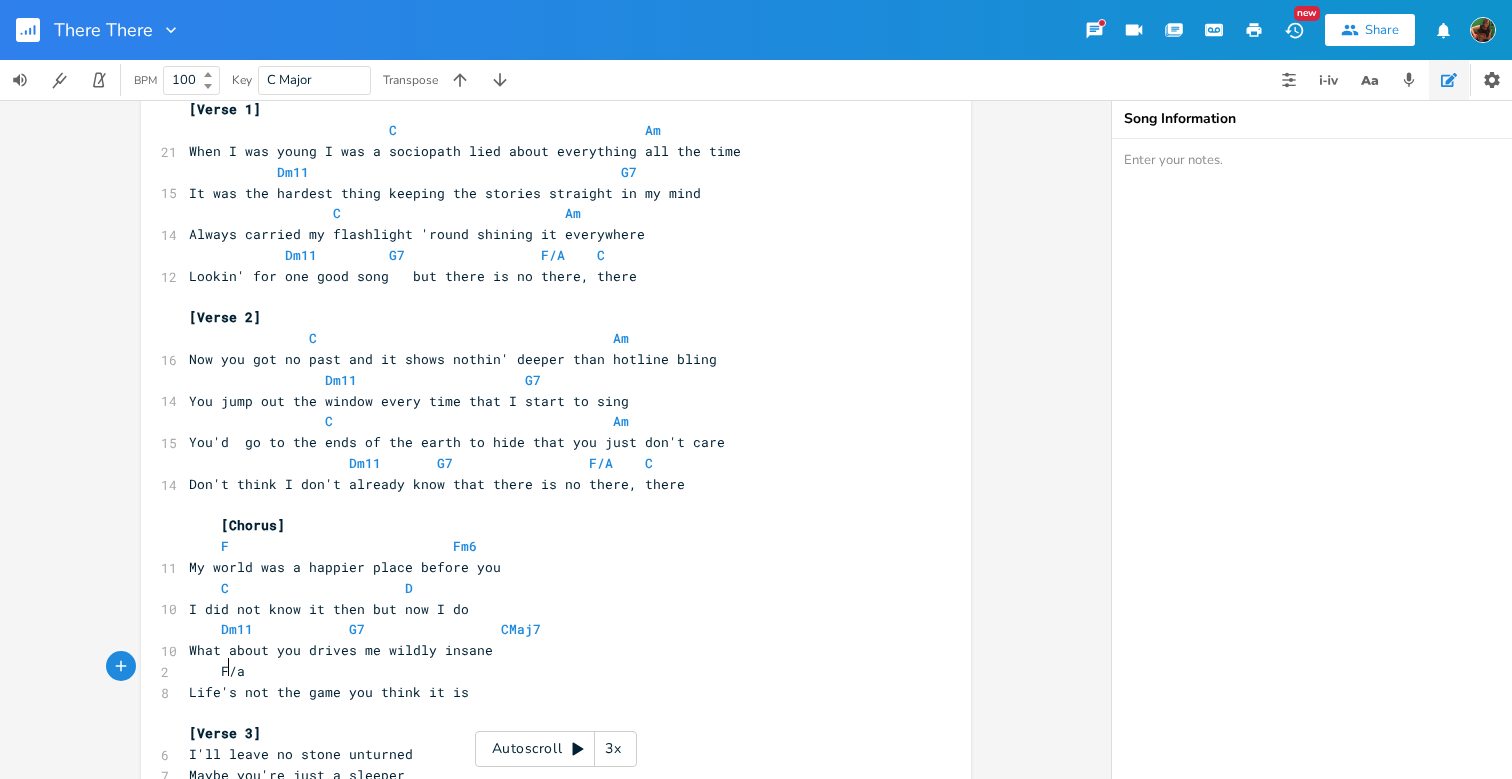 scroll, scrollTop: 0, scrollLeft: 2, axis: horizontal 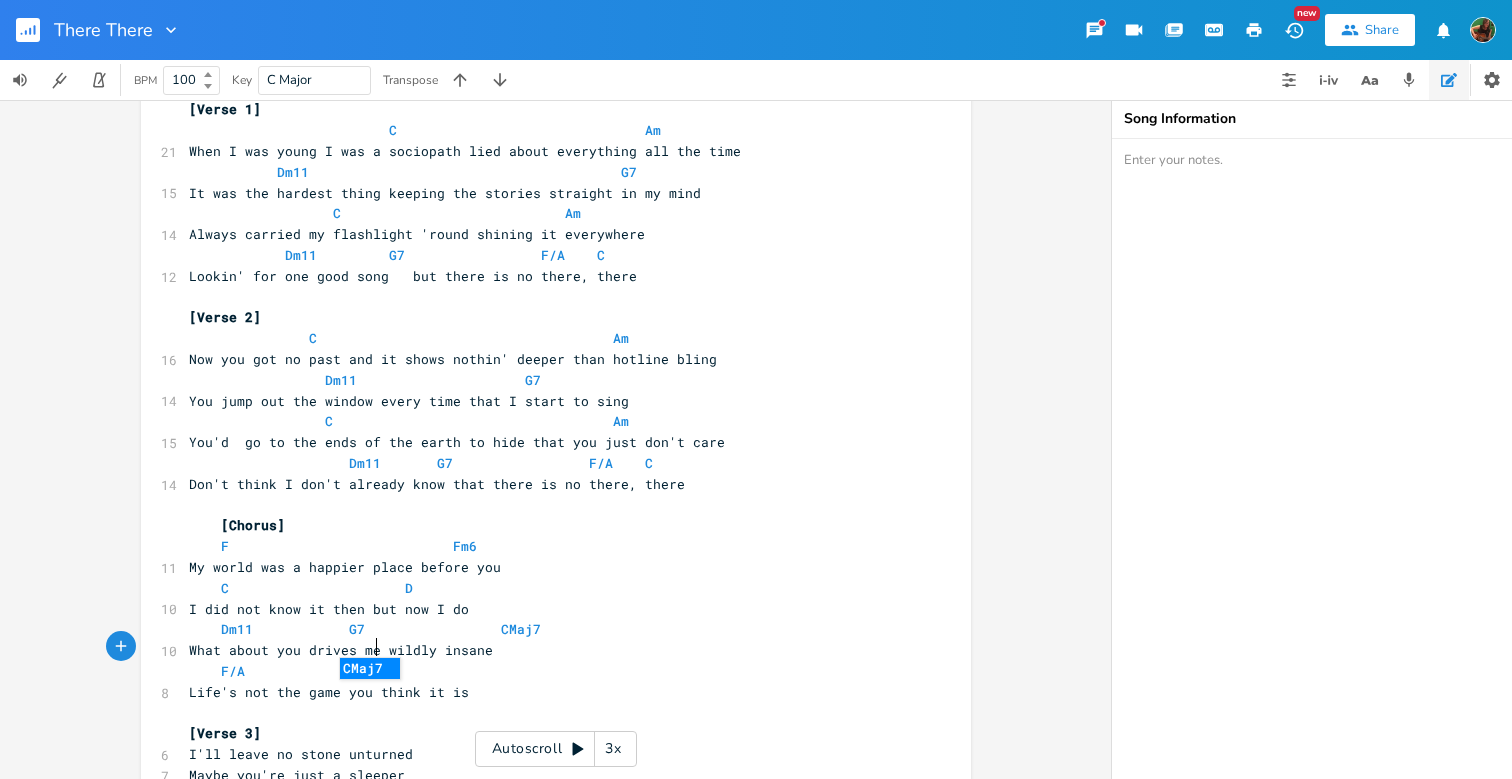 type on "A             Cmaj" 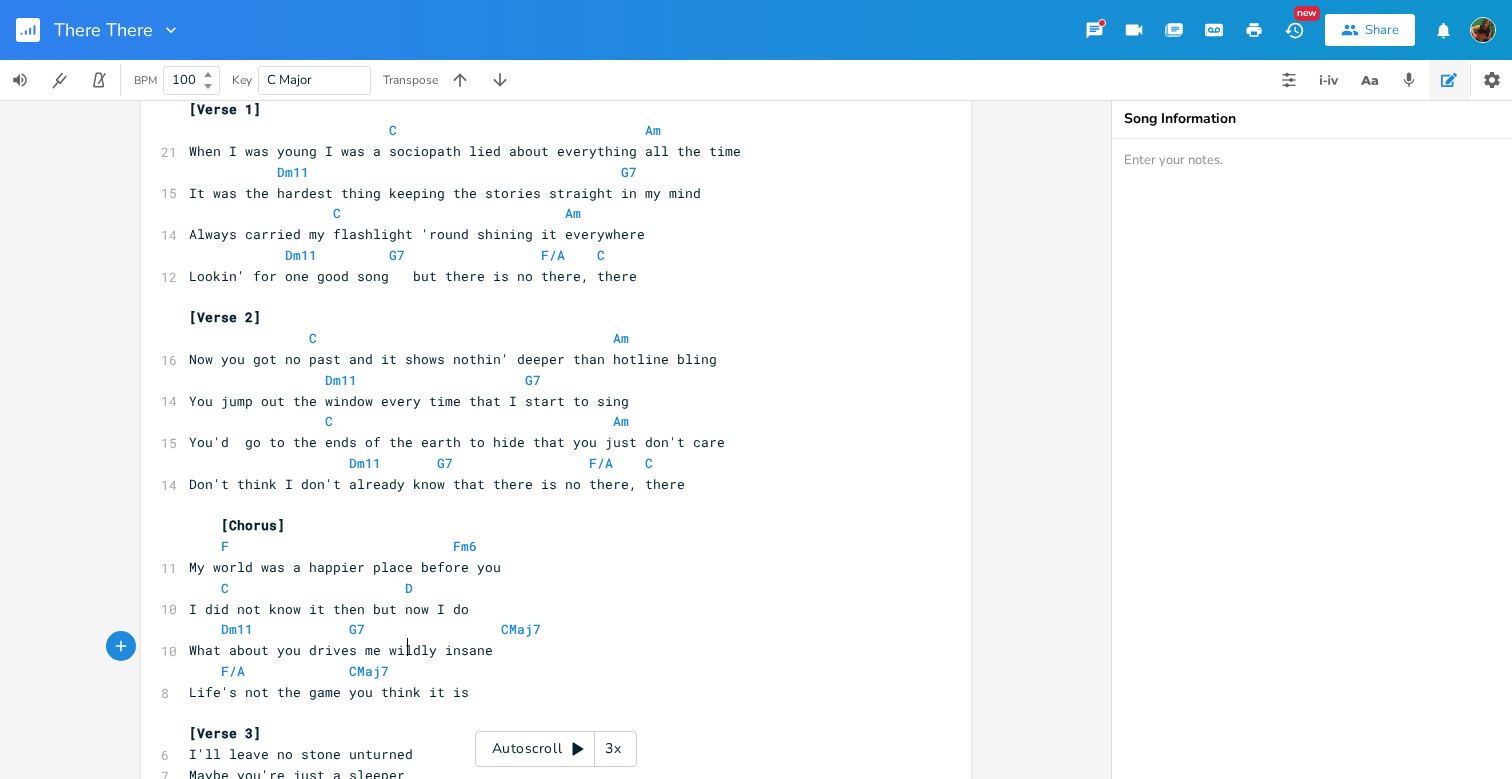 type on "f" 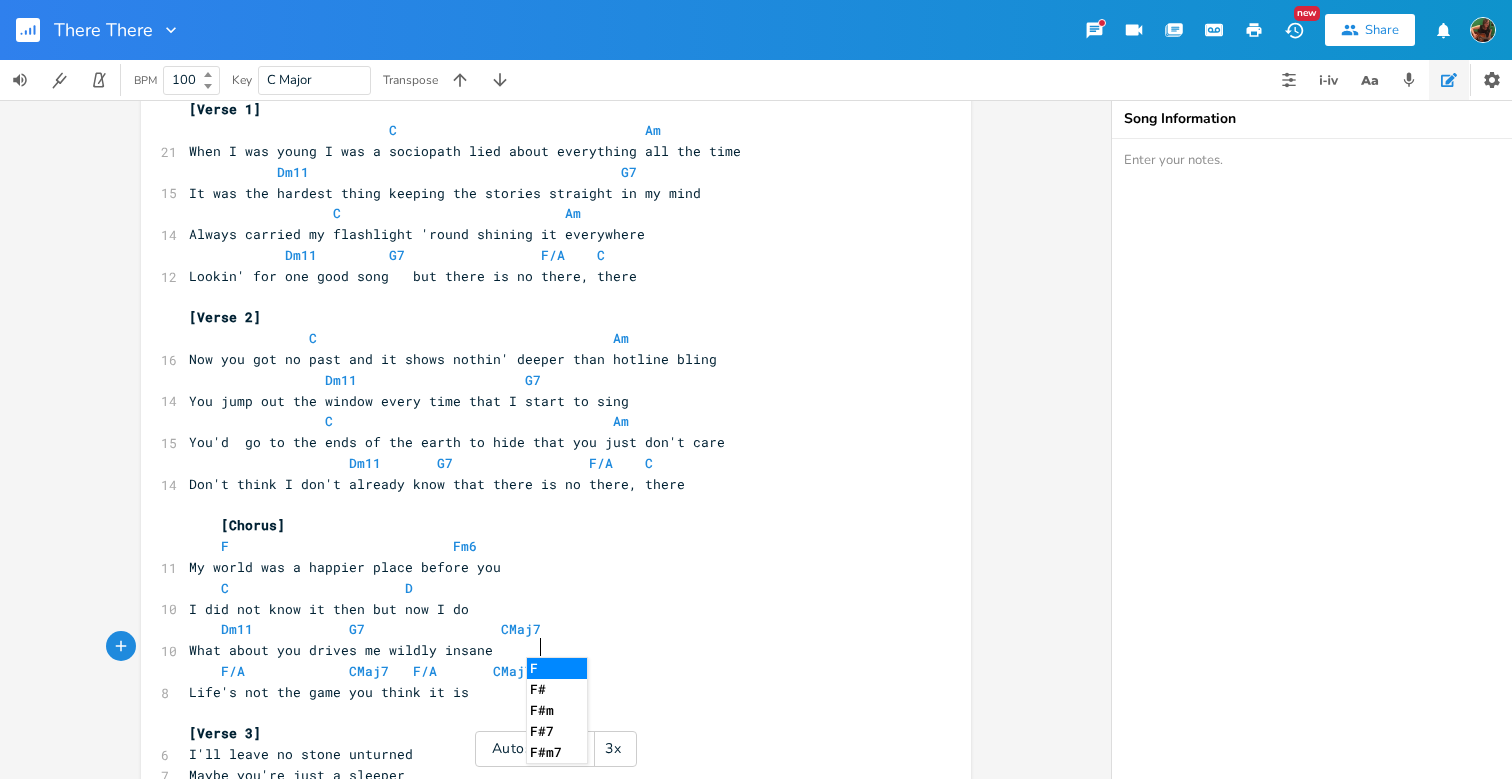 scroll, scrollTop: 0, scrollLeft: 80, axis: horizontal 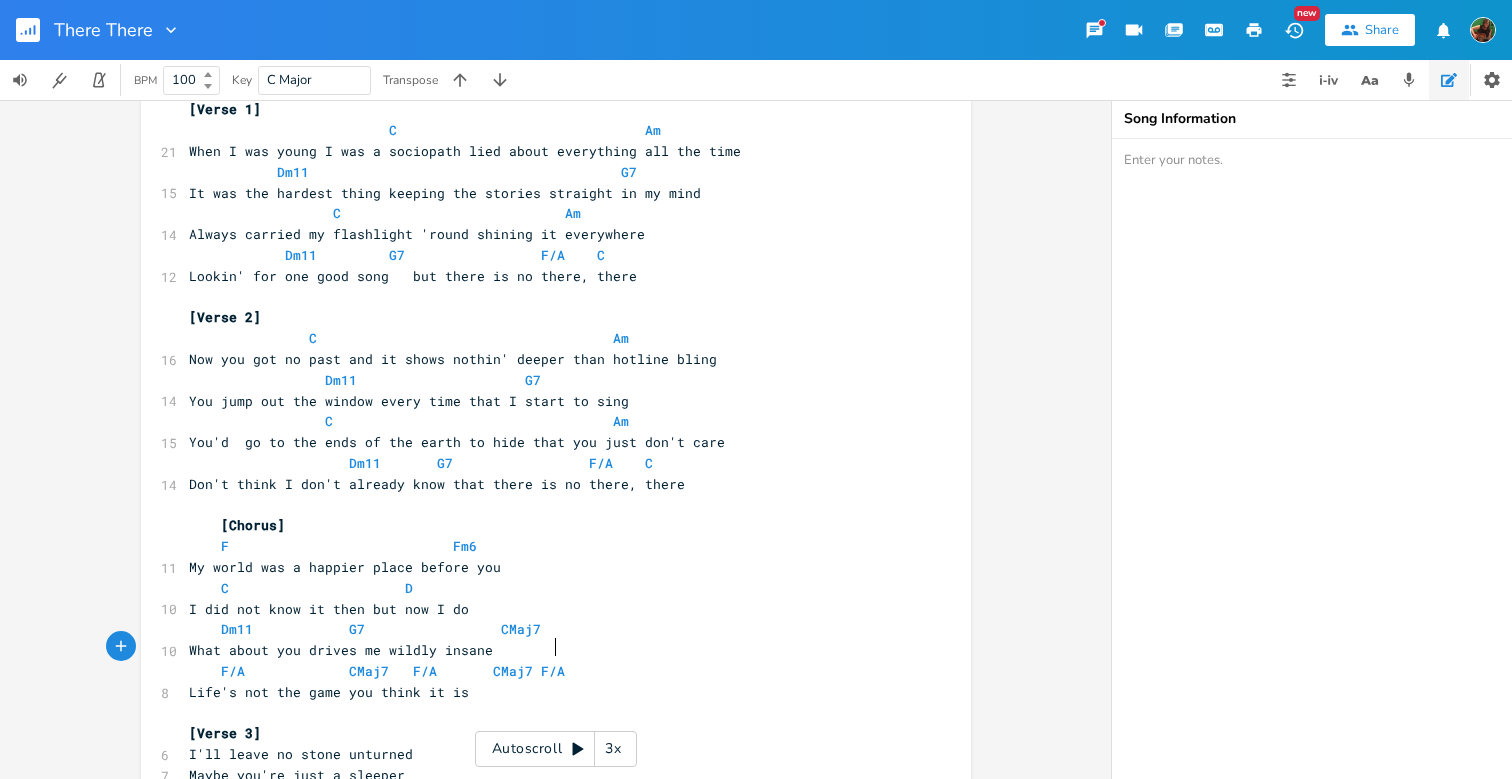 type on "F/A       CMaj7 F/A" 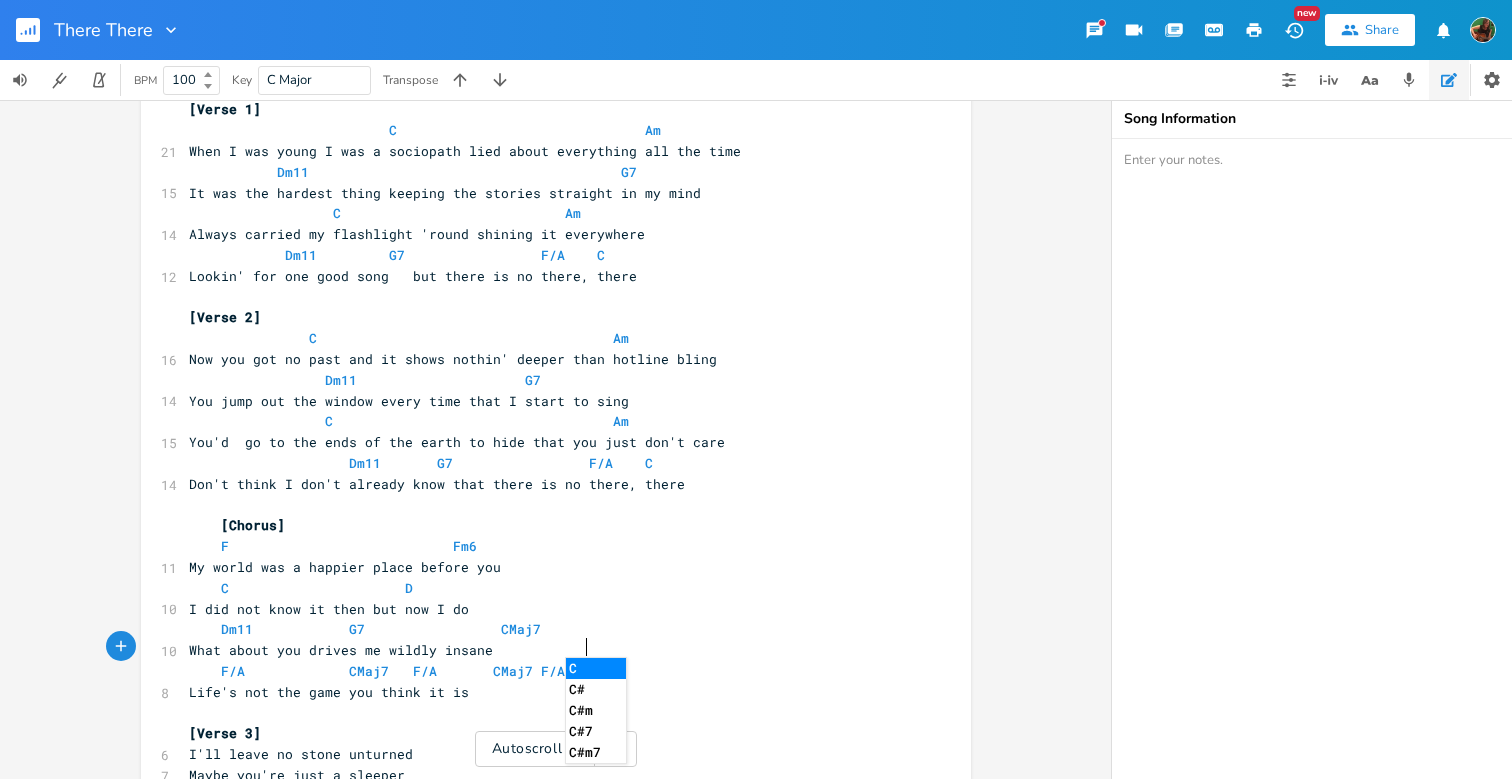type on ", Cma" 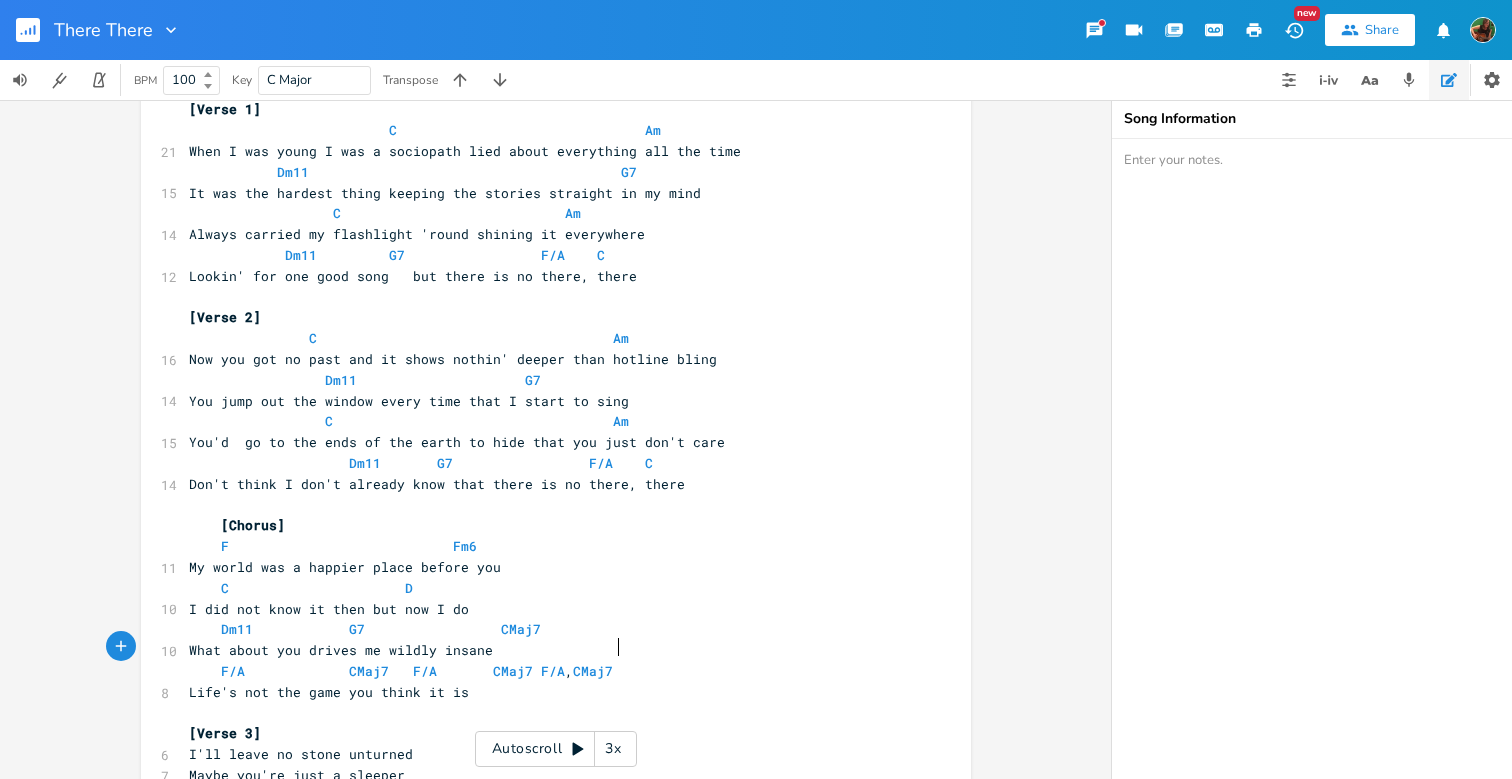 scroll, scrollTop: 0, scrollLeft: 27, axis: horizontal 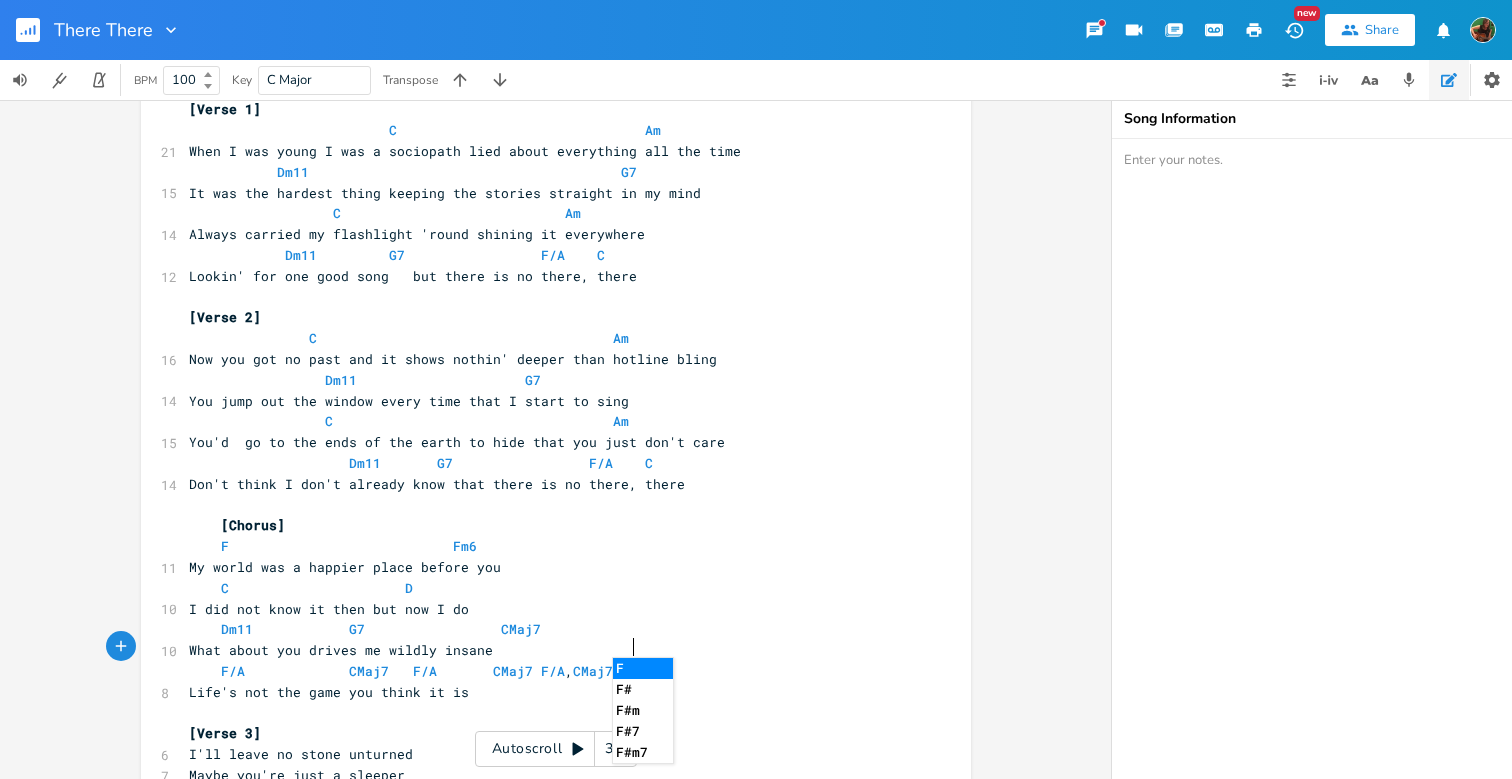type on "Maj7 F/A" 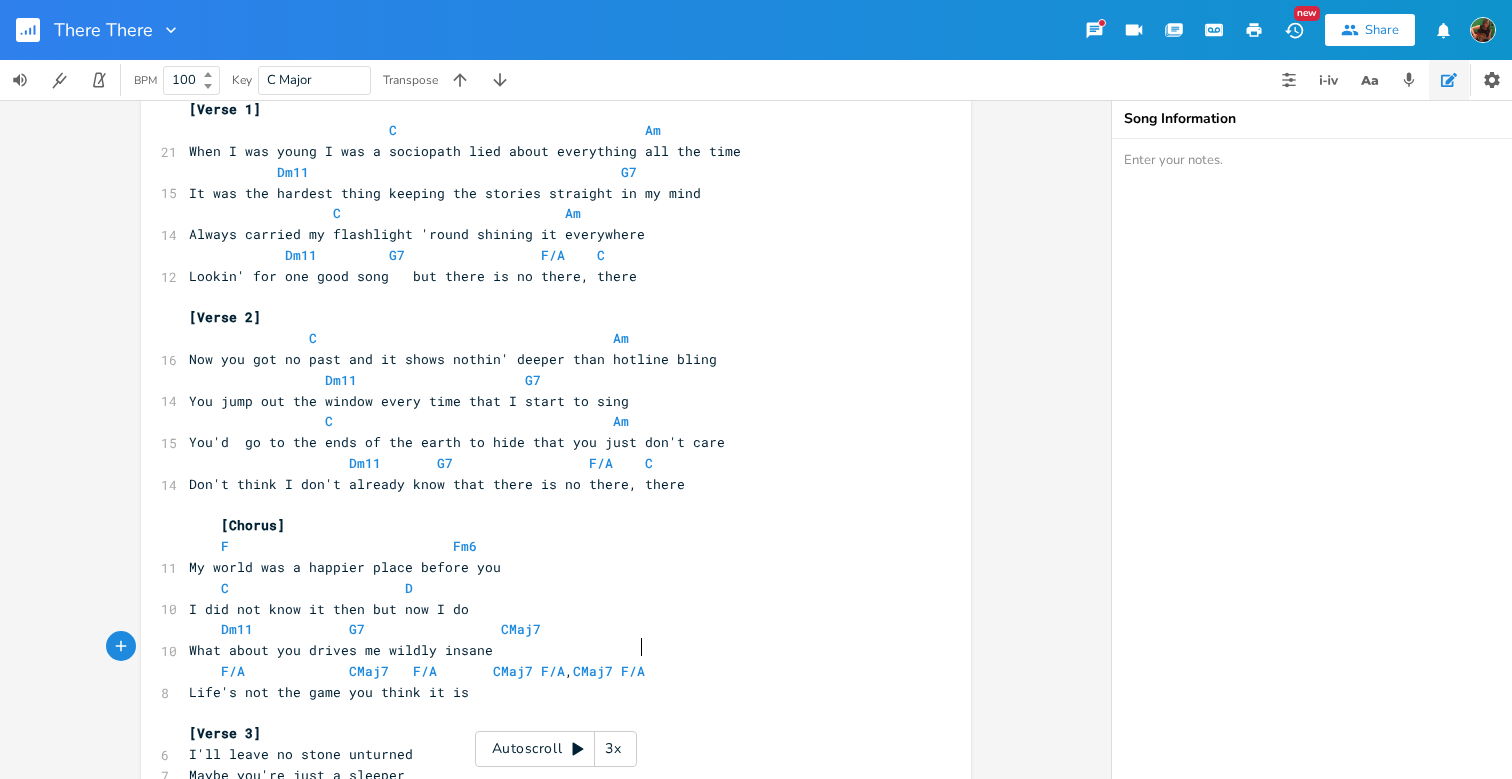 scroll, scrollTop: 0, scrollLeft: 43, axis: horizontal 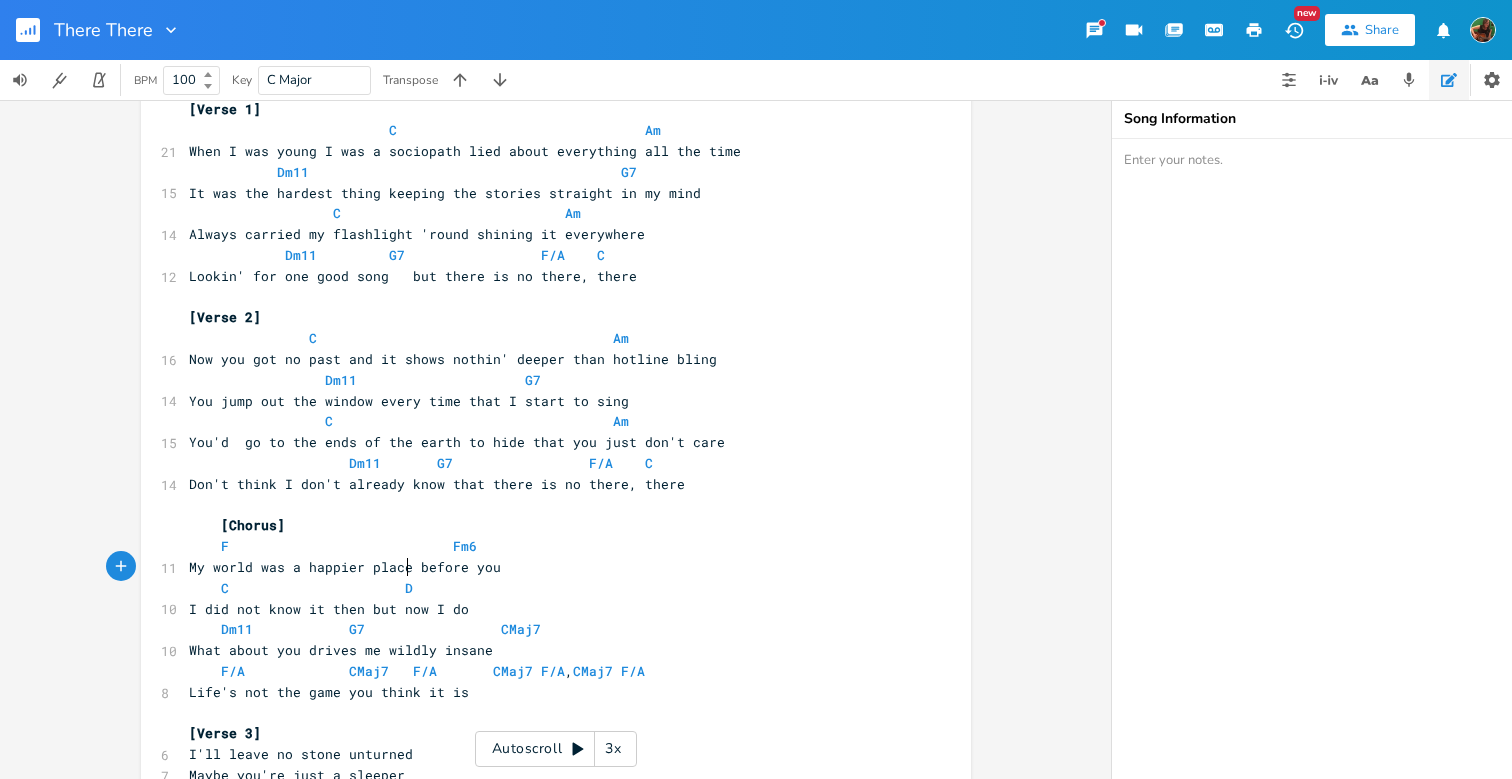click on "C                        D" at bounding box center [546, 588] 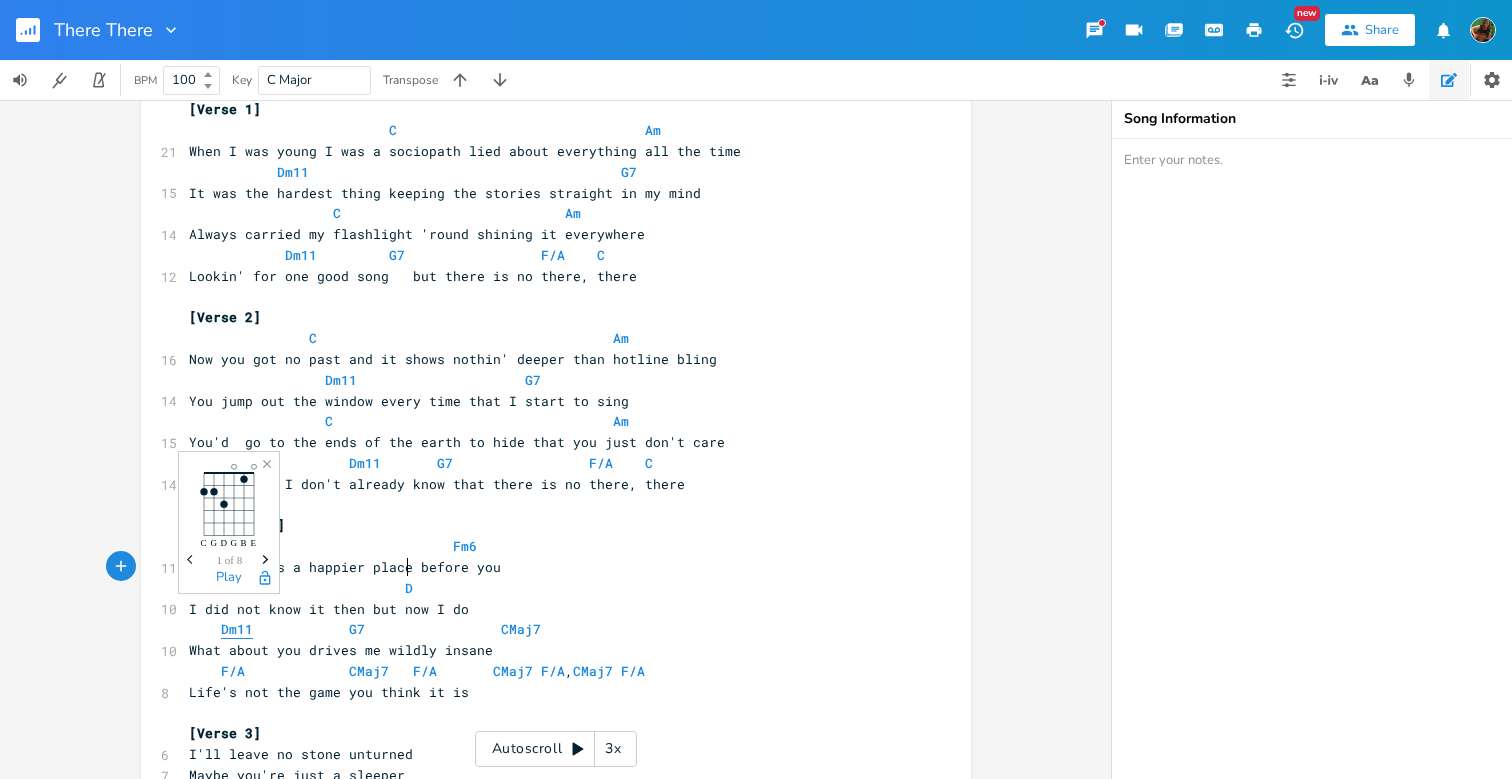 click on "Dm11" at bounding box center (237, 629) 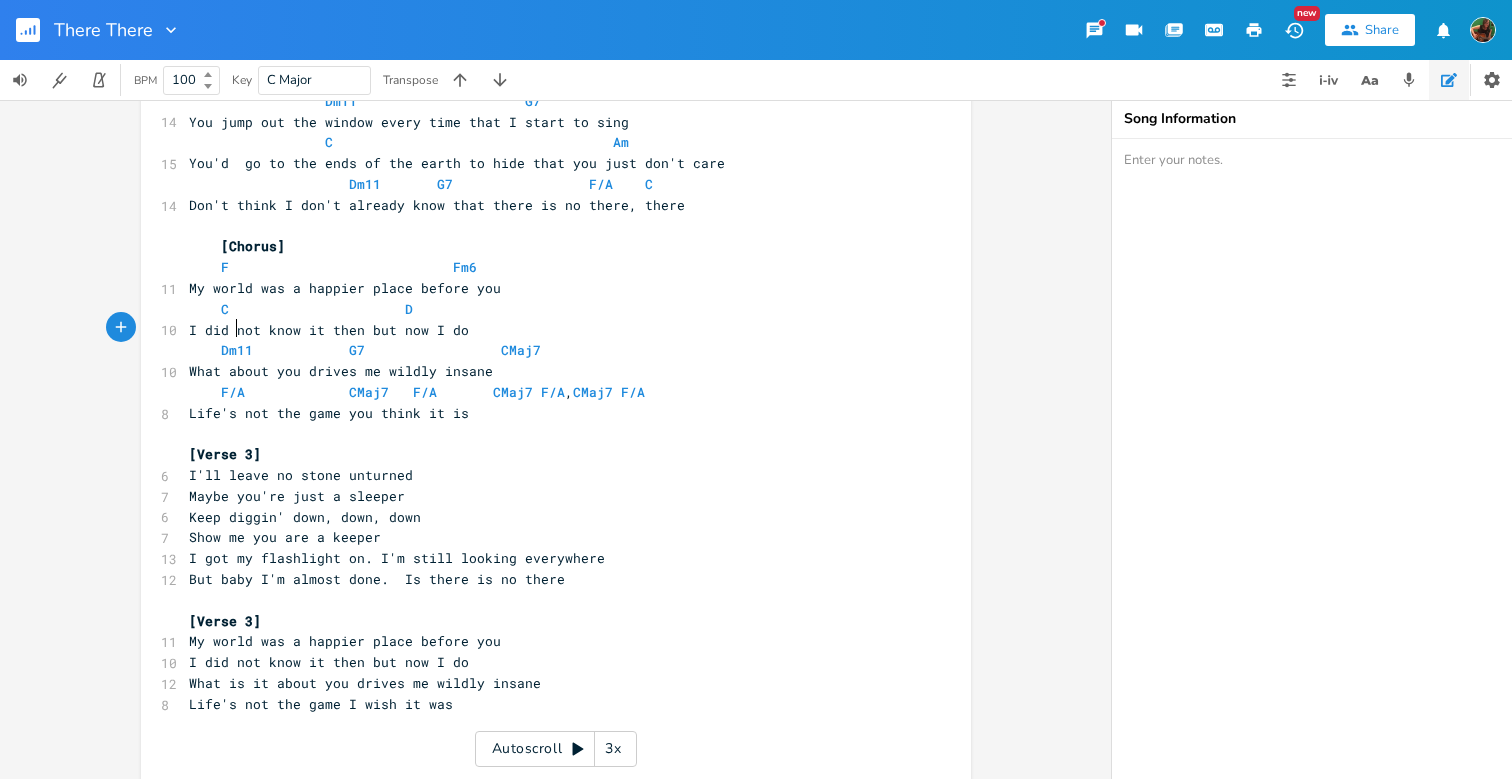 scroll, scrollTop: 389, scrollLeft: 0, axis: vertical 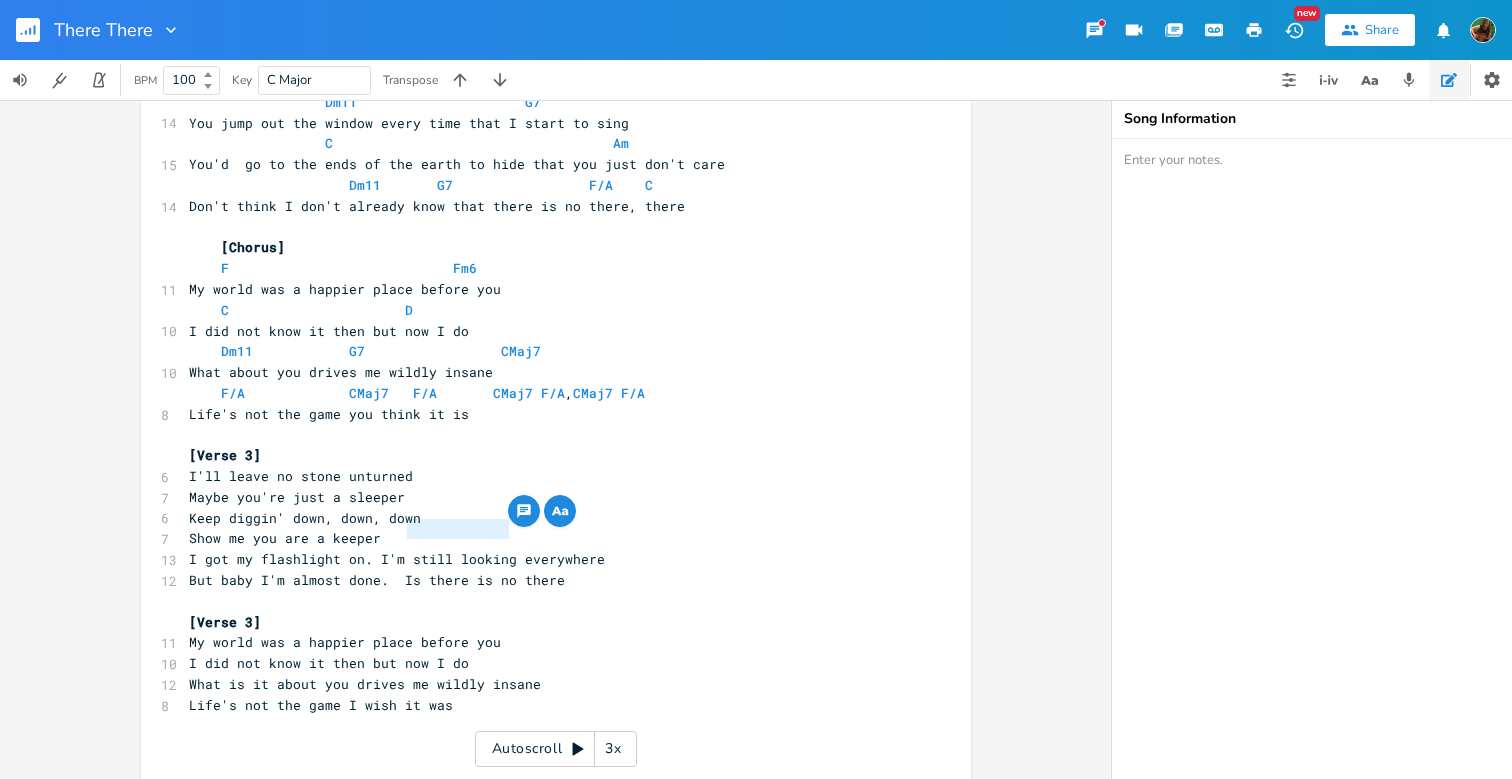 drag, startPoint x: 400, startPoint y: 535, endPoint x: 499, endPoint y: 526, distance: 99.40825 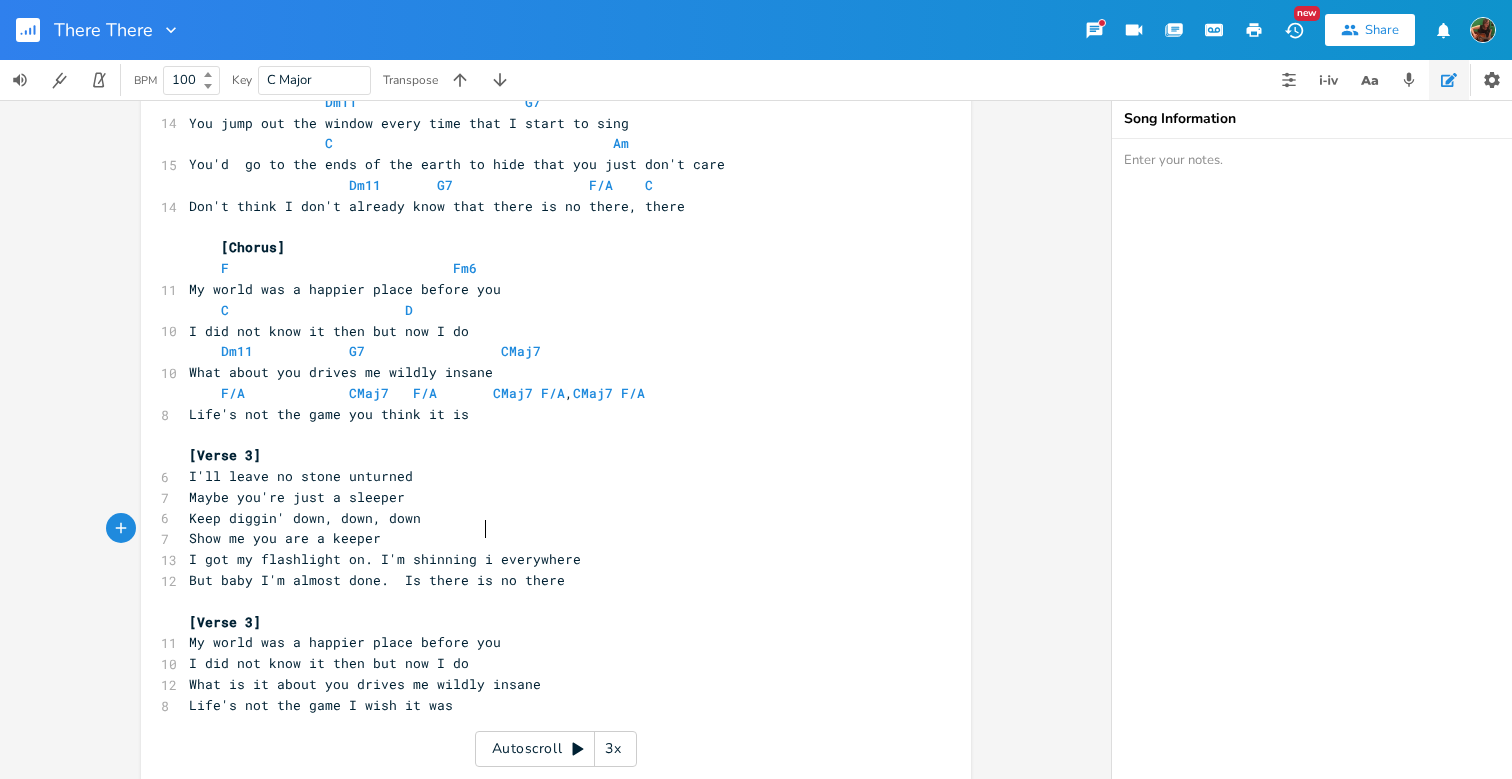 type on "shinning it" 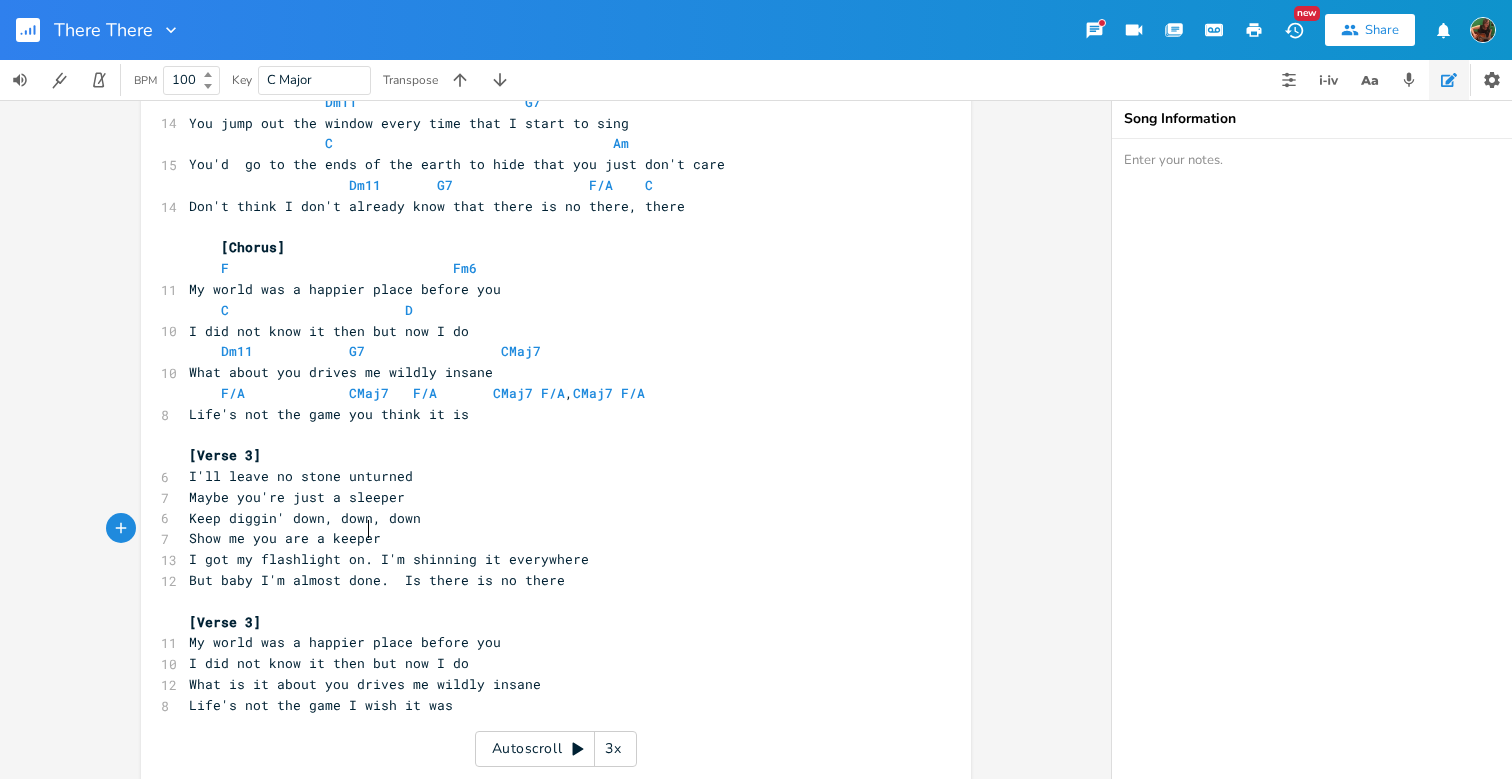 click on "I got my flashlight on. I'm shinning it everywhere" at bounding box center (389, 559) 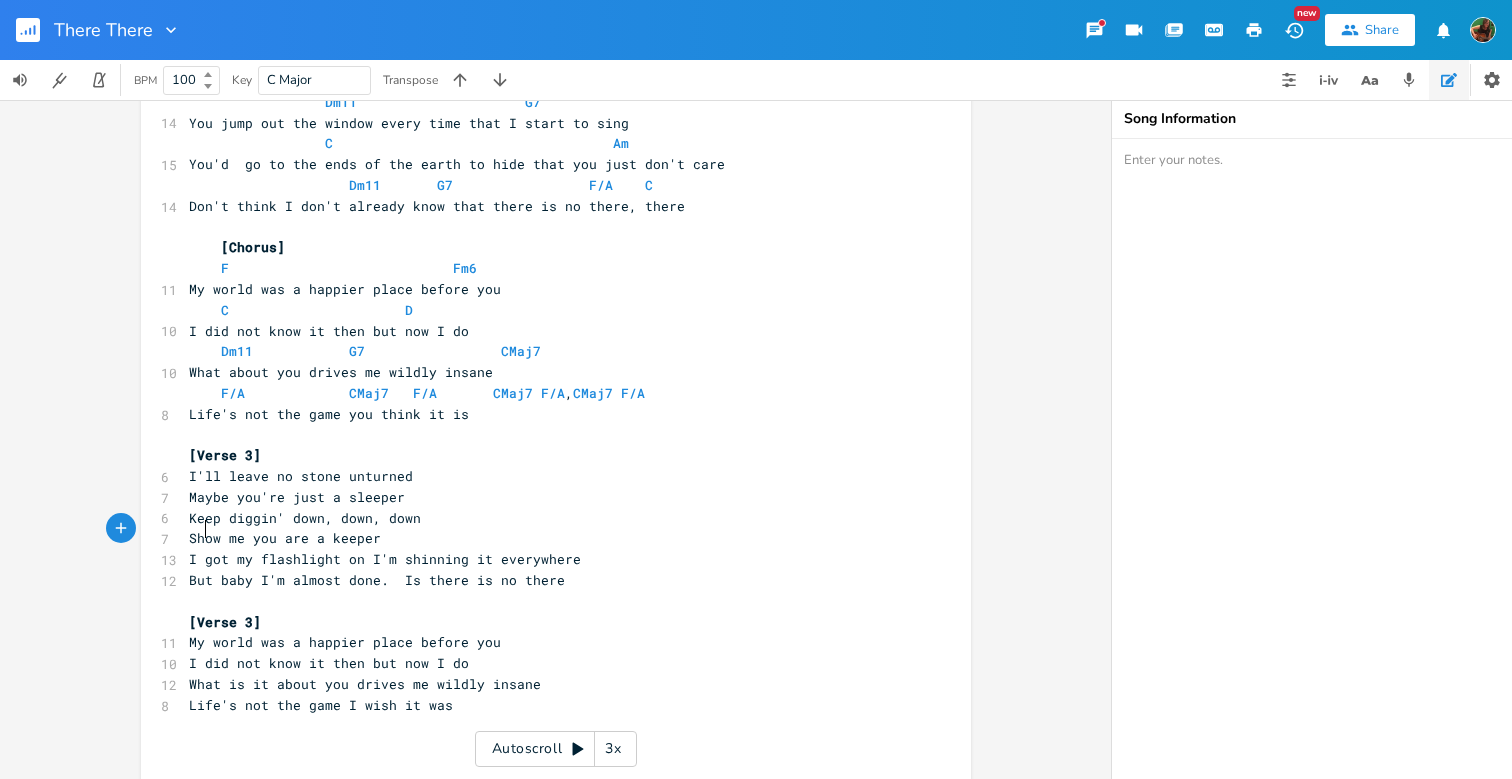 click on "I got my flashlight on I'm shinning it everywhere" at bounding box center [385, 559] 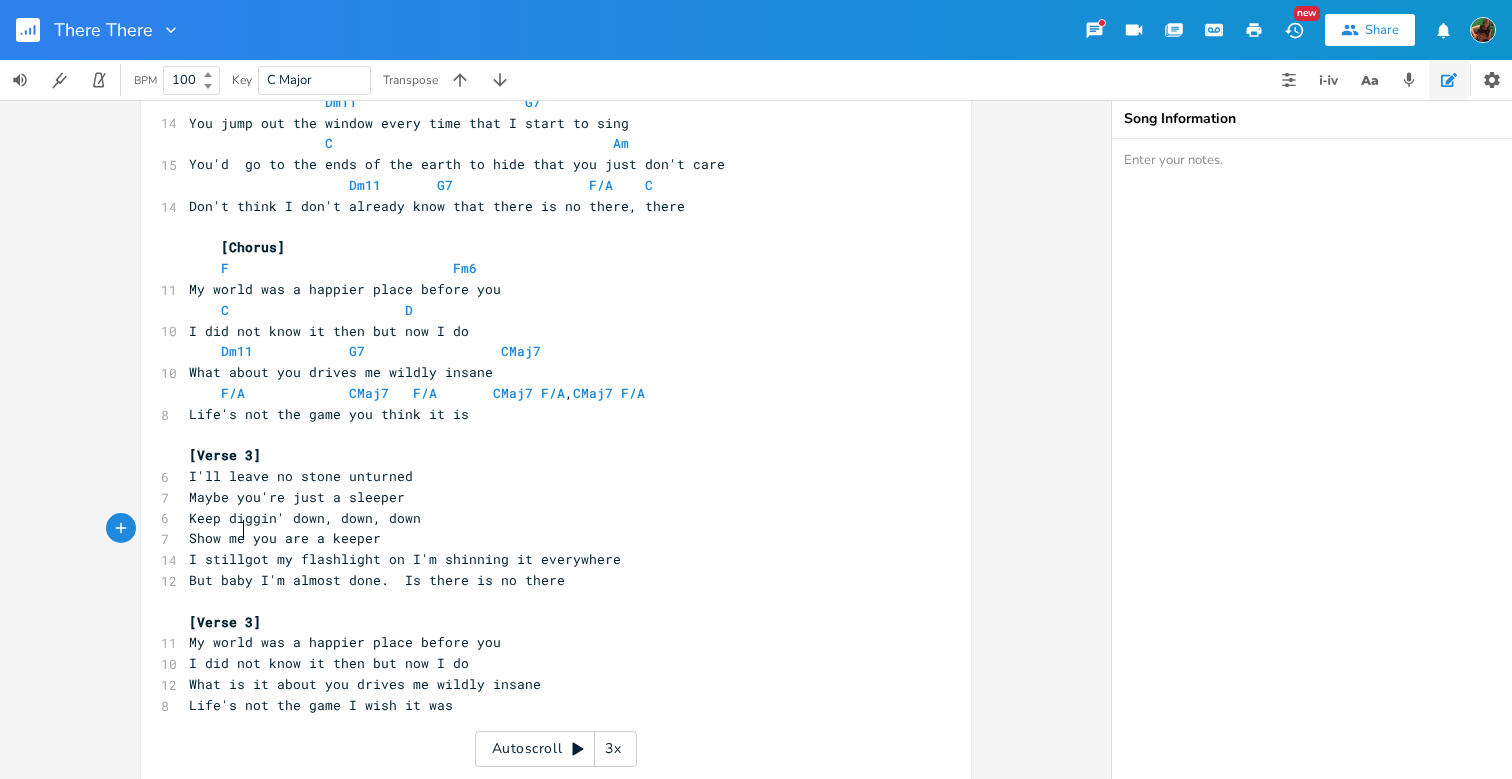 type on "still" 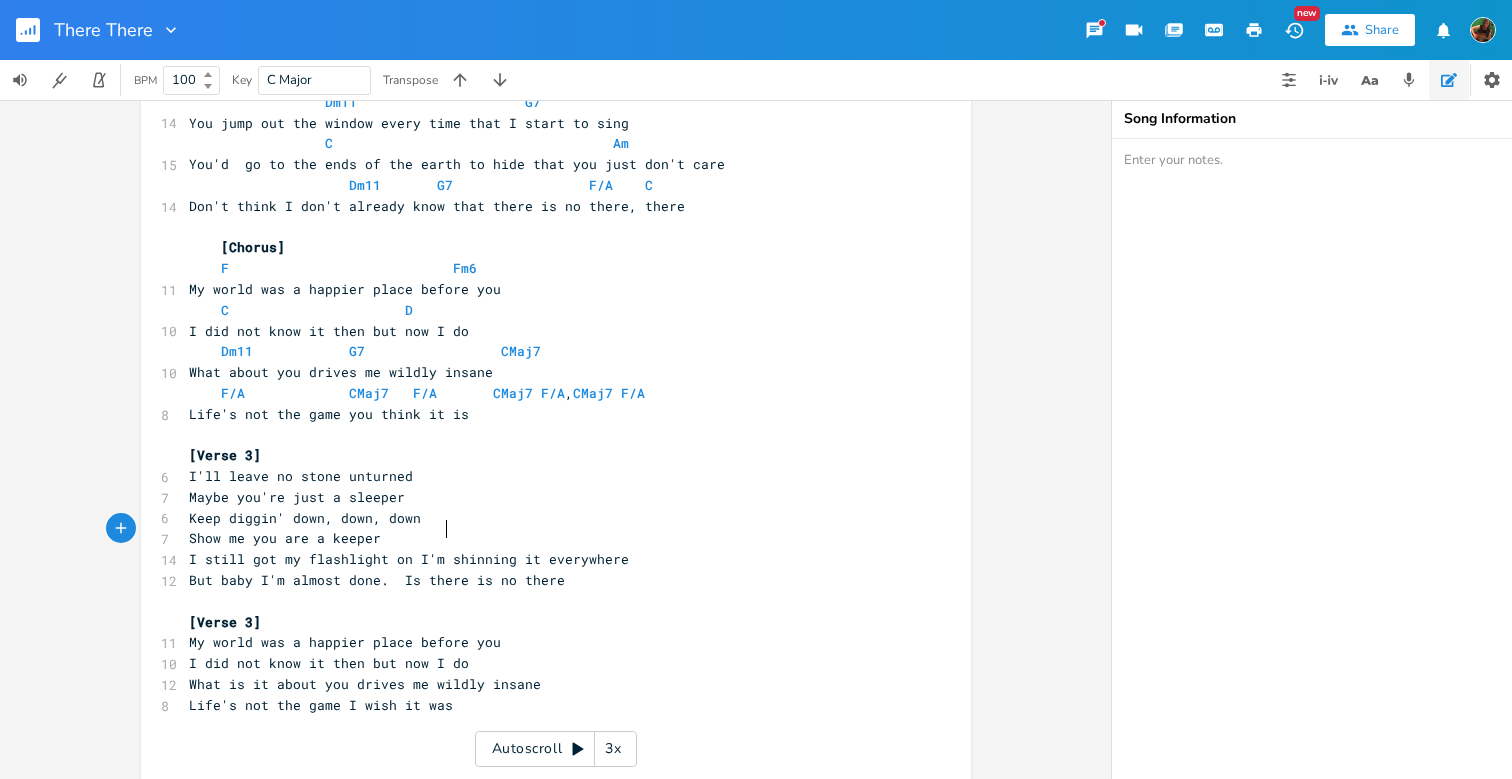 click on "I still got my flashlight on I'm shinning it everywhere" at bounding box center [409, 559] 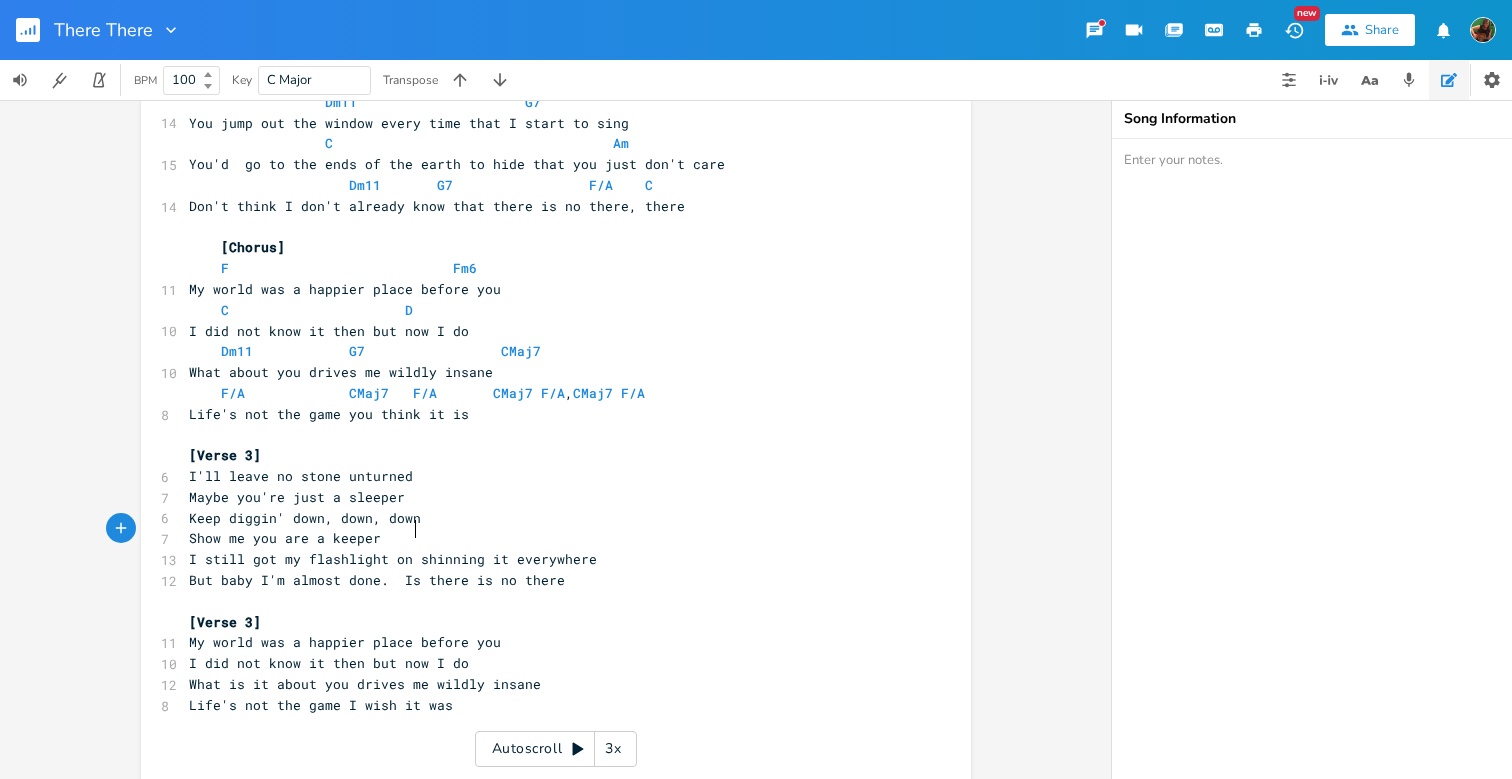 click on "I'll leave no stone unturned" at bounding box center (301, 476) 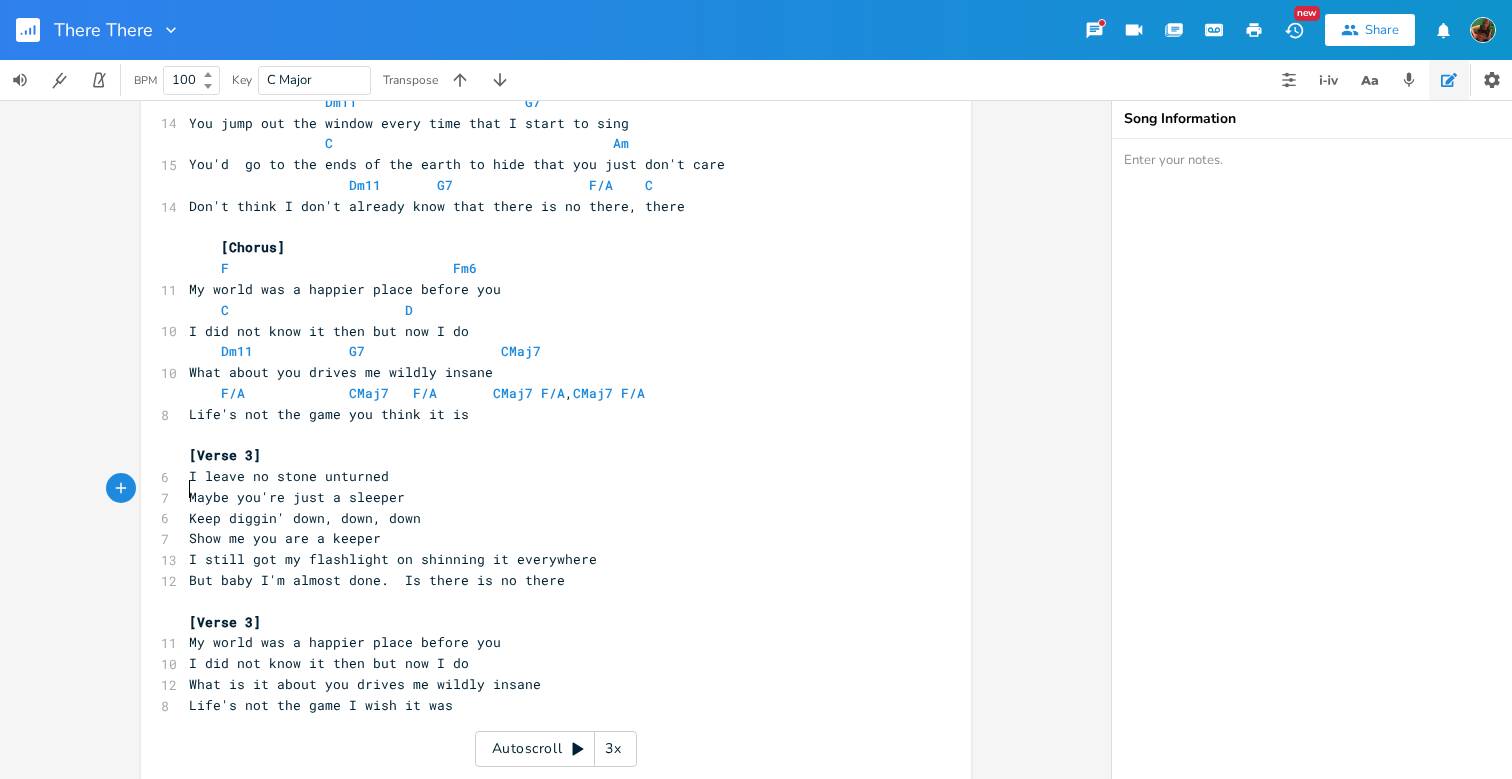 click on "Keep diggin' down, down, down" at bounding box center (305, 518) 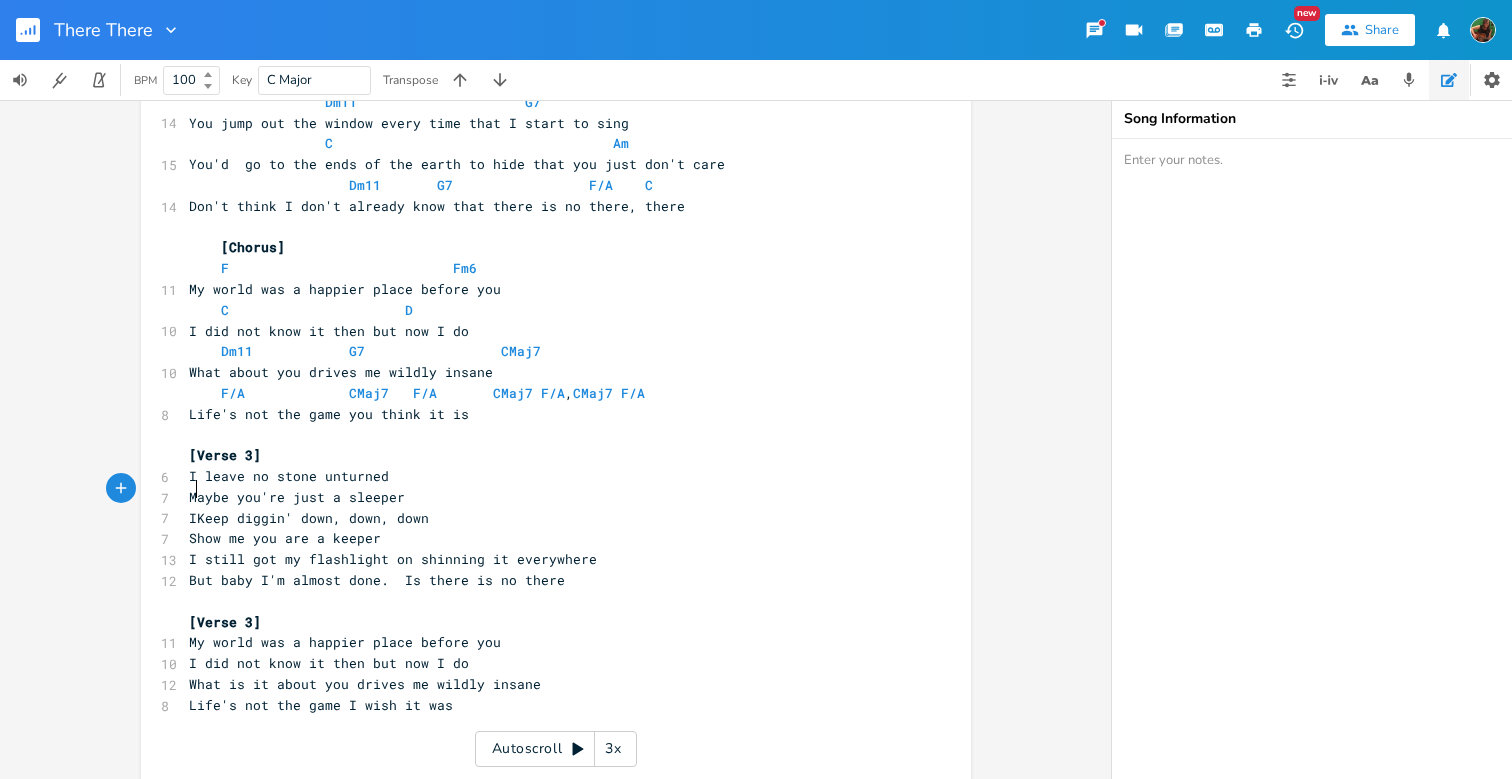 scroll, scrollTop: 0, scrollLeft: 6, axis: horizontal 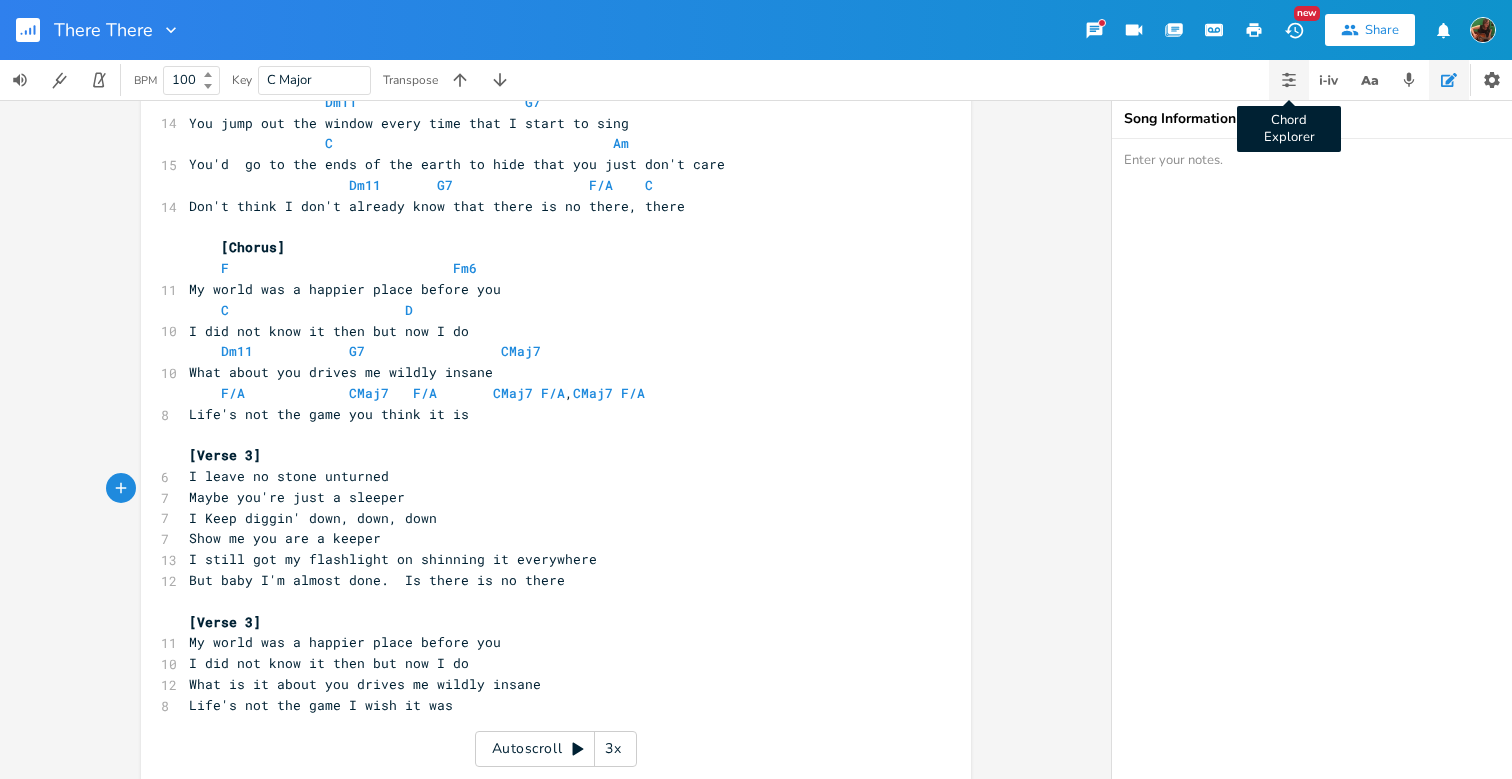 type on "I" 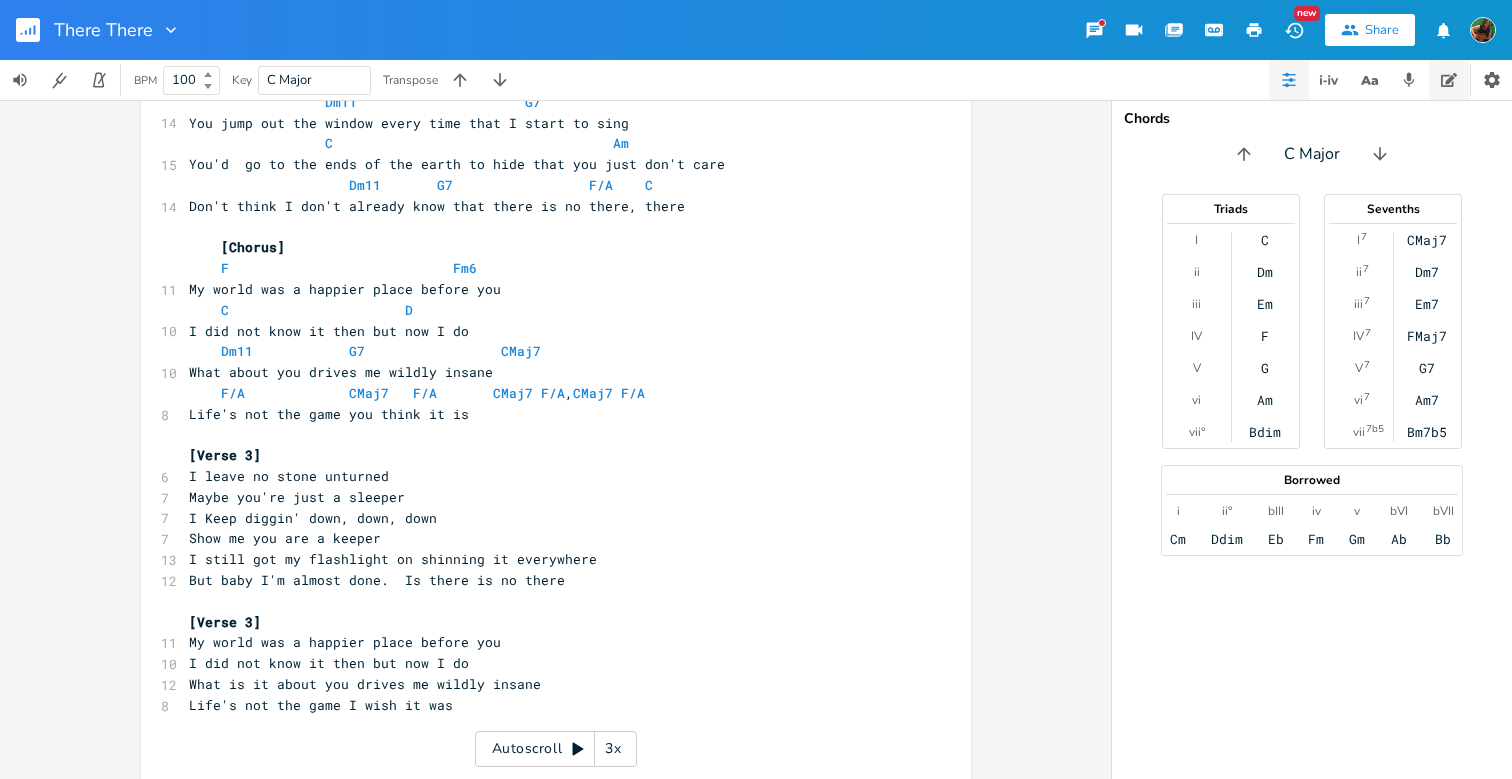 click 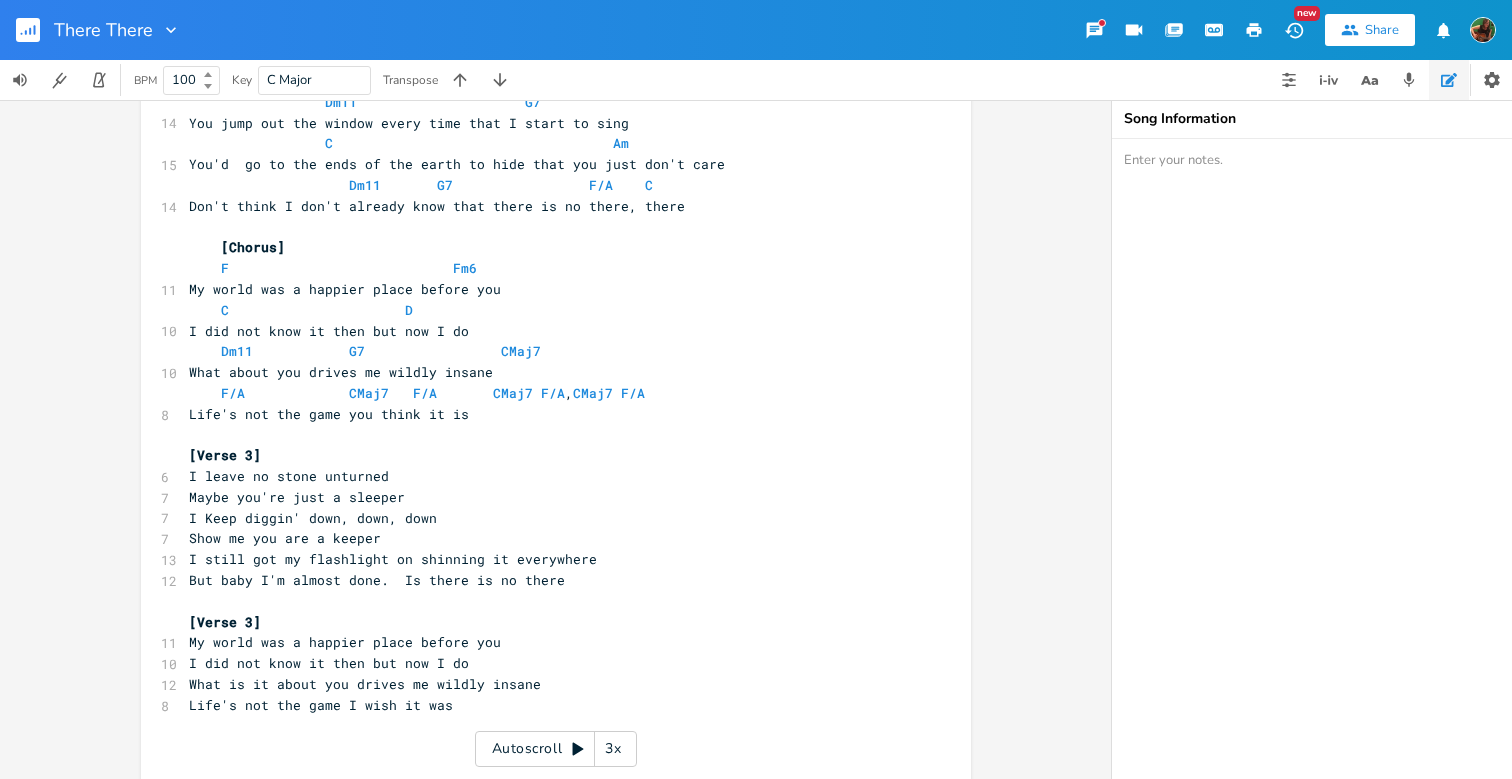 click 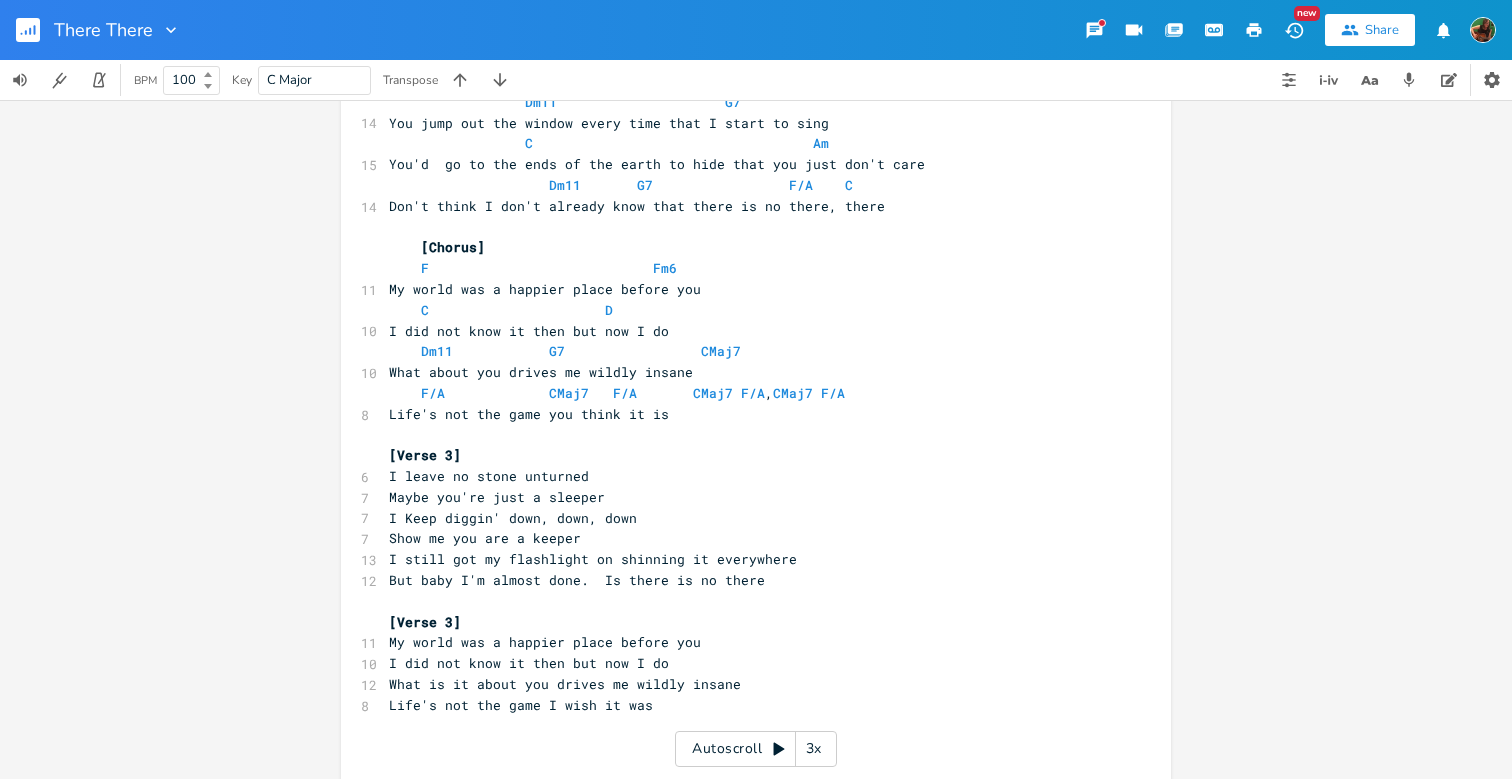 scroll, scrollTop: 0, scrollLeft: 0, axis: both 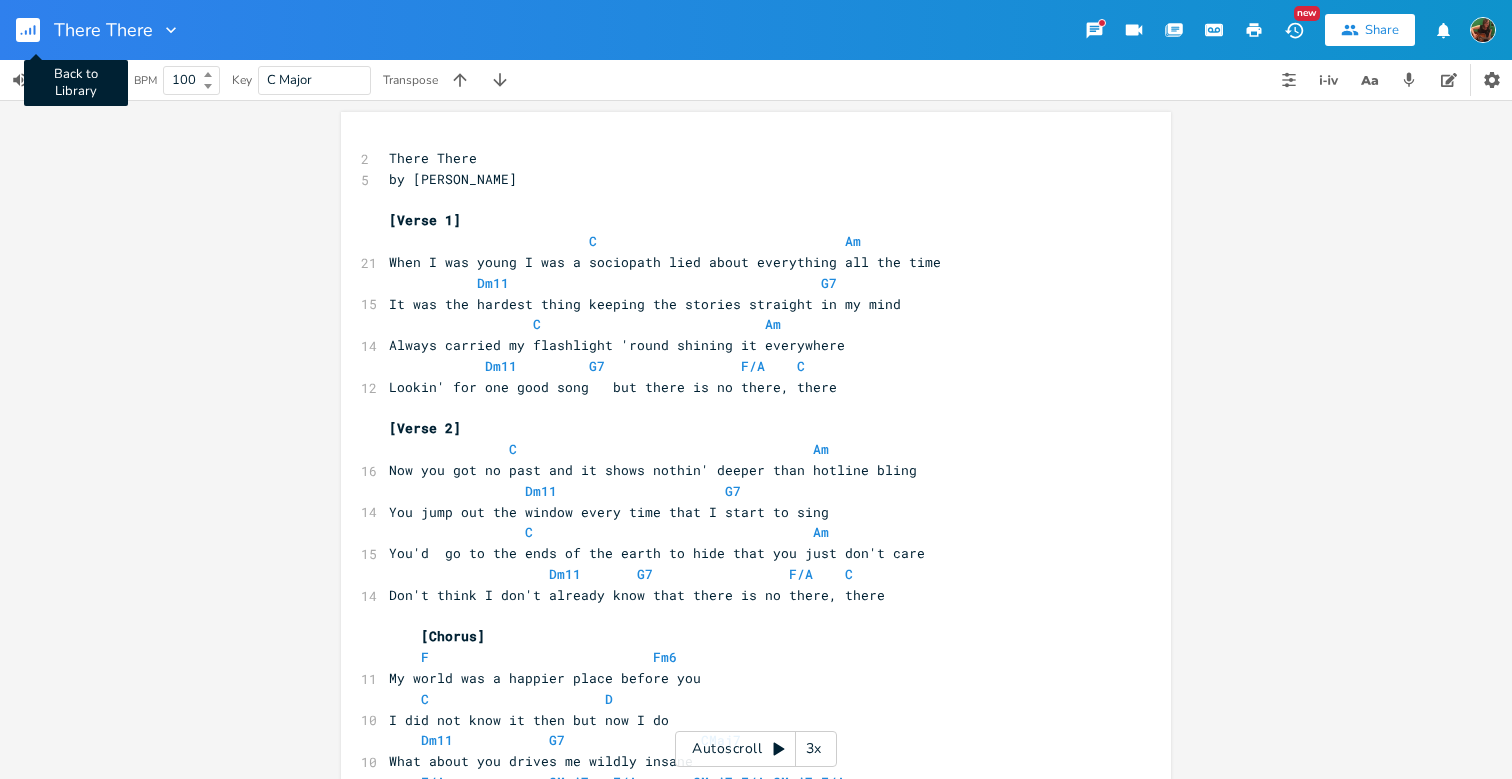 click 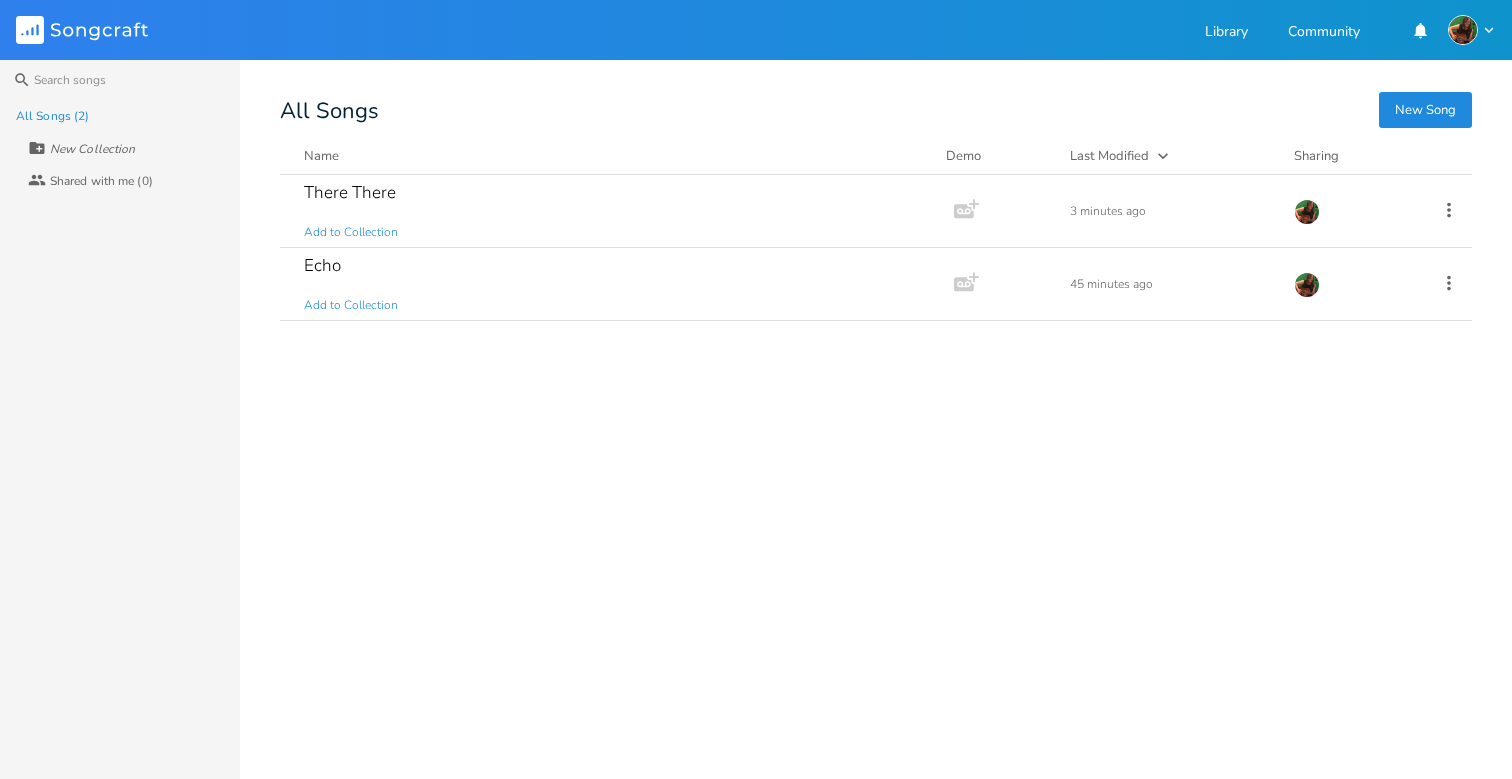 click on "New Song" at bounding box center (1425, 110) 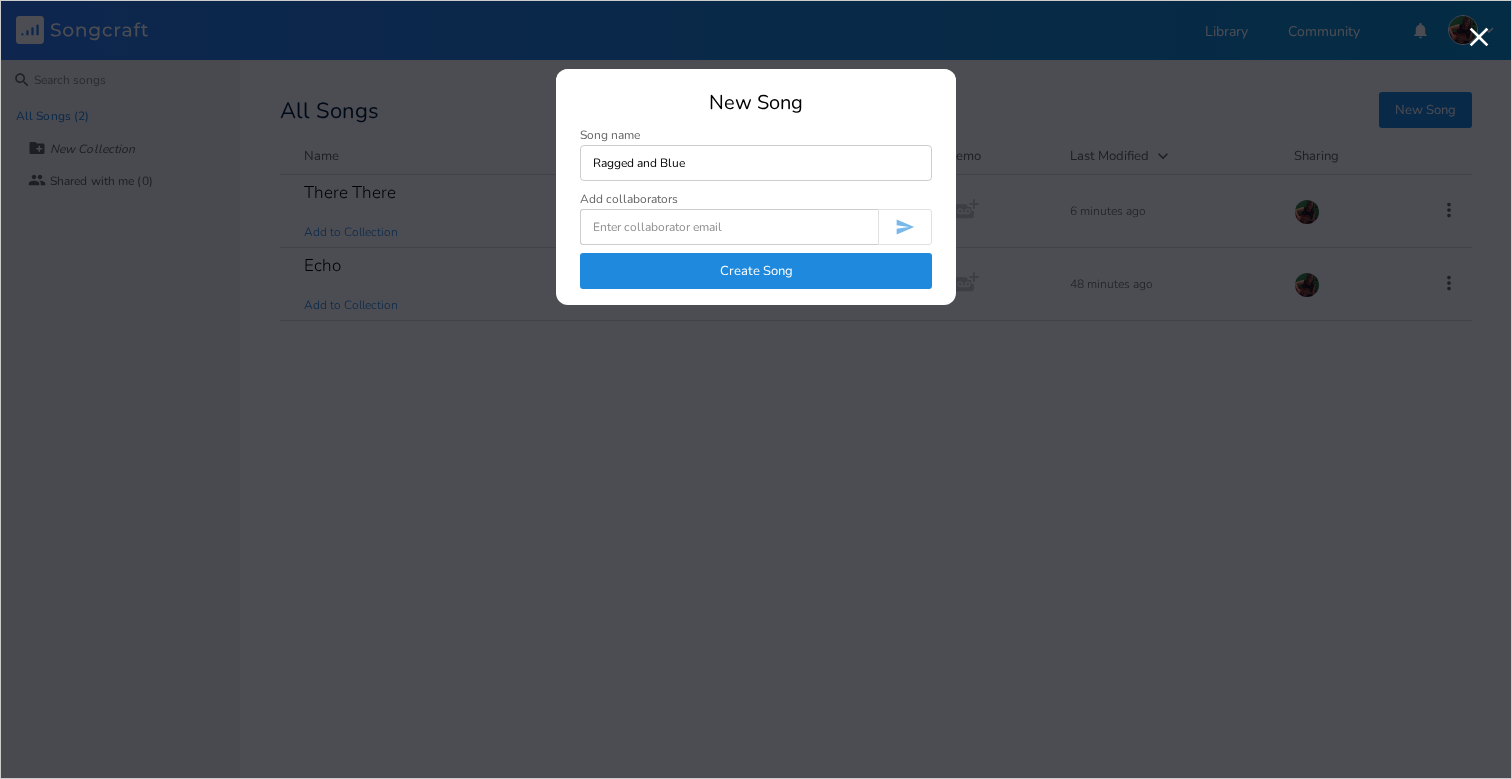 type on "Ragged and Blue" 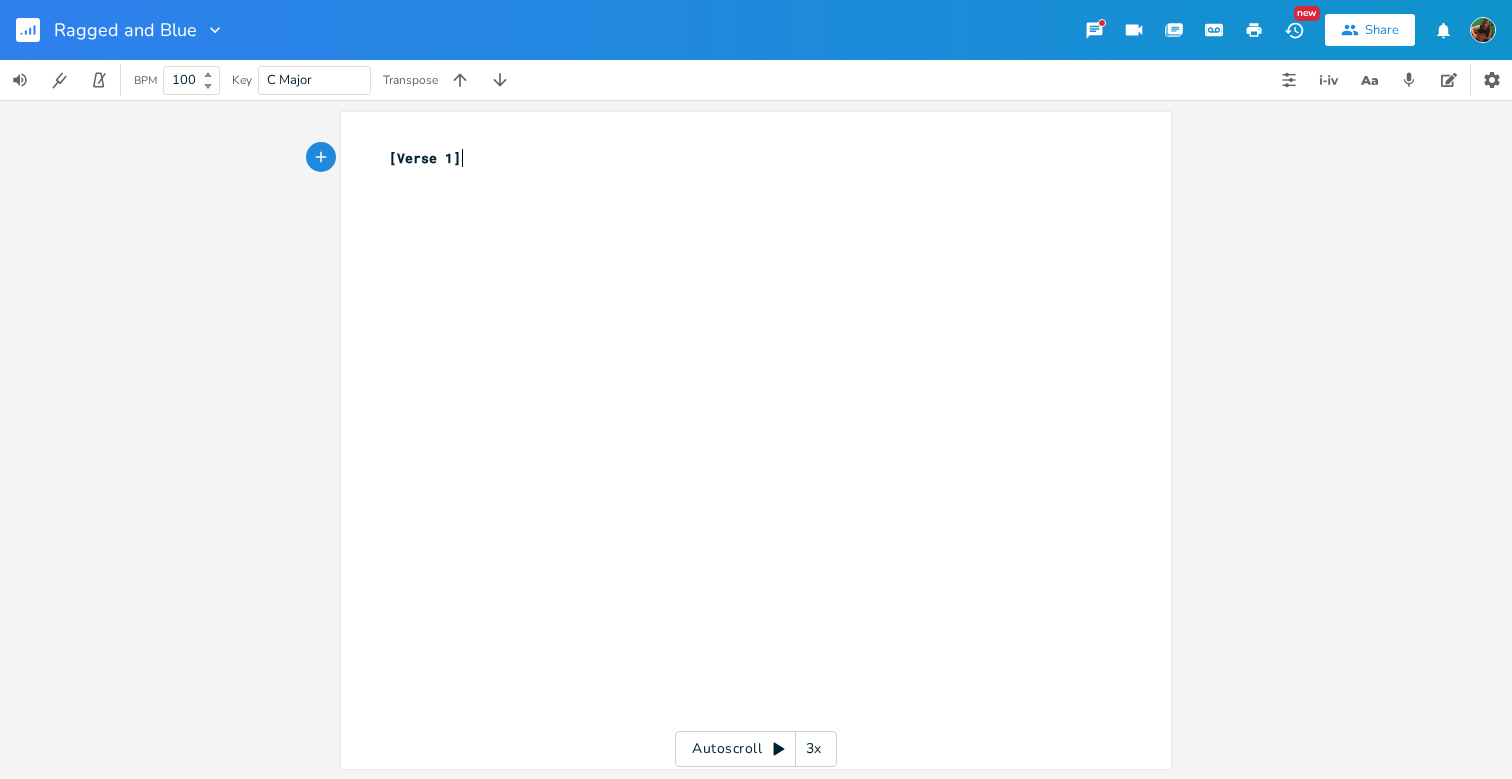 scroll, scrollTop: 0, scrollLeft: 1, axis: horizontal 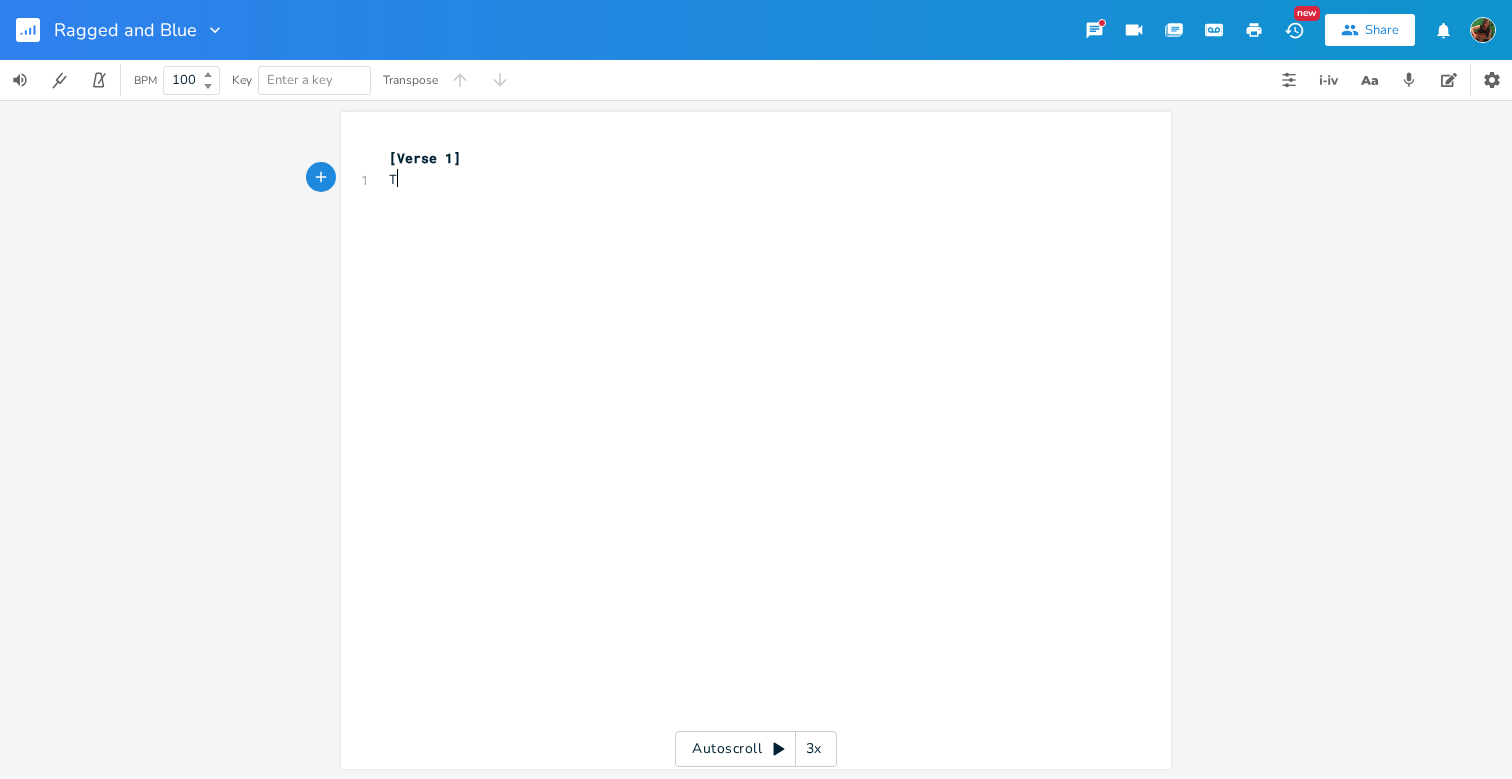 type on "To" 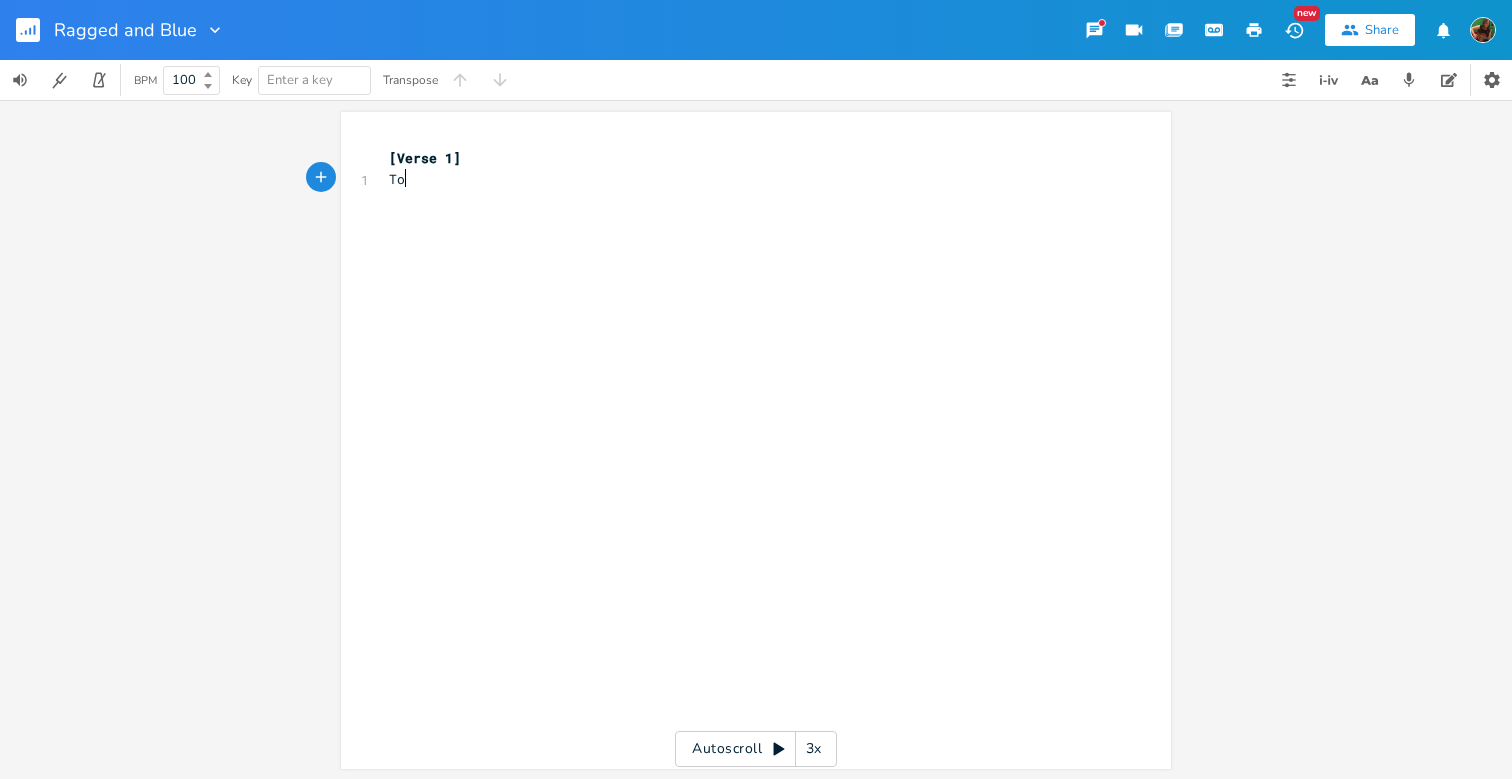 scroll, scrollTop: 0, scrollLeft: 11, axis: horizontal 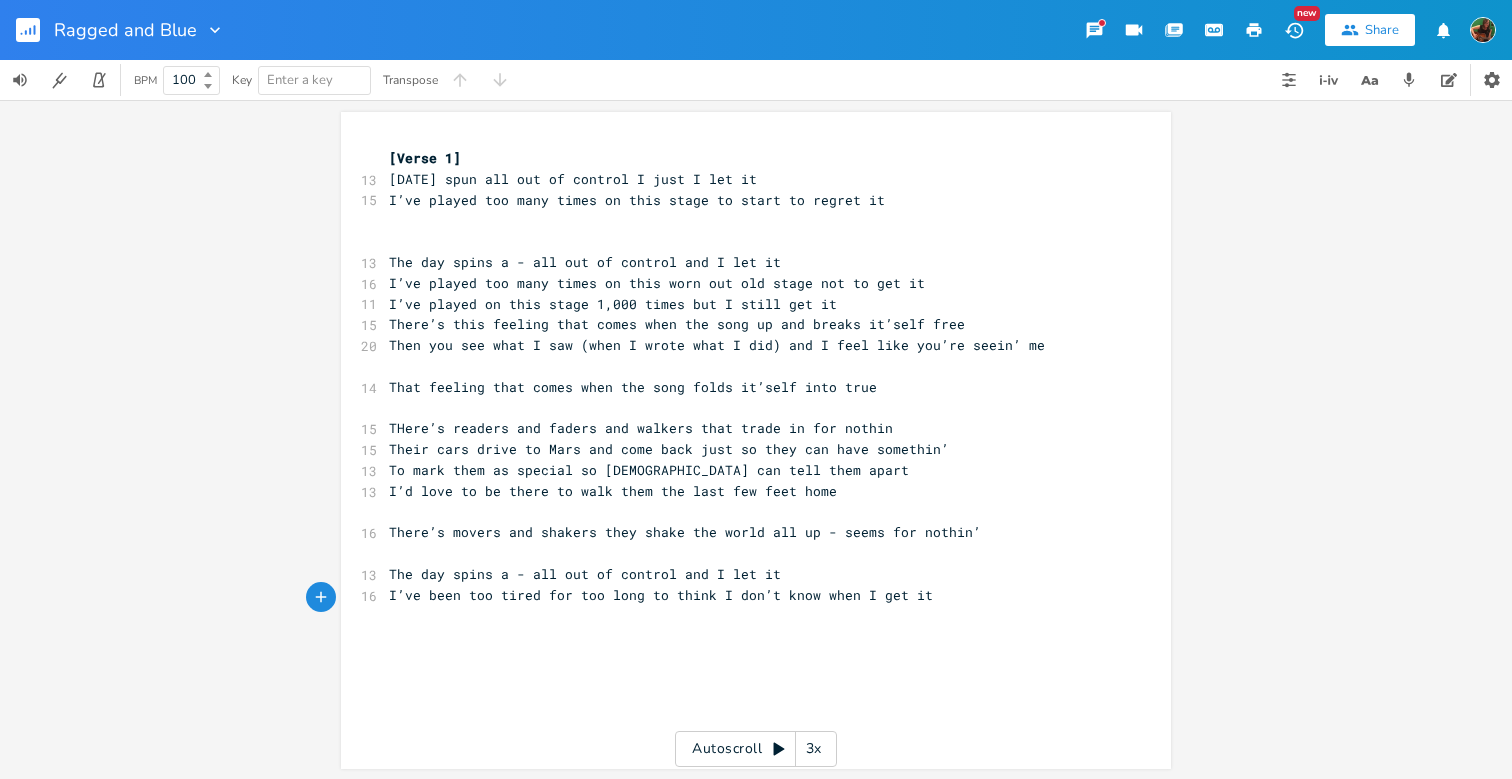 click on "The day spins a - all out of control and I let it" at bounding box center (585, 262) 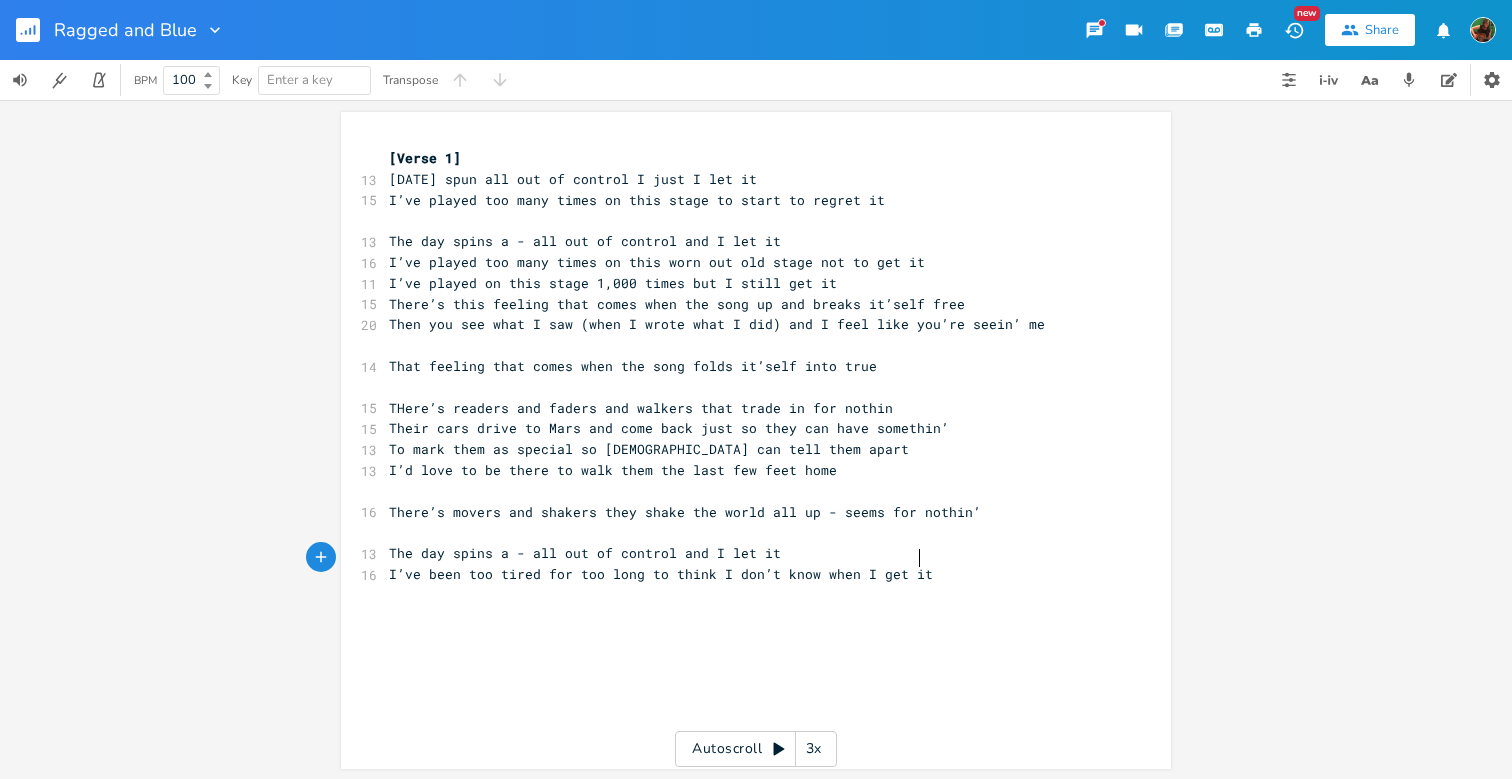 click on "I’ve been too tired for too long to think I don’t know when I get it" at bounding box center (746, 574) 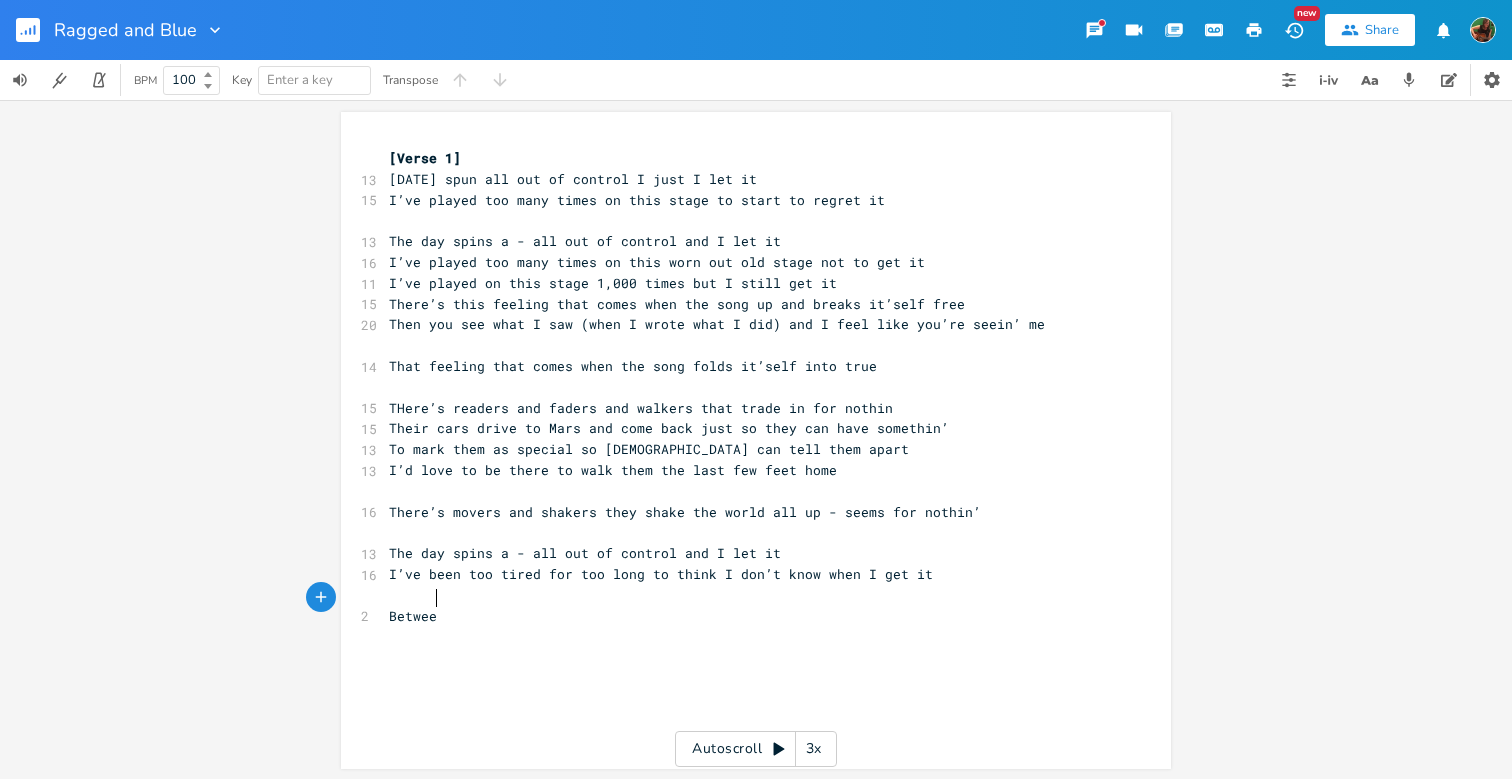 scroll, scrollTop: 0, scrollLeft: 47, axis: horizontal 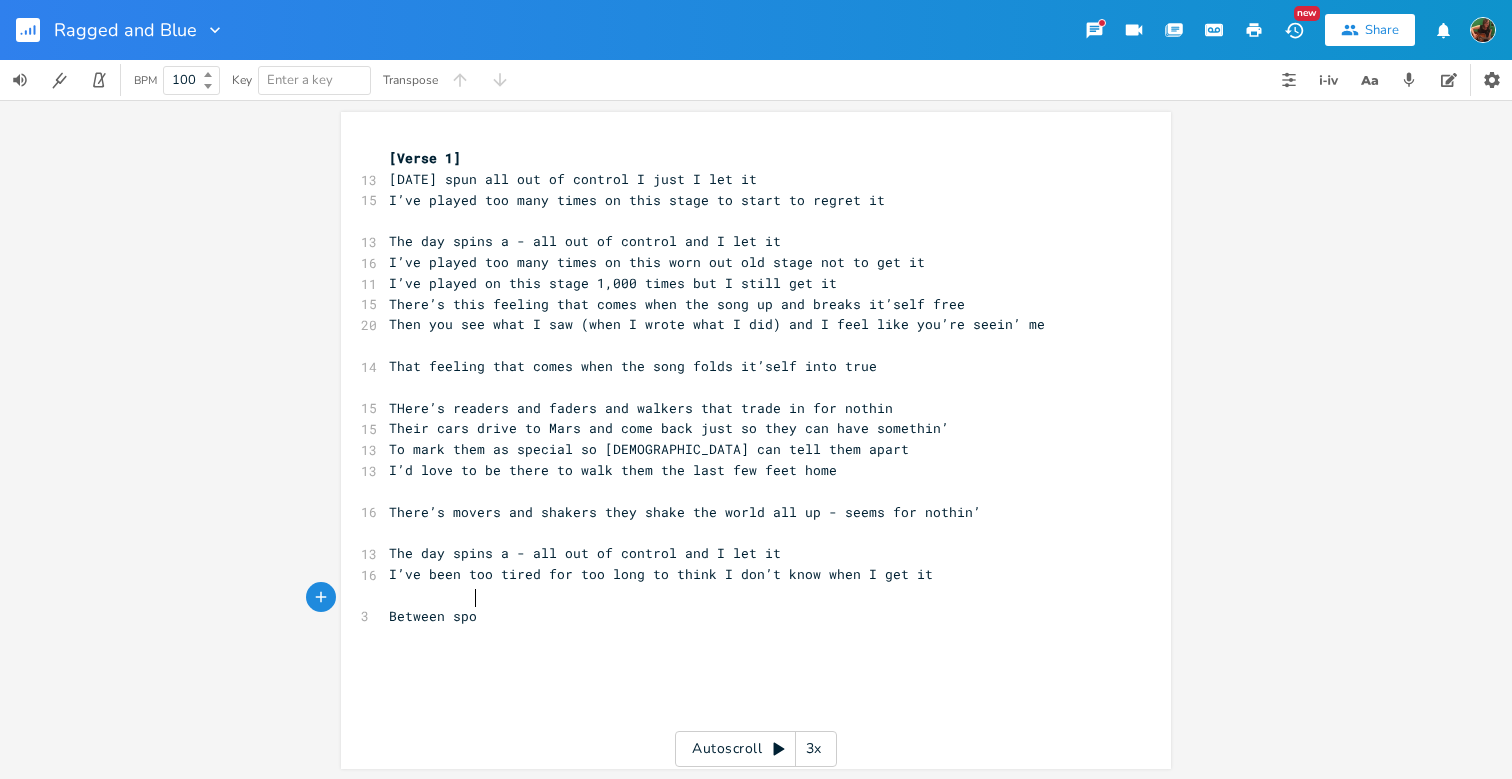 type on "Between spot" 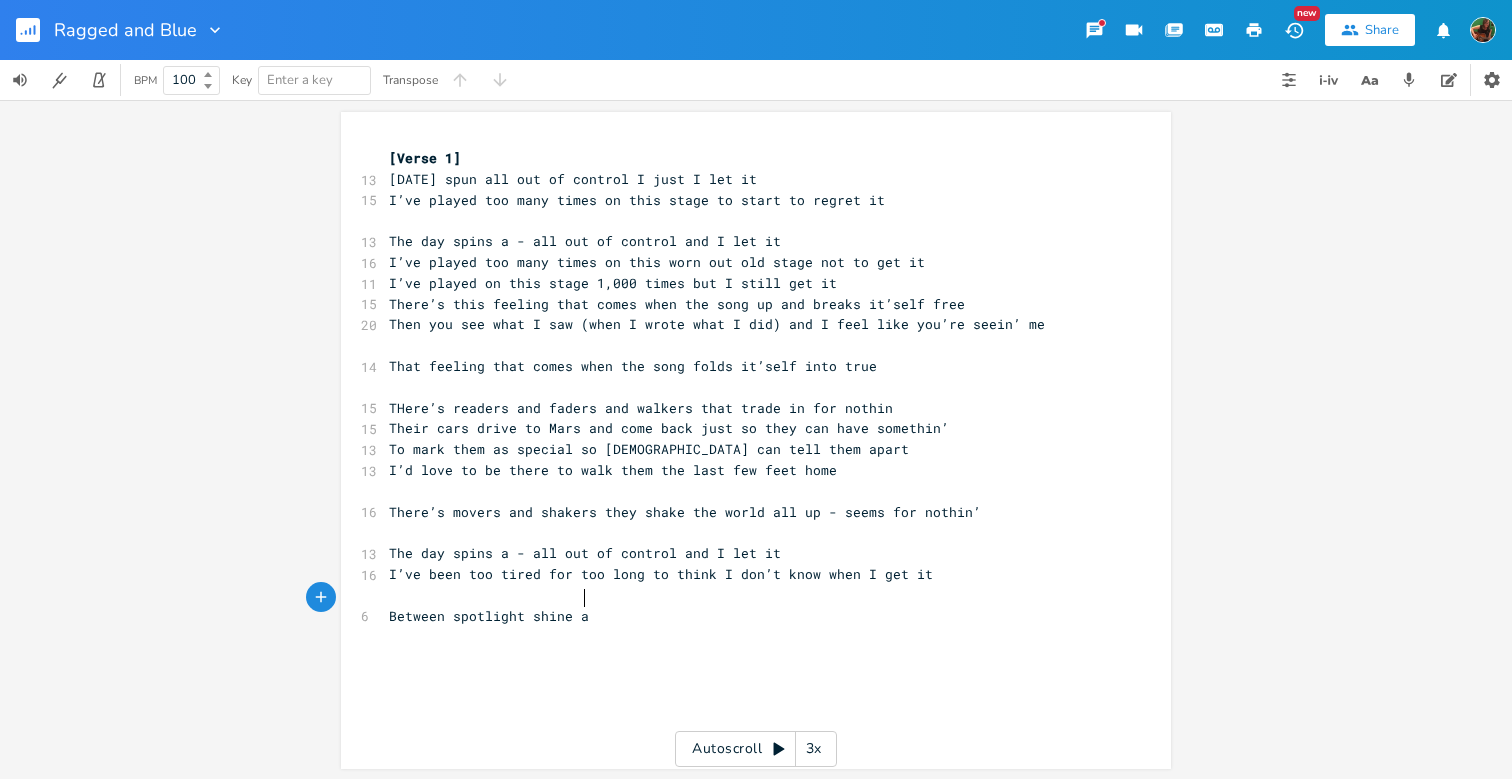 scroll, scrollTop: 0, scrollLeft: 76, axis: horizontal 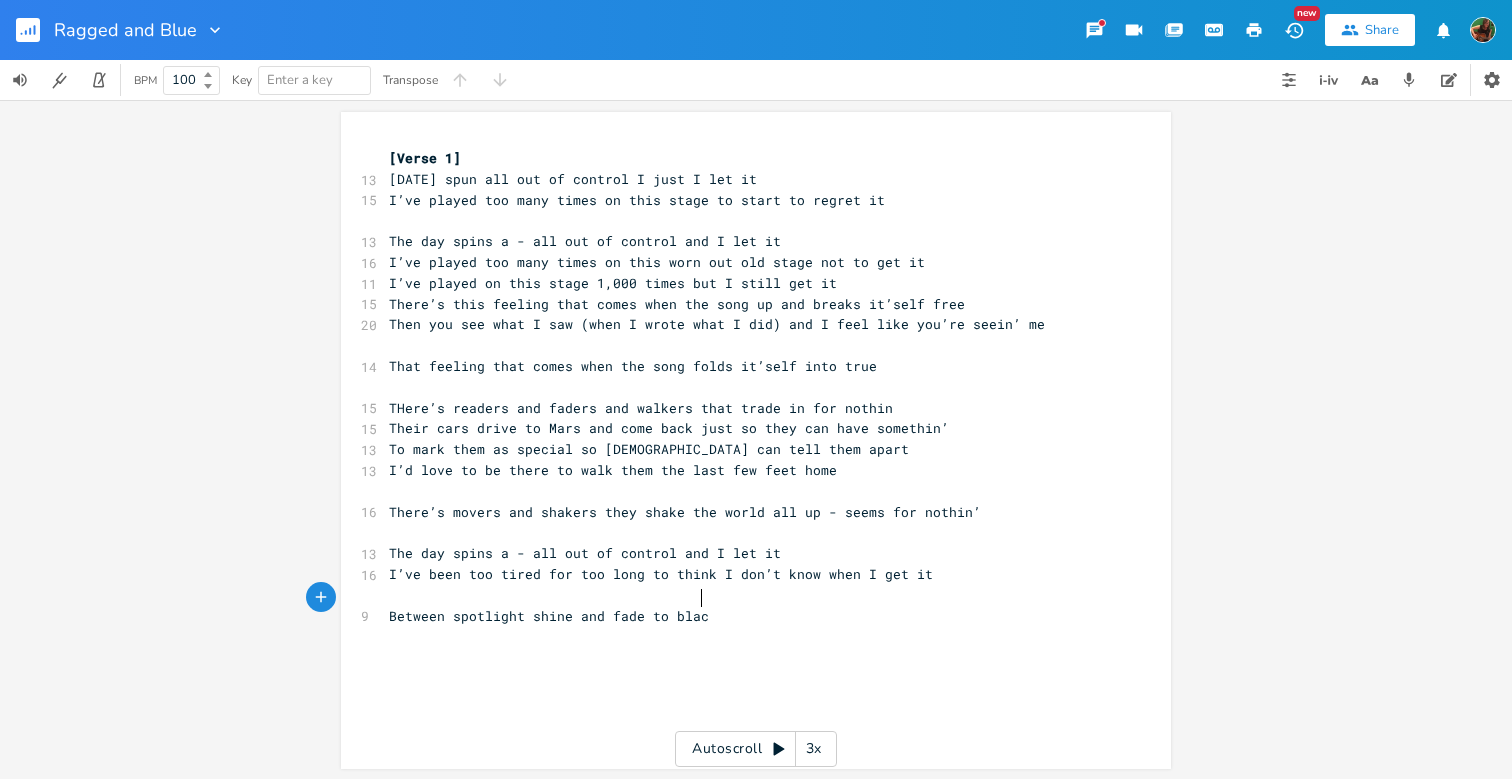 type on "light shine and fade to black" 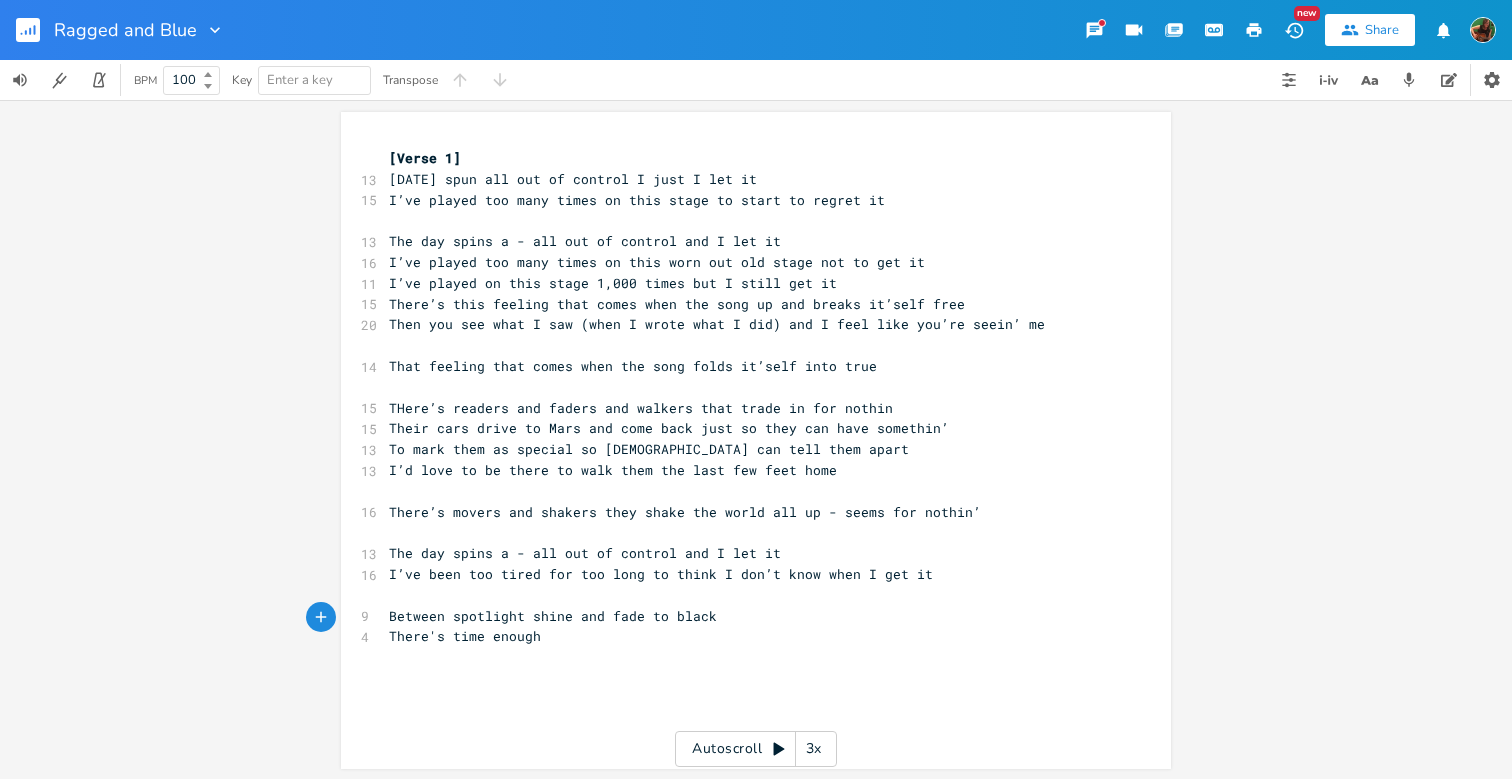 scroll, scrollTop: 0, scrollLeft: 104, axis: horizontal 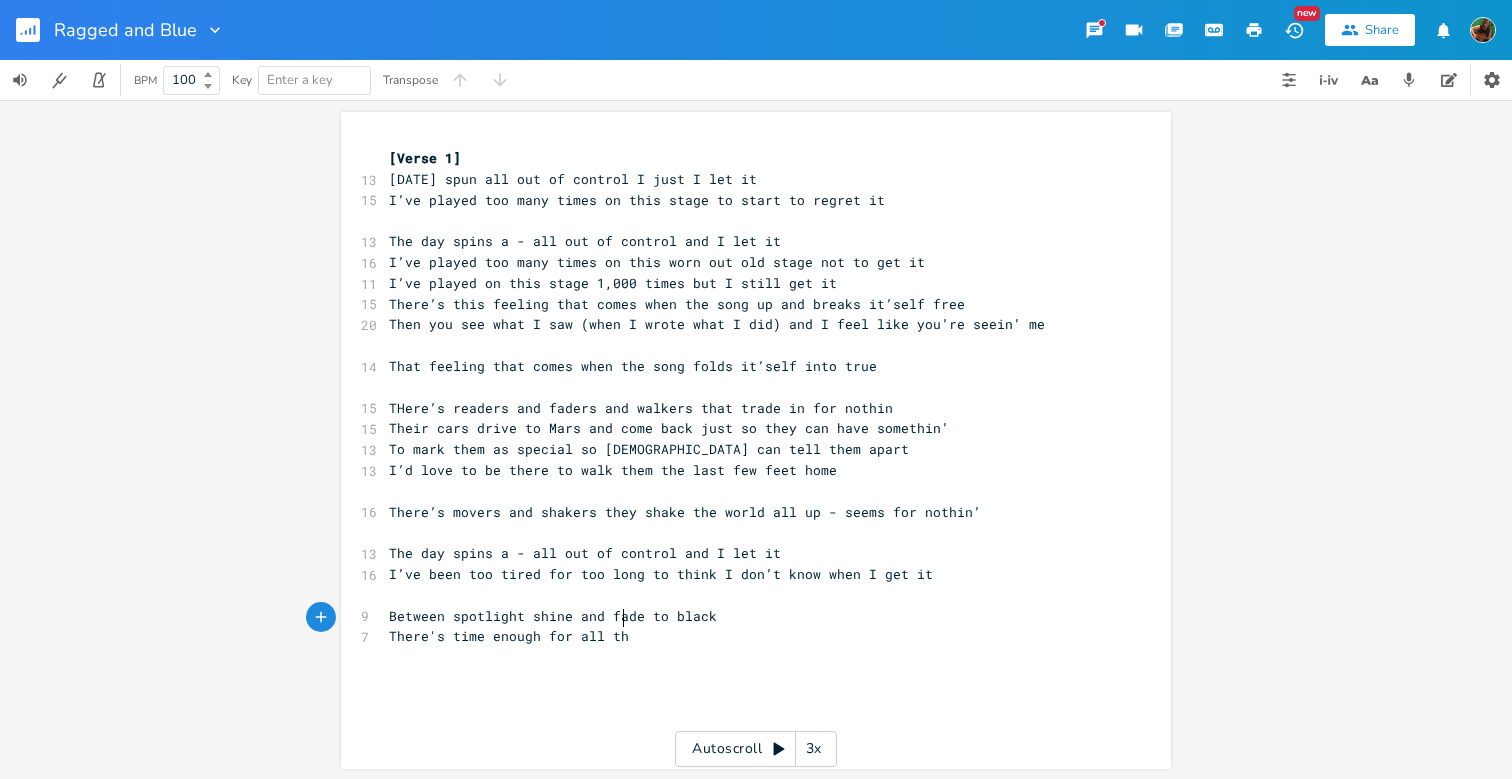 type on "There's time enough for all that" 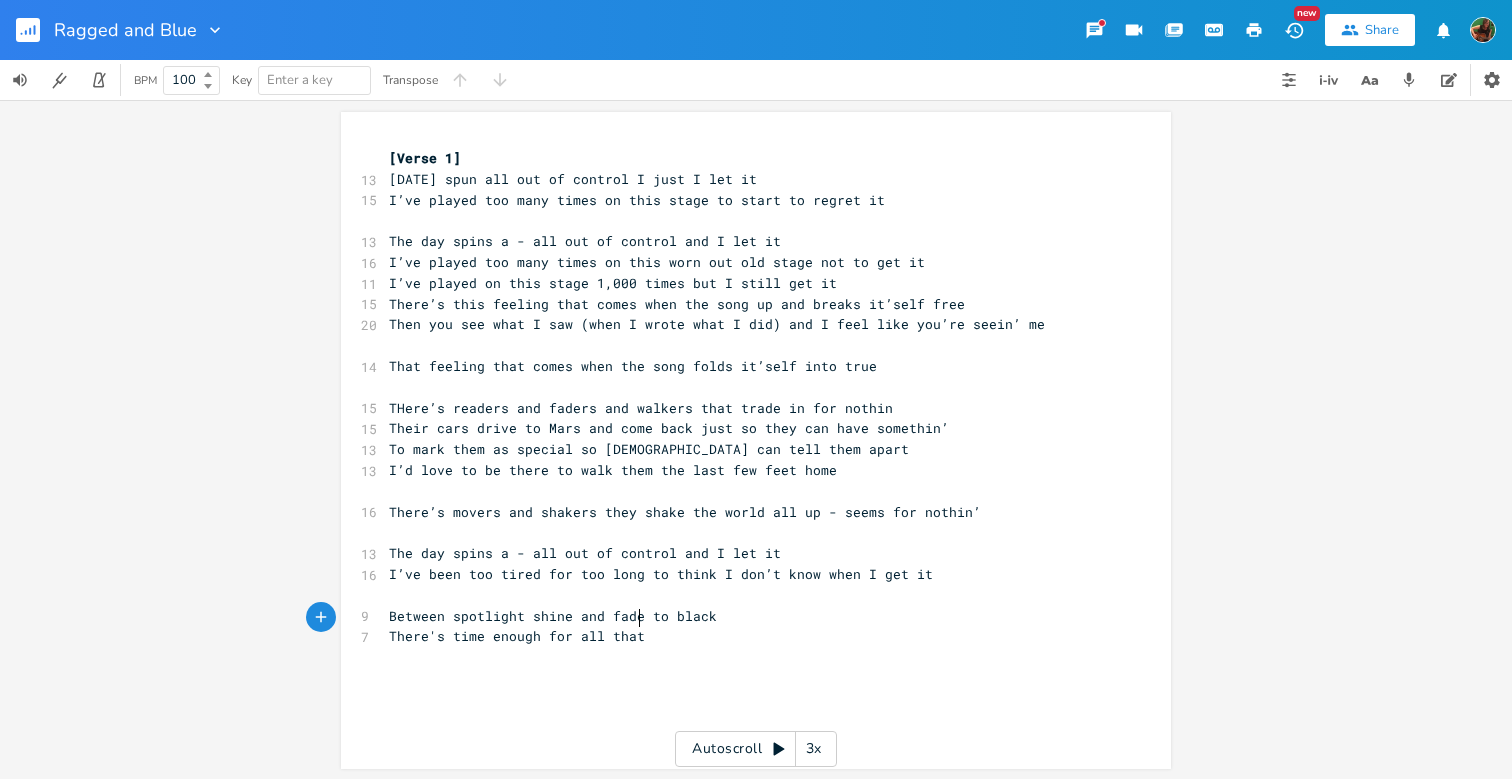 click on "Between spotlight shine and fade to black" at bounding box center [746, 616] 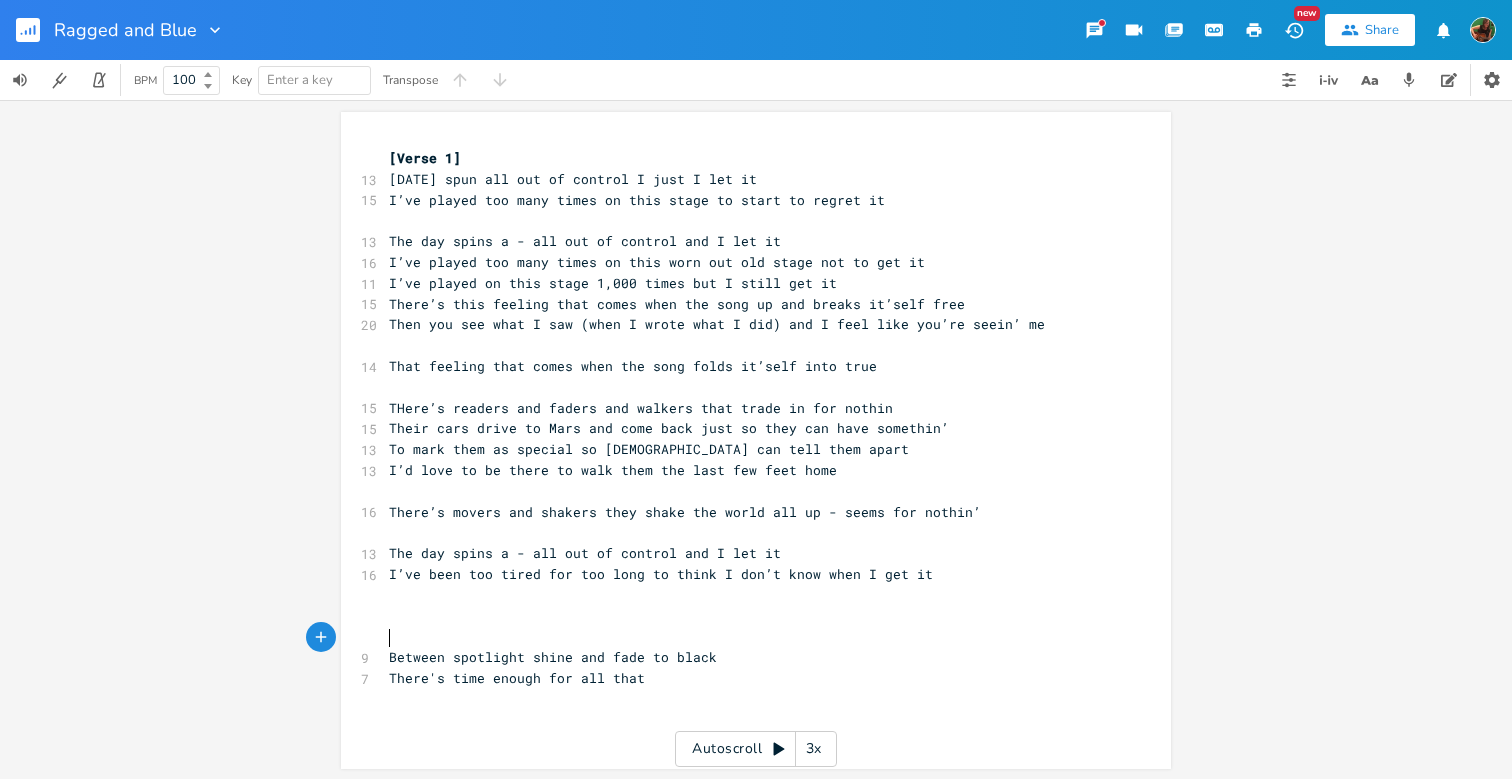 click on "​" at bounding box center (746, 616) 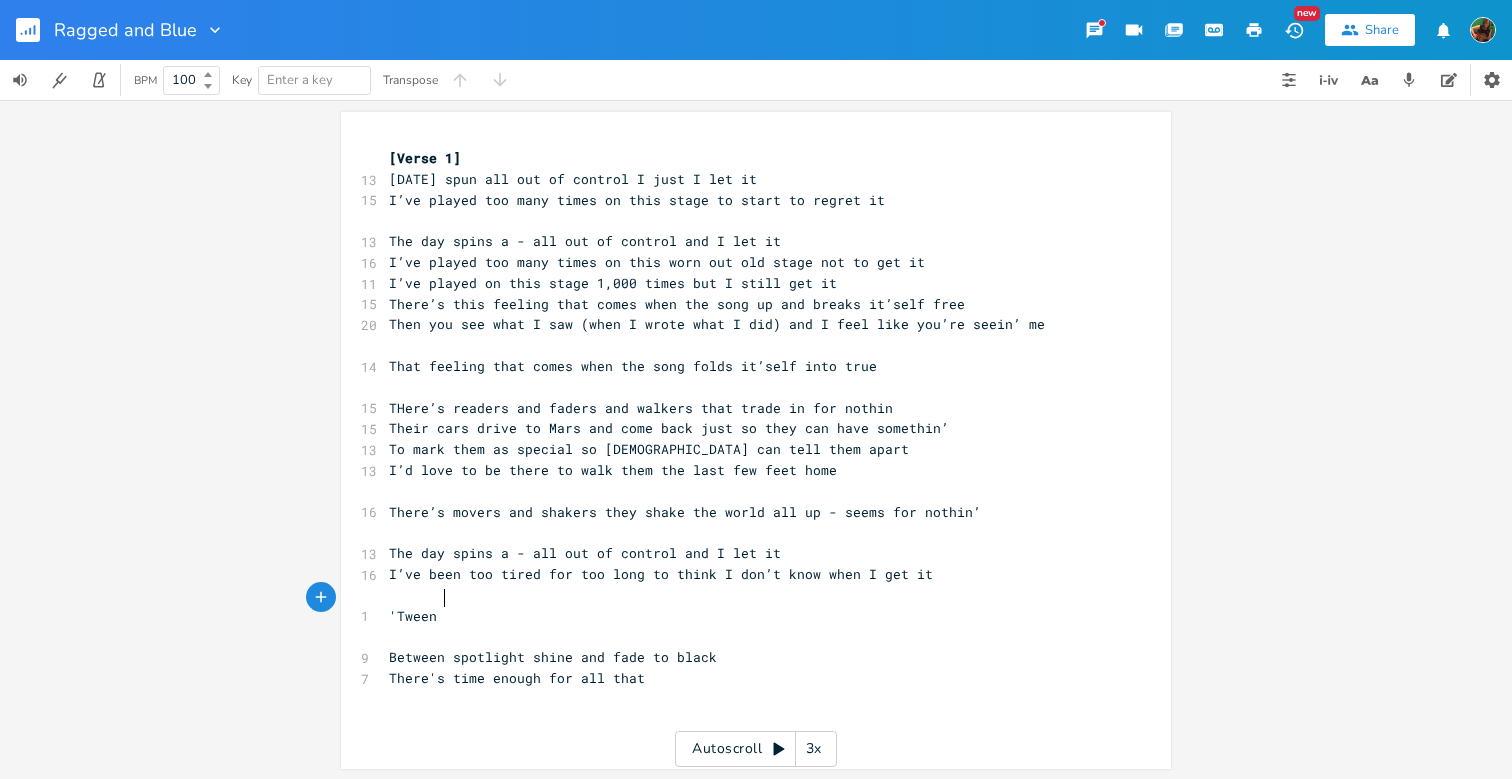 type on "'Tween R" 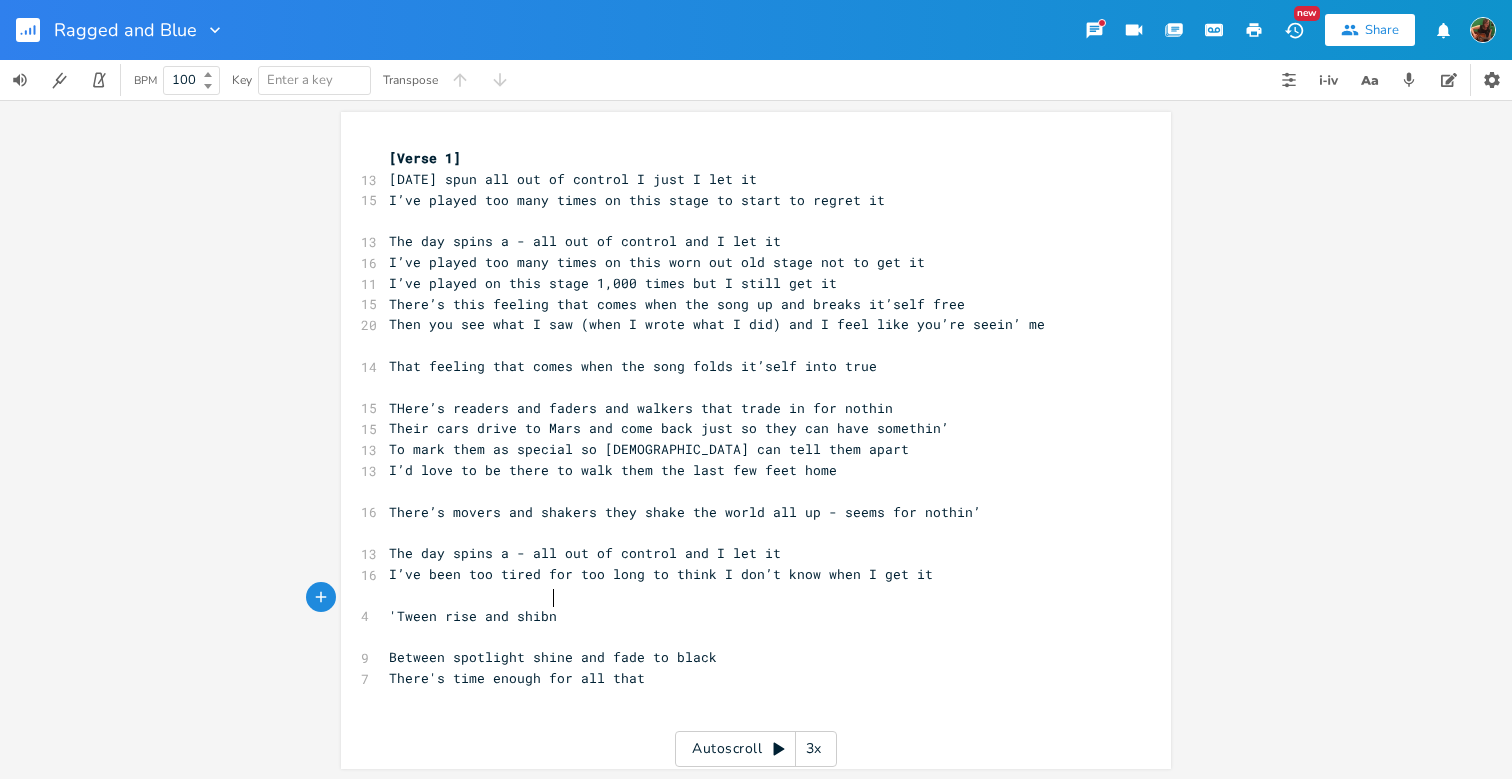 type on "rise and shibne" 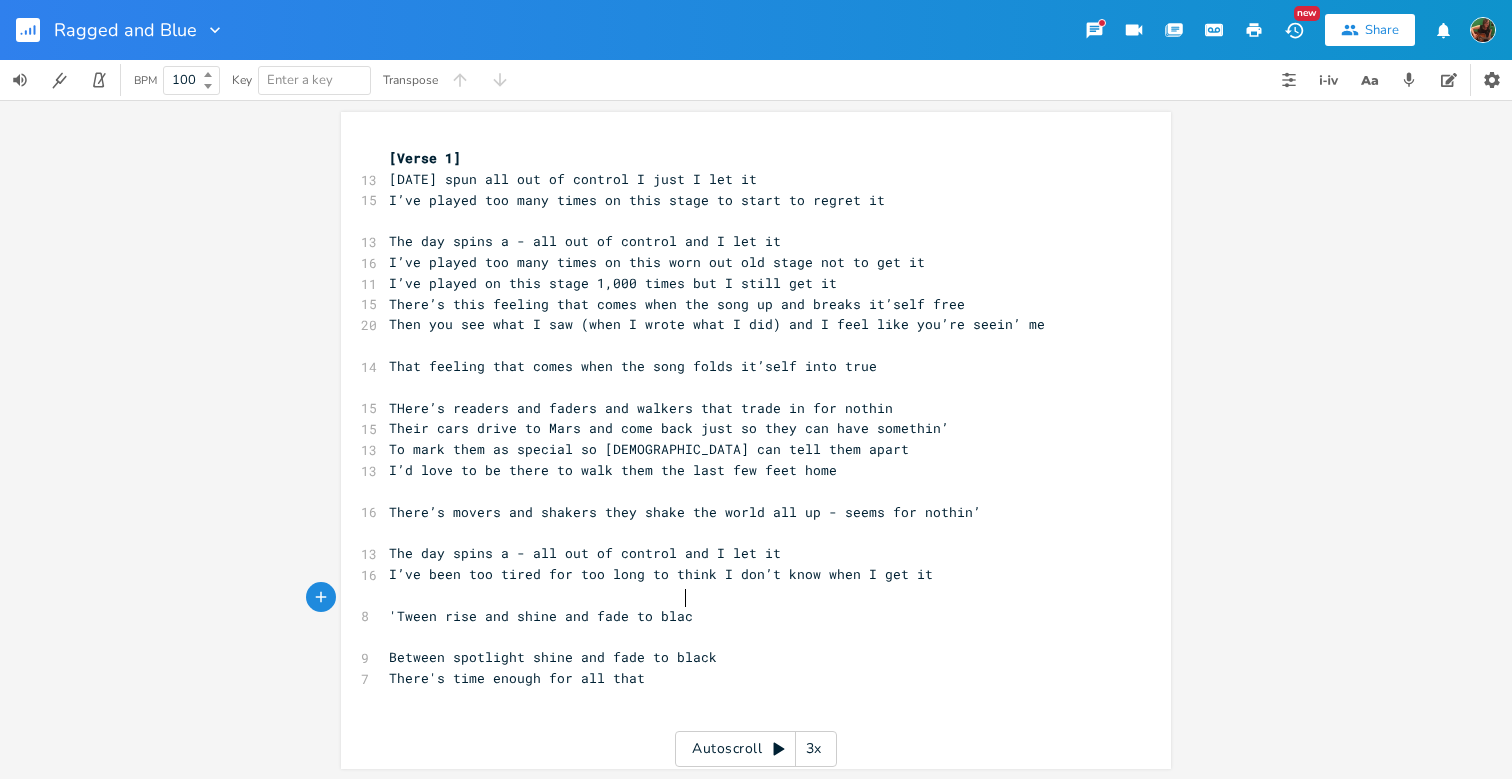 scroll, scrollTop: 0, scrollLeft: 100, axis: horizontal 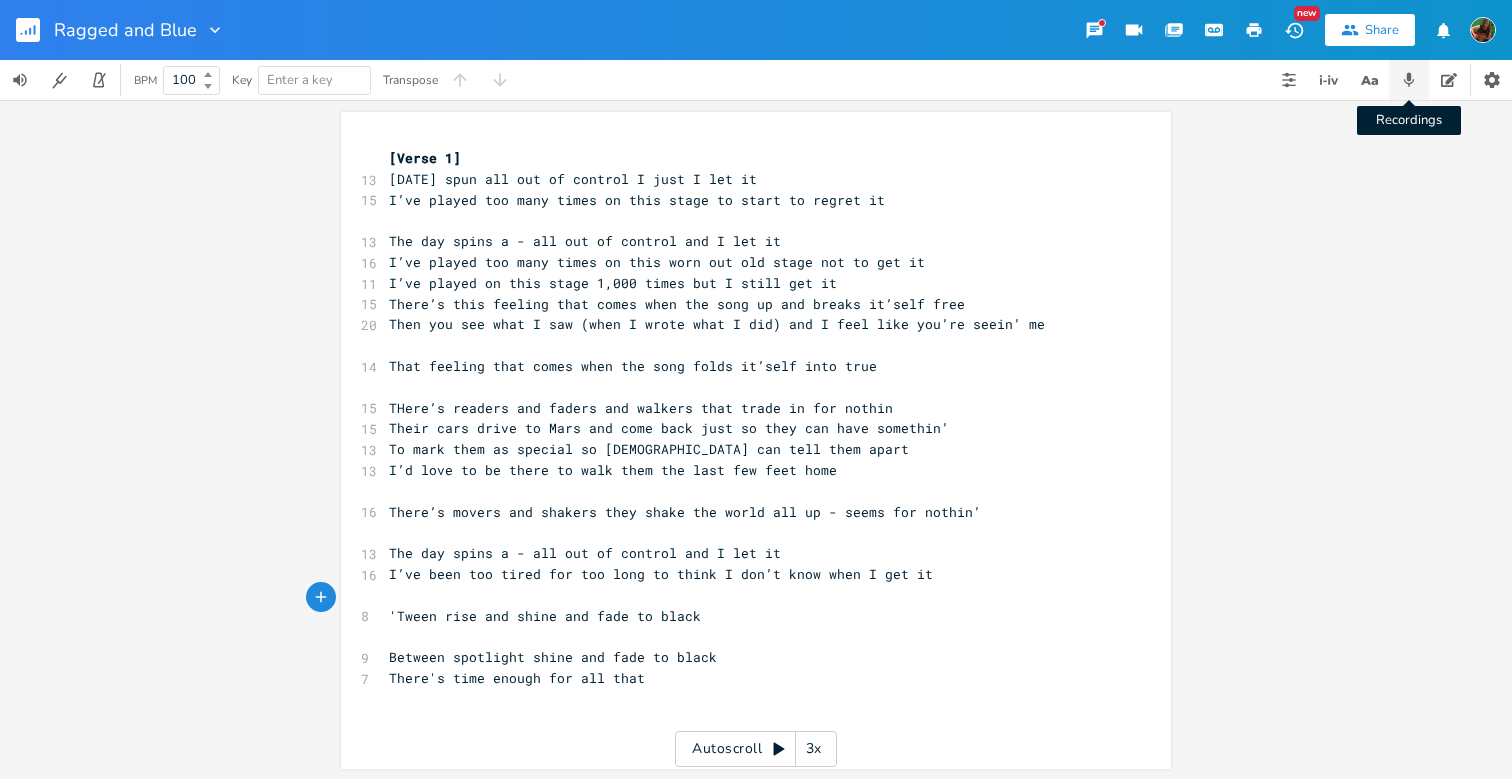 type on "ne and fade to black" 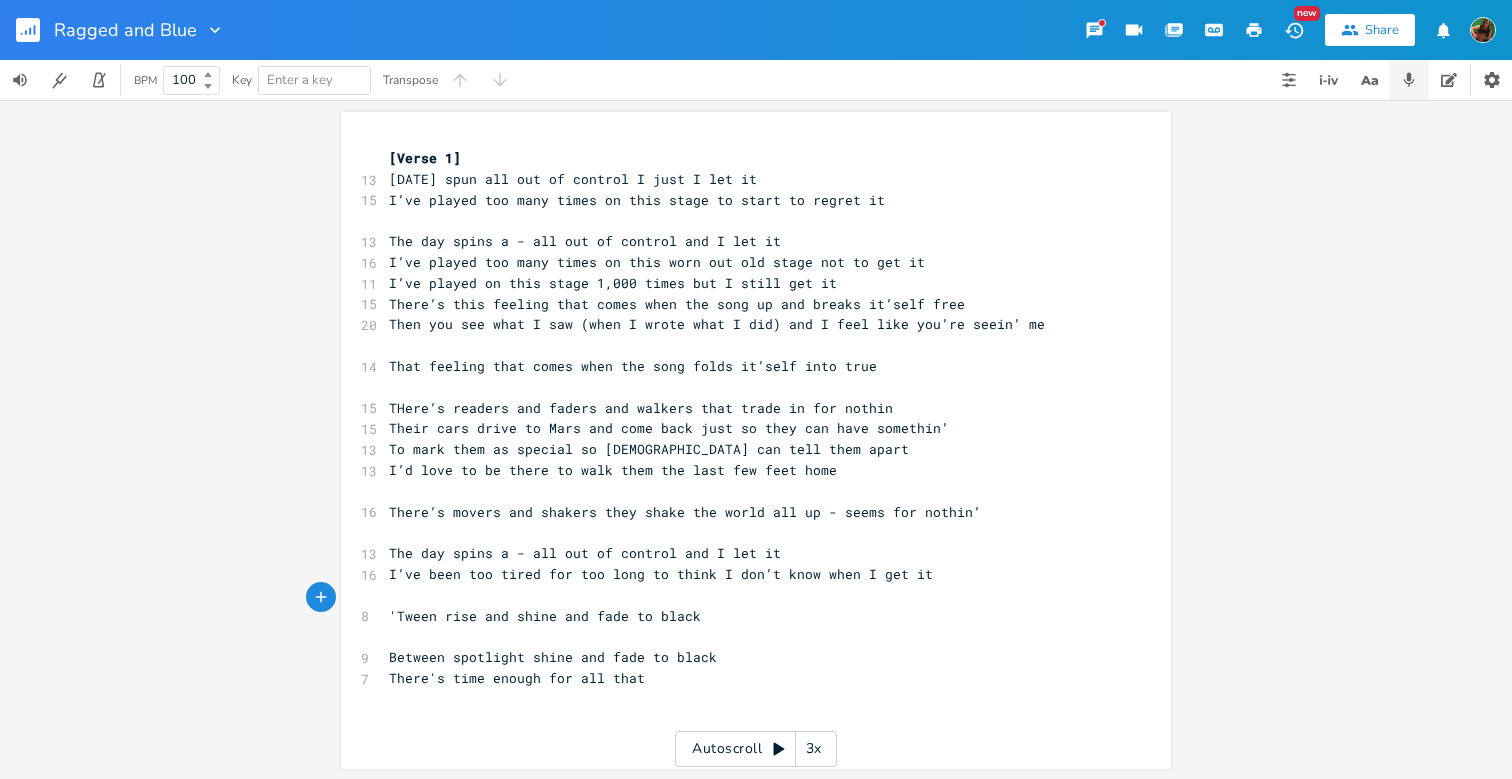 click 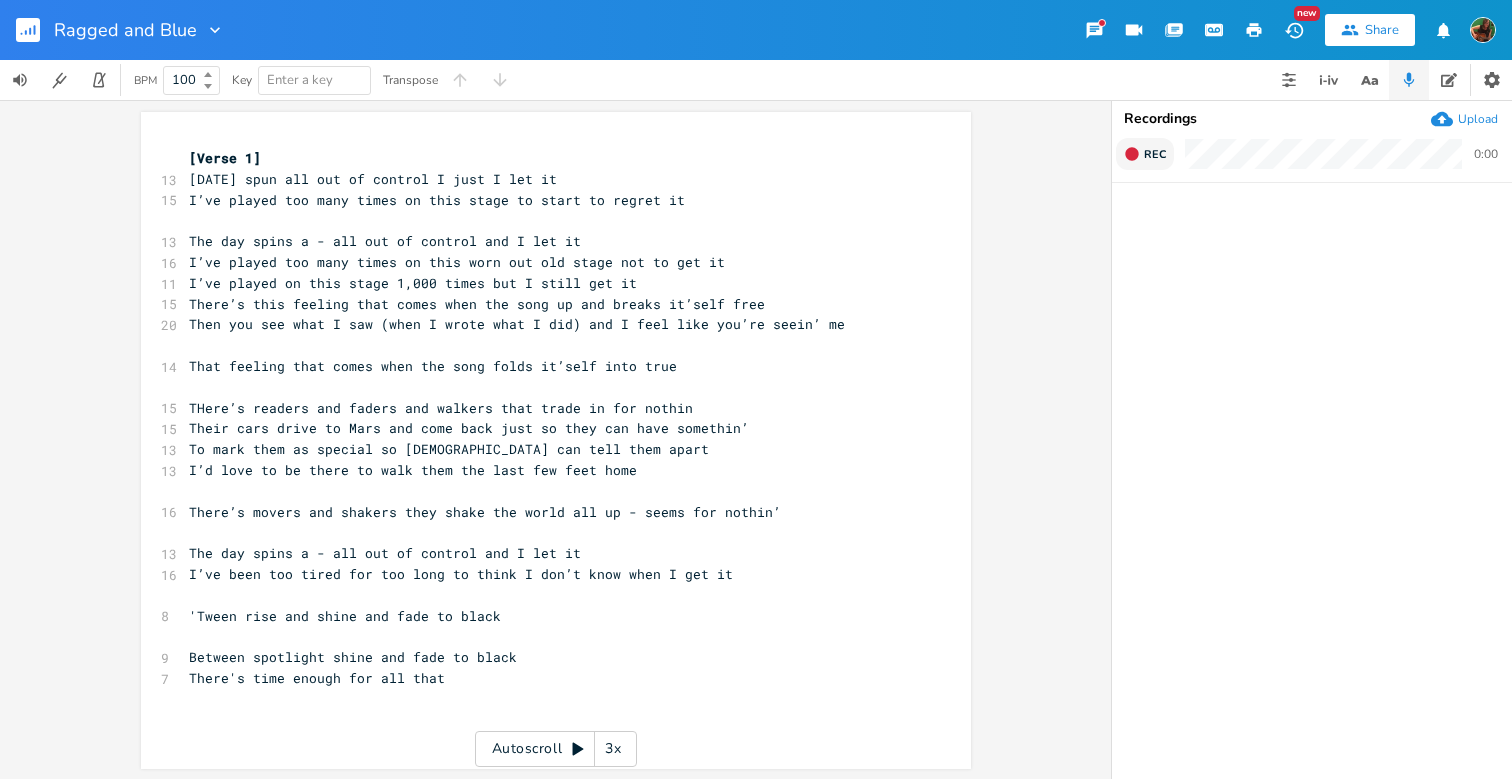 click 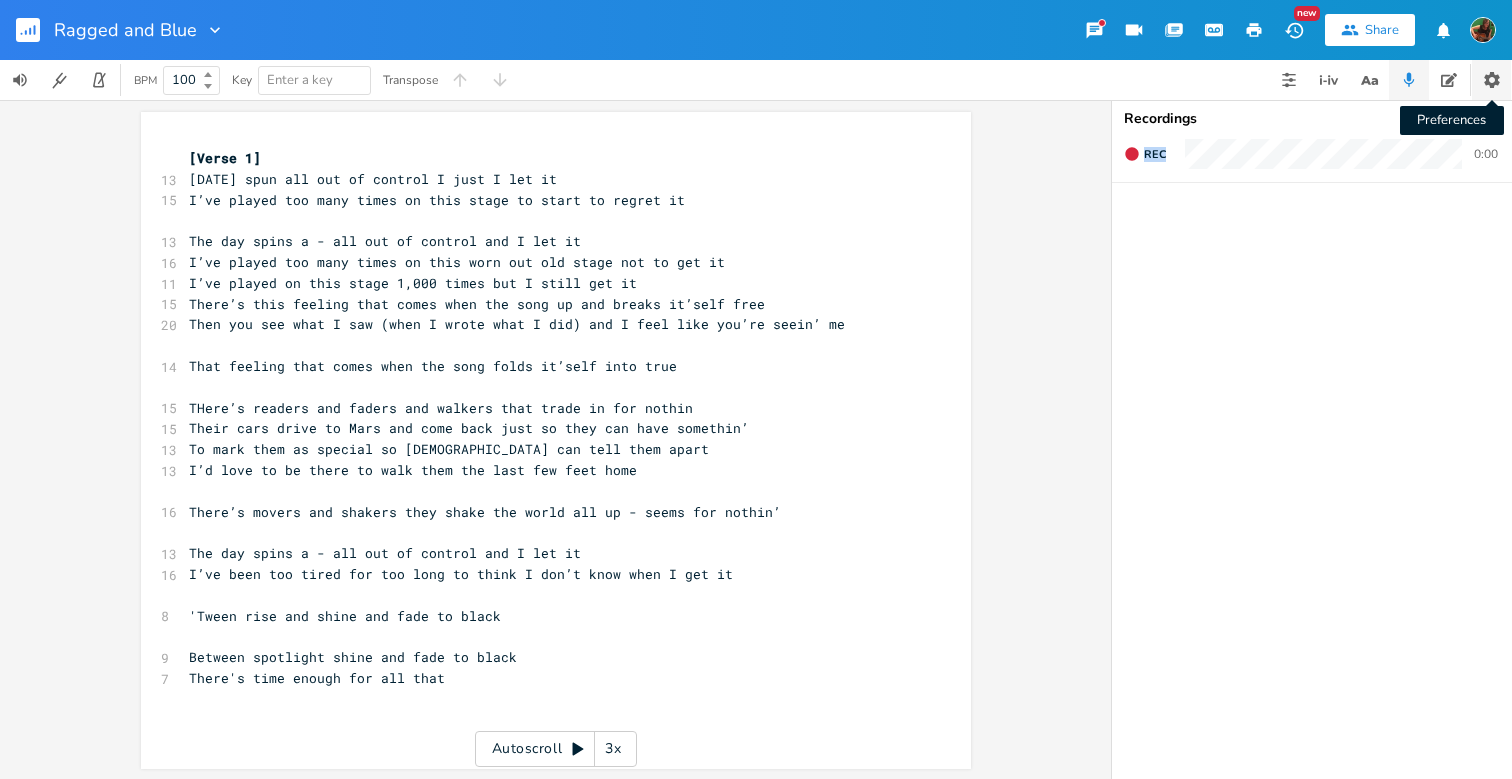 click 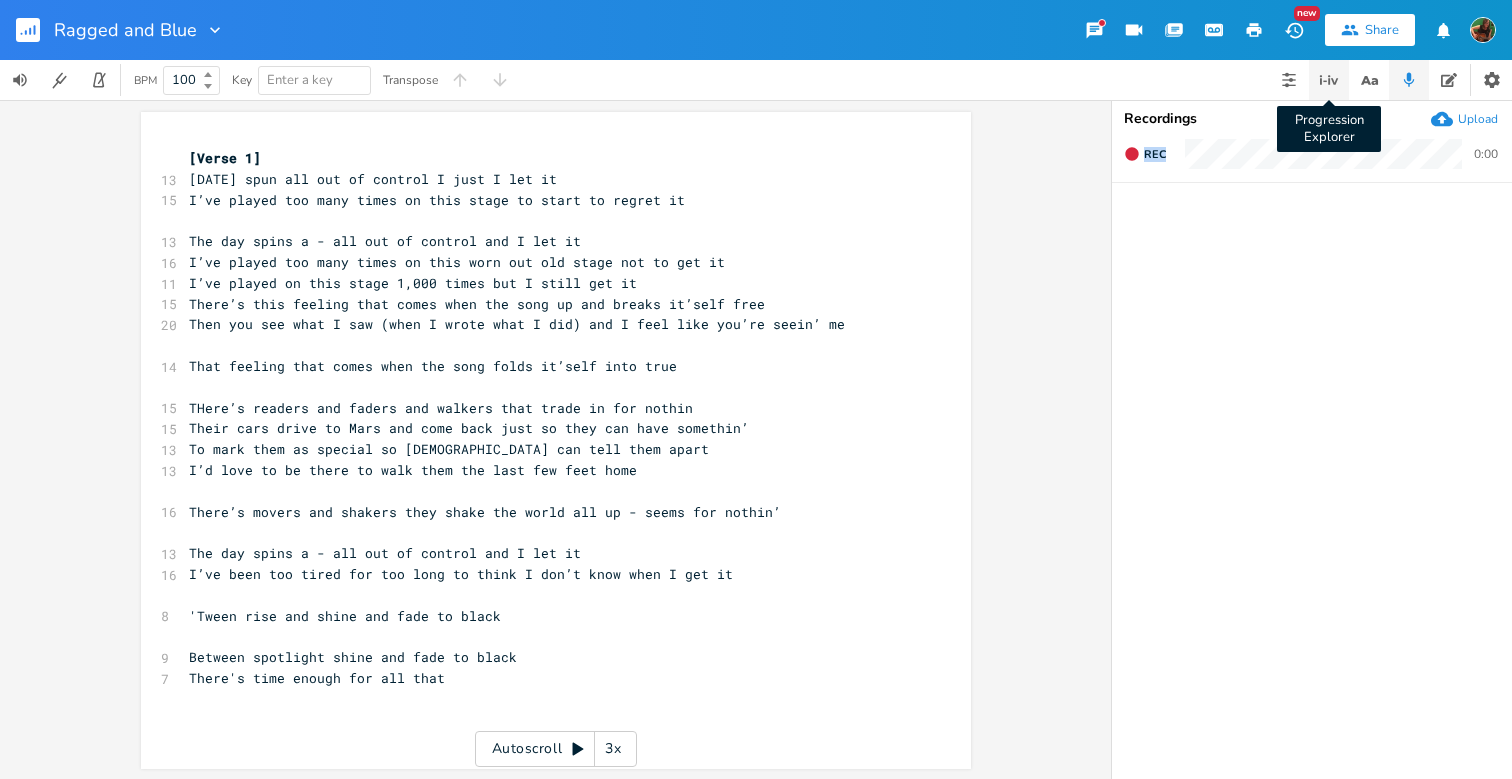 click 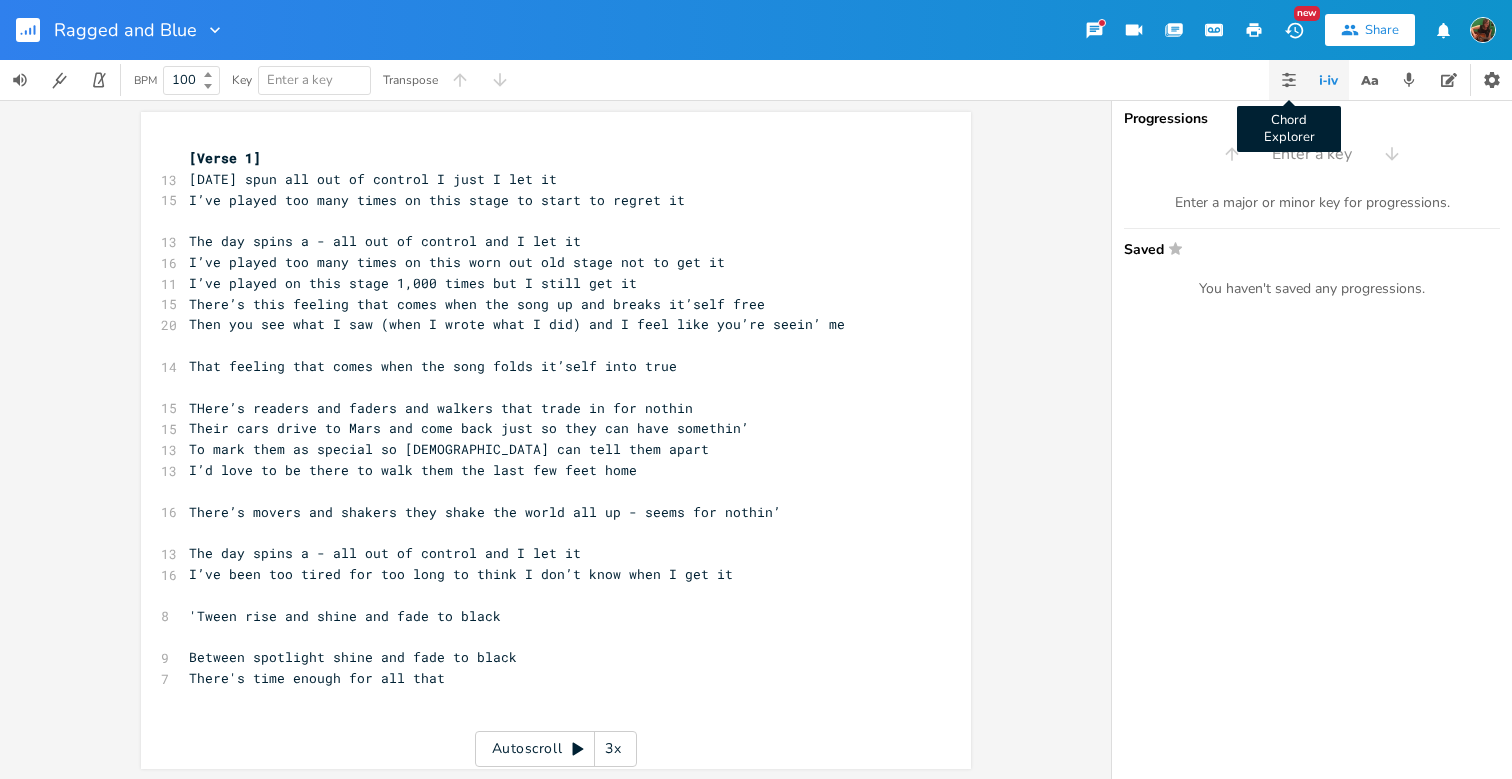 click 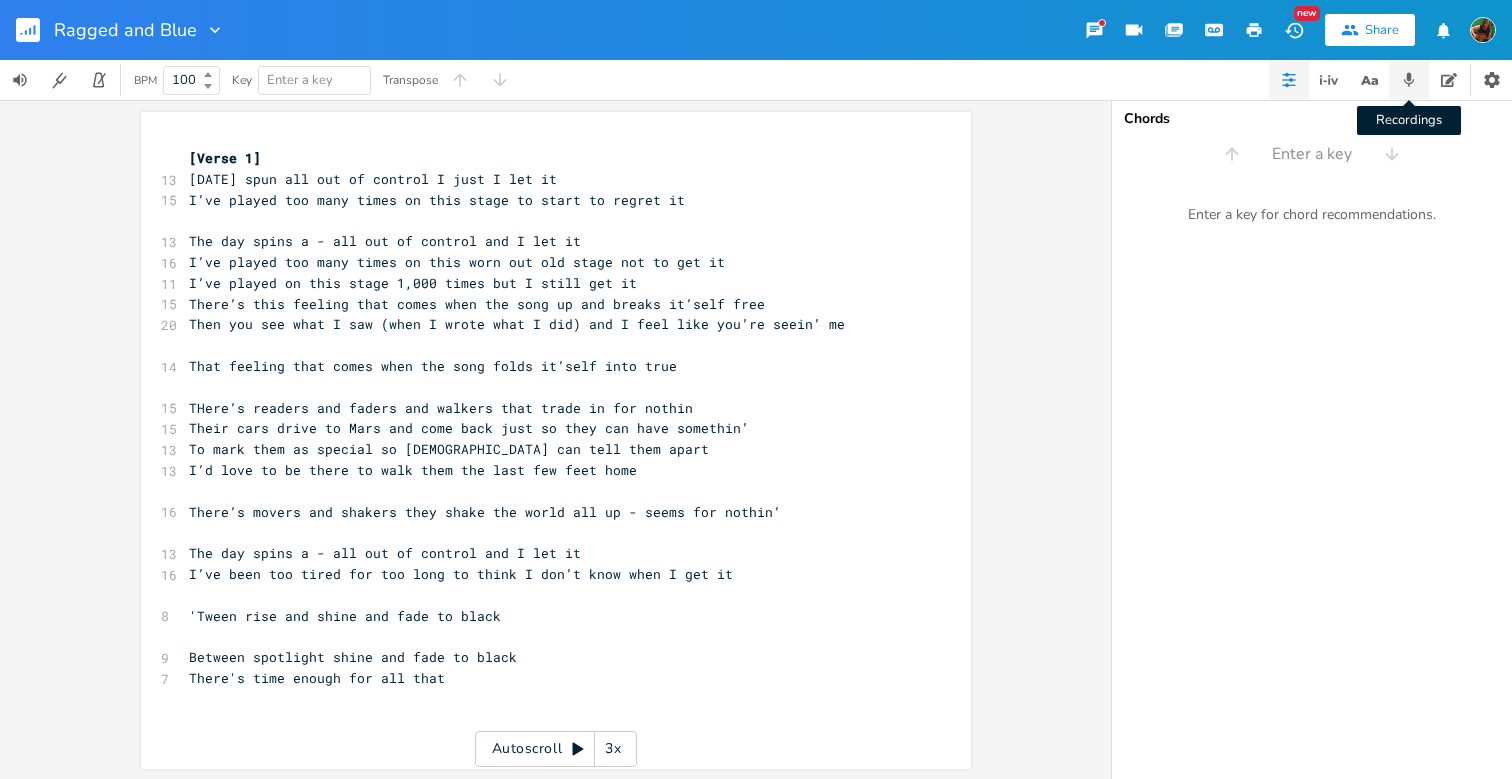 click 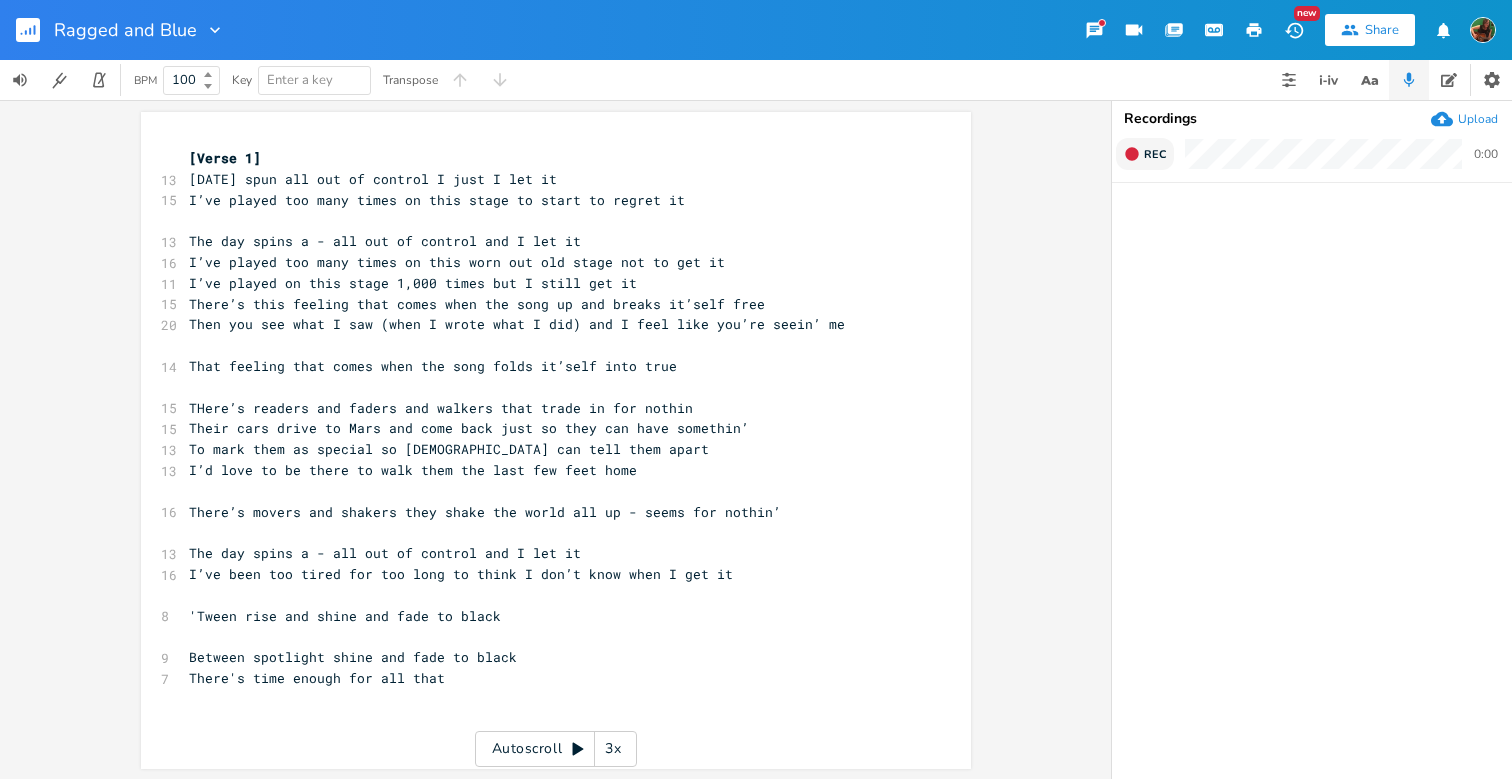 click 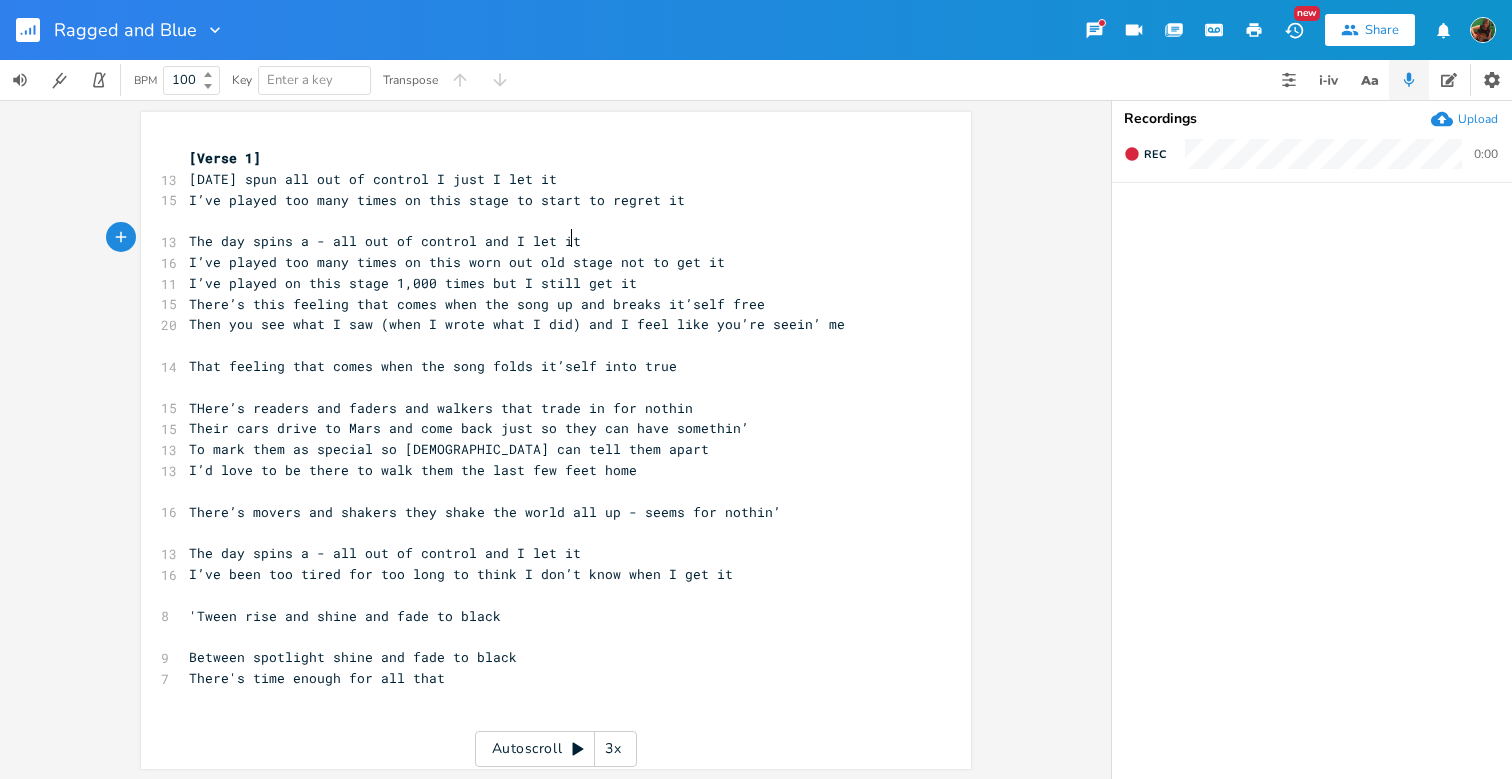 click on "The day spins a - all out of control and I let it" at bounding box center [546, 241] 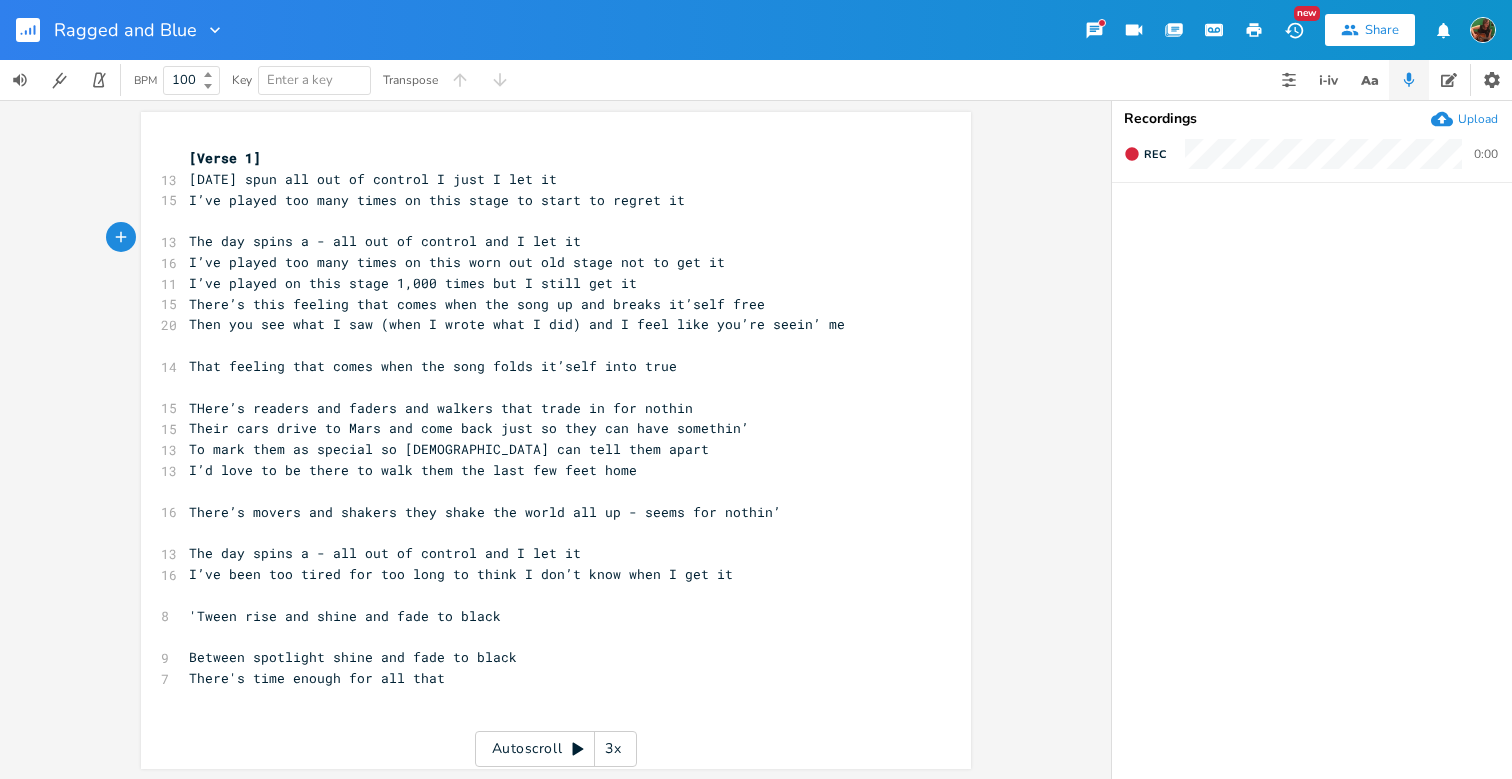 click on "Upload" at bounding box center (1478, 119) 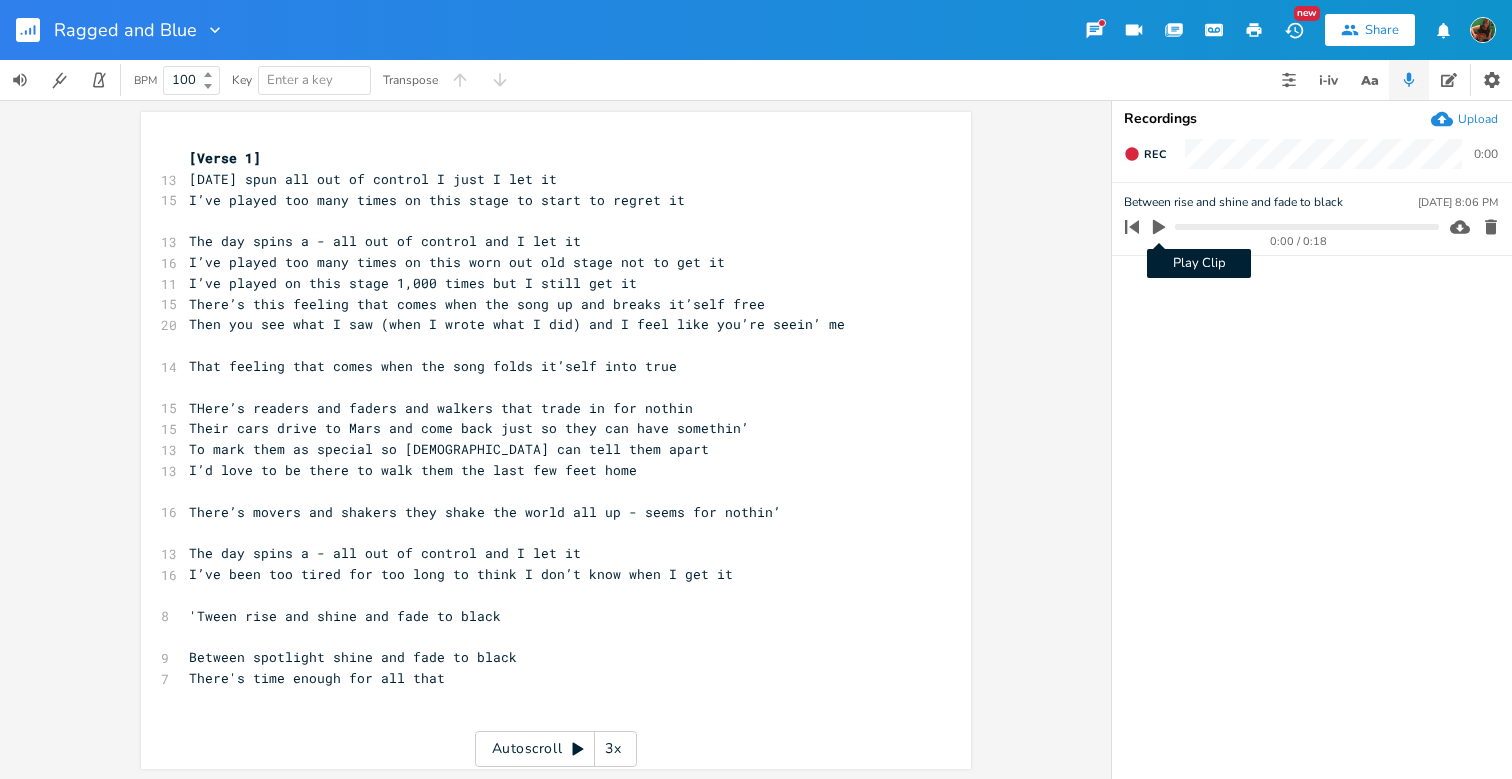 click 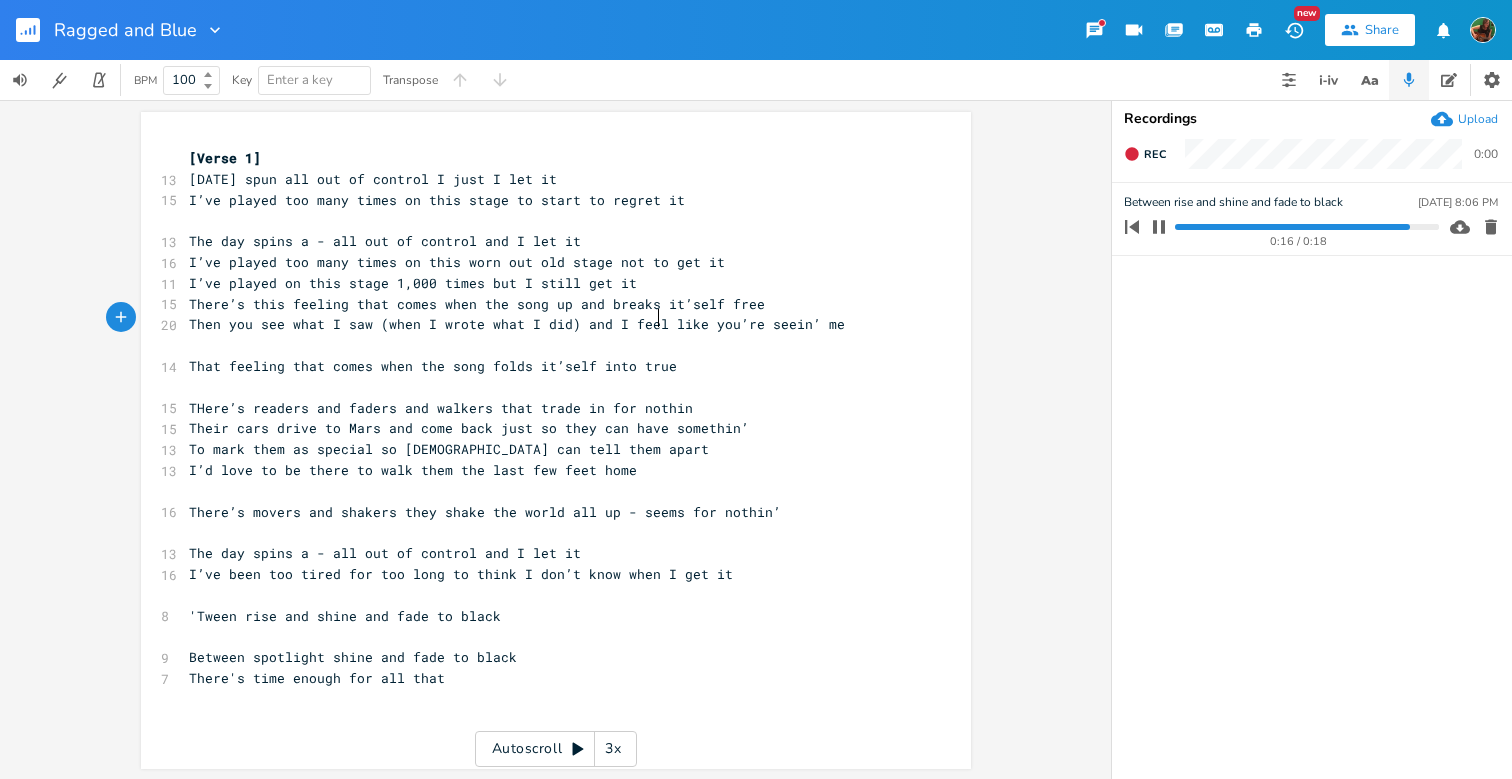 scroll, scrollTop: 0, scrollLeft: 0, axis: both 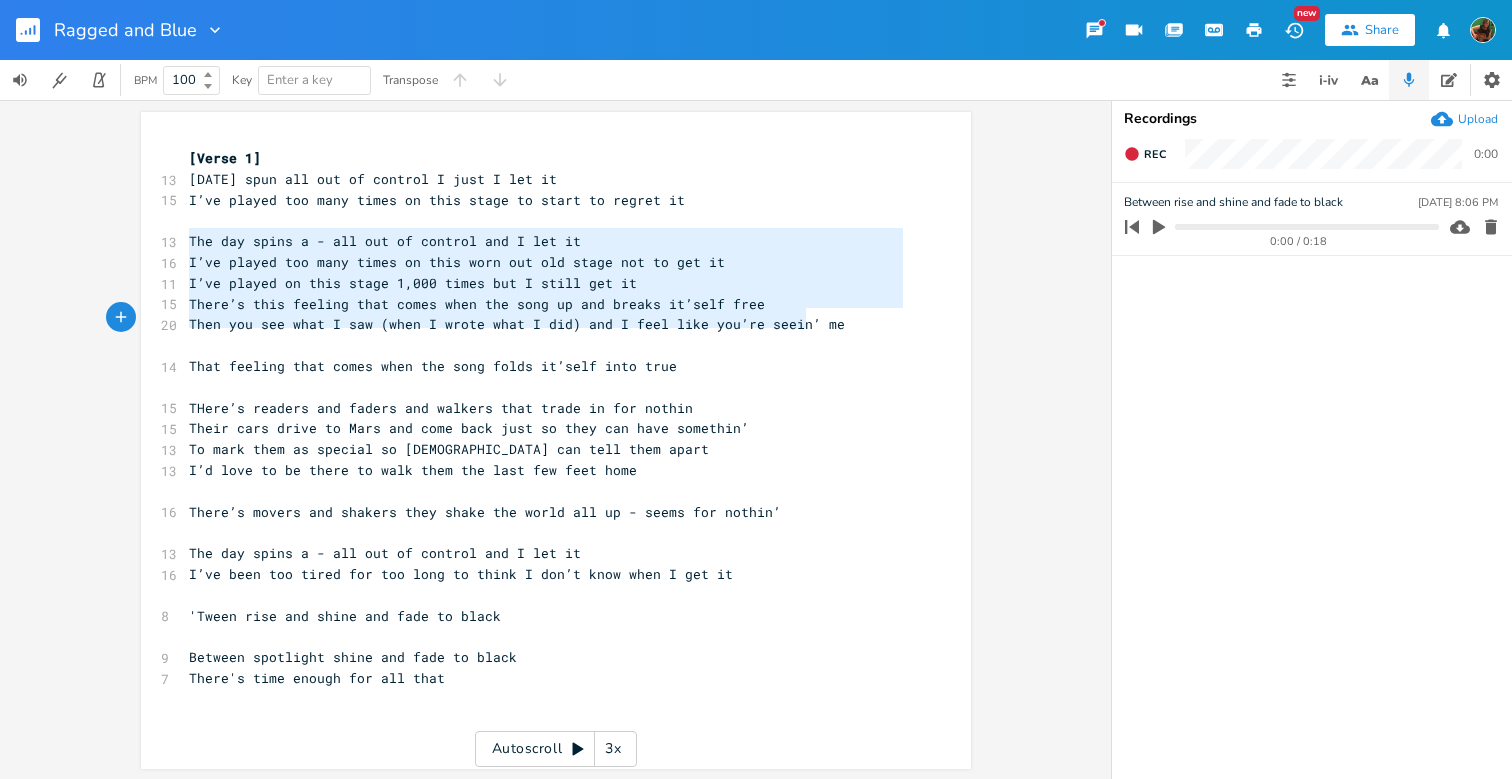 type on "The day spins a - all out of control and I let it
I’ve played too many times on this worn out old stage not to get it
I’ve played on this stage 1,000 times but I still get it
There’s this feeling that comes when the song up and breaks it’self free
Then you see what I saw (when I wrote what I did) and I feel like you’re seein’ me" 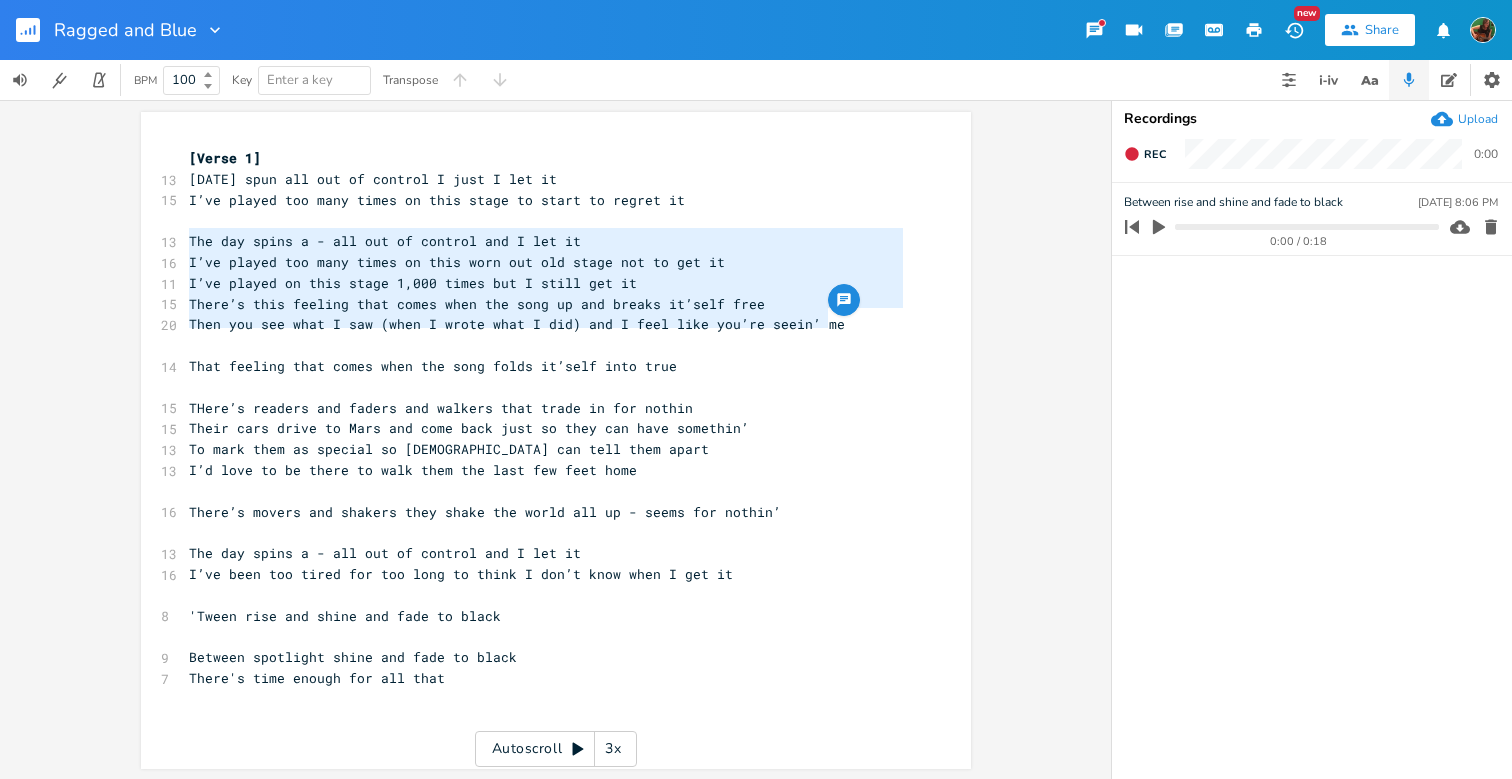 drag, startPoint x: 186, startPoint y: 238, endPoint x: 824, endPoint y: 314, distance: 642.5107 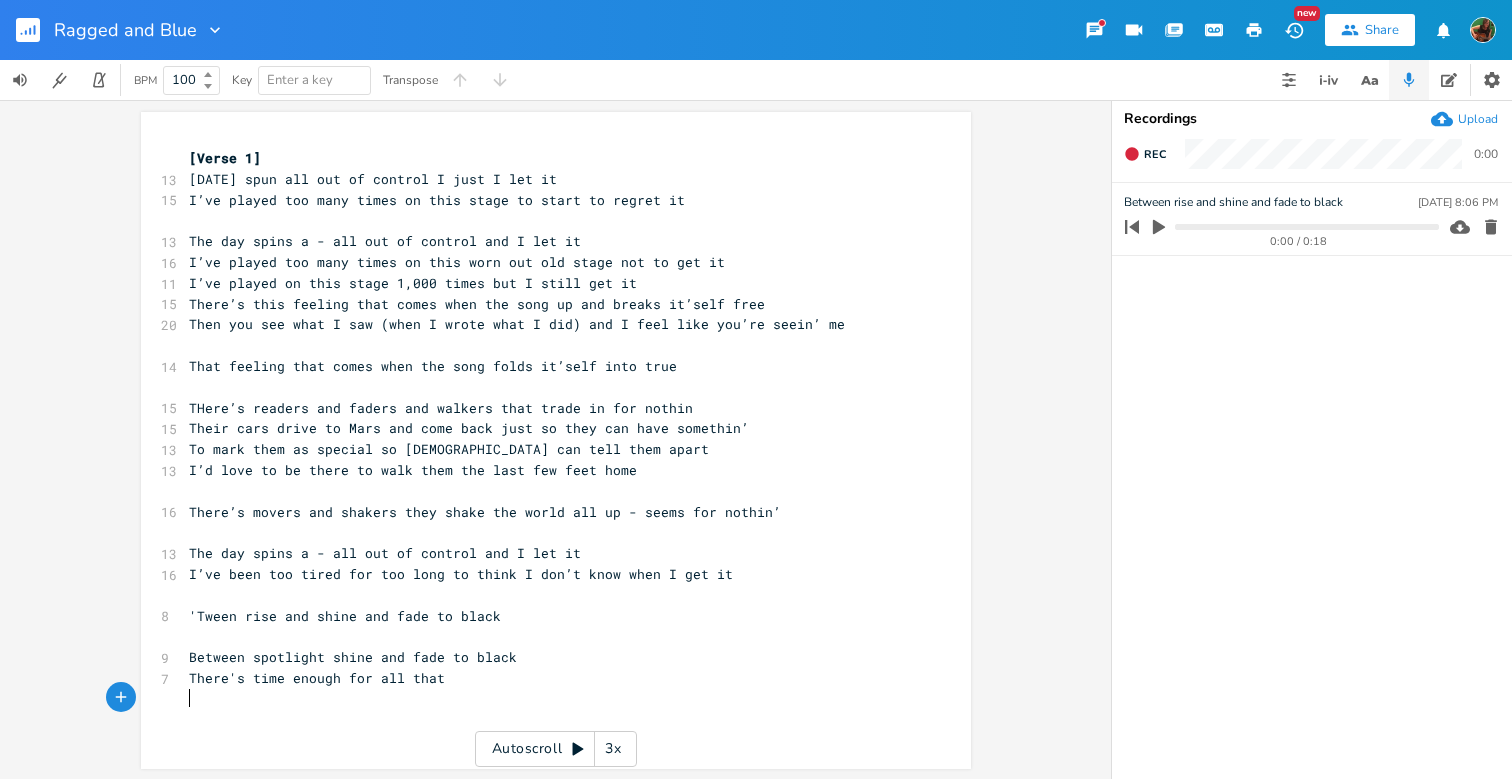 click on "​" at bounding box center [546, 720] 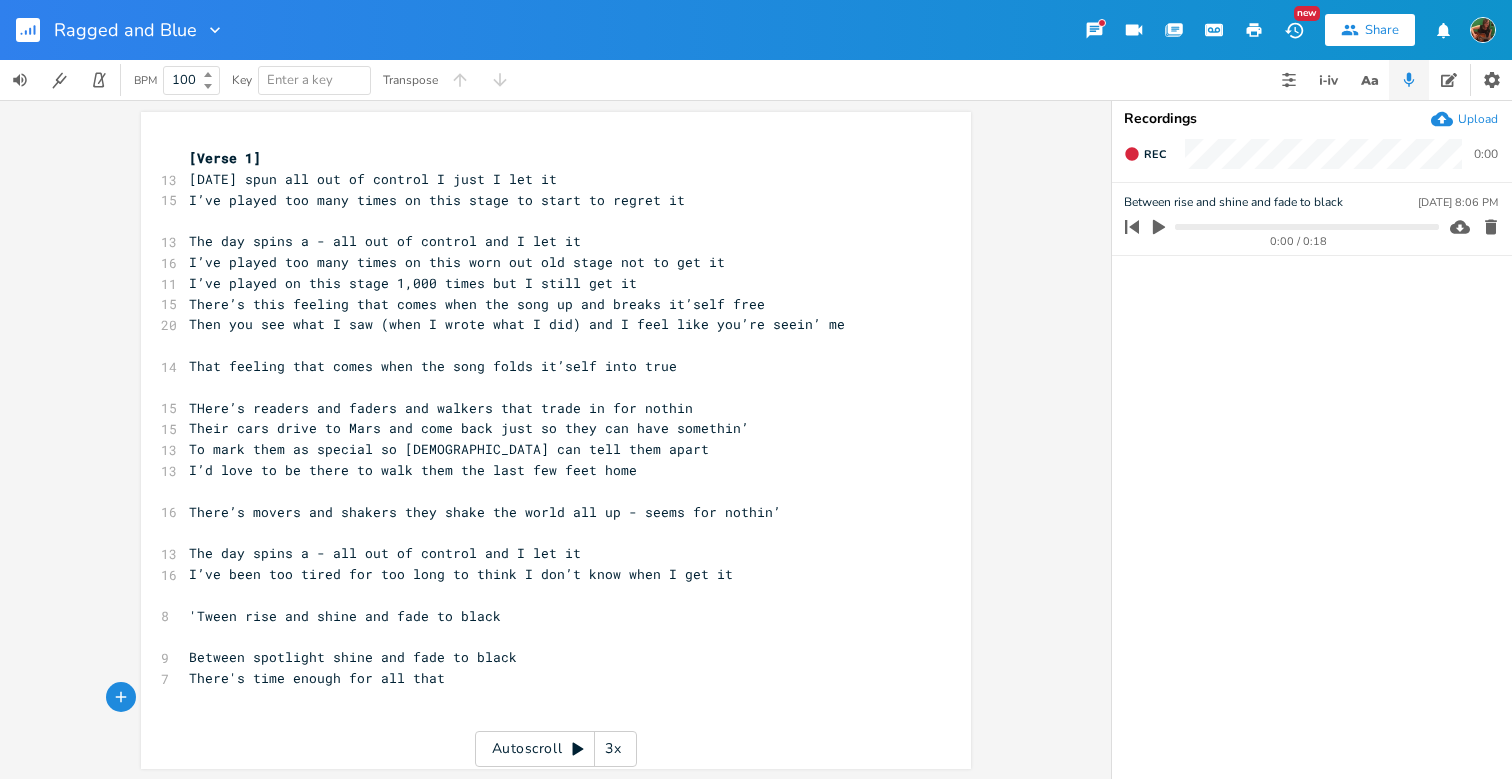 scroll, scrollTop: 0, scrollLeft: 0, axis: both 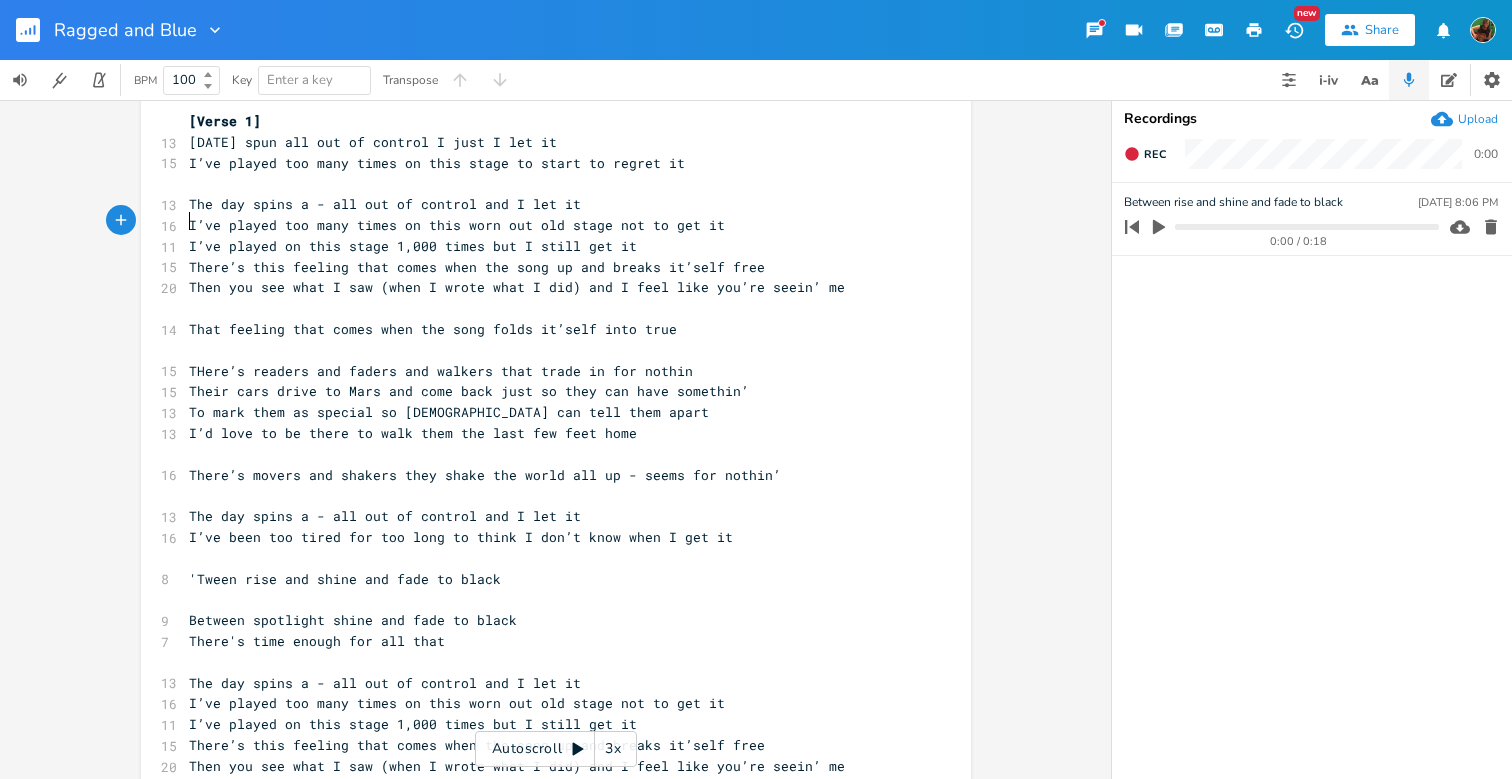 click on "I’ve played too many times on this worn out old stage not to get it" at bounding box center (457, 225) 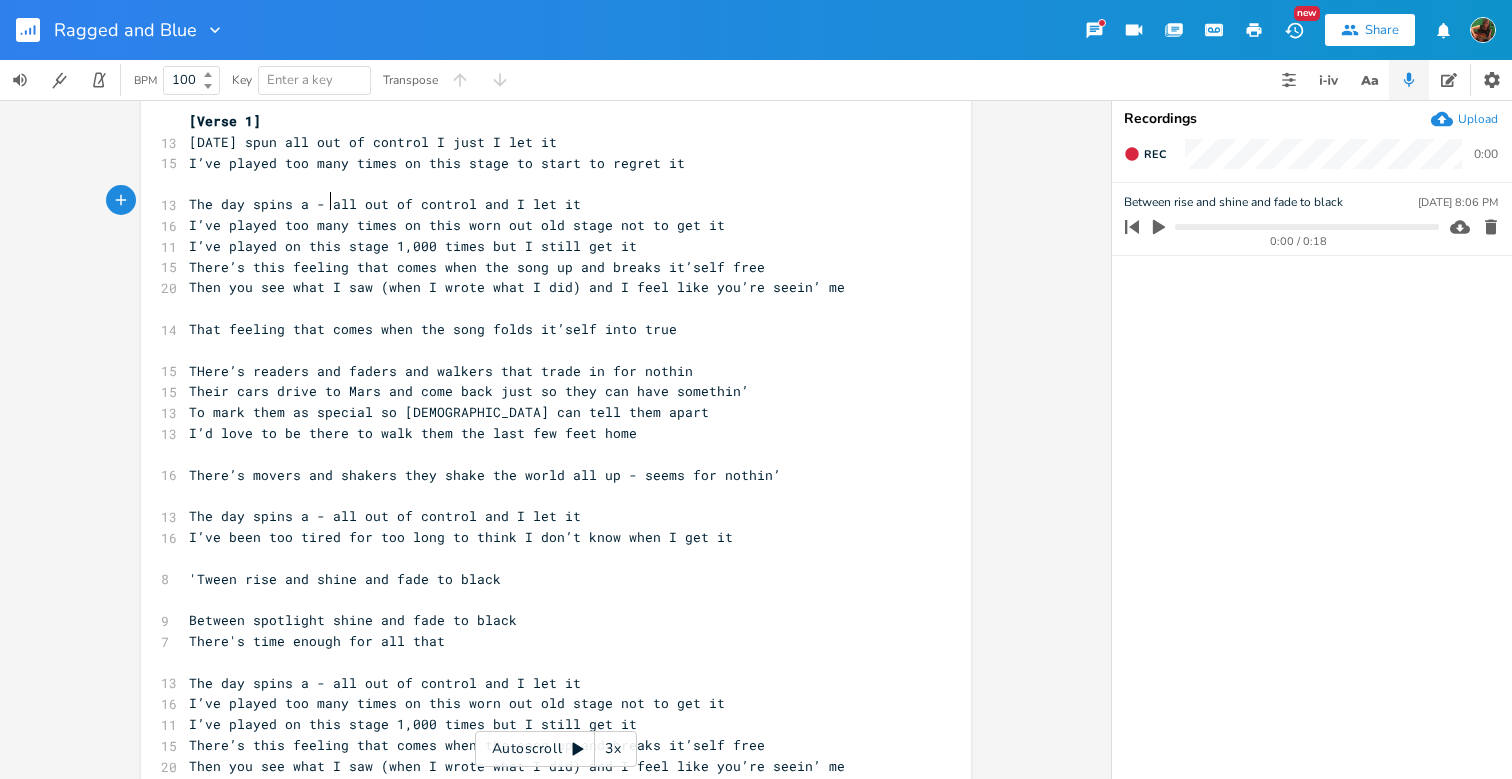 click on "The day spins a - all out of control and I let it" at bounding box center (385, 204) 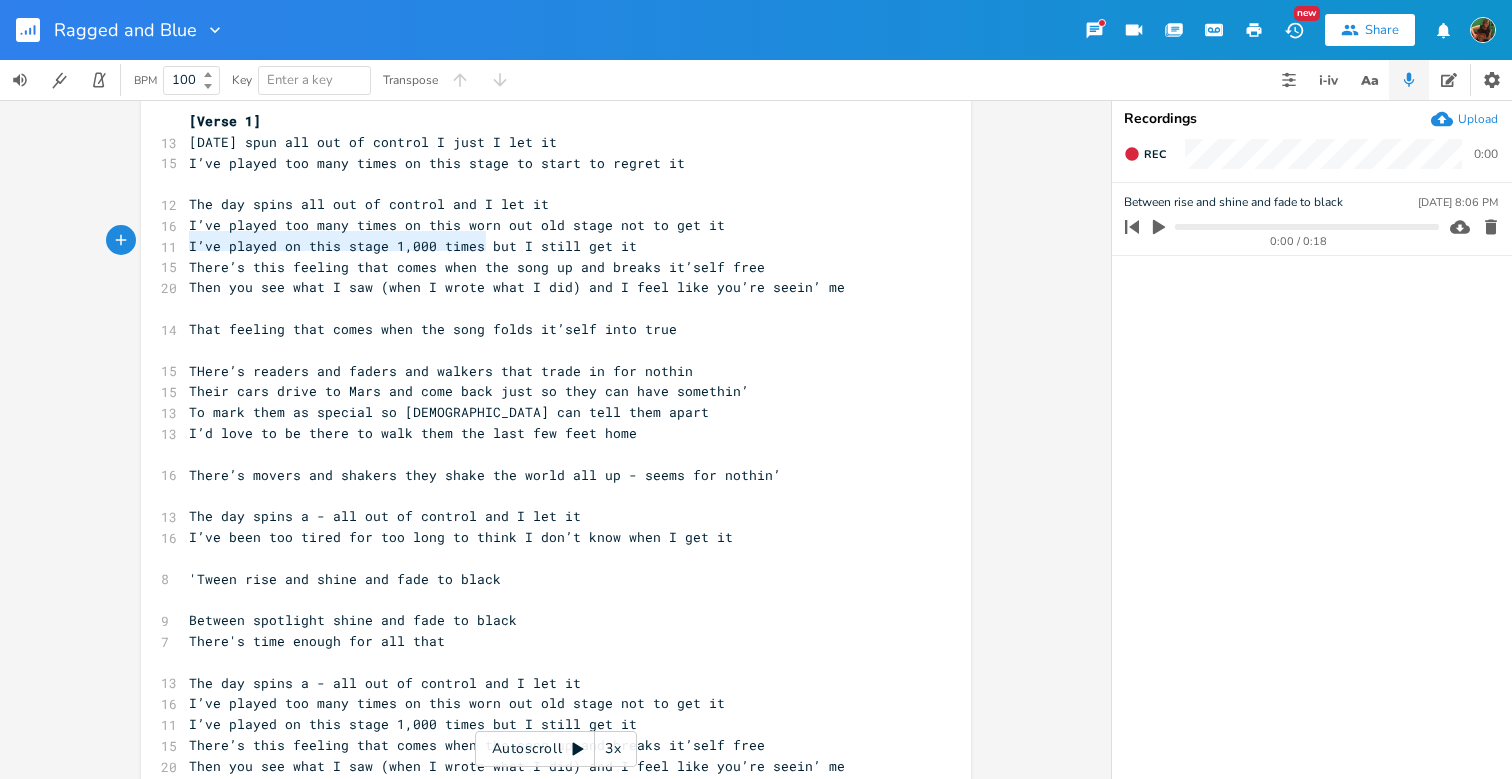 type on "I’ve played on this stage 1,000 times but I still get it" 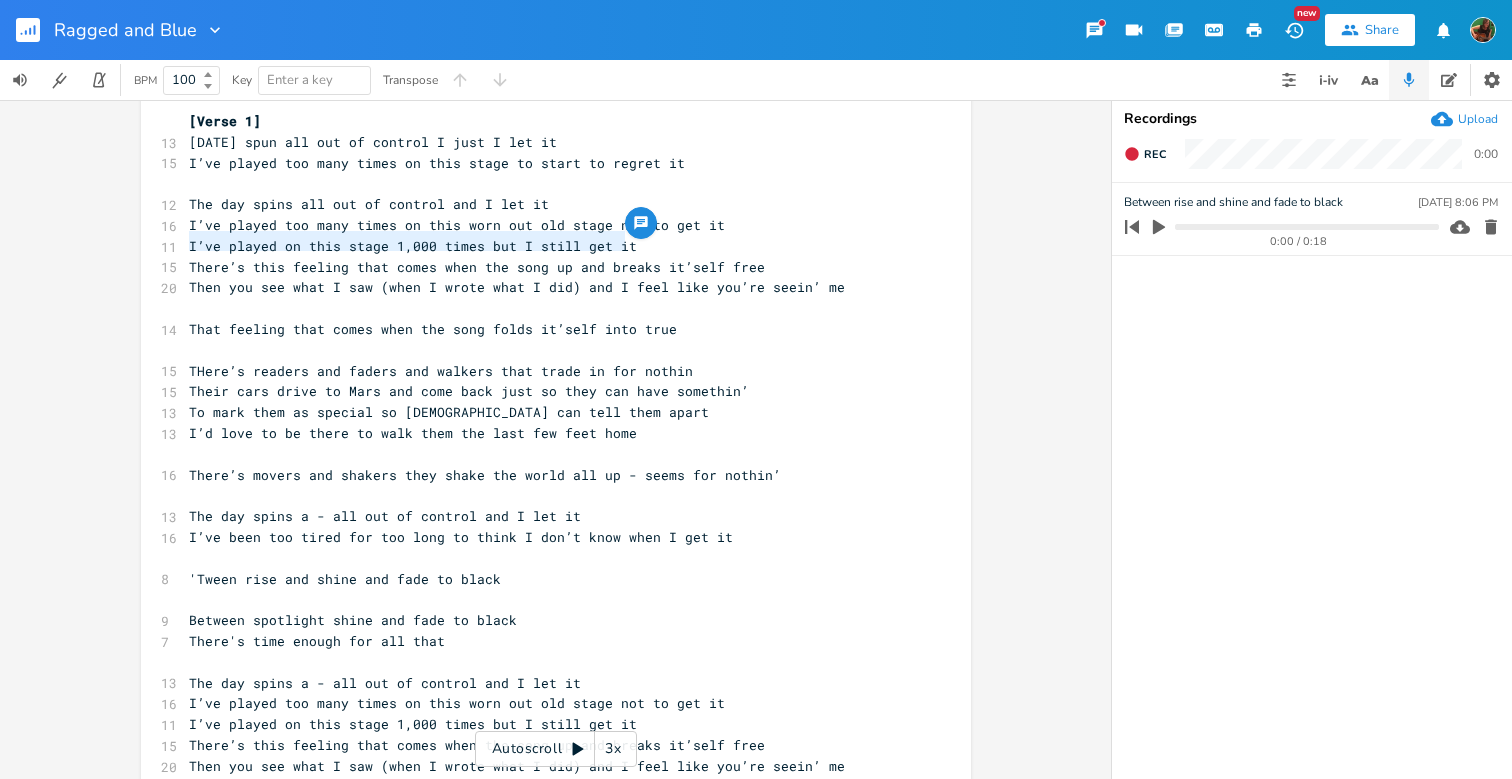 drag, startPoint x: 185, startPoint y: 241, endPoint x: 654, endPoint y: 238, distance: 469.00958 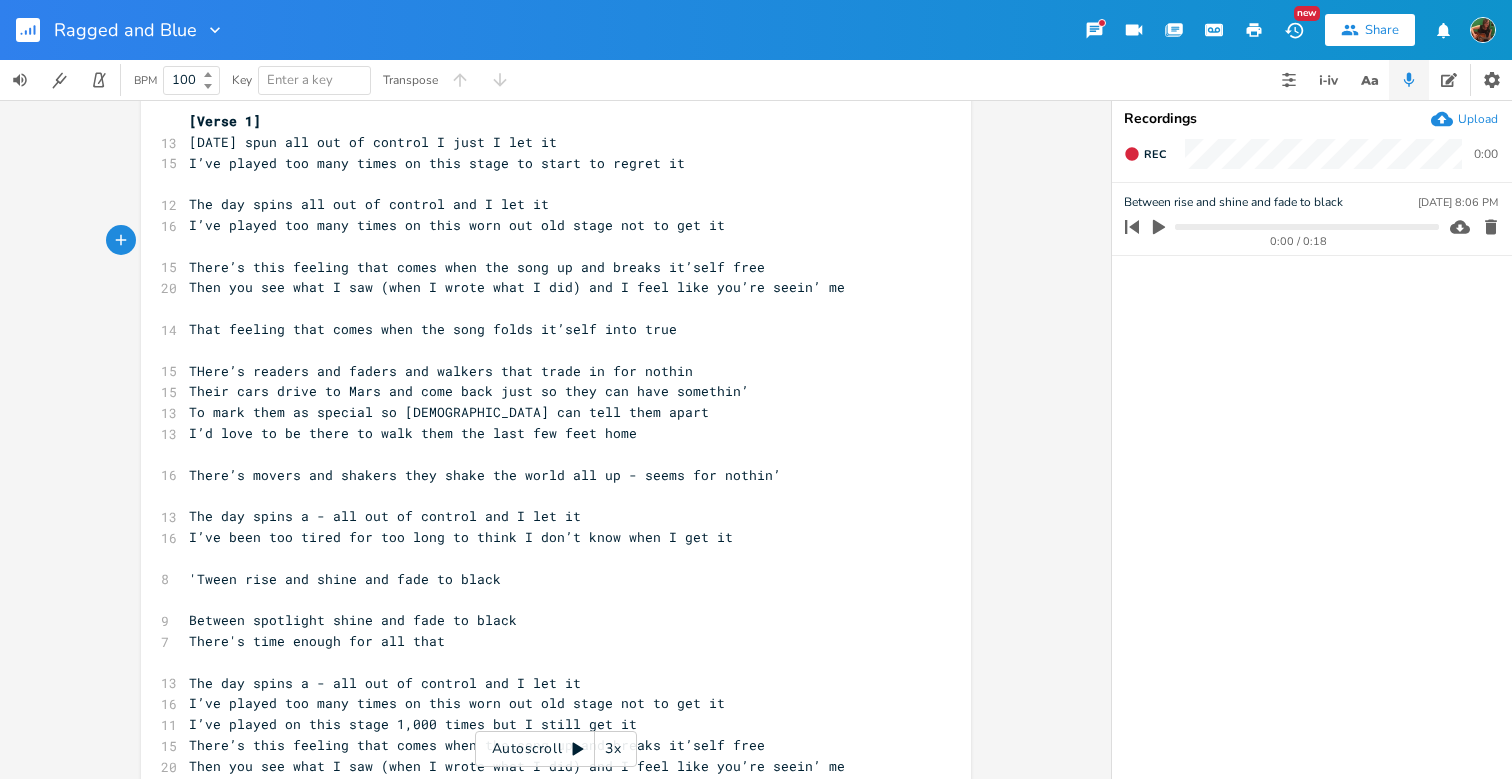 scroll, scrollTop: 29, scrollLeft: 0, axis: vertical 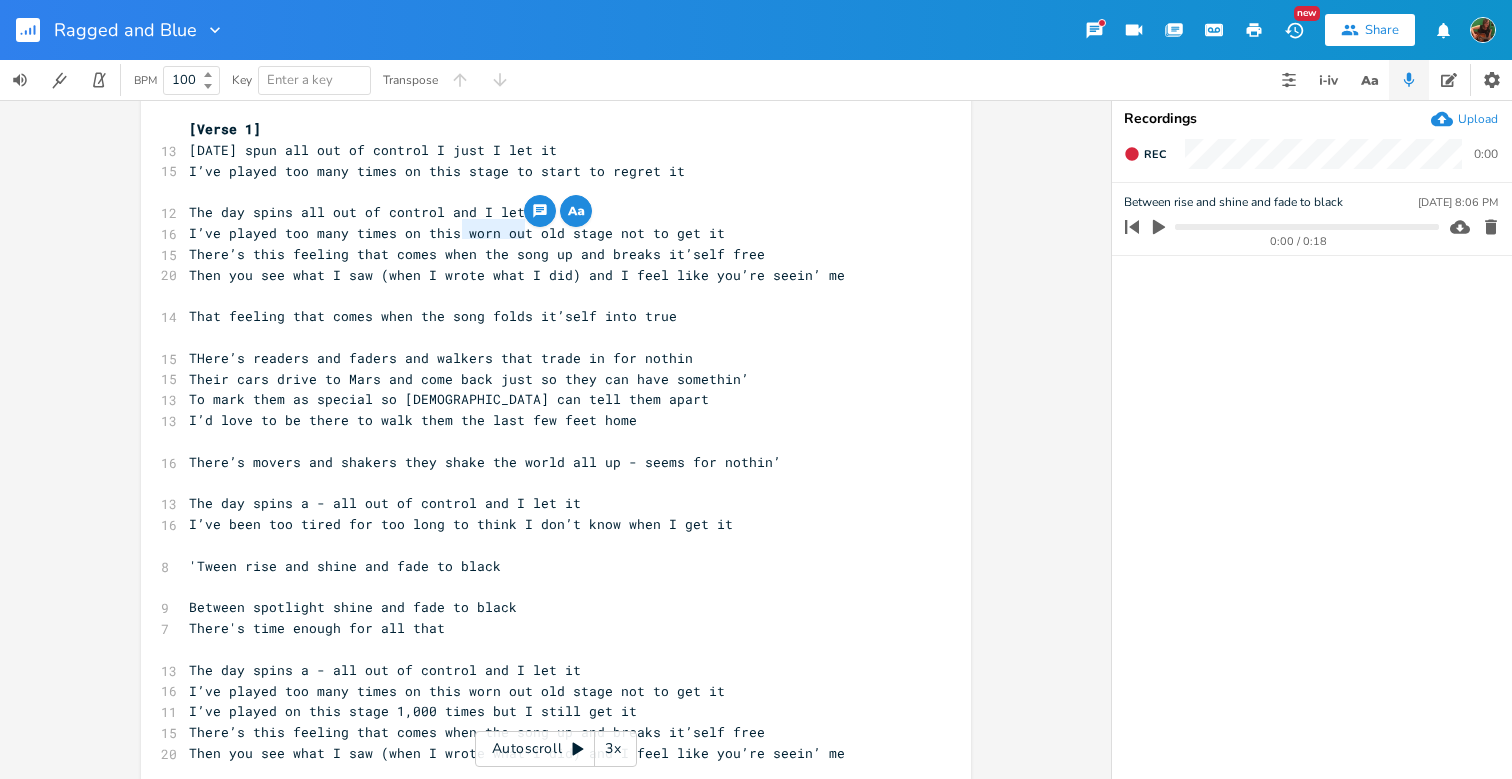drag, startPoint x: 455, startPoint y: 230, endPoint x: 516, endPoint y: 229, distance: 61.008198 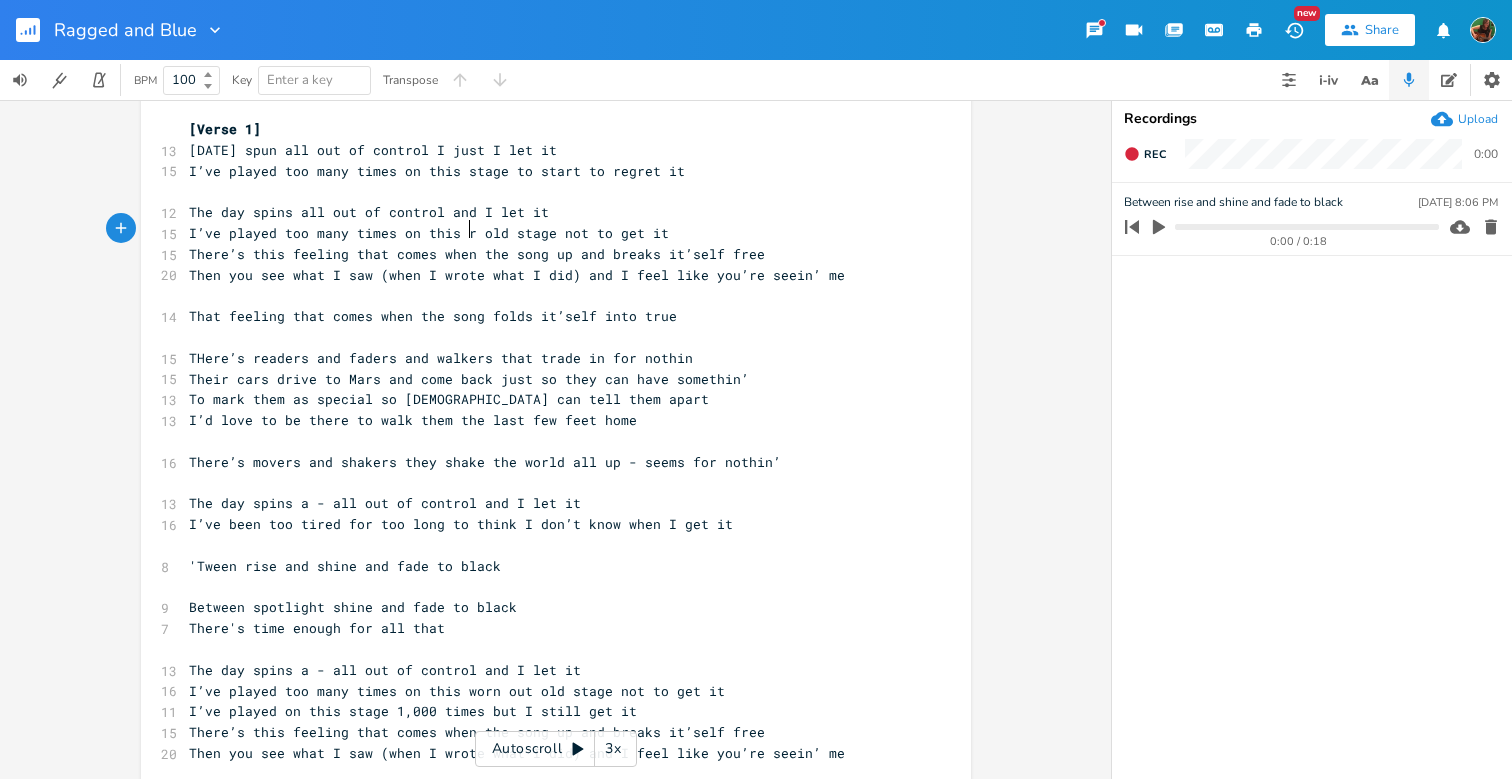 type on "rg" 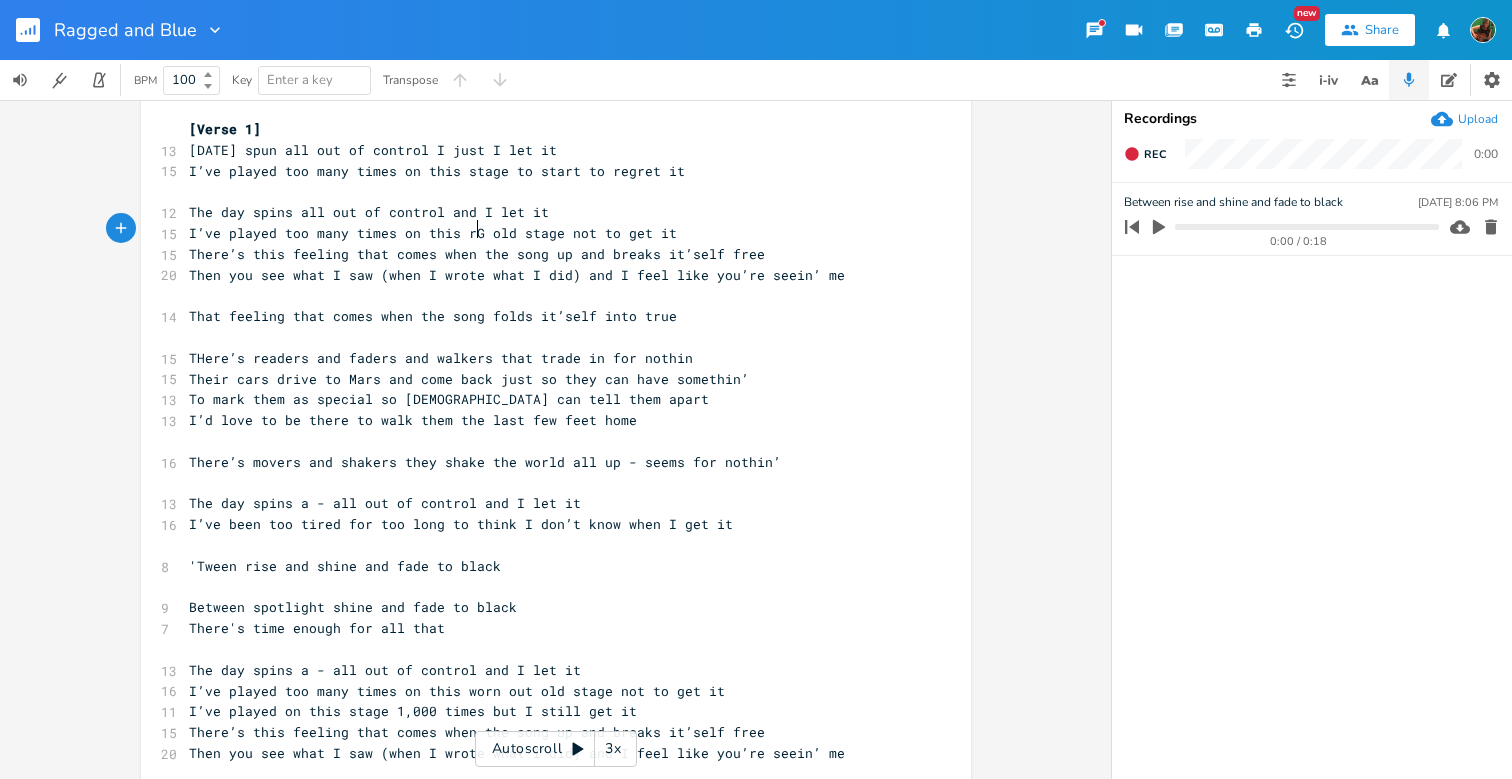 type on "GG" 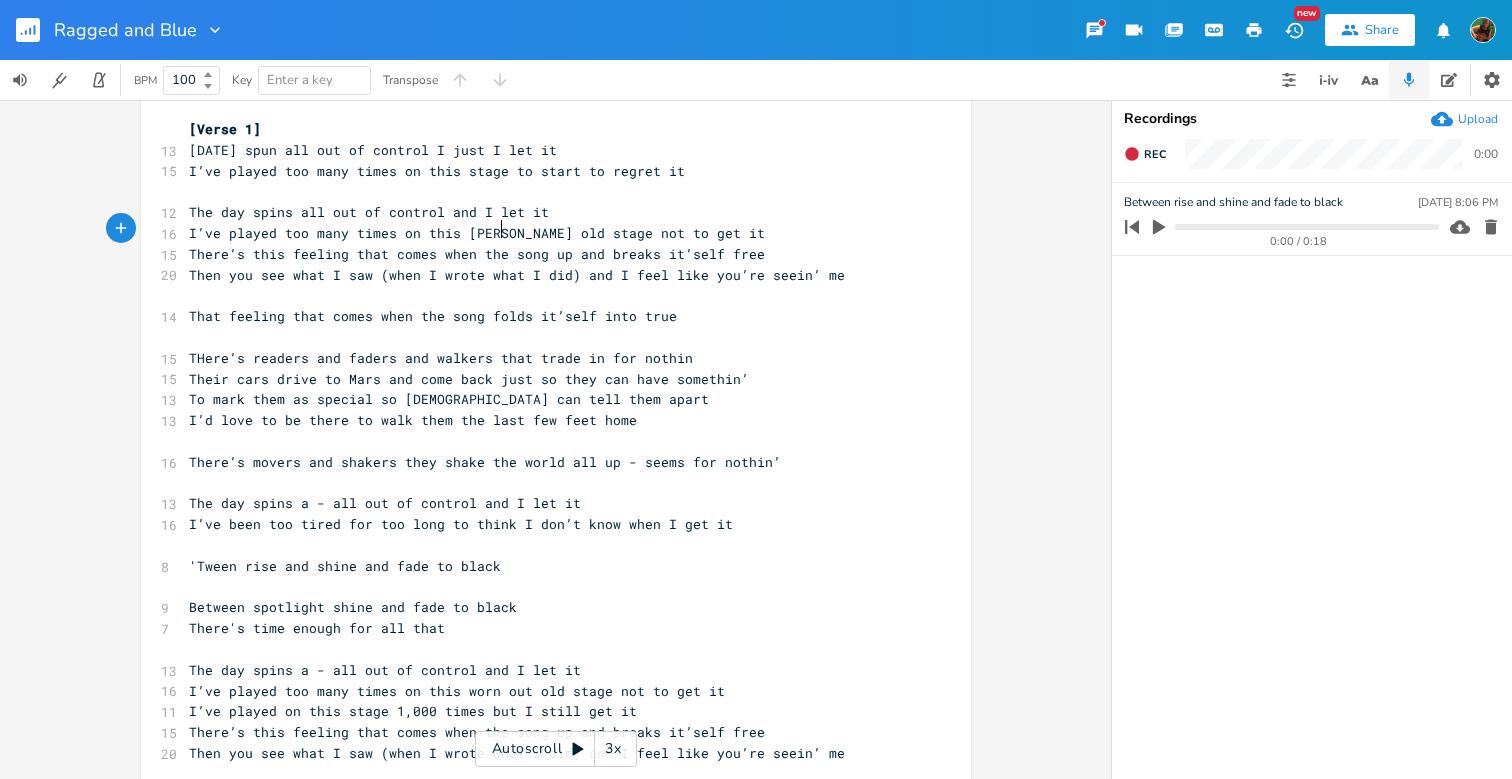 type on "agged" 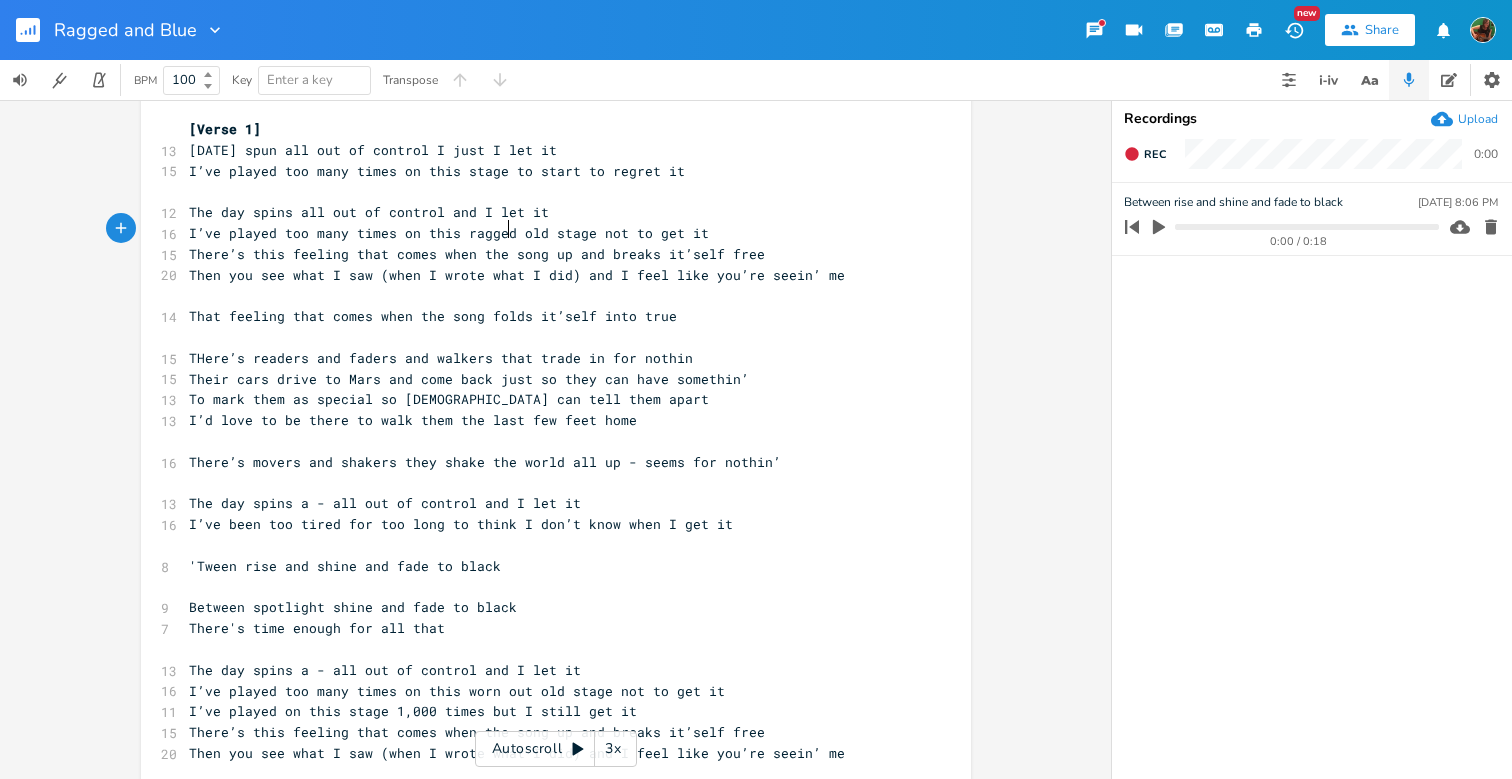 scroll, scrollTop: 0, scrollLeft: 31, axis: horizontal 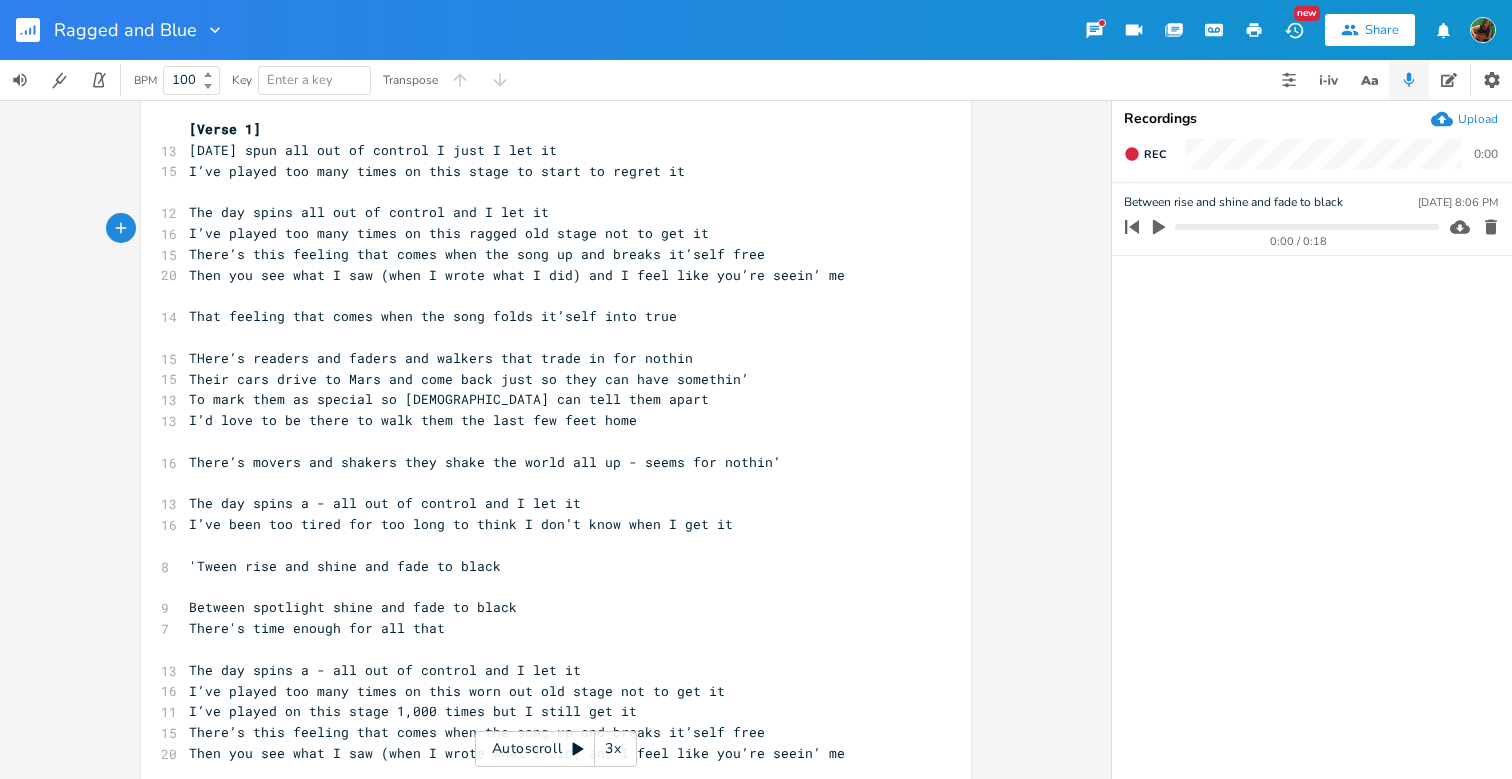 click on "There’s this feeling that comes when the song up and breaks it’self free" at bounding box center [477, 254] 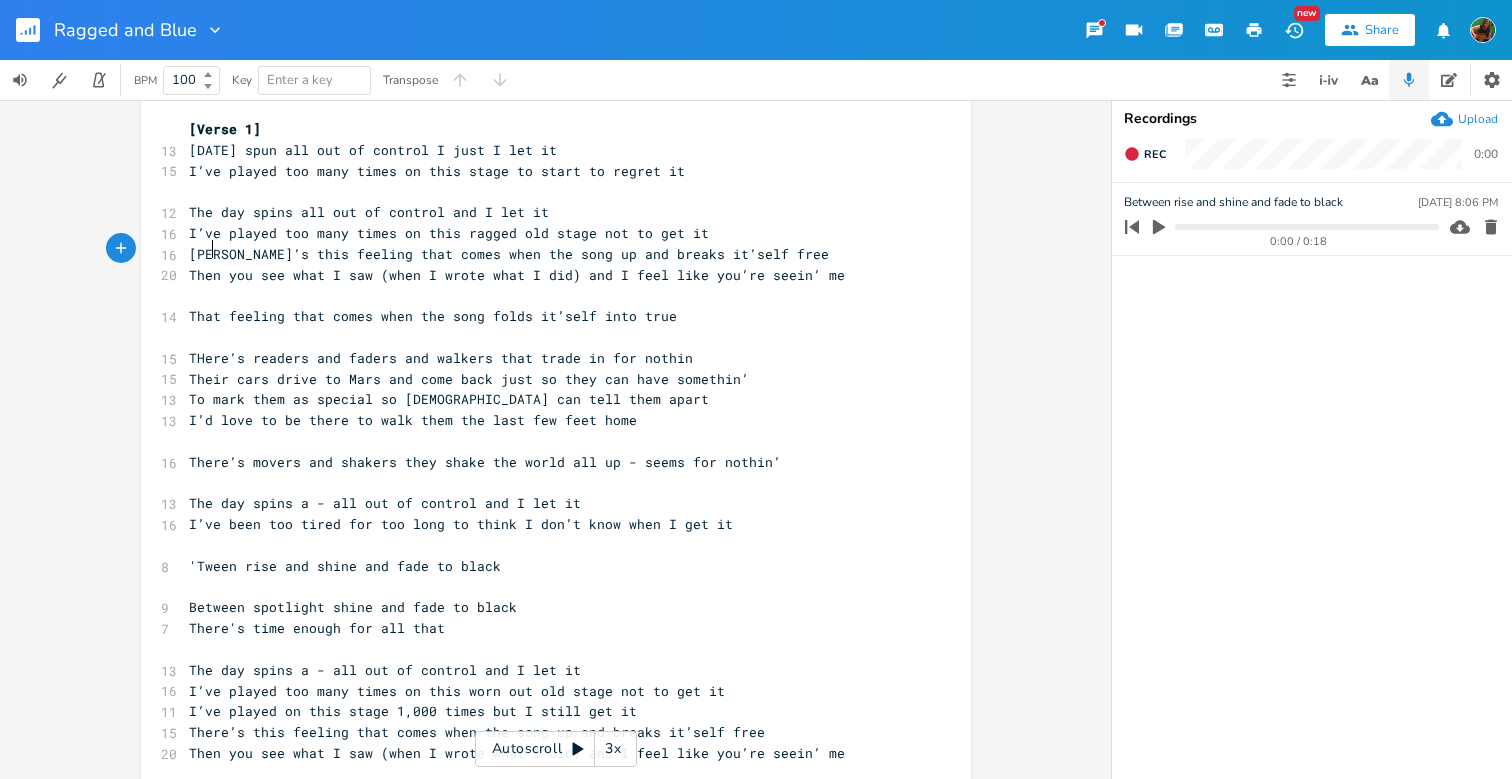 type on "But" 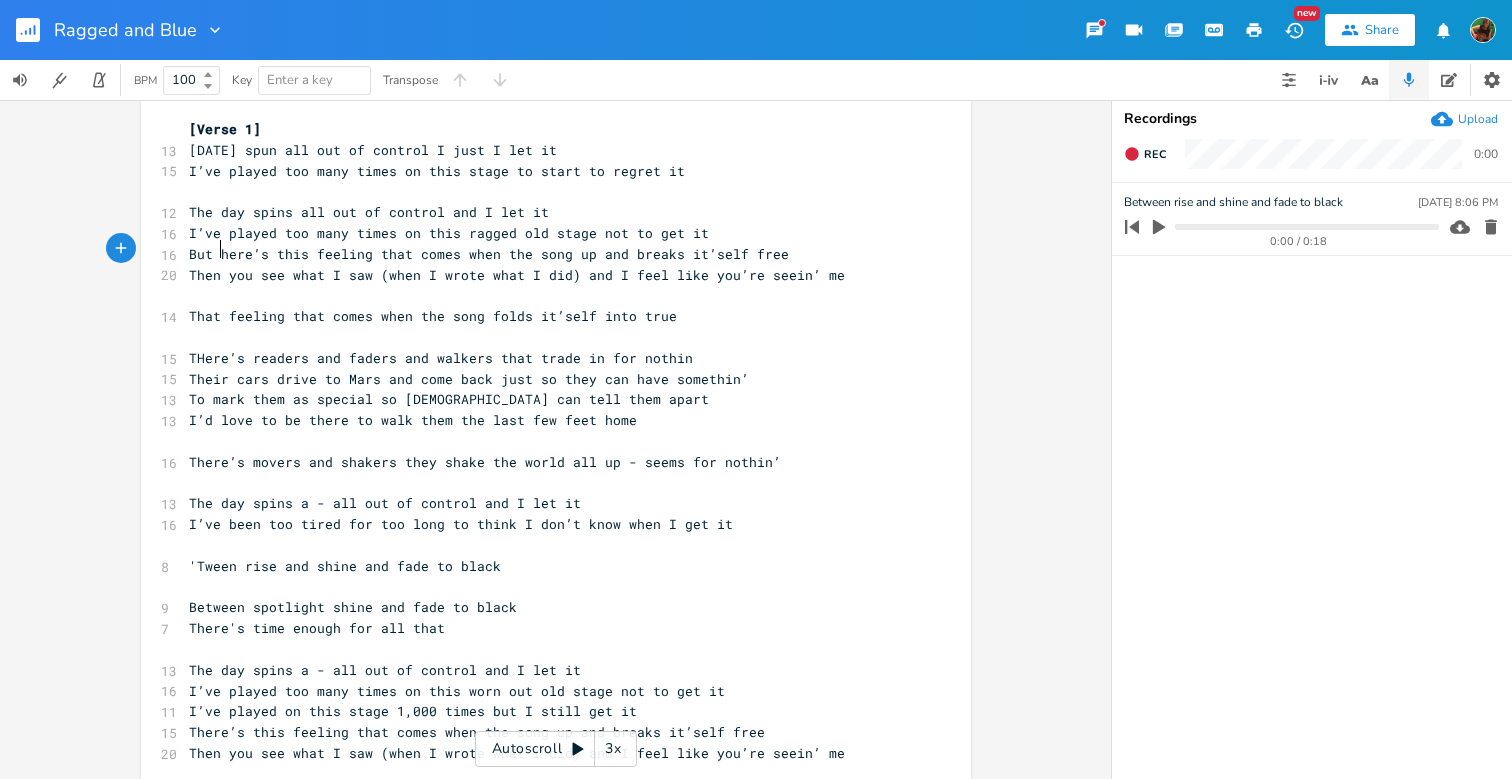 type on "t" 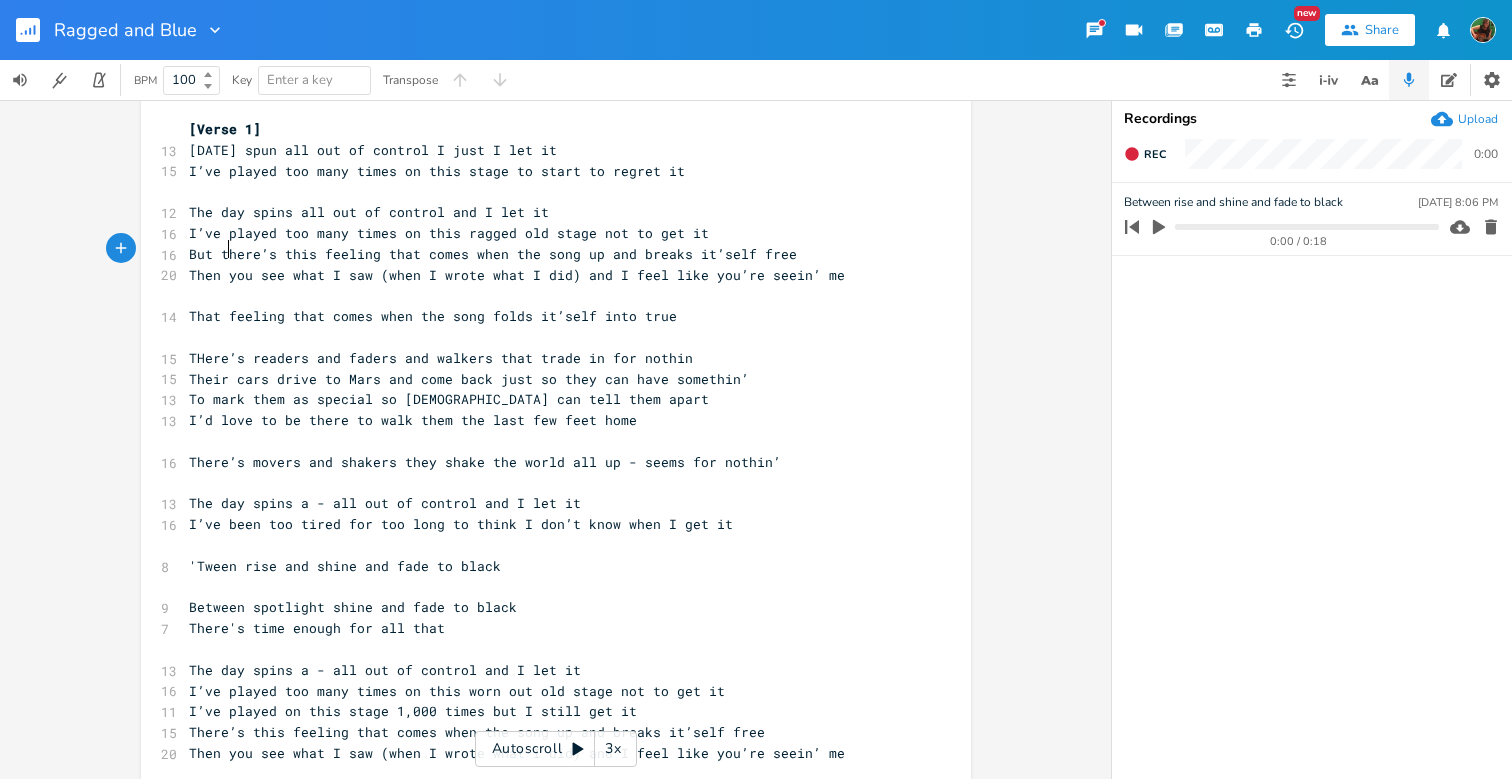 scroll, scrollTop: 0, scrollLeft: 3, axis: horizontal 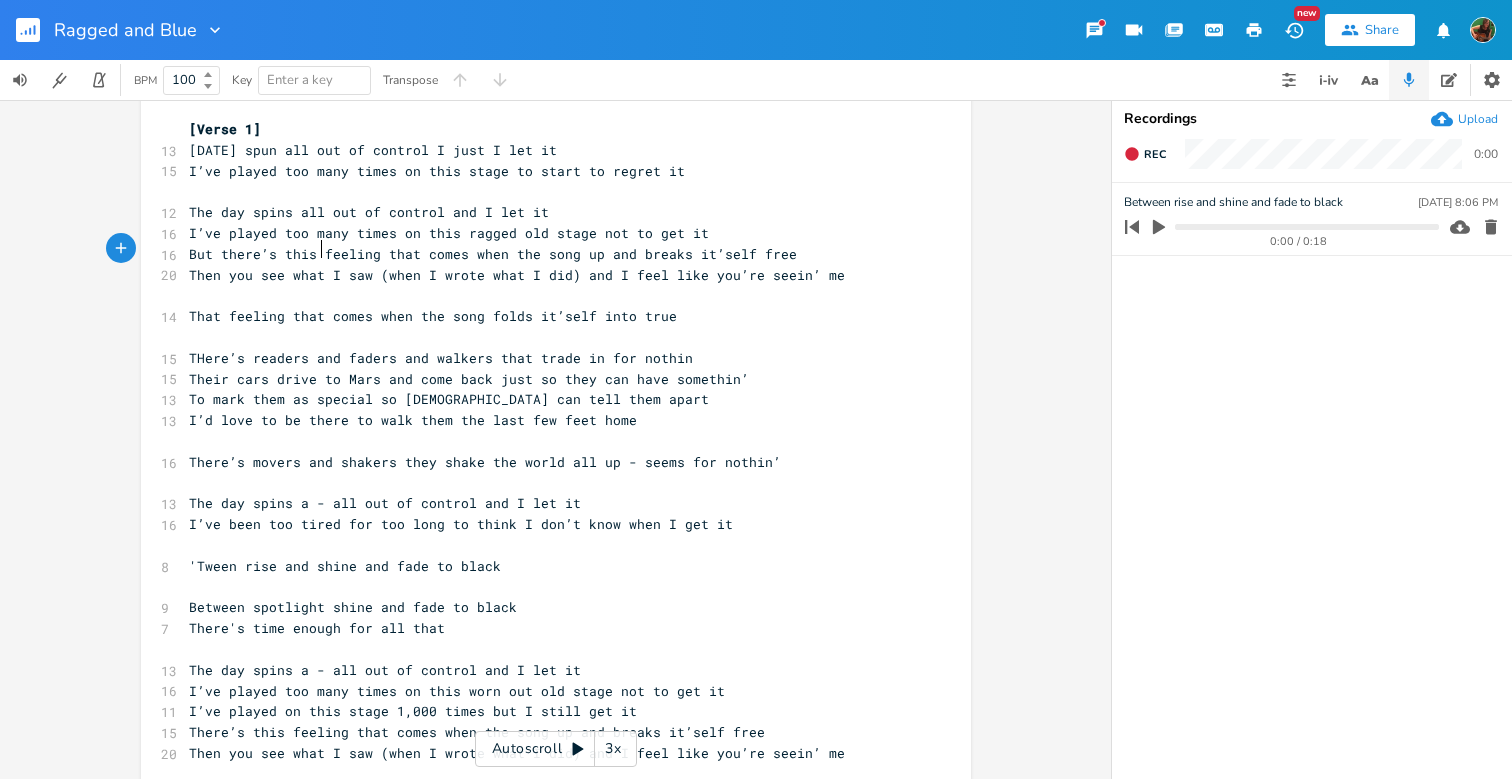 click on "But there’s this feeling that comes when the song up and breaks it’self free" at bounding box center (493, 254) 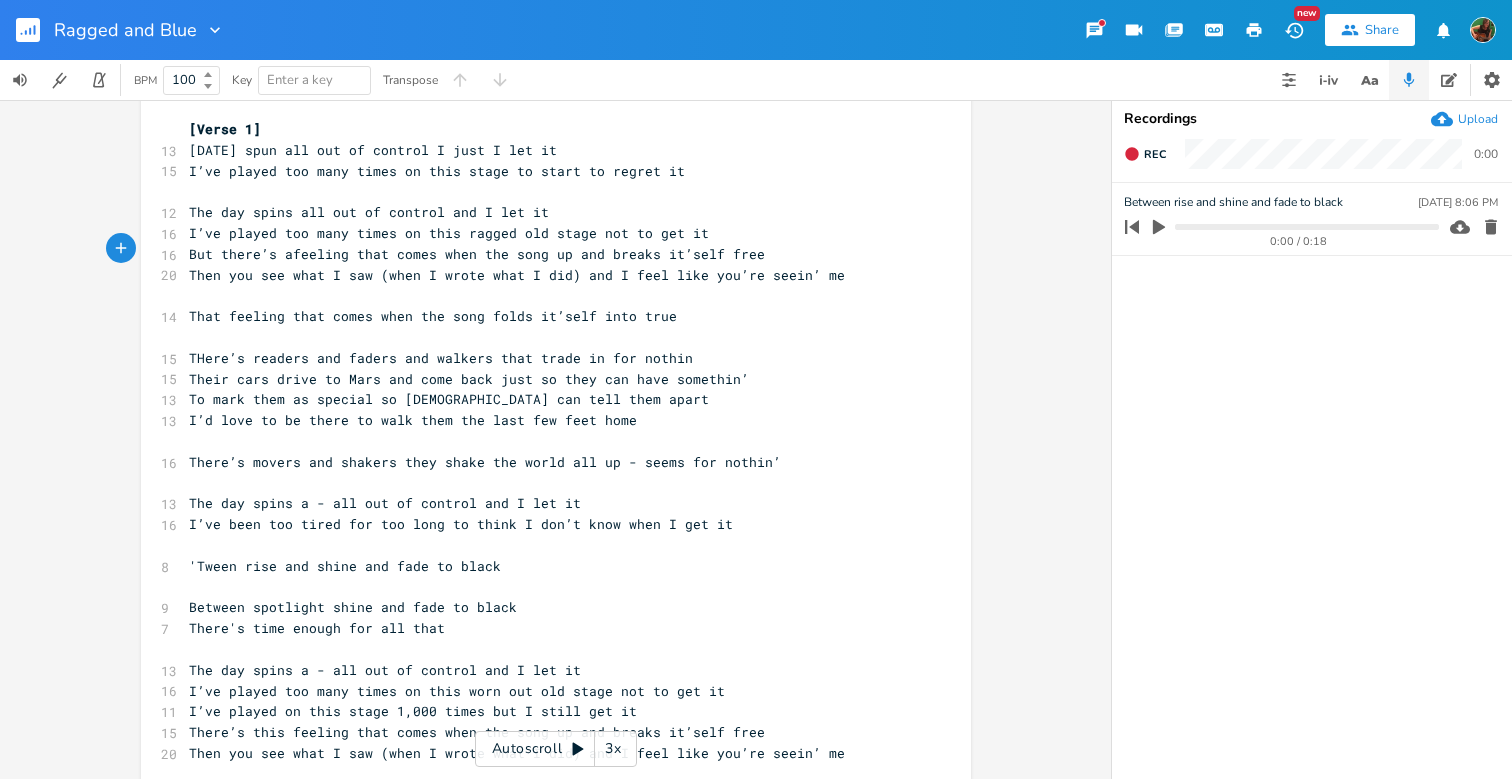 type on "a" 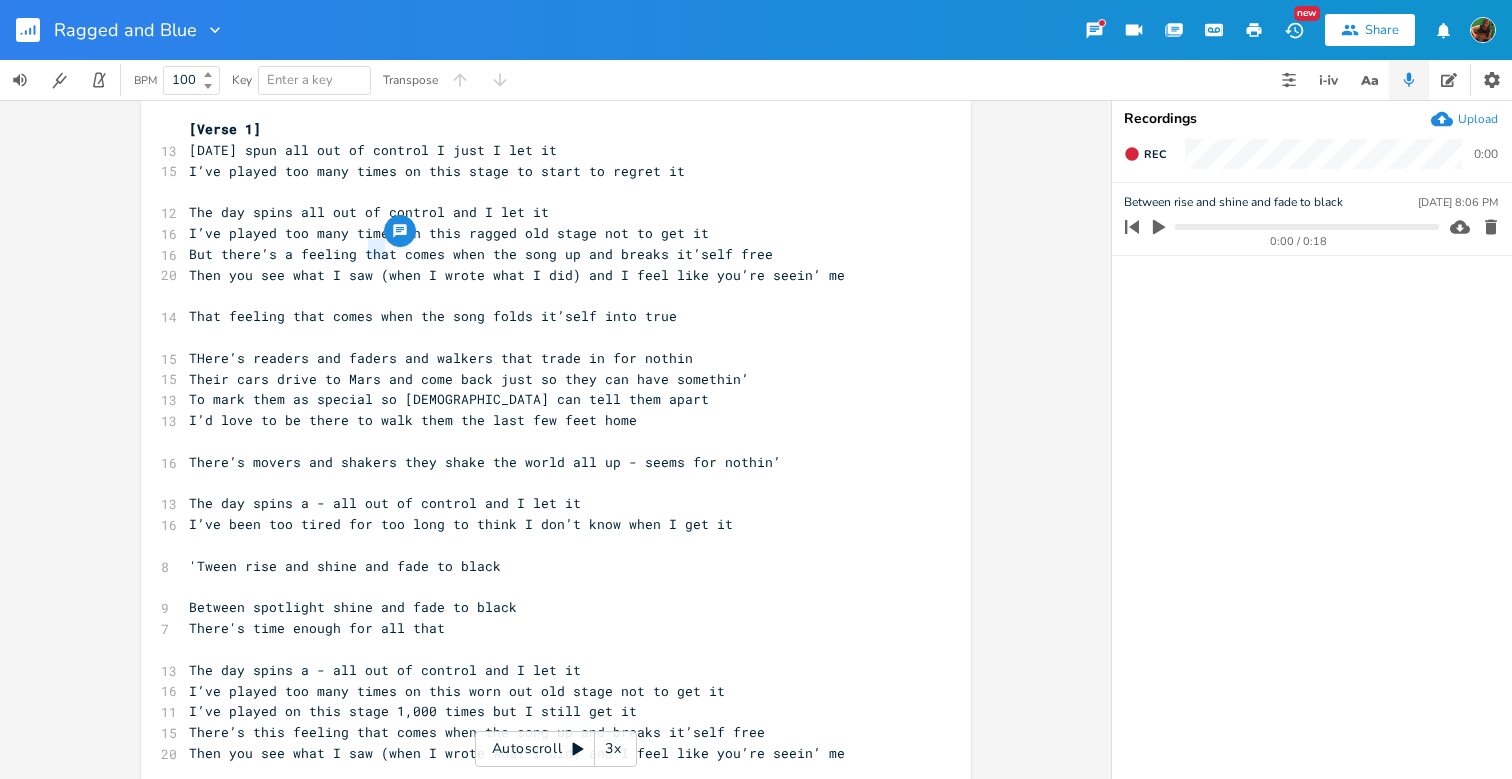 type on "hat" 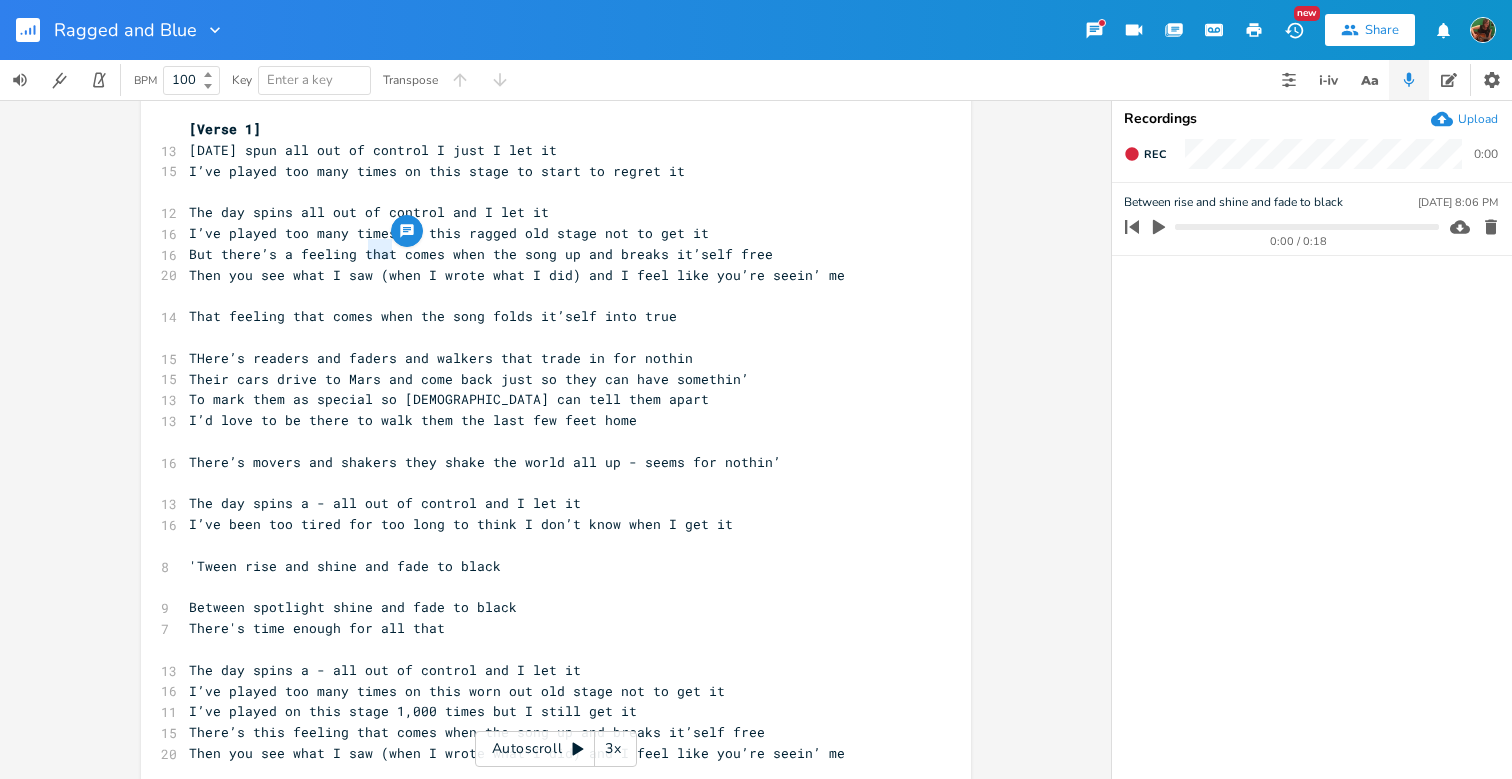drag, startPoint x: 358, startPoint y: 253, endPoint x: 384, endPoint y: 253, distance: 26 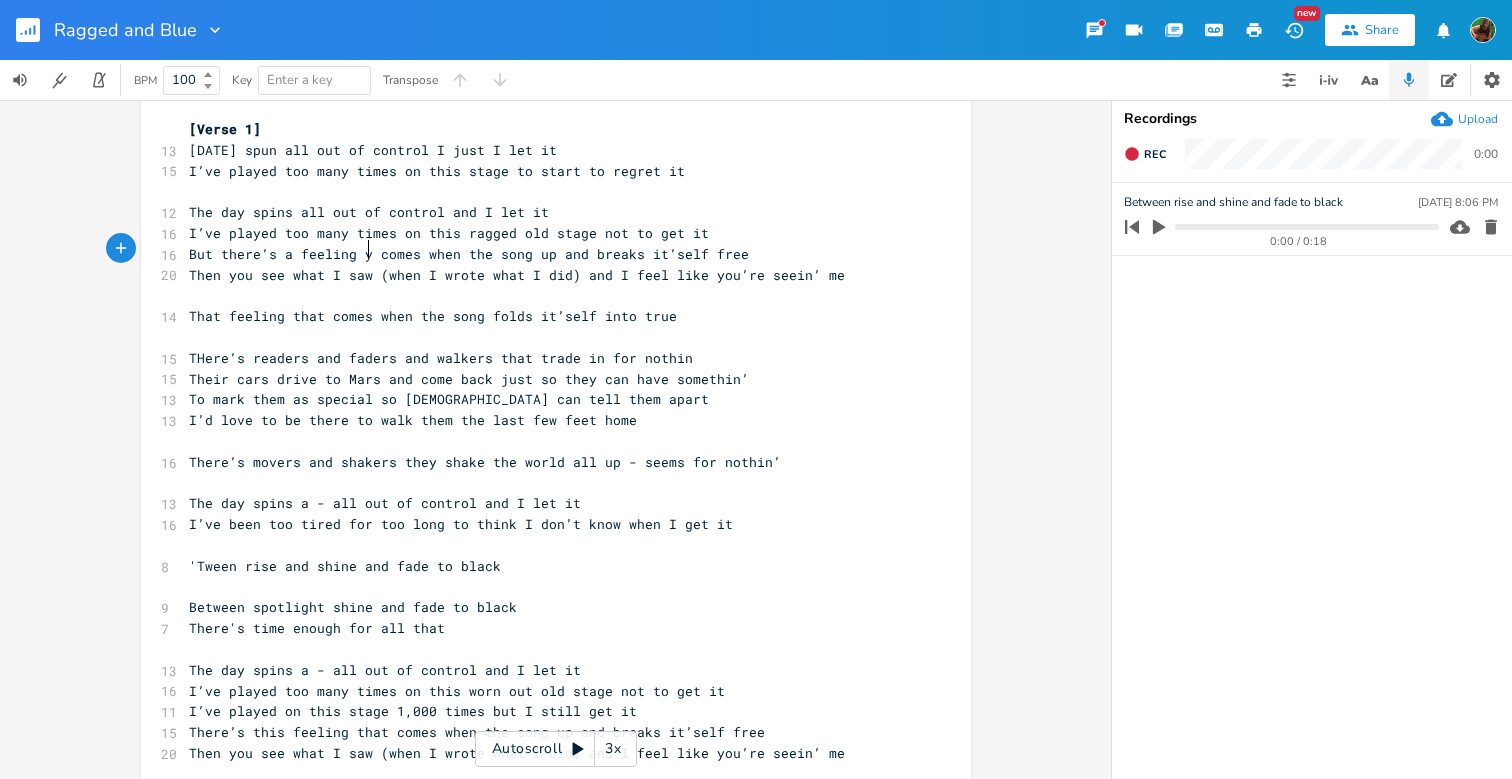 type on "ya" 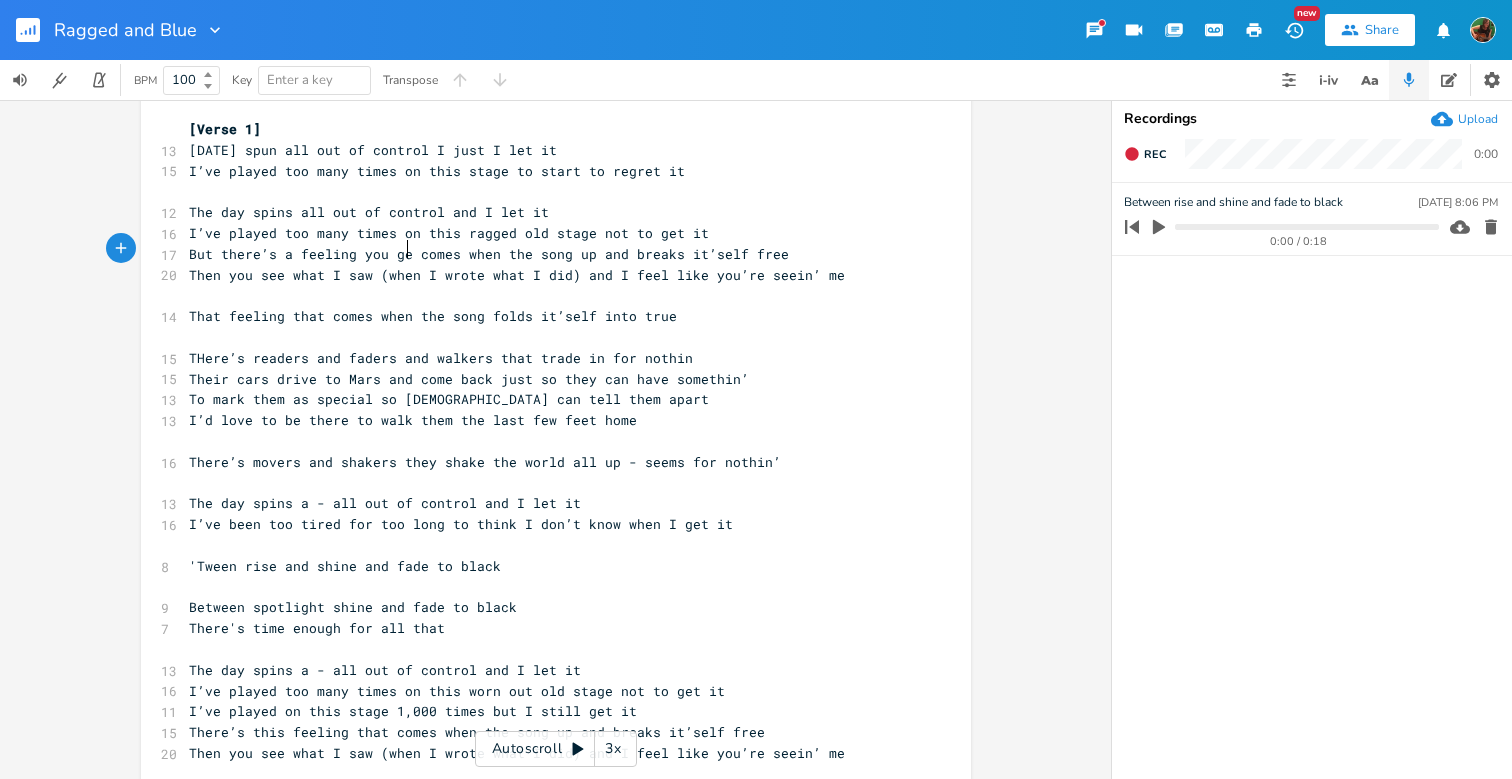 type on "ou get" 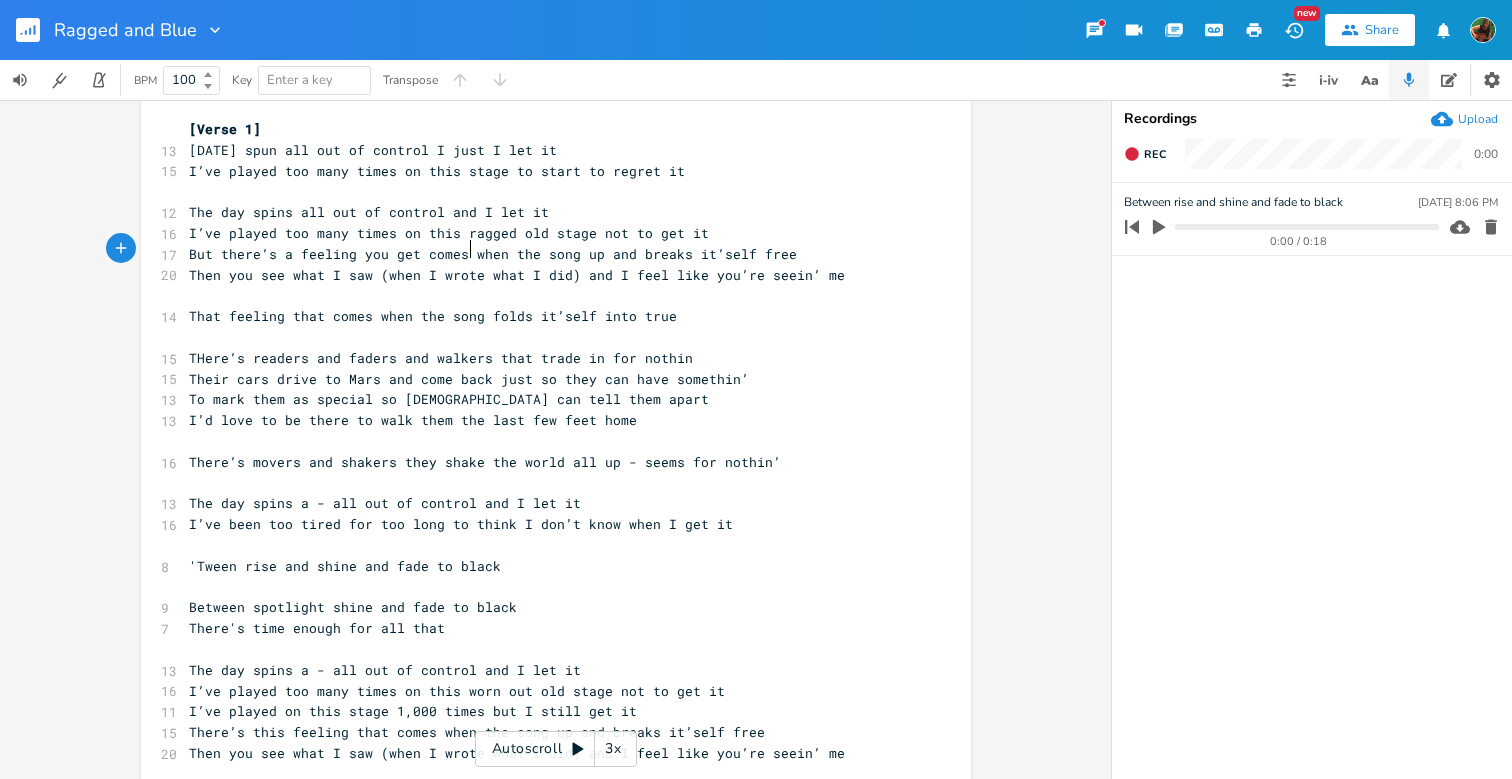 click on "But there’s a feeling you get comes when the song up and breaks it’self free" at bounding box center [493, 254] 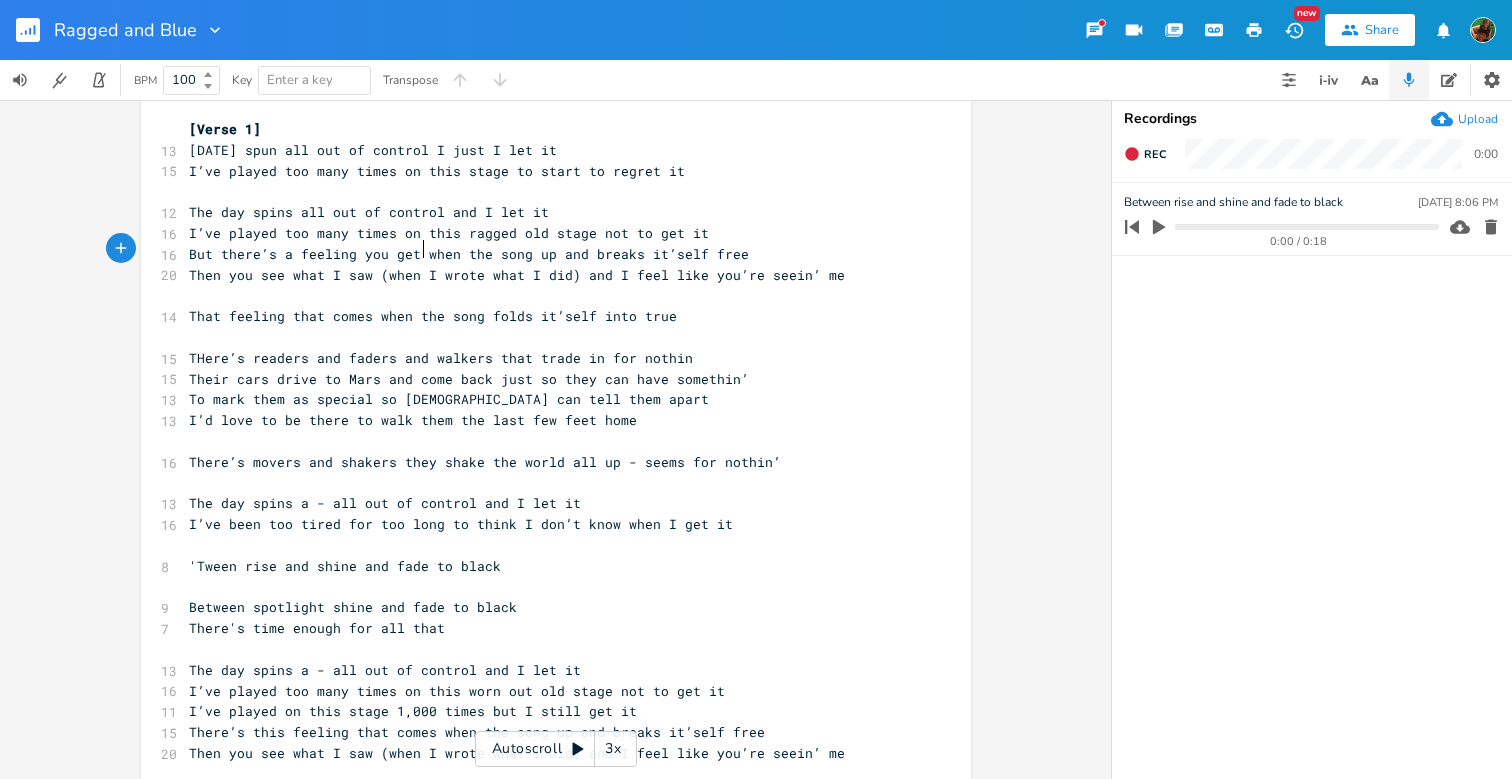 click on "There's time enough for all that" at bounding box center [317, 628] 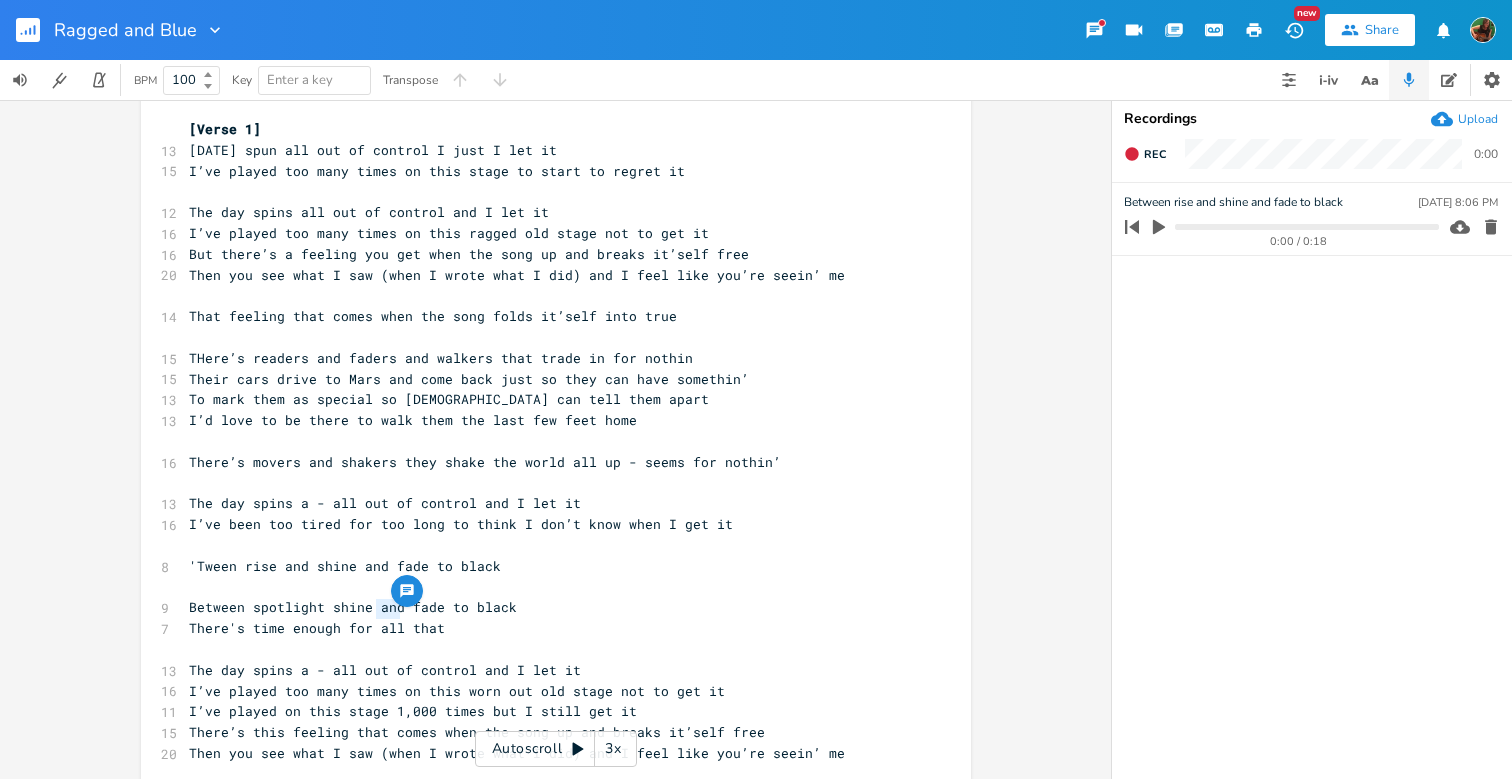 drag, startPoint x: 373, startPoint y: 610, endPoint x: 393, endPoint y: 610, distance: 20 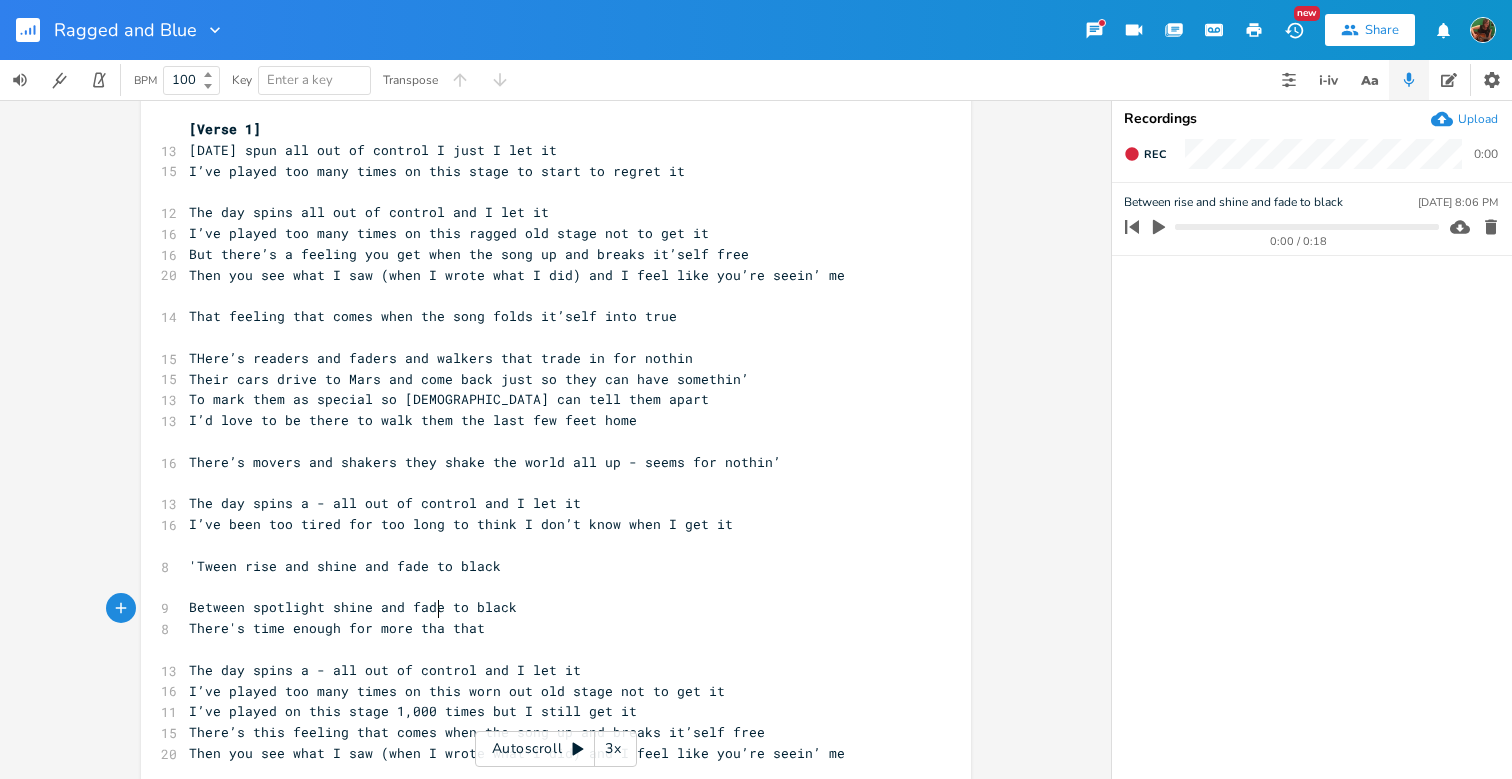 type on "more than" 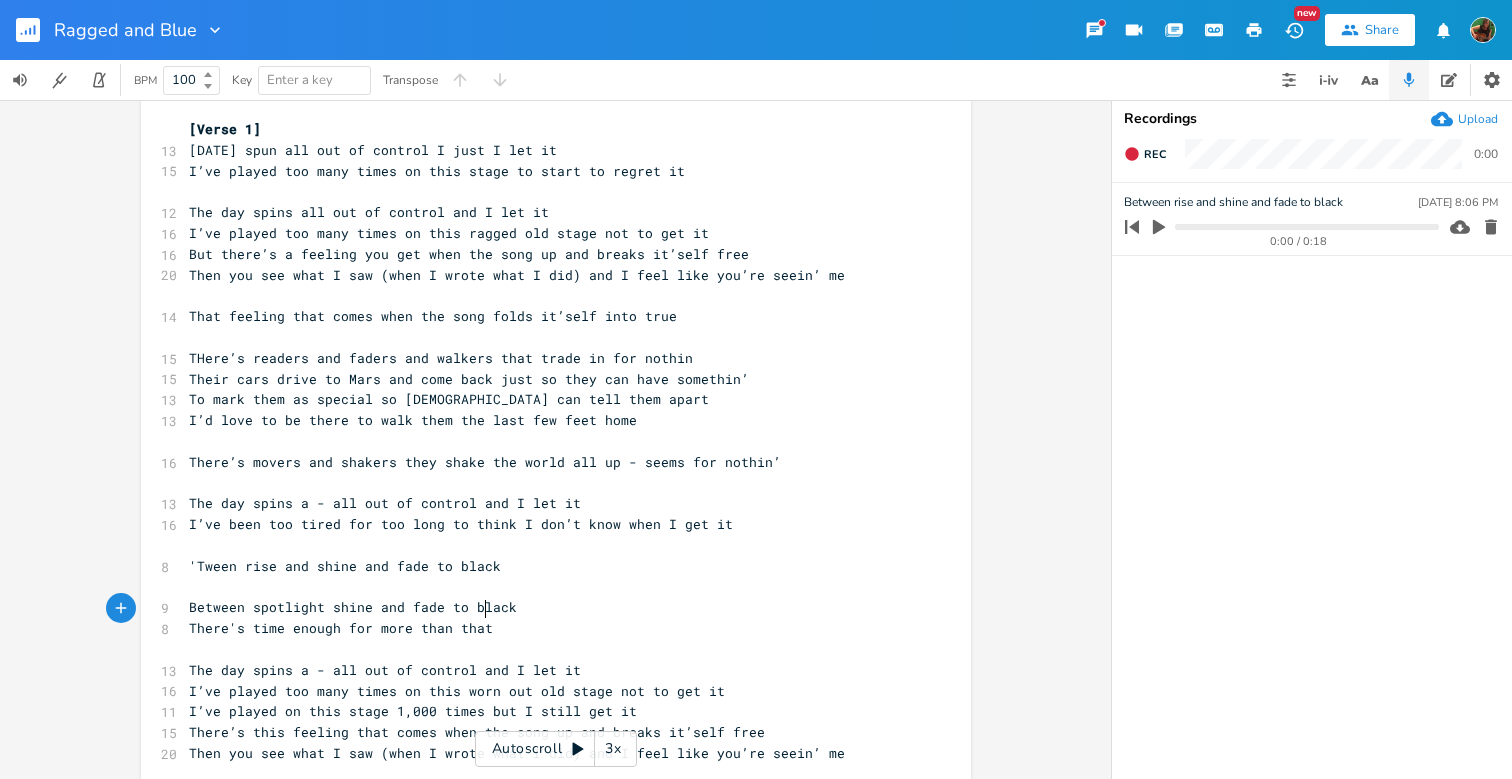 click on "There's time enough for more than that" at bounding box center (546, 628) 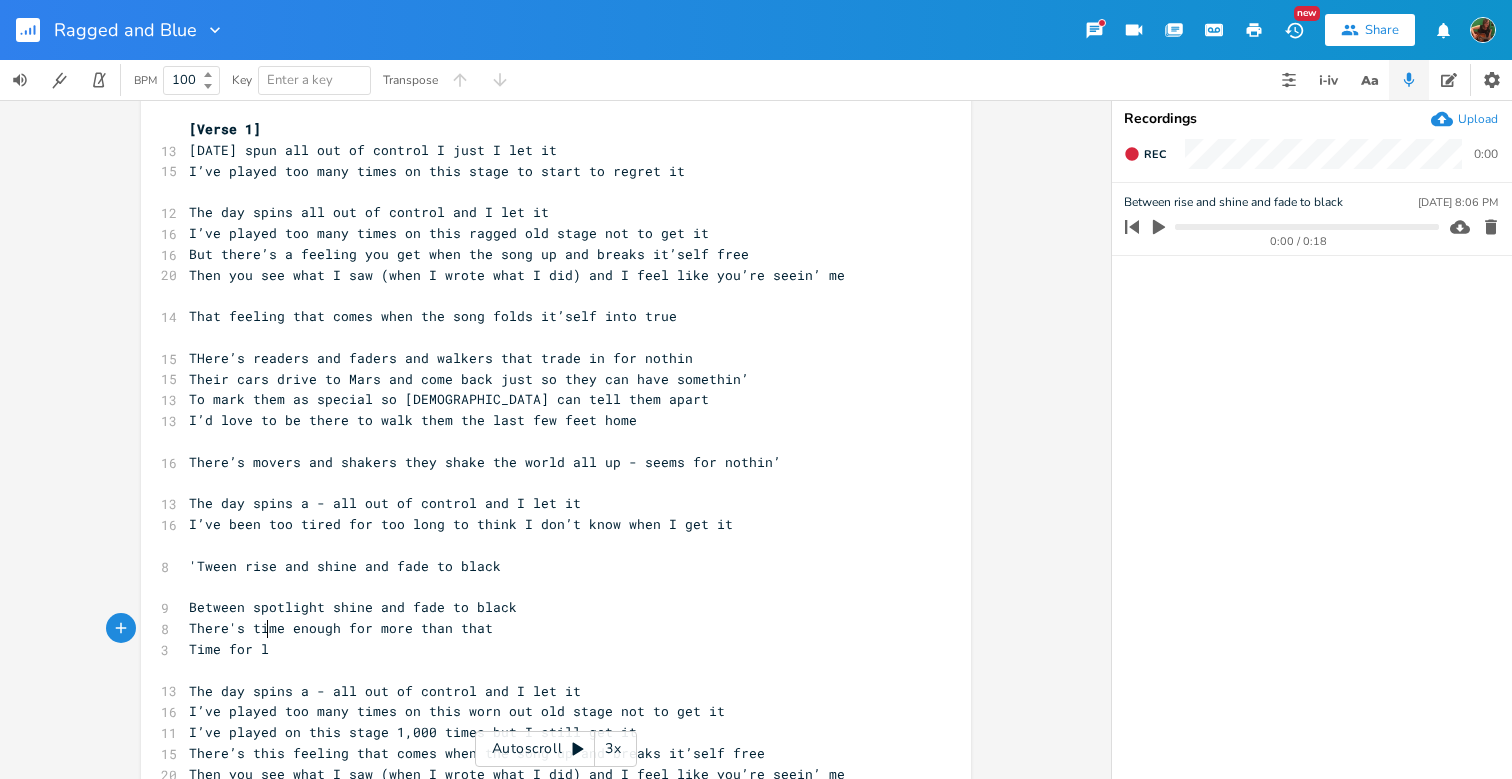 type on "Time for love" 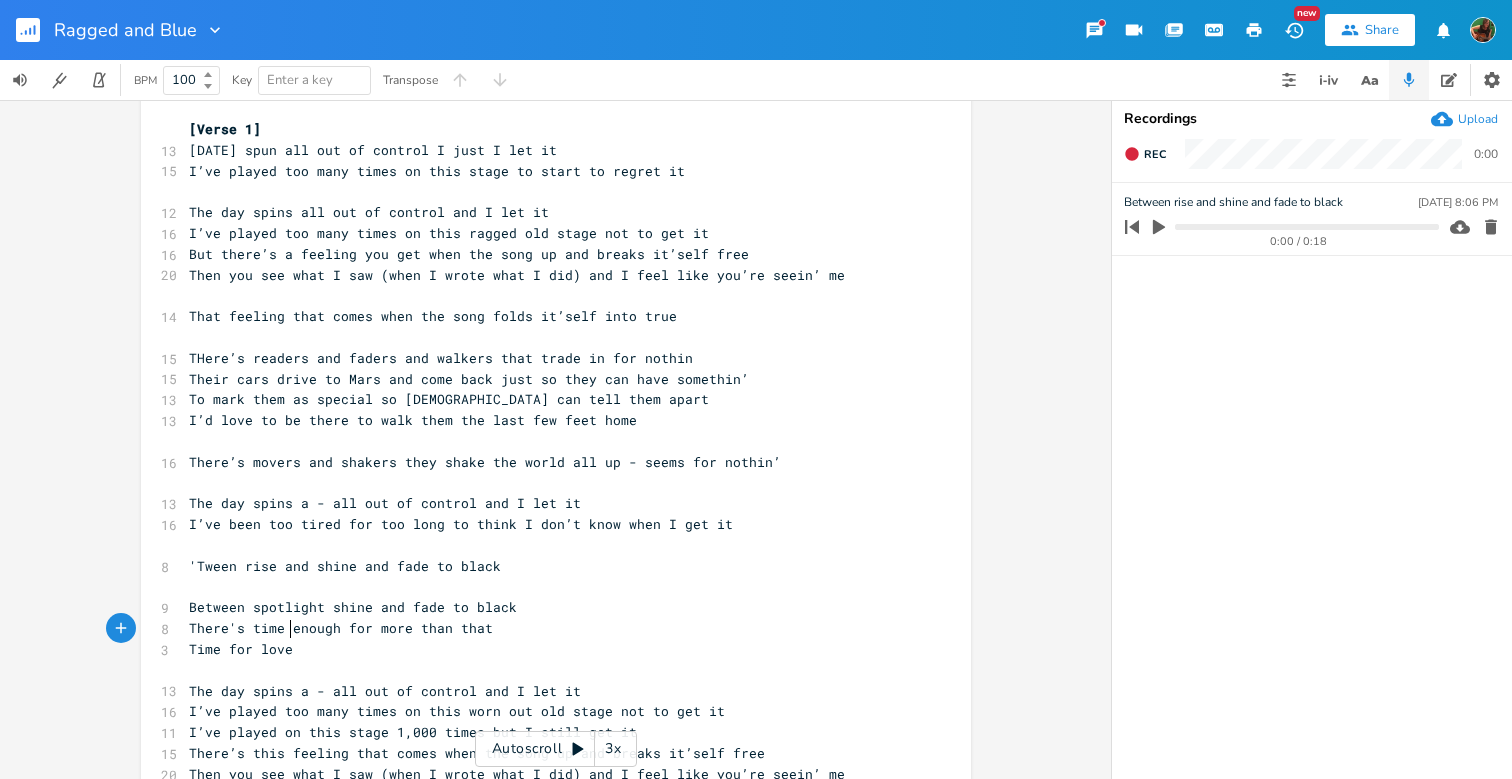 scroll, scrollTop: 0, scrollLeft: 64, axis: horizontal 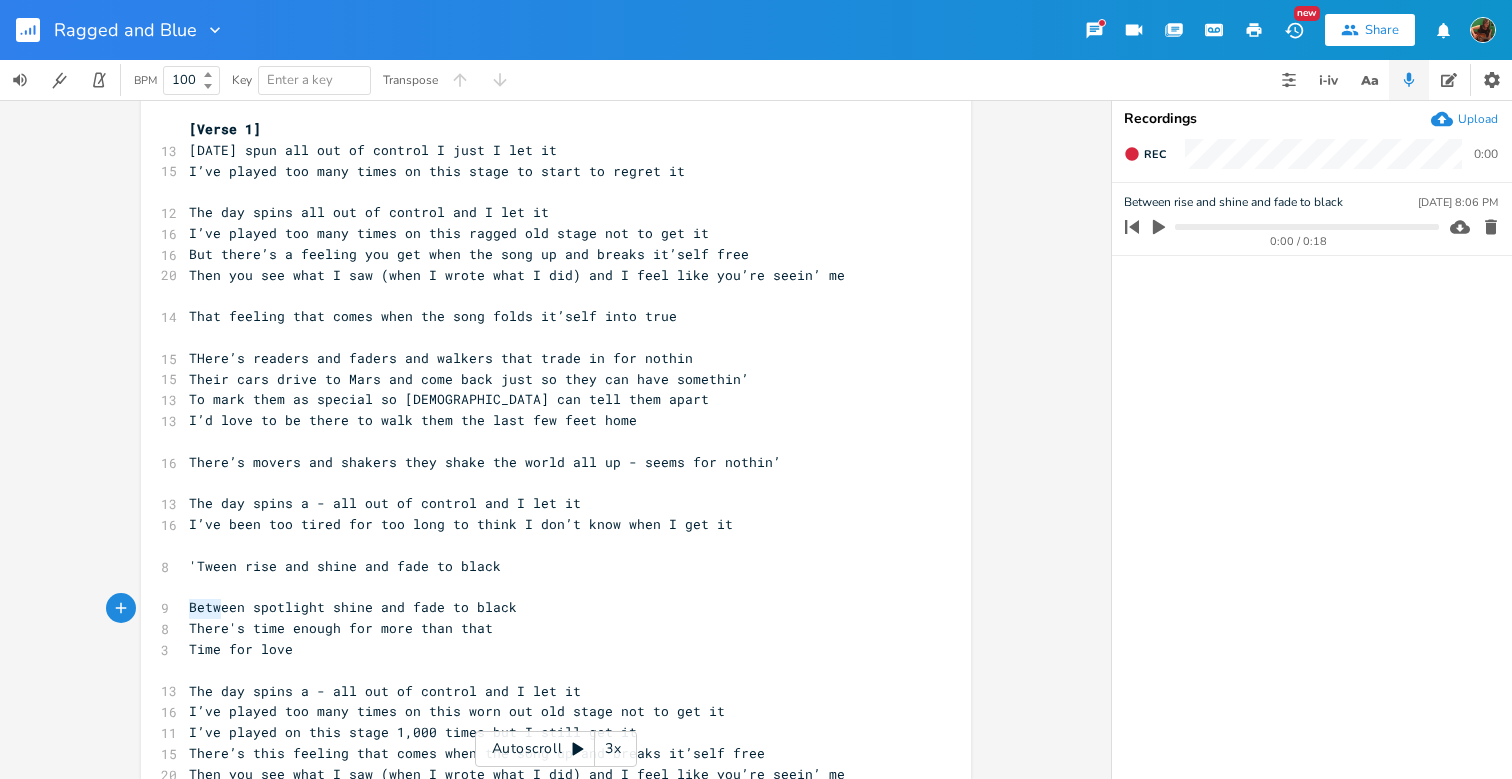 type on "There's time enough for more than that
Time for love" 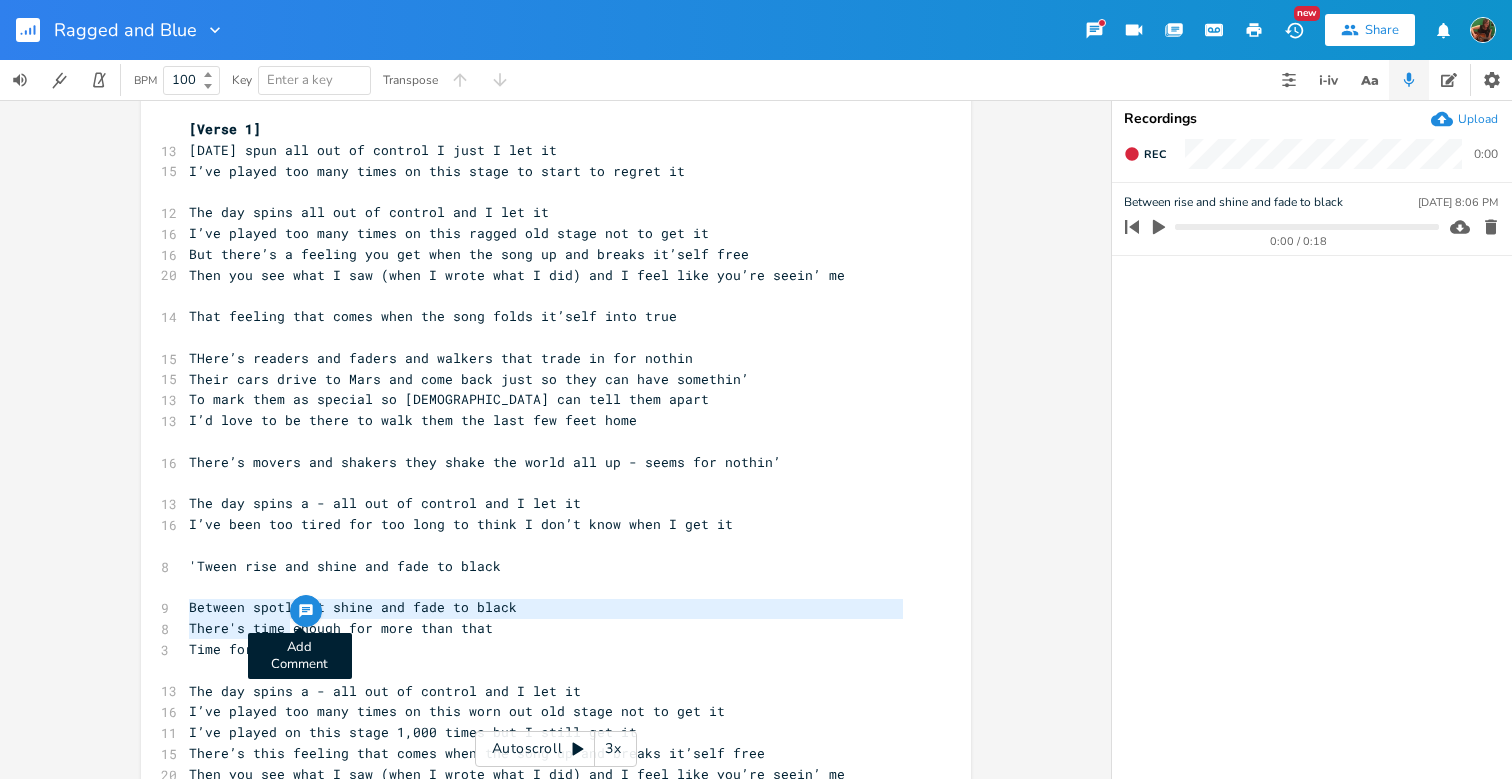 drag, startPoint x: 186, startPoint y: 611, endPoint x: 290, endPoint y: 624, distance: 104.80935 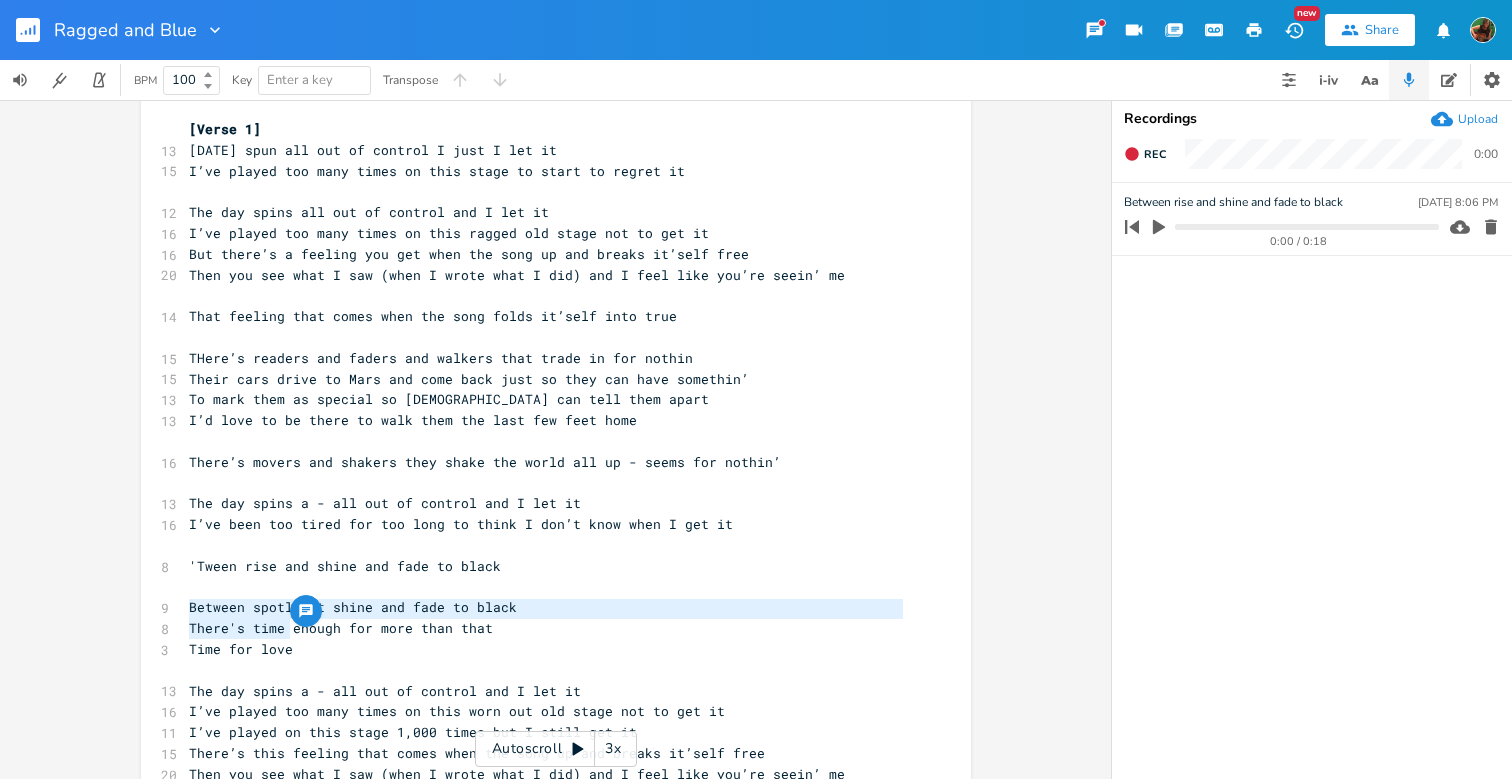 click on "​" at bounding box center (546, 587) 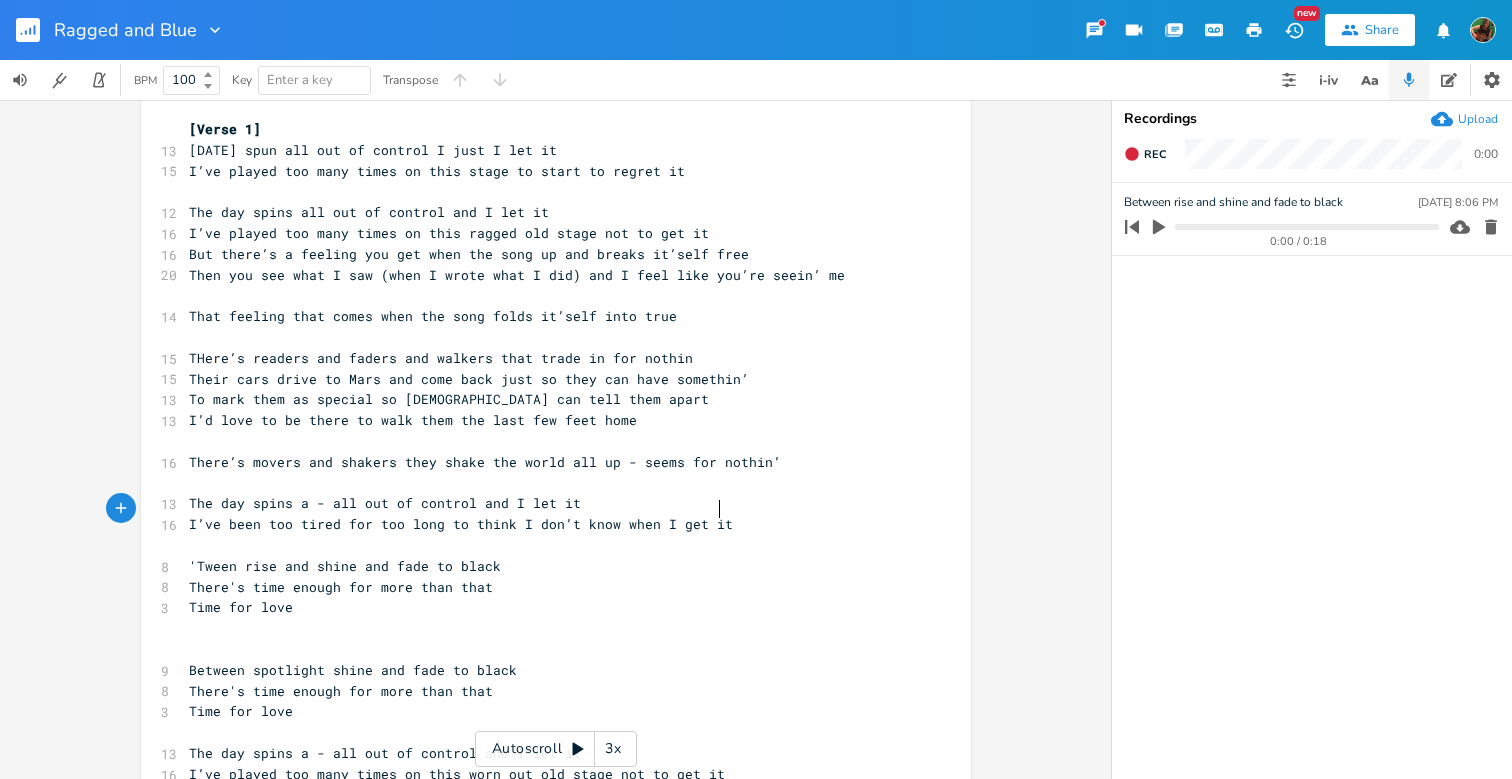 click on "I’ve been too tired for too long to think I don’t know when I get it" at bounding box center (546, 524) 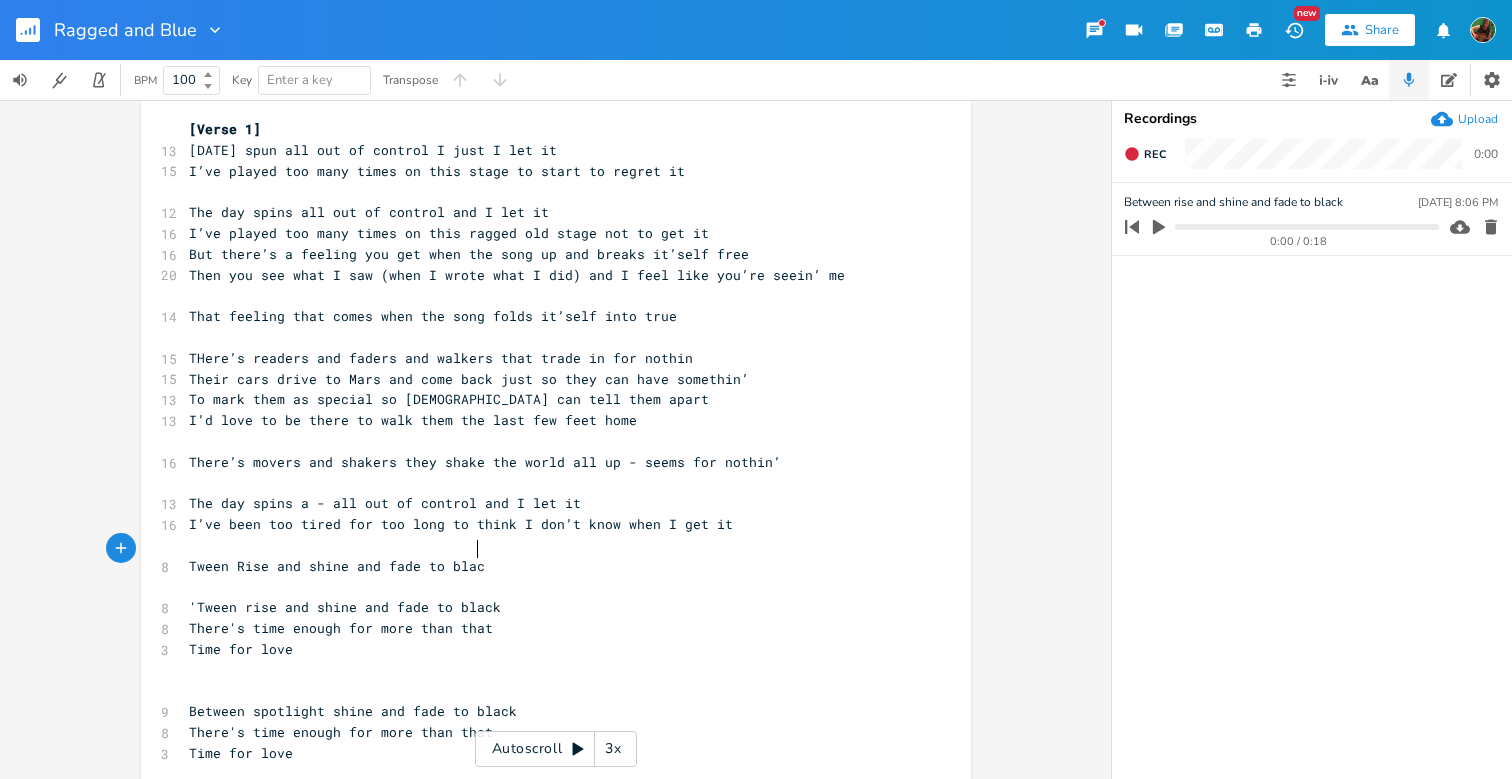 type on "Tween Rise and shine and fade to black" 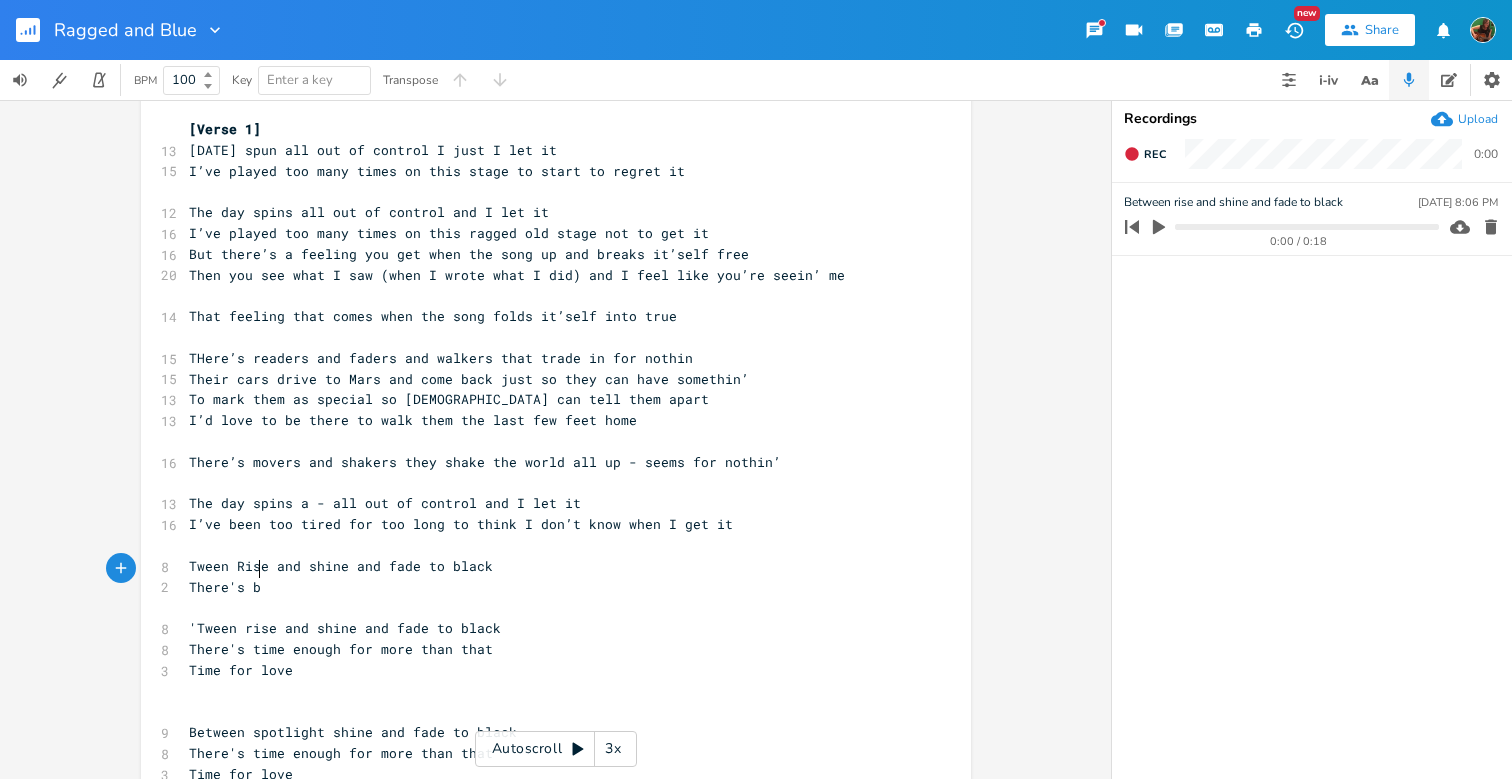 type on "There's ba" 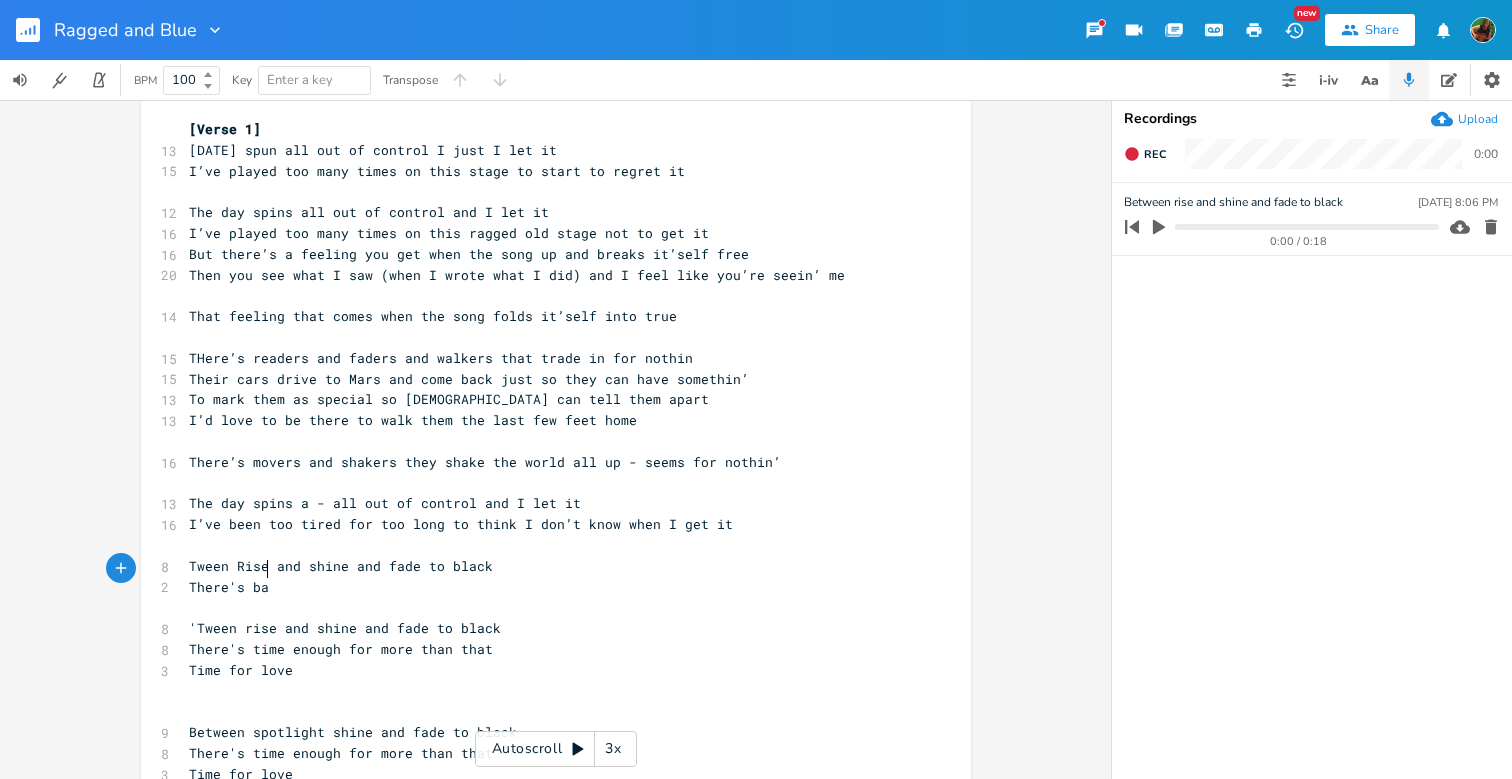 scroll, scrollTop: 0, scrollLeft: 52, axis: horizontal 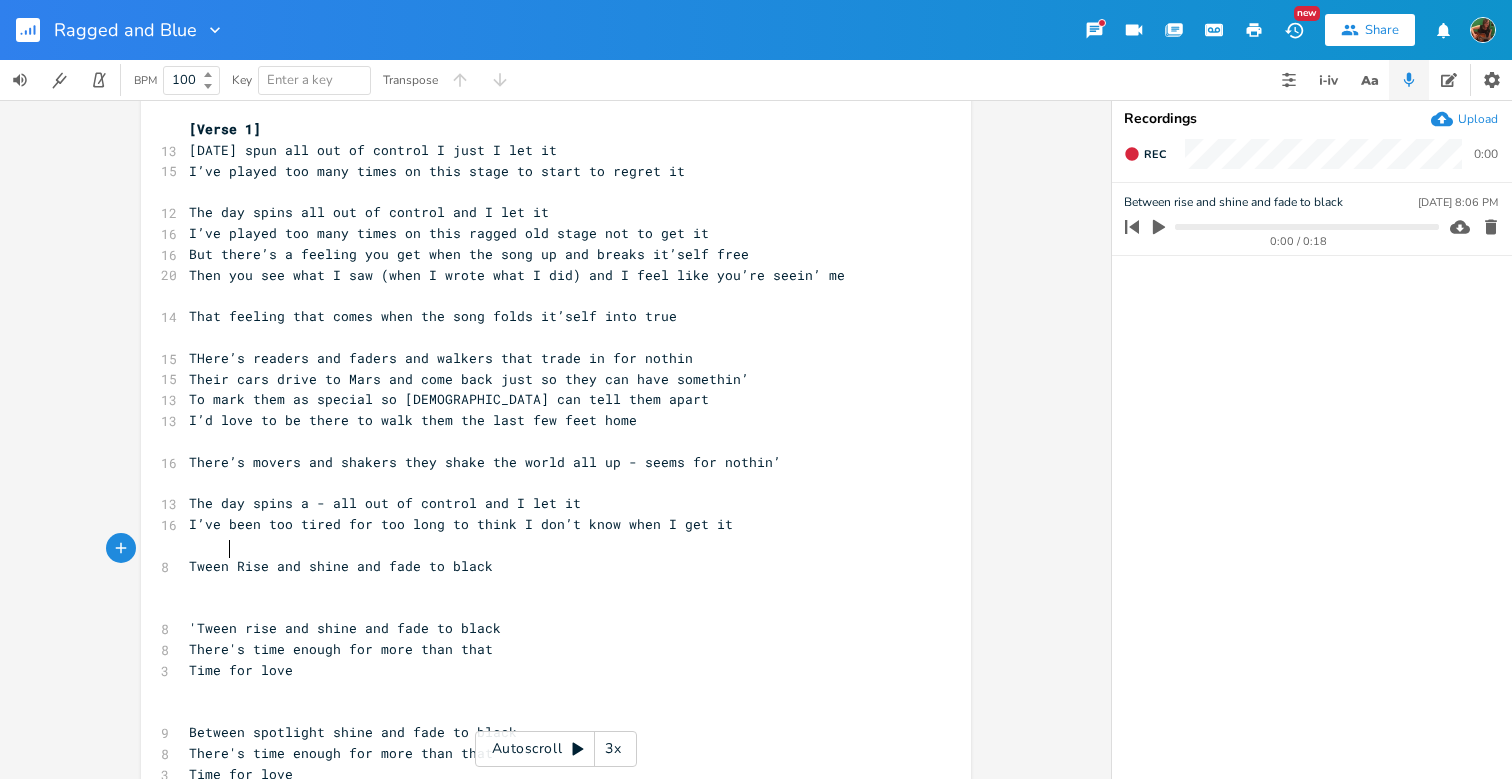 click on "Tween Rise and shine and fade to black" at bounding box center [341, 566] 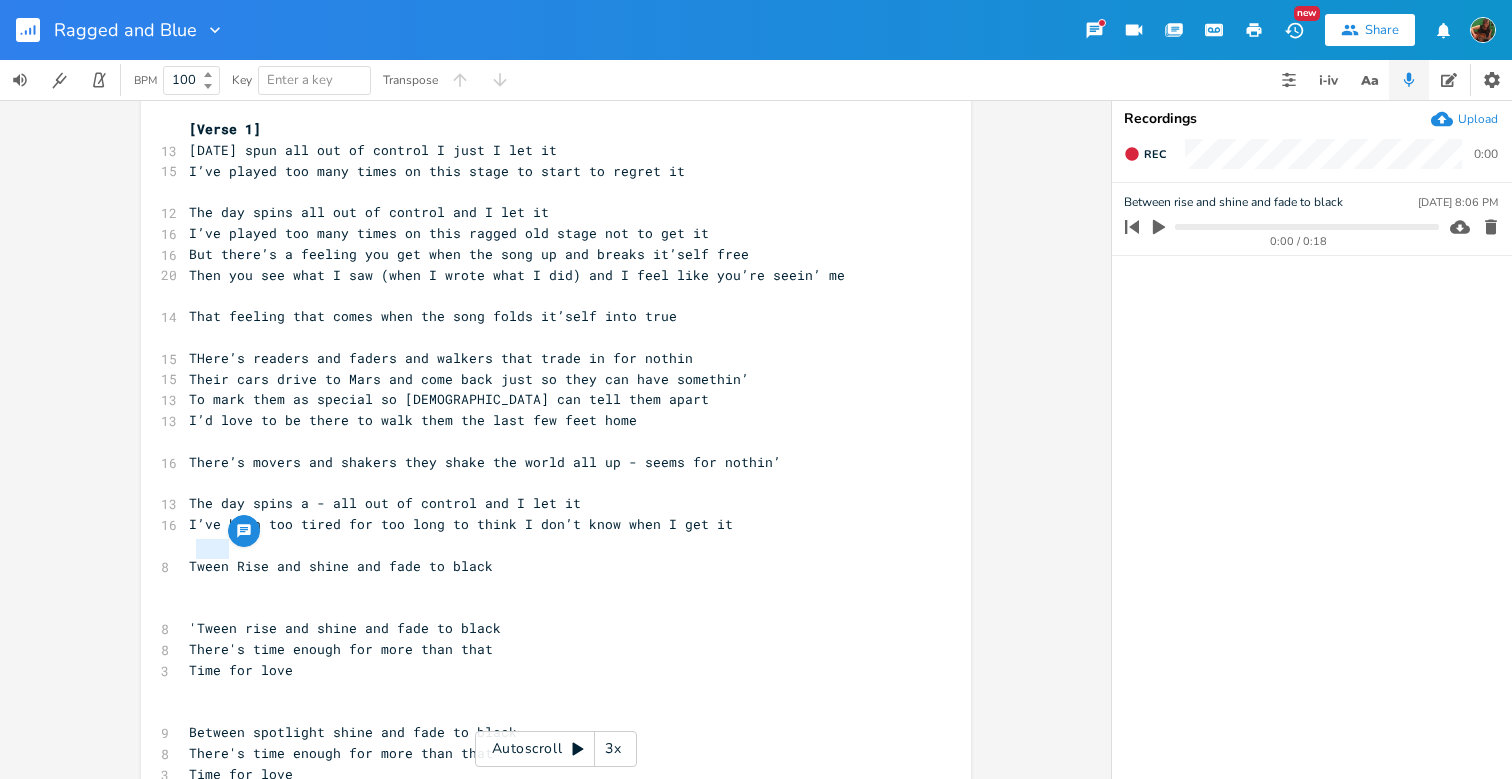 drag, startPoint x: 221, startPoint y: 547, endPoint x: 187, endPoint y: 548, distance: 34.0147 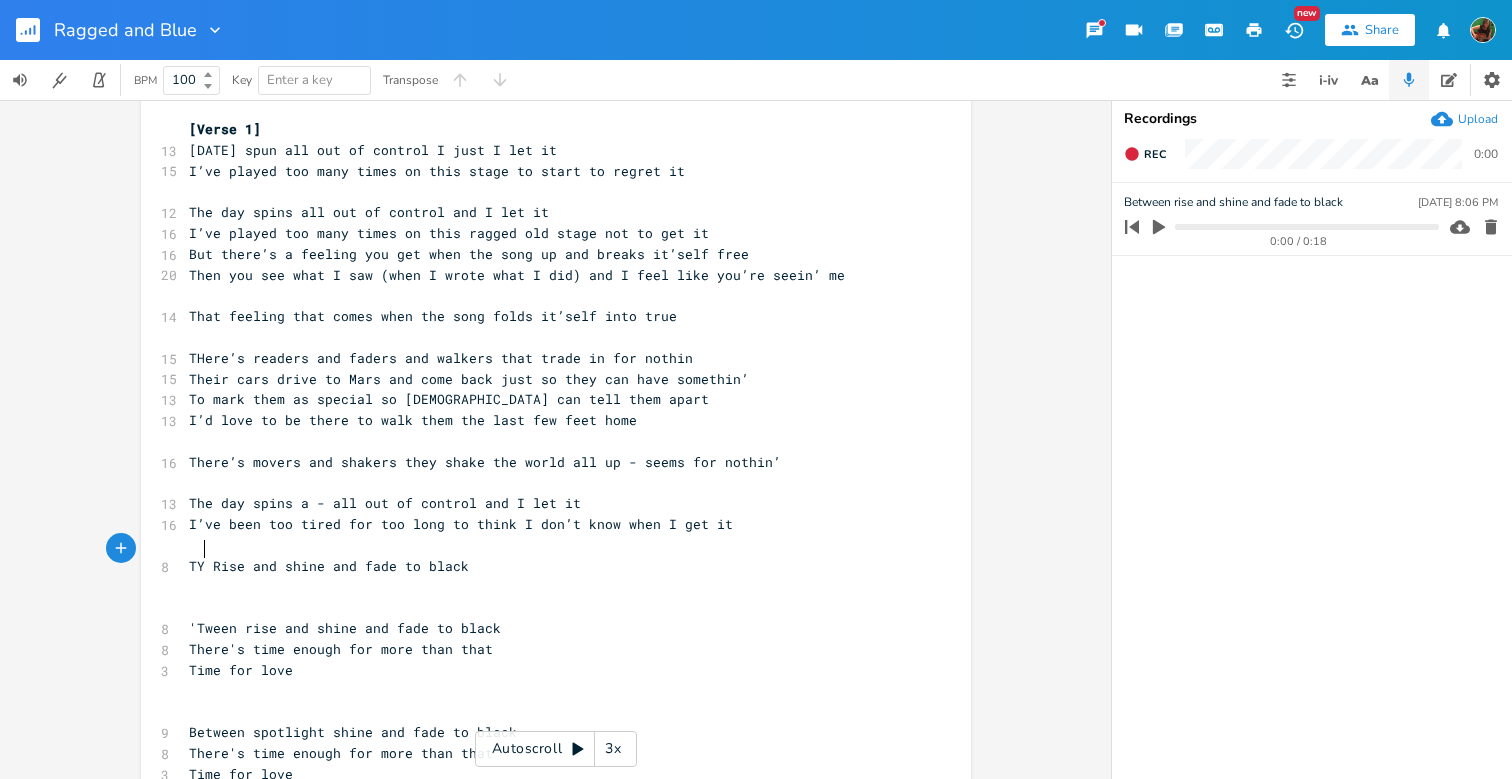 type on "Ya" 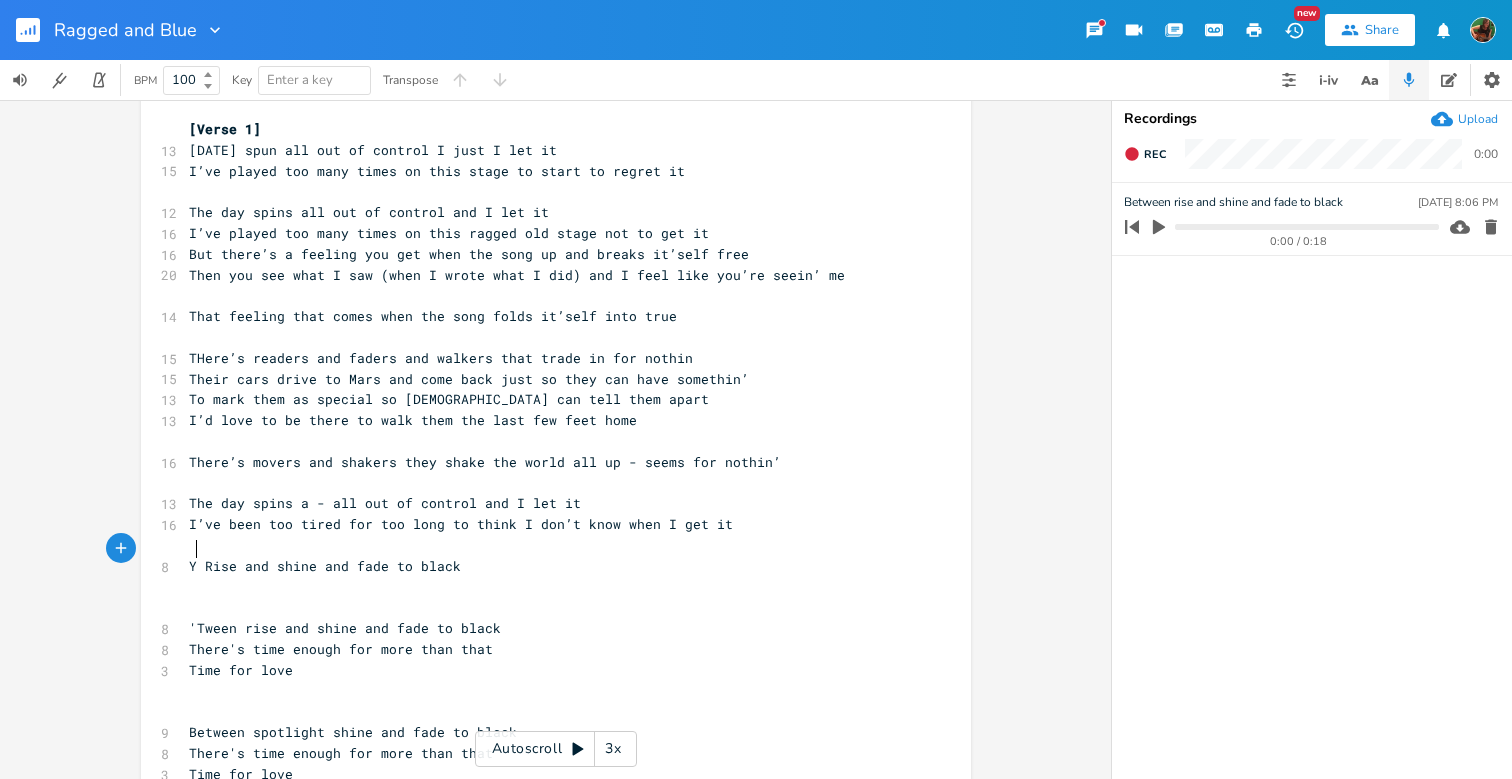 type on "Ya" 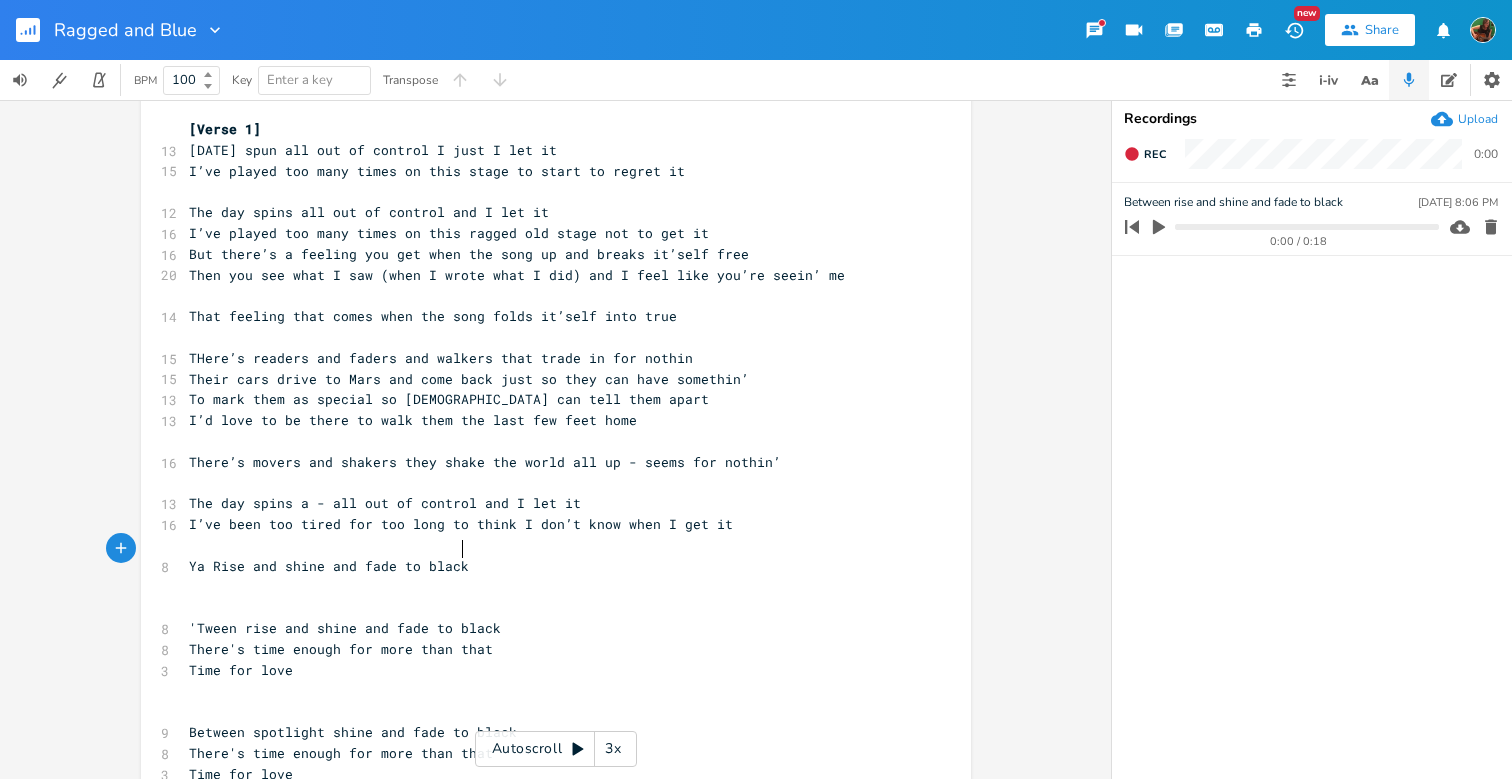 click on "Ya Rise and shine and fade to black" at bounding box center (546, 566) 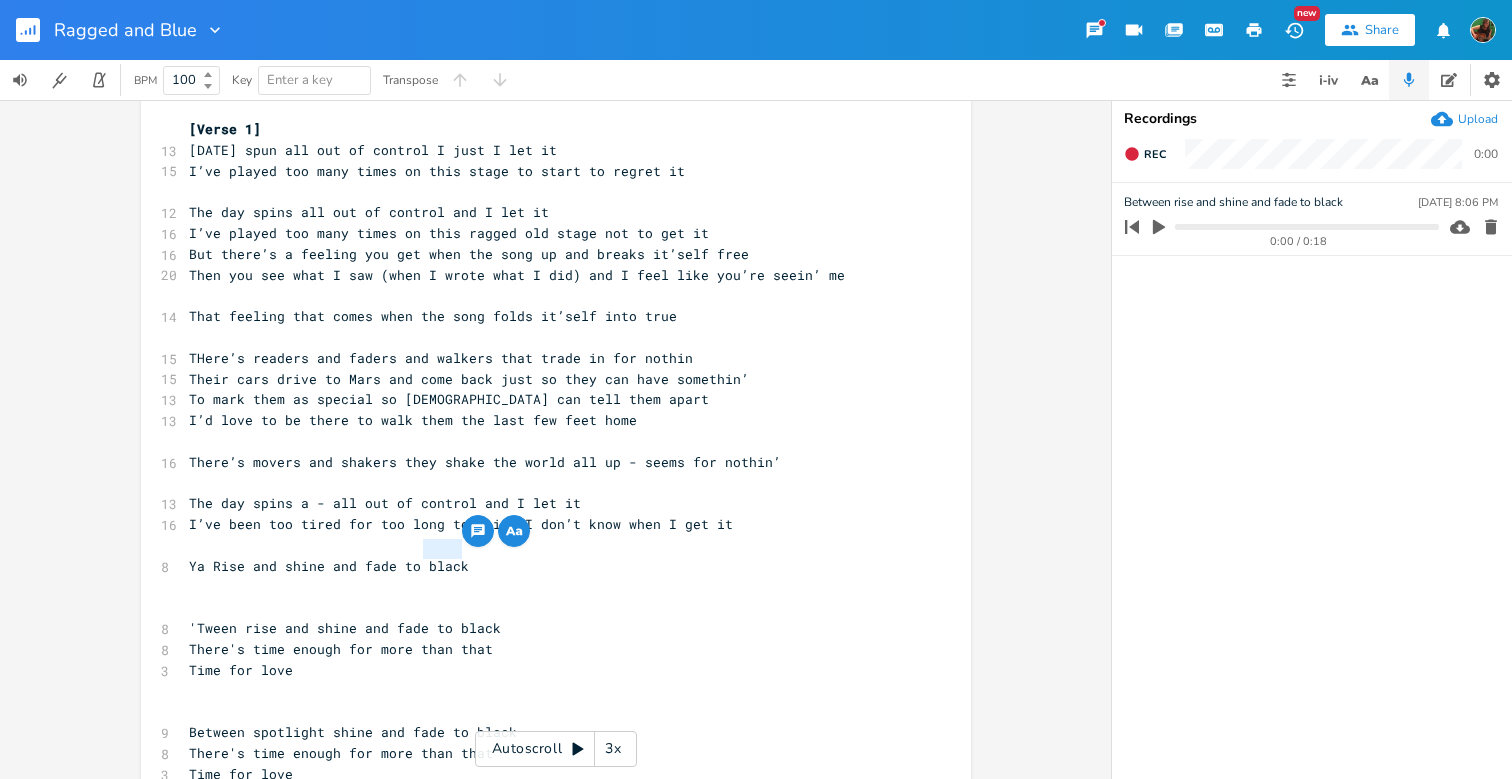 click on "Ya Rise and shine and fade to black" at bounding box center (546, 566) 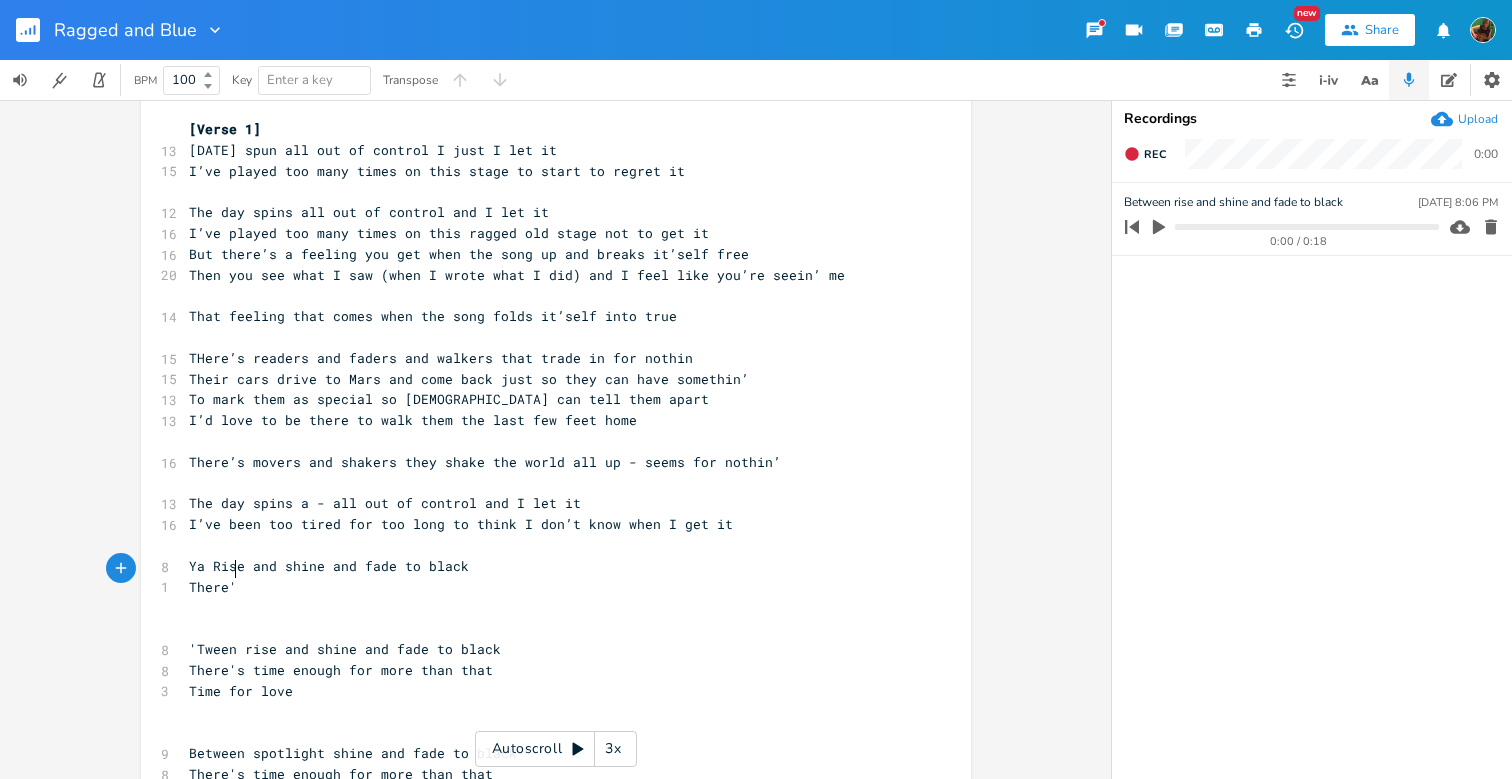 type on "There'" 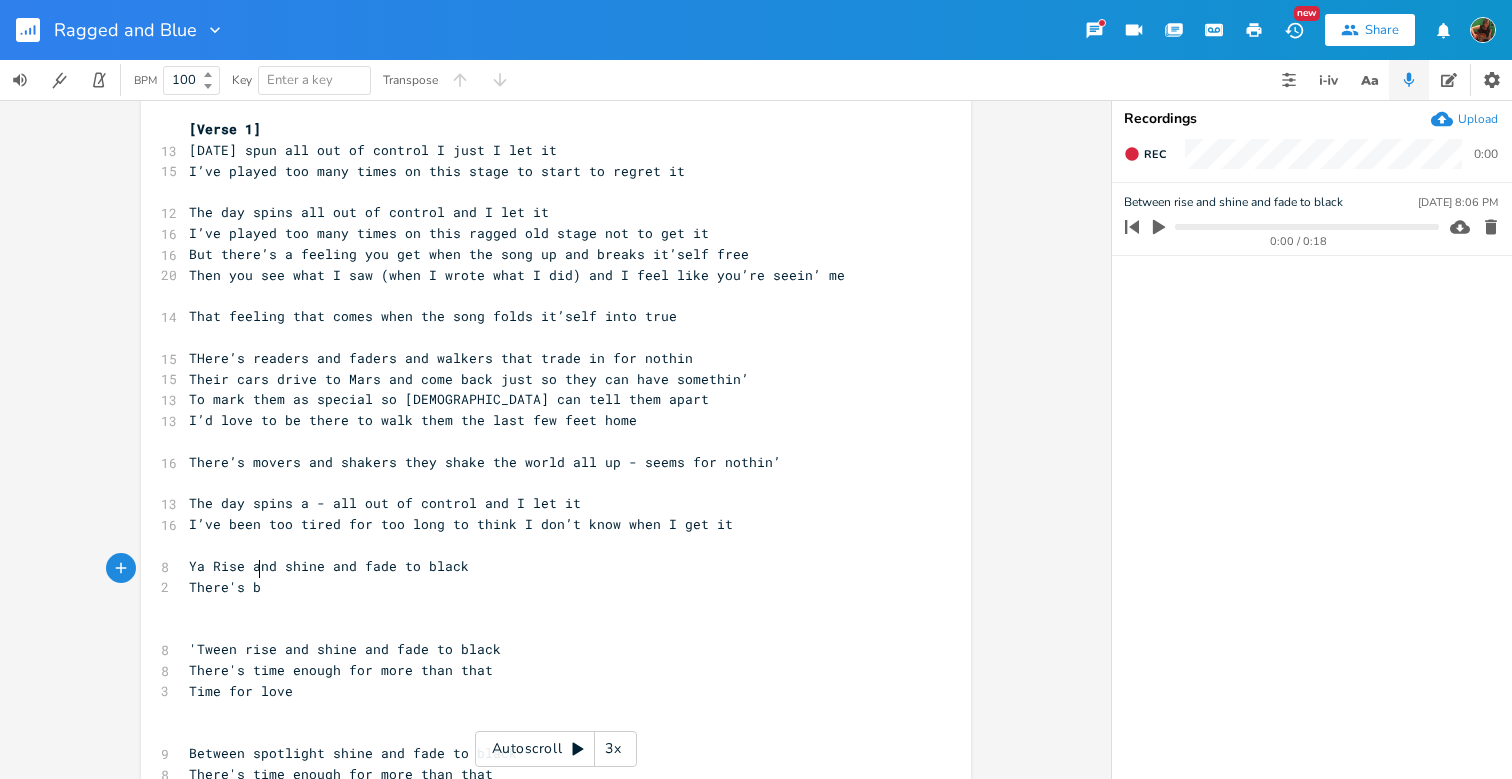 type on "s be" 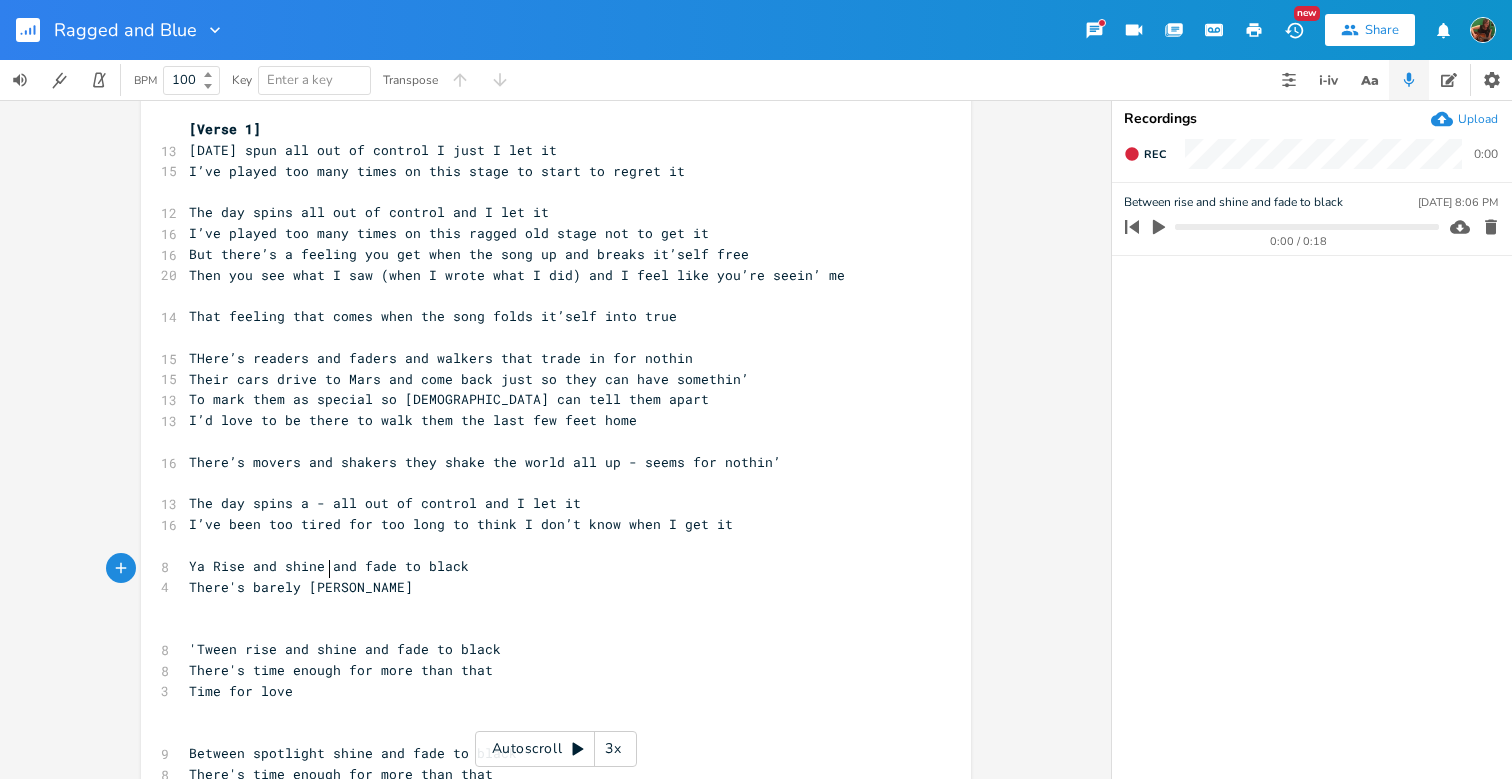 scroll, scrollTop: 0, scrollLeft: 48, axis: horizontal 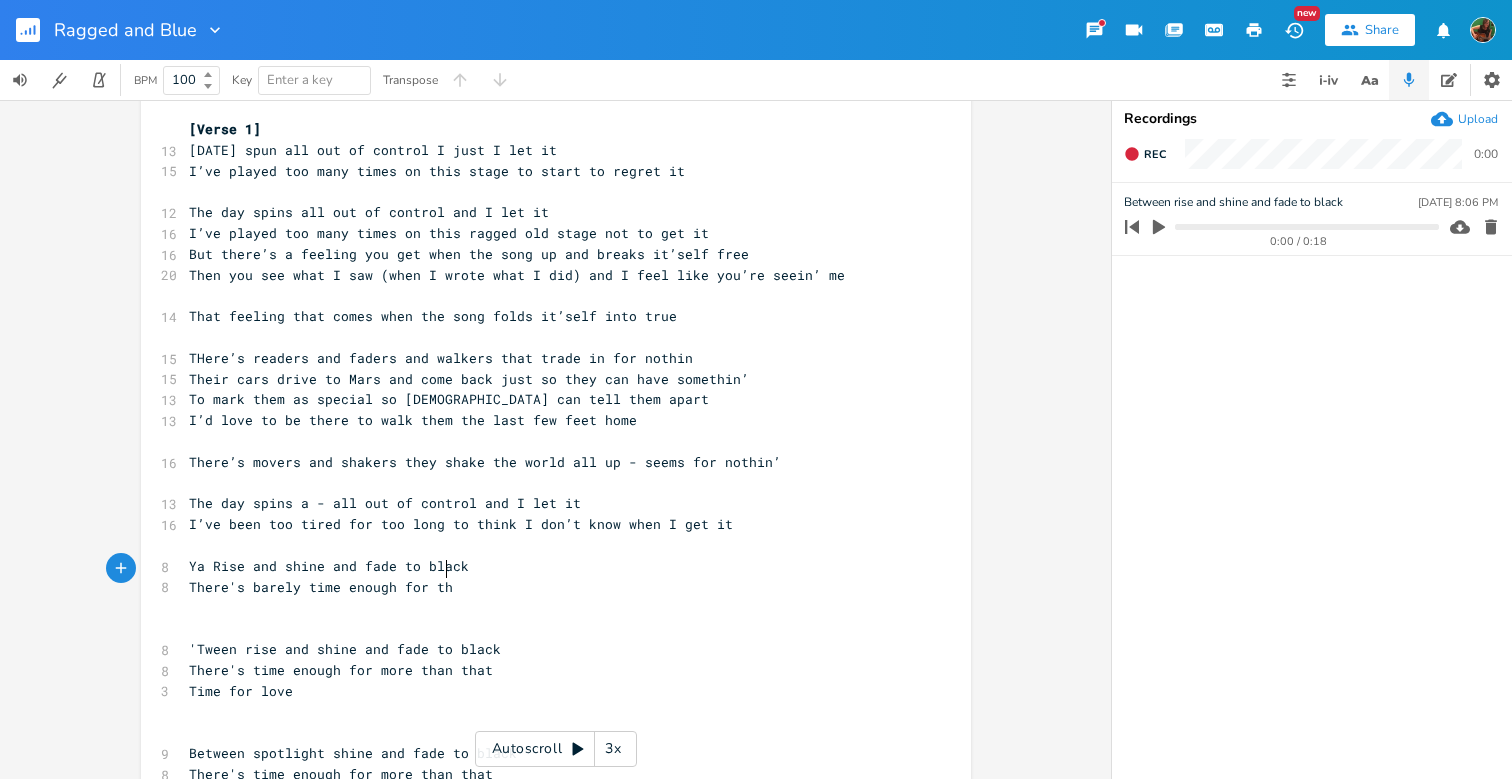 type on "[PERSON_NAME] time enough for that" 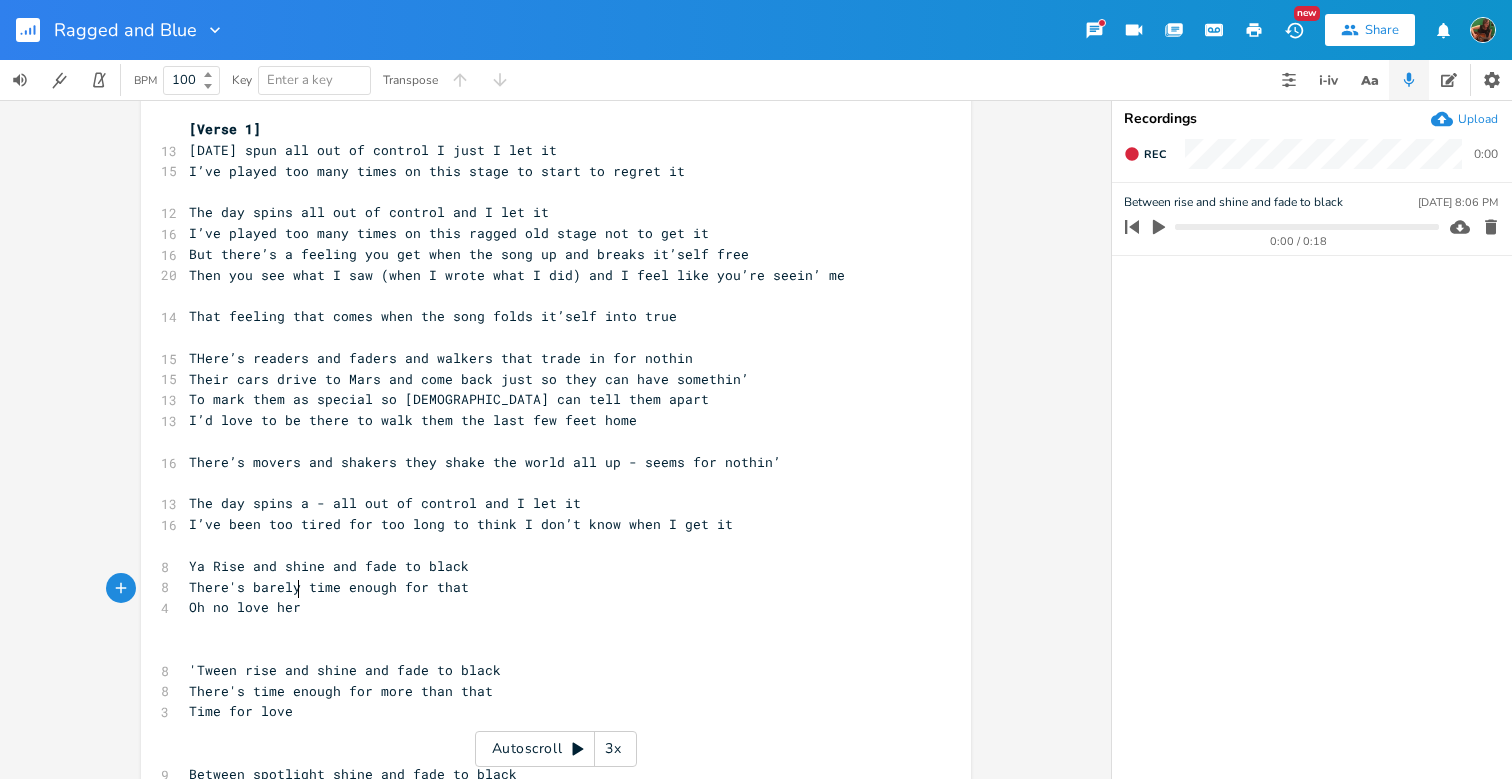 scroll, scrollTop: 0, scrollLeft: 81, axis: horizontal 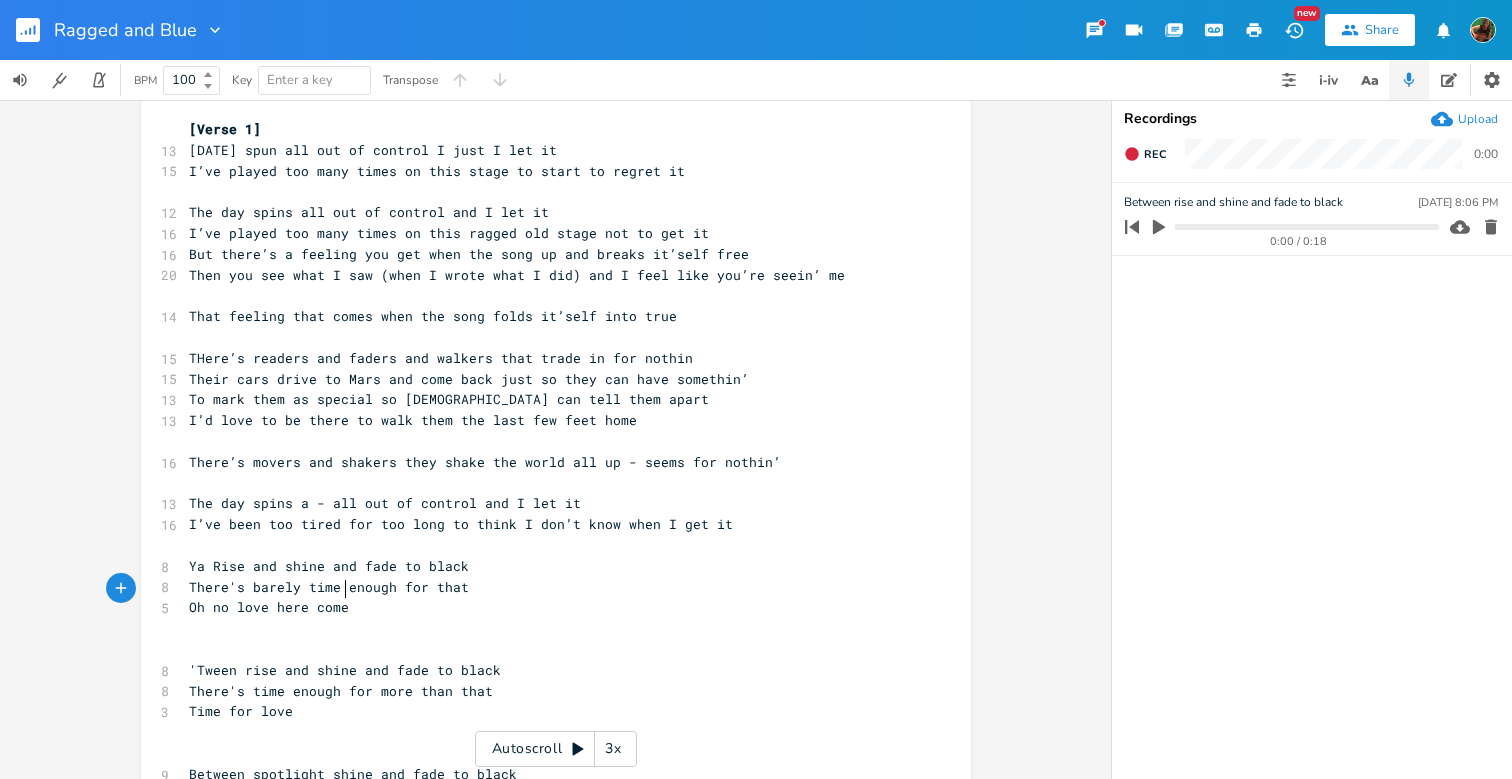 type on "Oh no love here come" 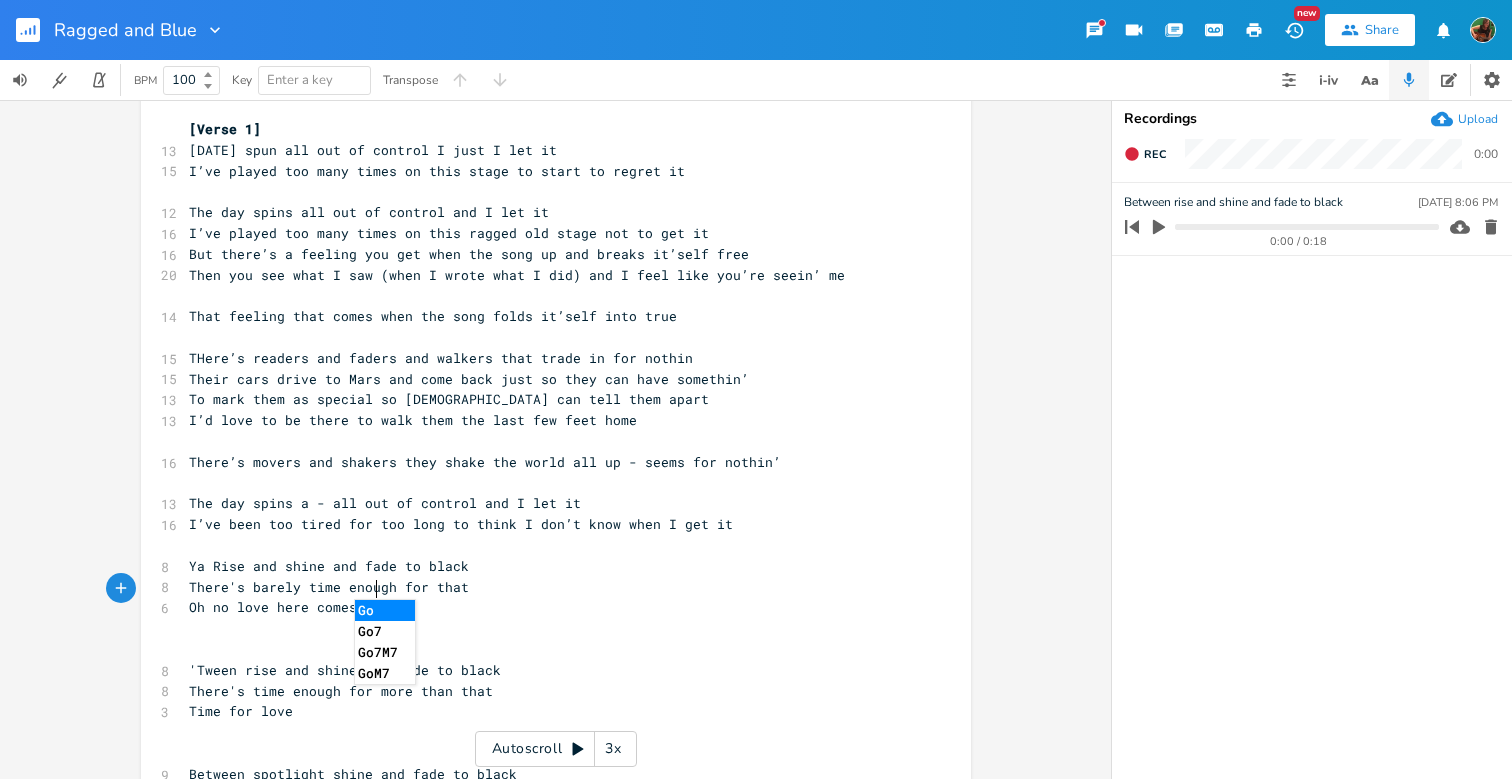 scroll, scrollTop: 0, scrollLeft: 26, axis: horizontal 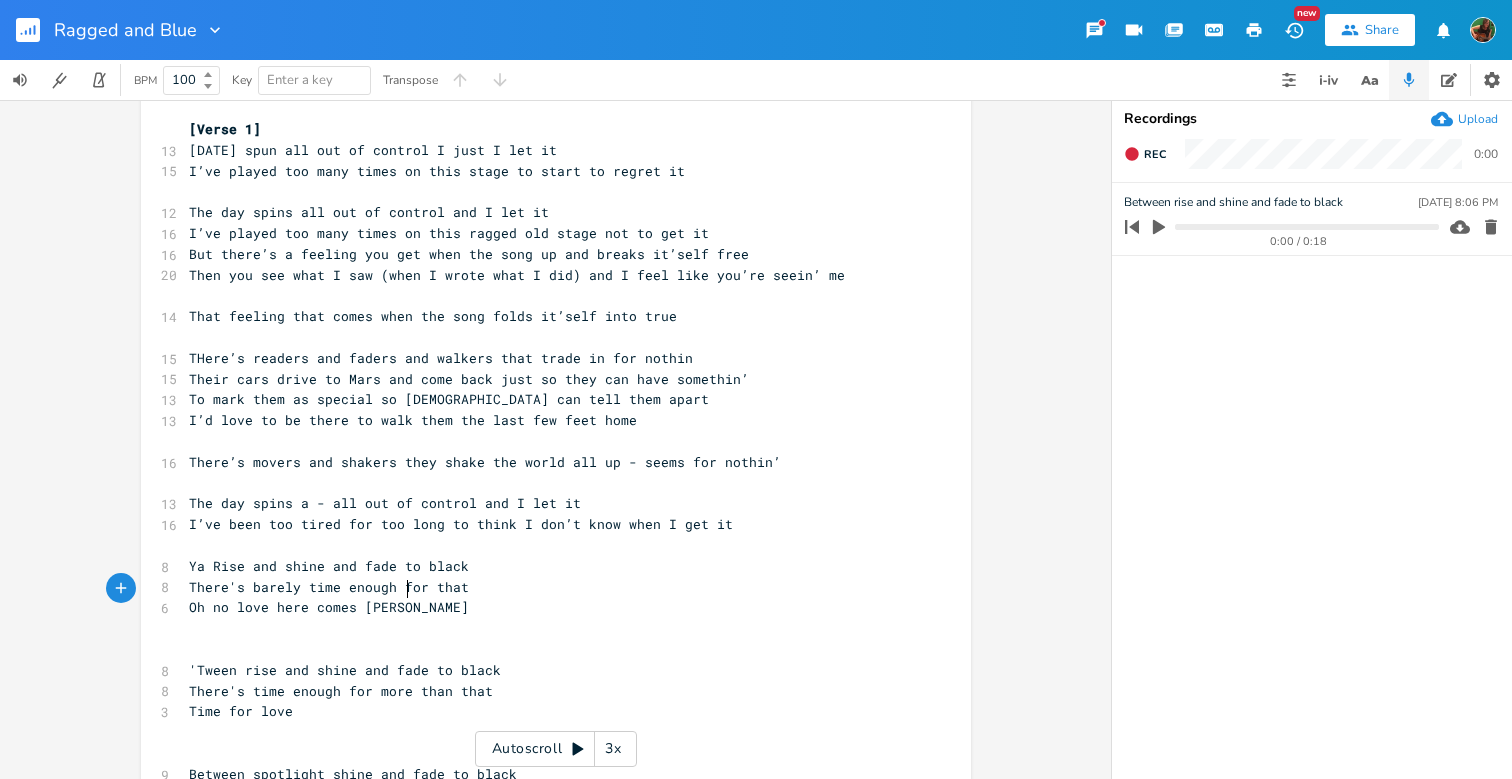 type on "s goodbye" 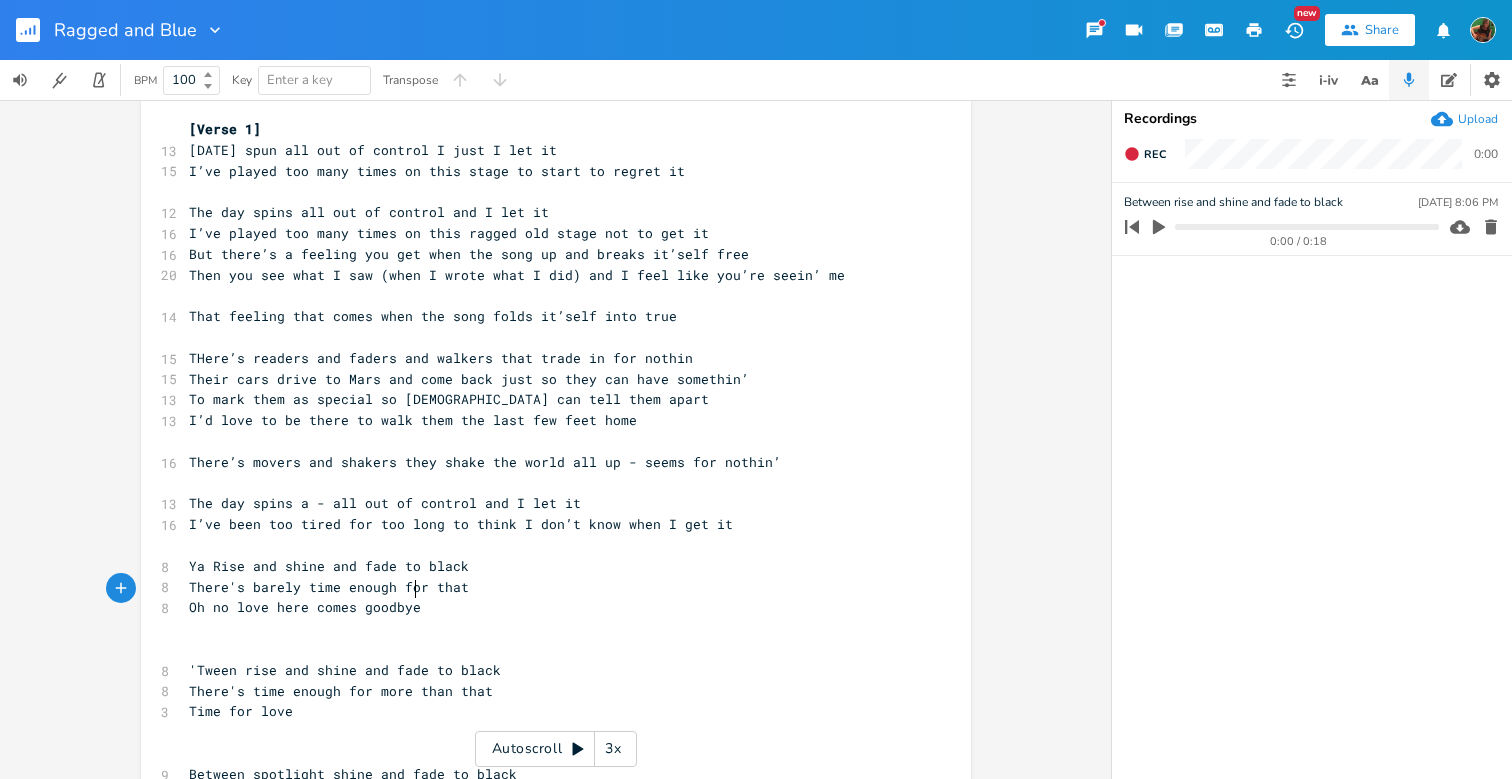 scroll, scrollTop: 0, scrollLeft: 50, axis: horizontal 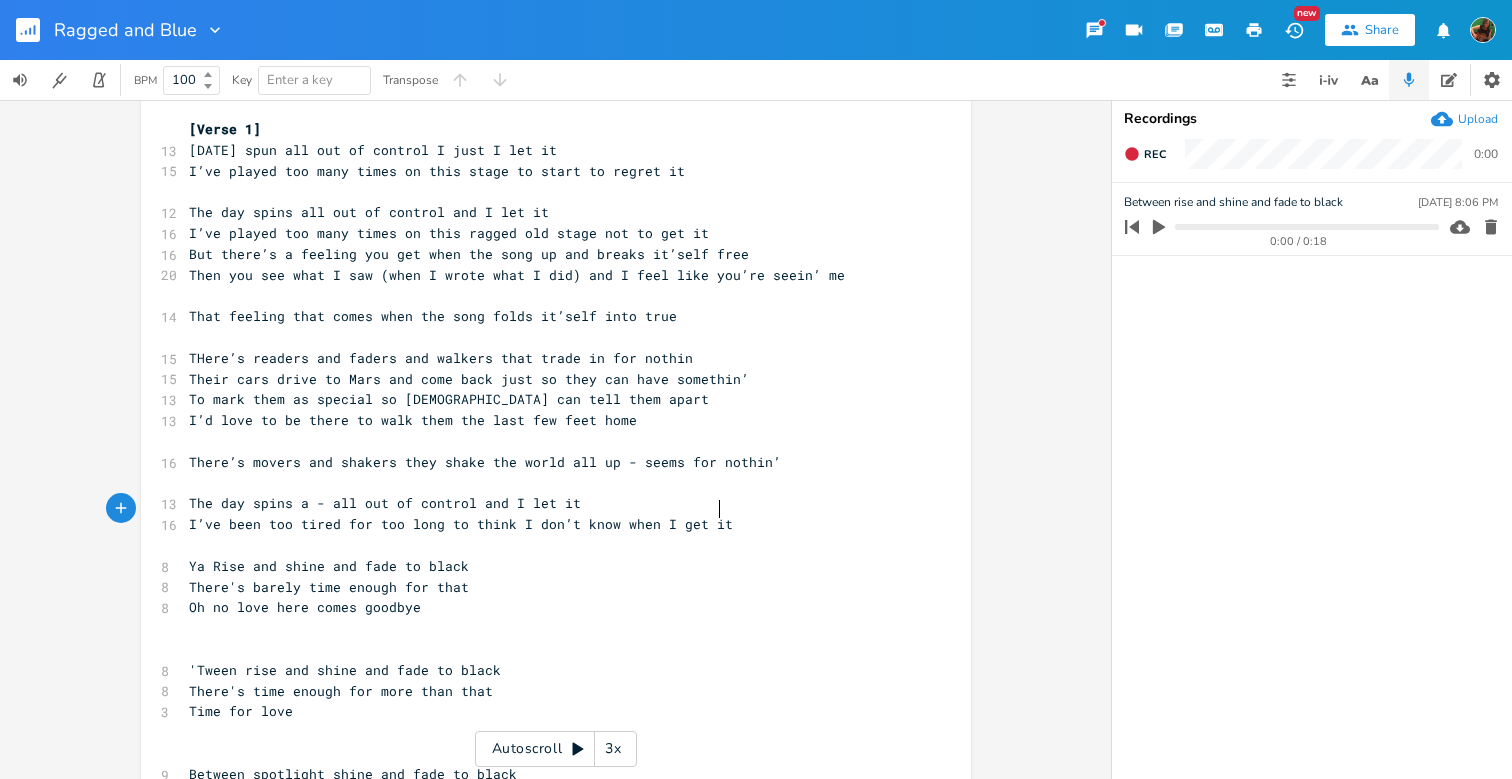click on "I’ve been too tired for too long to think I don’t know when I get it" at bounding box center (546, 524) 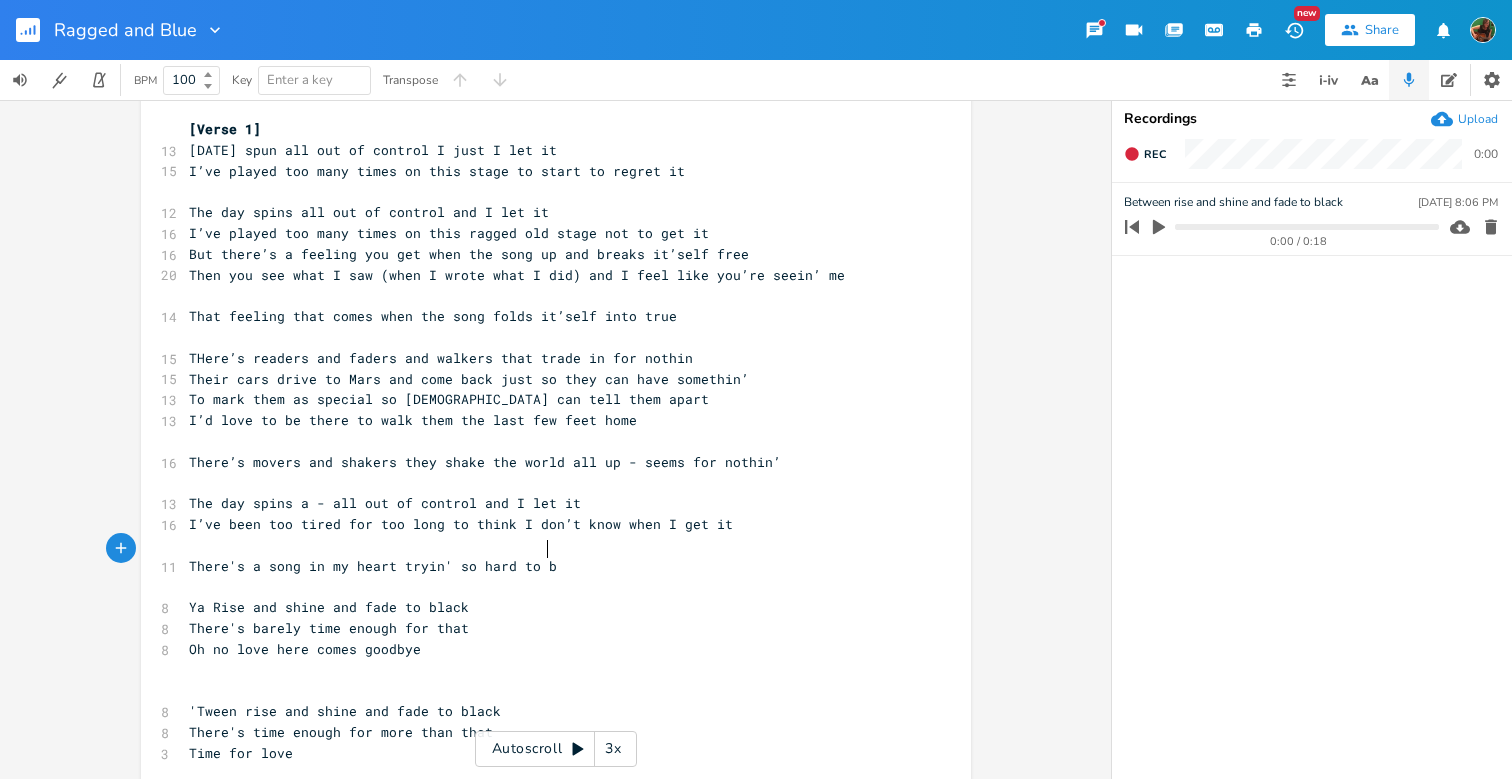 type on "There's a song in my heart tryin' so hard to bra" 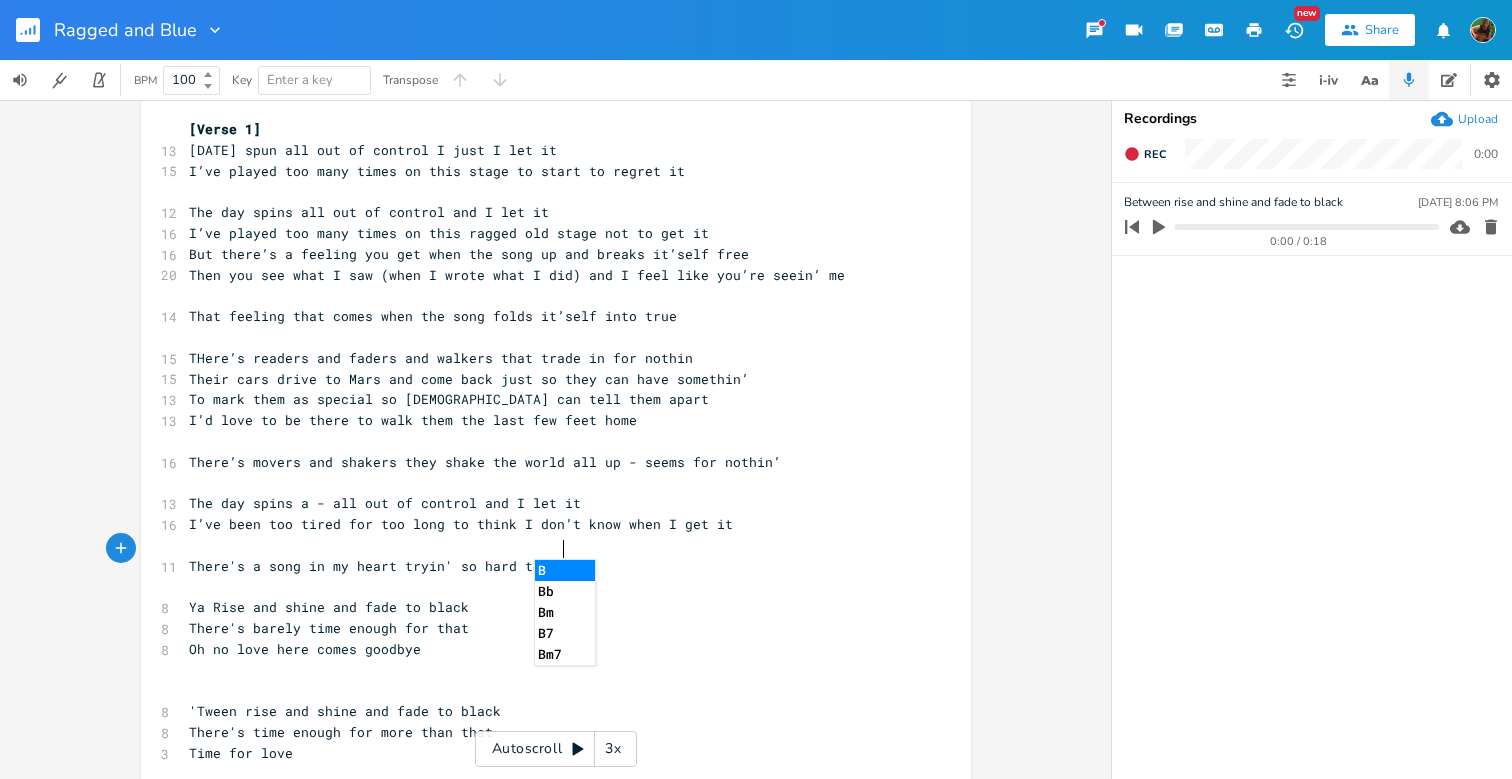 scroll, scrollTop: 0, scrollLeft: 229, axis: horizontal 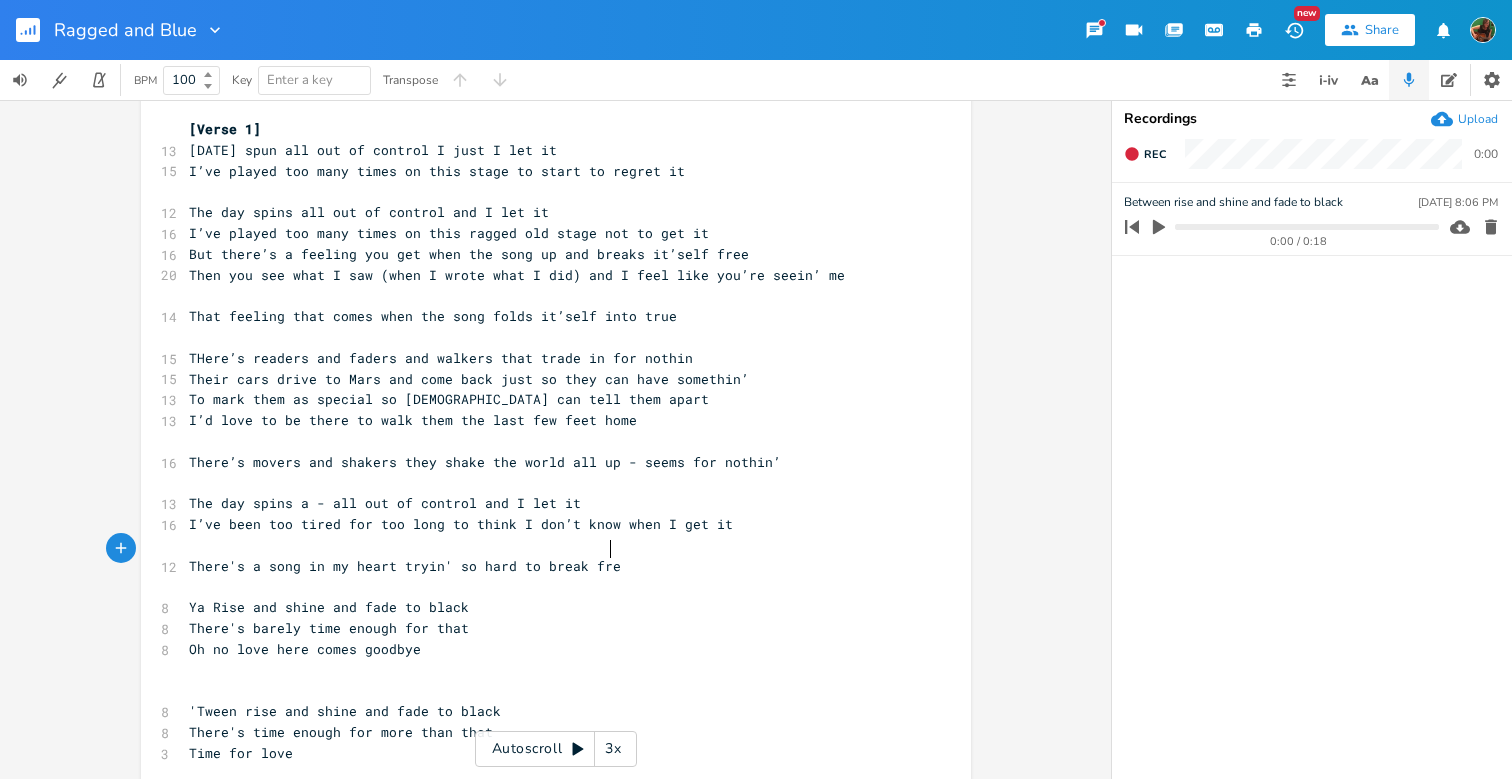 type on "eak free" 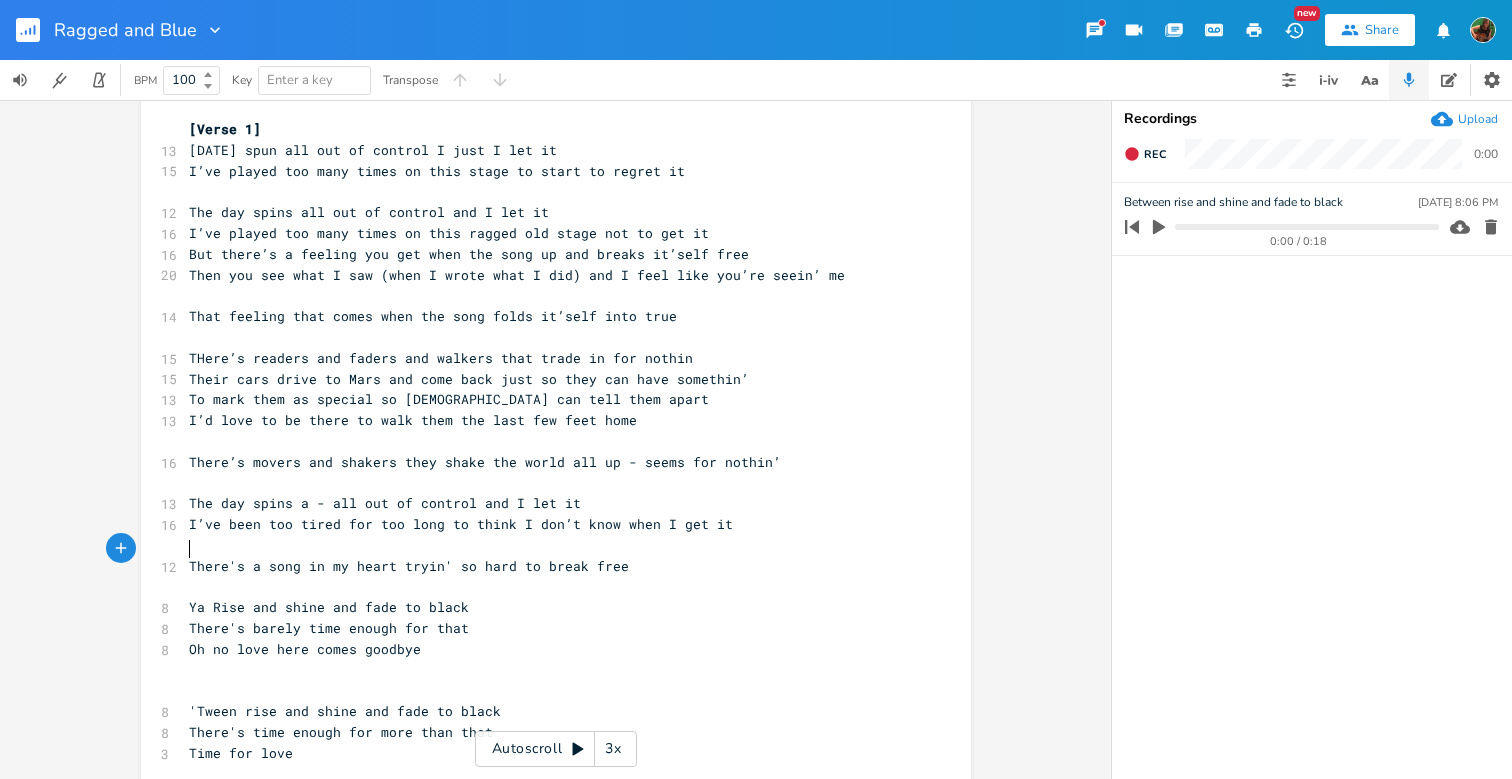 click on "There's a song in my heart tryin' so hard to break free" at bounding box center (409, 566) 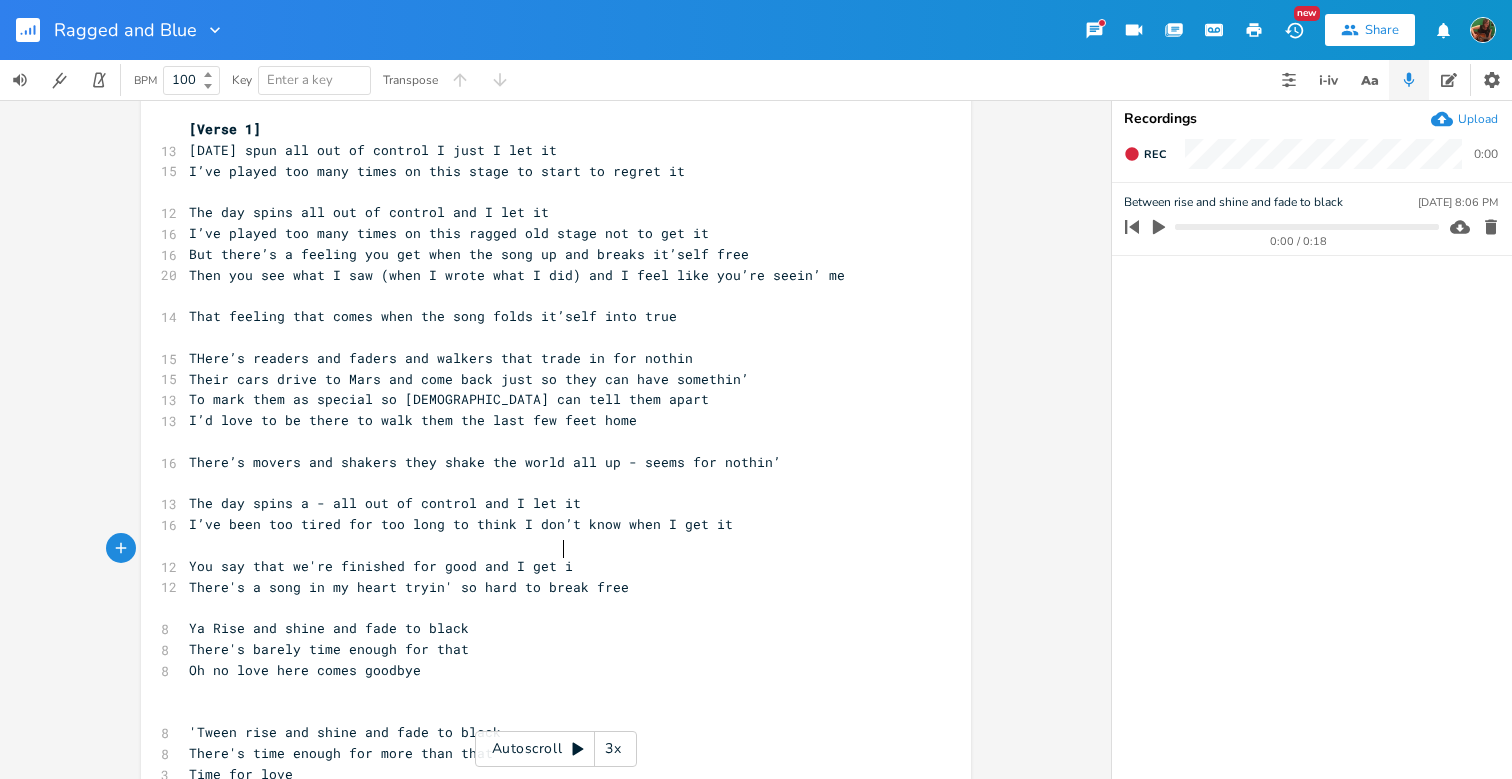 type on "You say that we're finished for good and I get it" 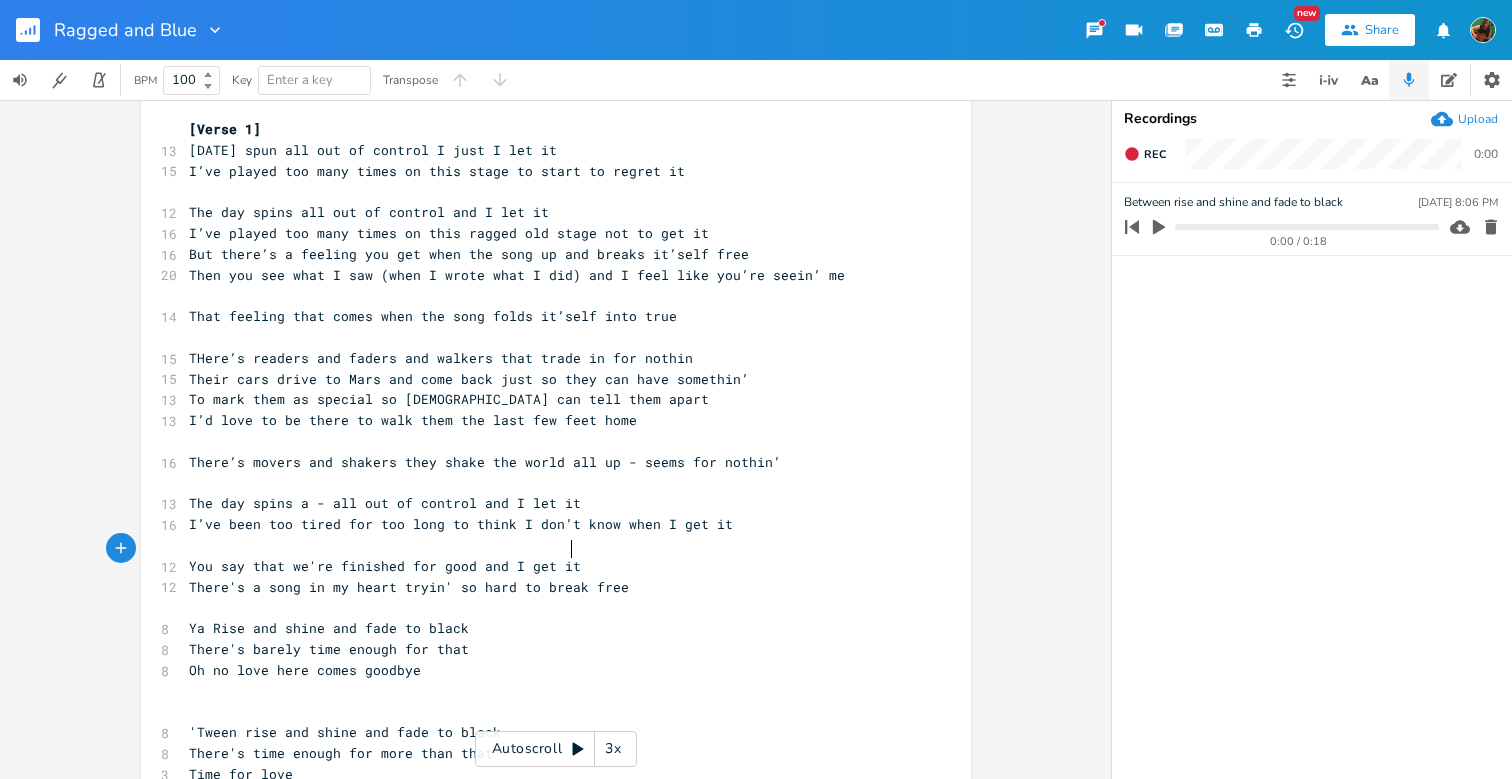 scroll, scrollTop: 0, scrollLeft: 231, axis: horizontal 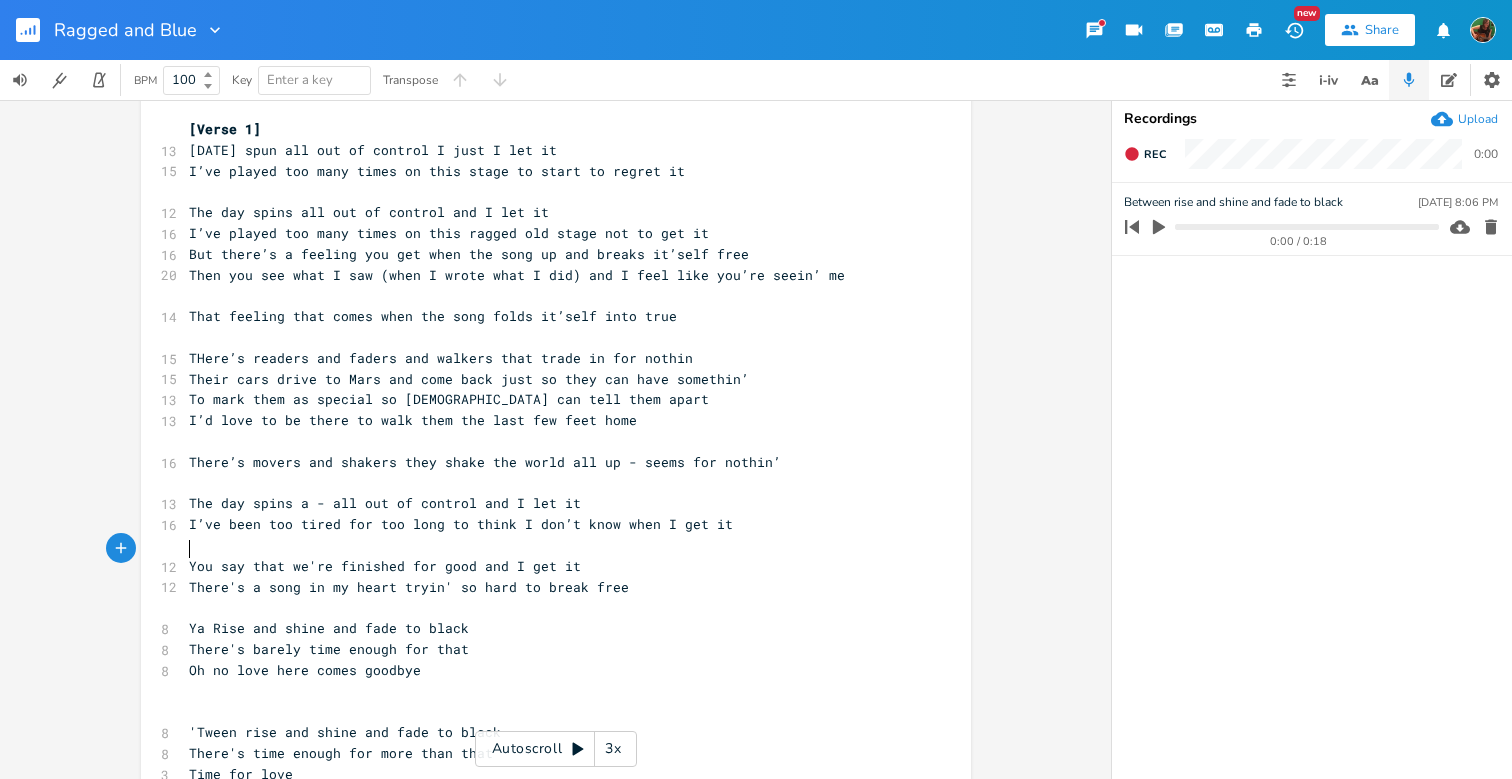 click on "You say that we're finished for good and I get it" at bounding box center (385, 566) 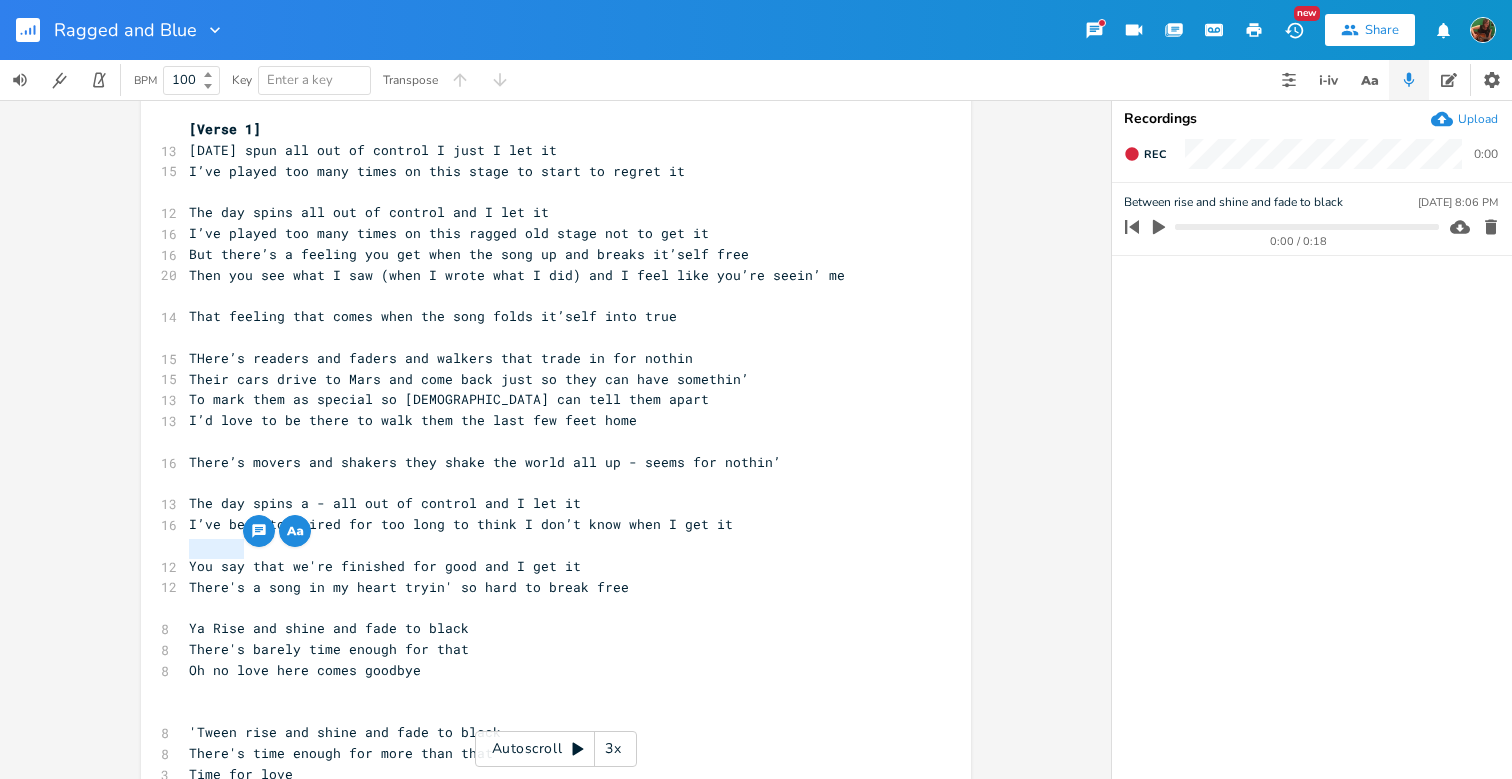 drag, startPoint x: 185, startPoint y: 549, endPoint x: 237, endPoint y: 546, distance: 52.086468 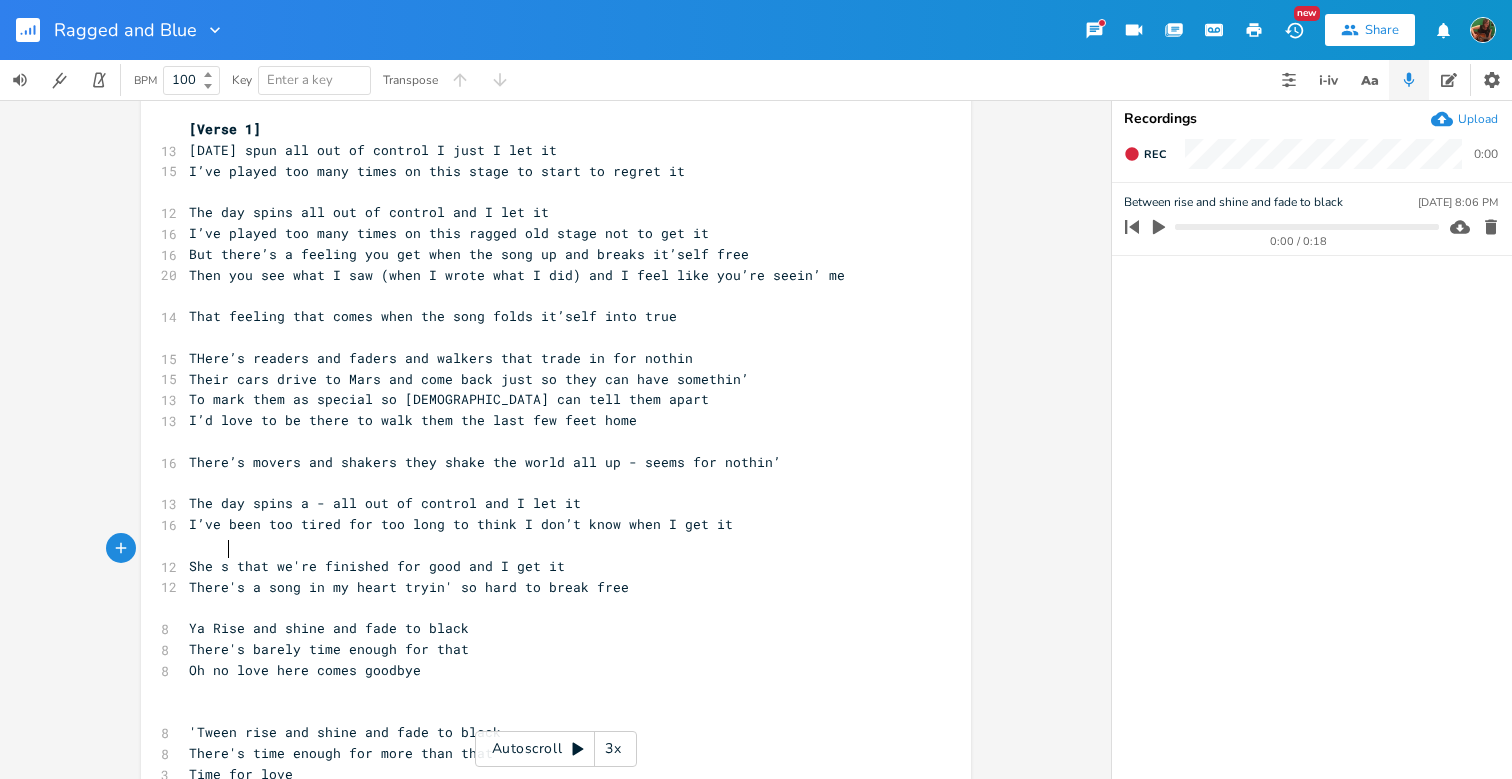 scroll, scrollTop: 0, scrollLeft: 33, axis: horizontal 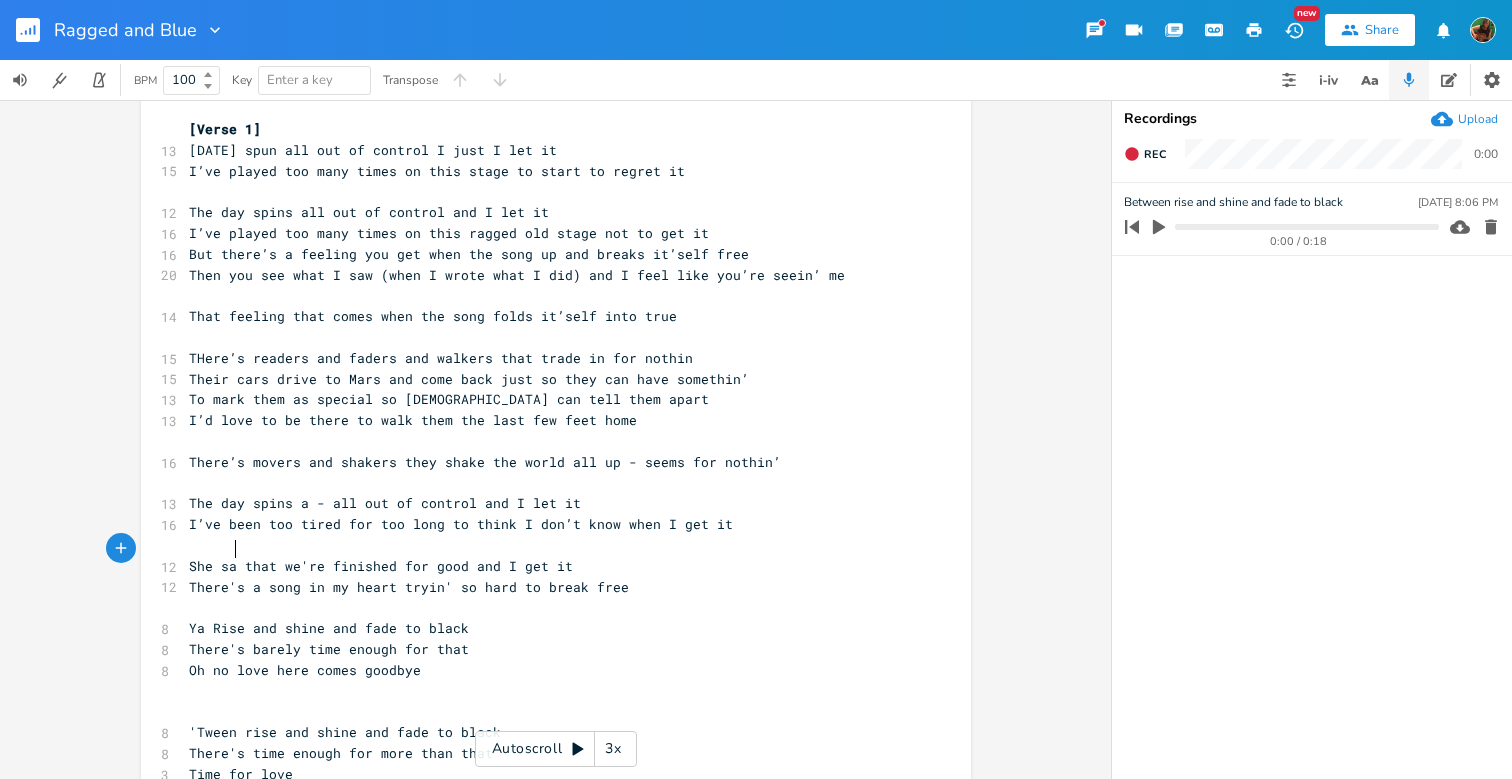 type on "She said" 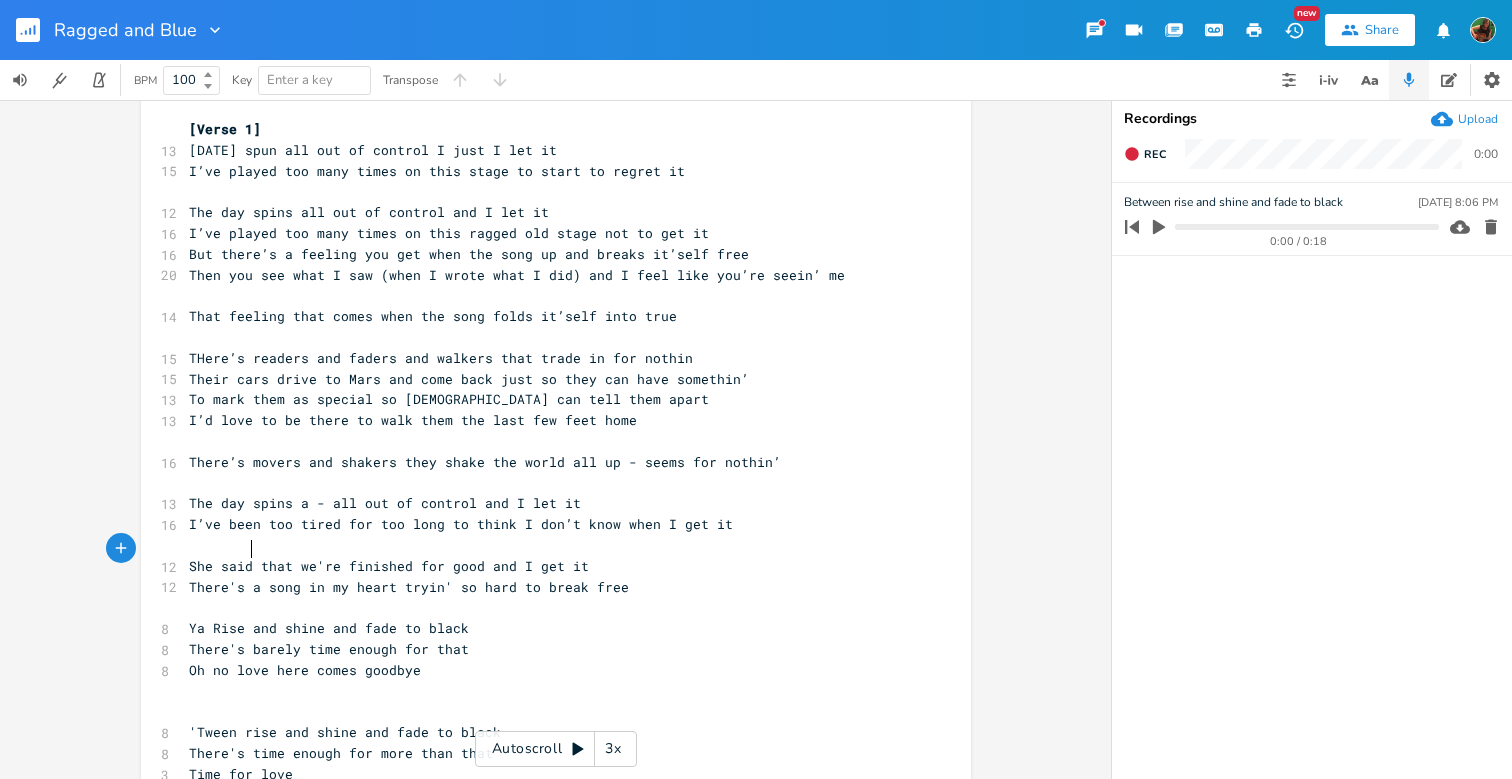scroll, scrollTop: 0, scrollLeft: 42, axis: horizontal 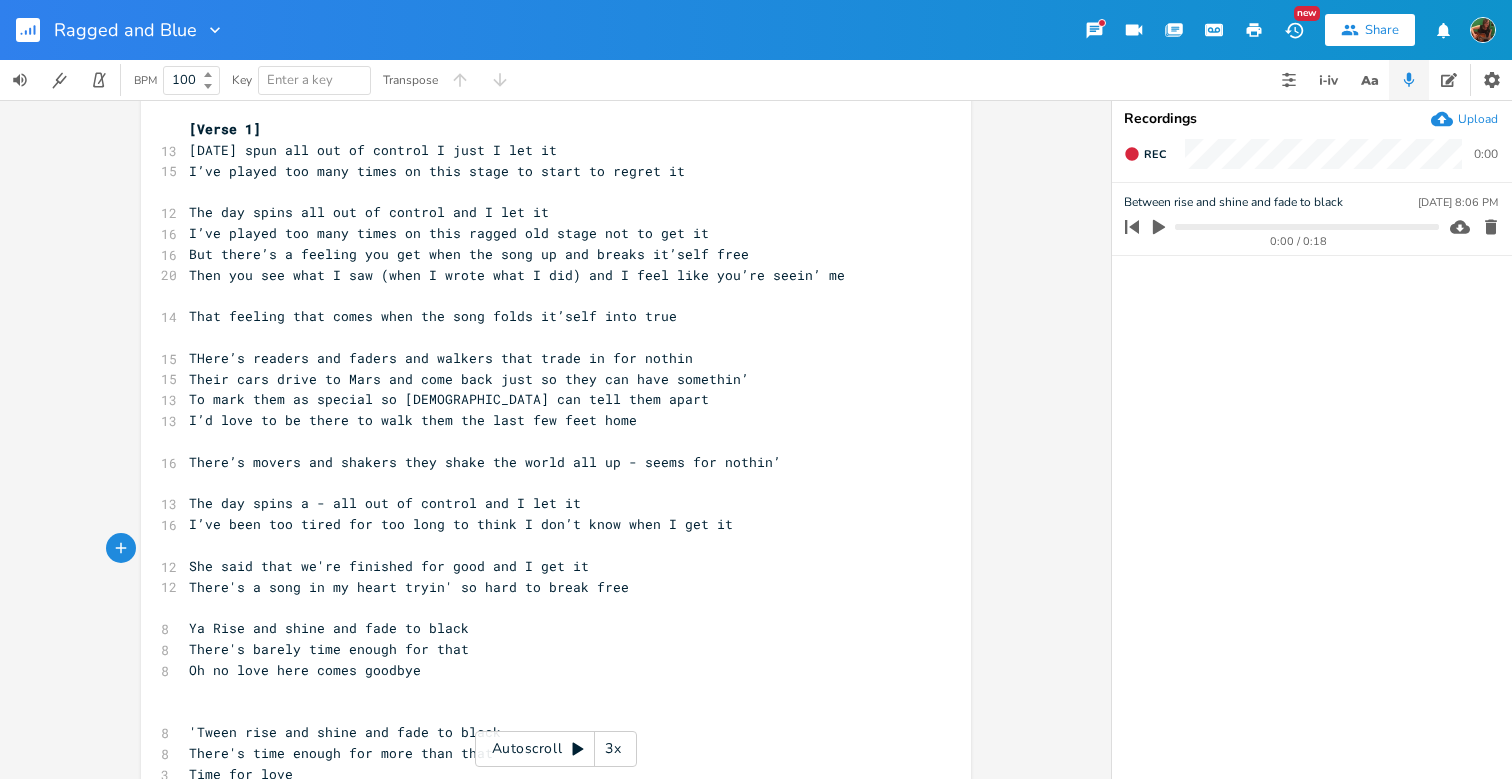 click on "She said that we're finished for good and I get it" at bounding box center (389, 566) 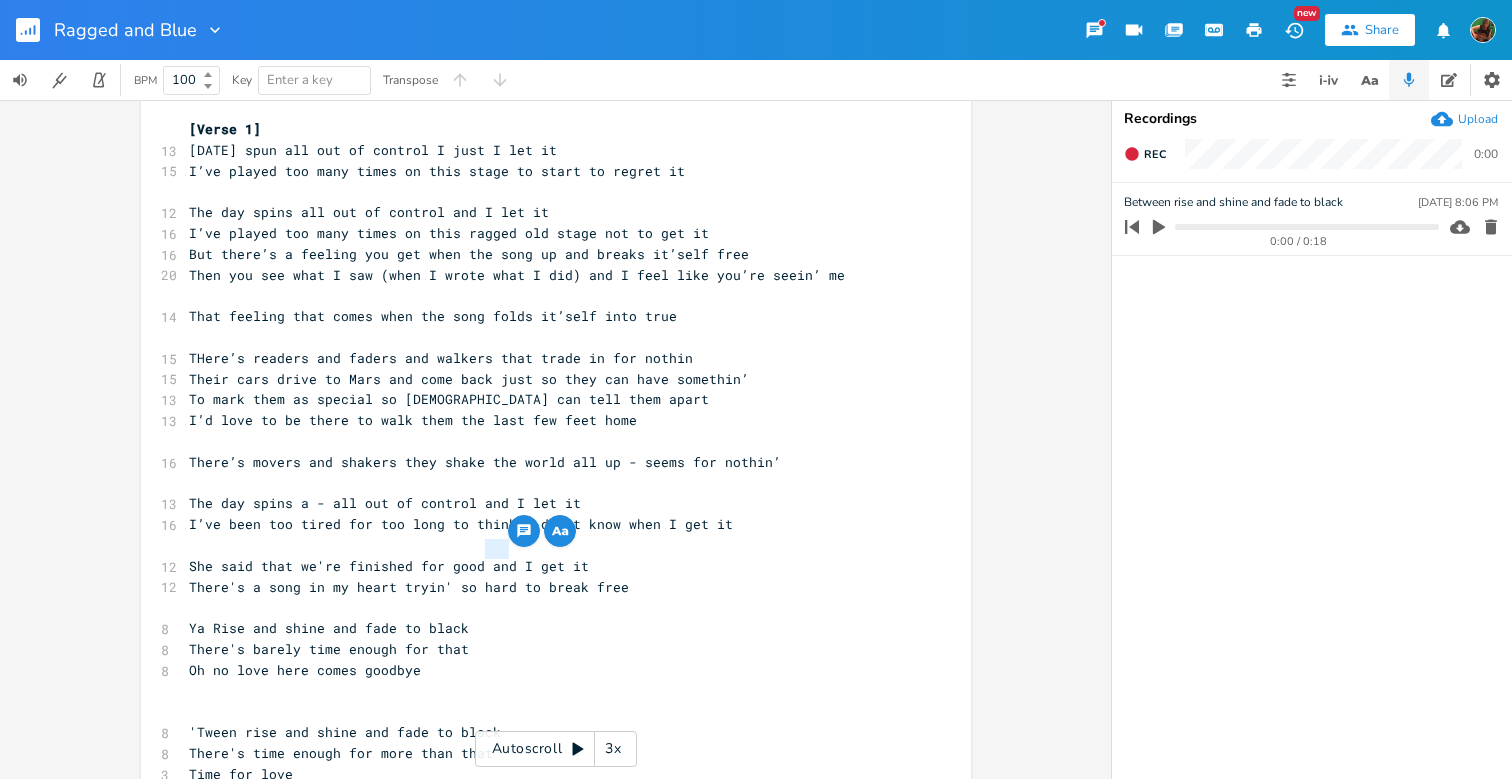 drag, startPoint x: 481, startPoint y: 546, endPoint x: 505, endPoint y: 549, distance: 24.186773 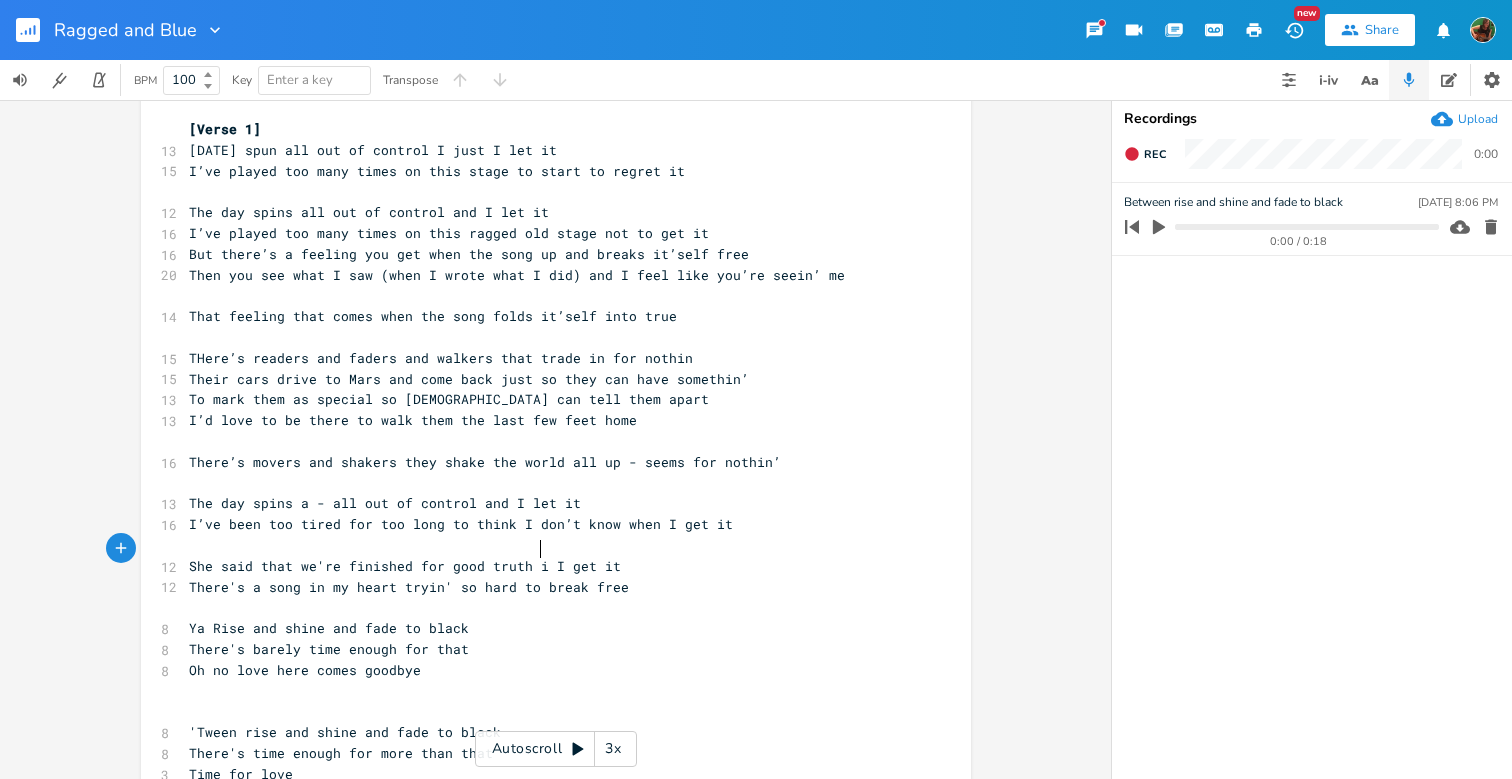 type on "truth is" 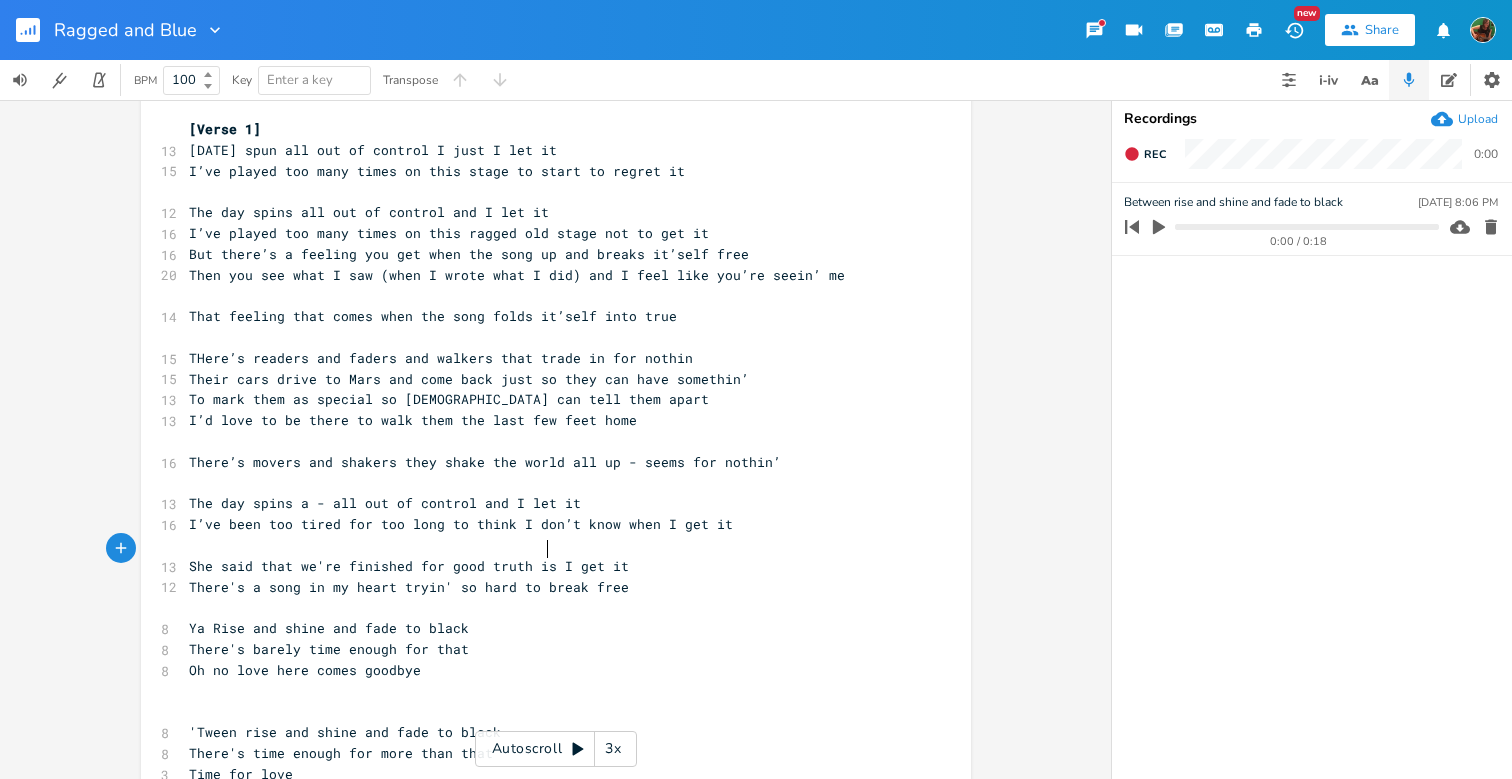 scroll, scrollTop: 0, scrollLeft: 35, axis: horizontal 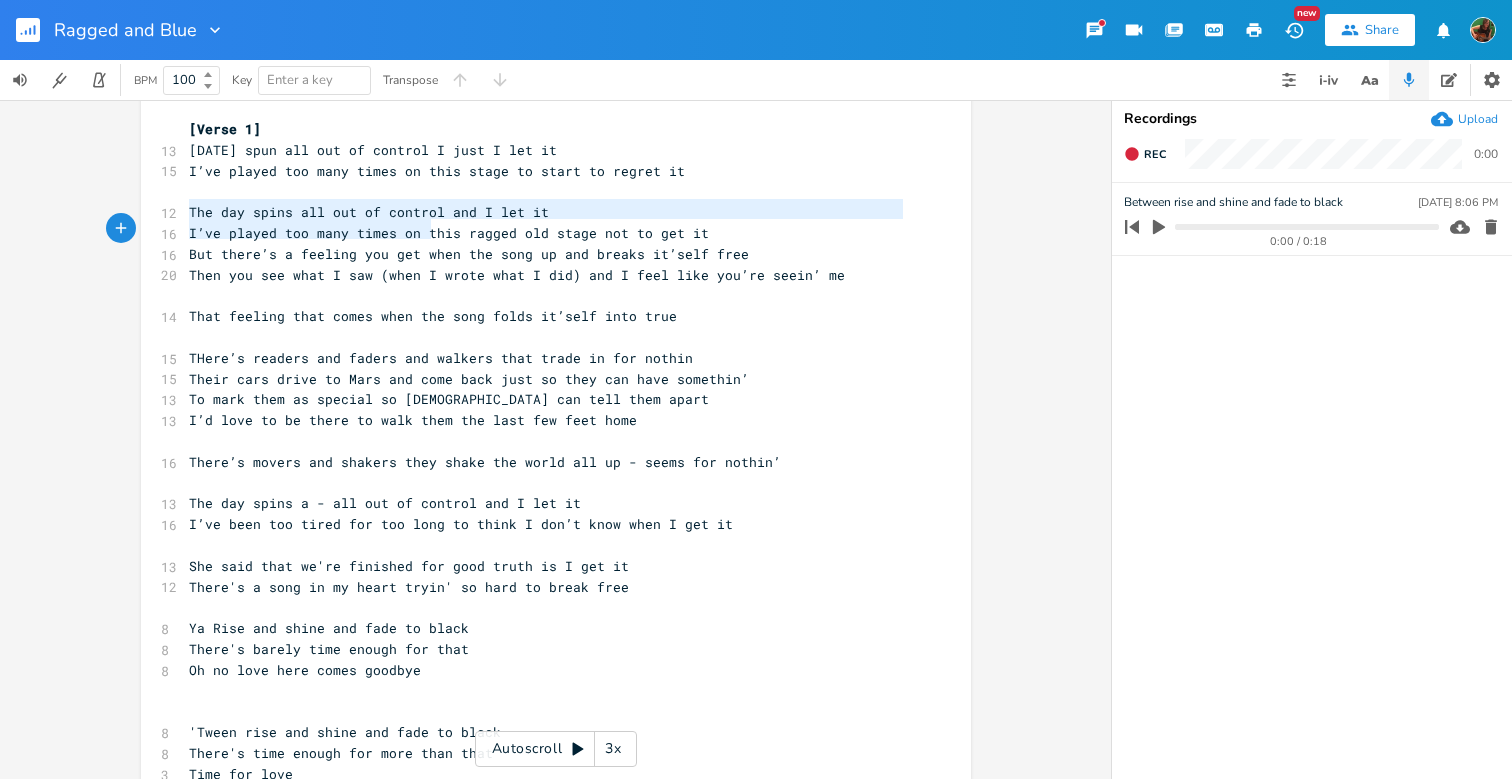 type on "The day spins all out of control and I let it" 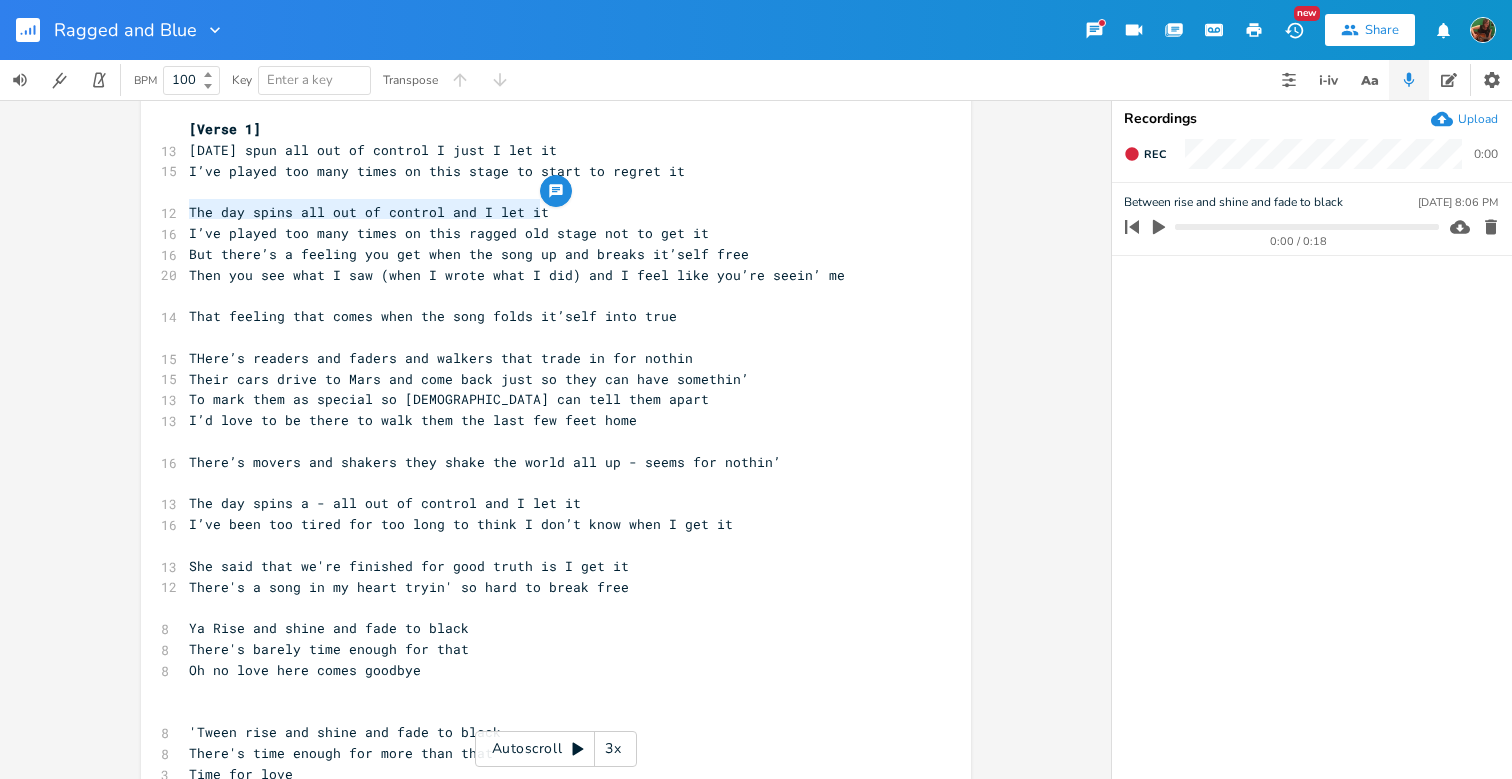 drag, startPoint x: 183, startPoint y: 211, endPoint x: 539, endPoint y: 204, distance: 356.06882 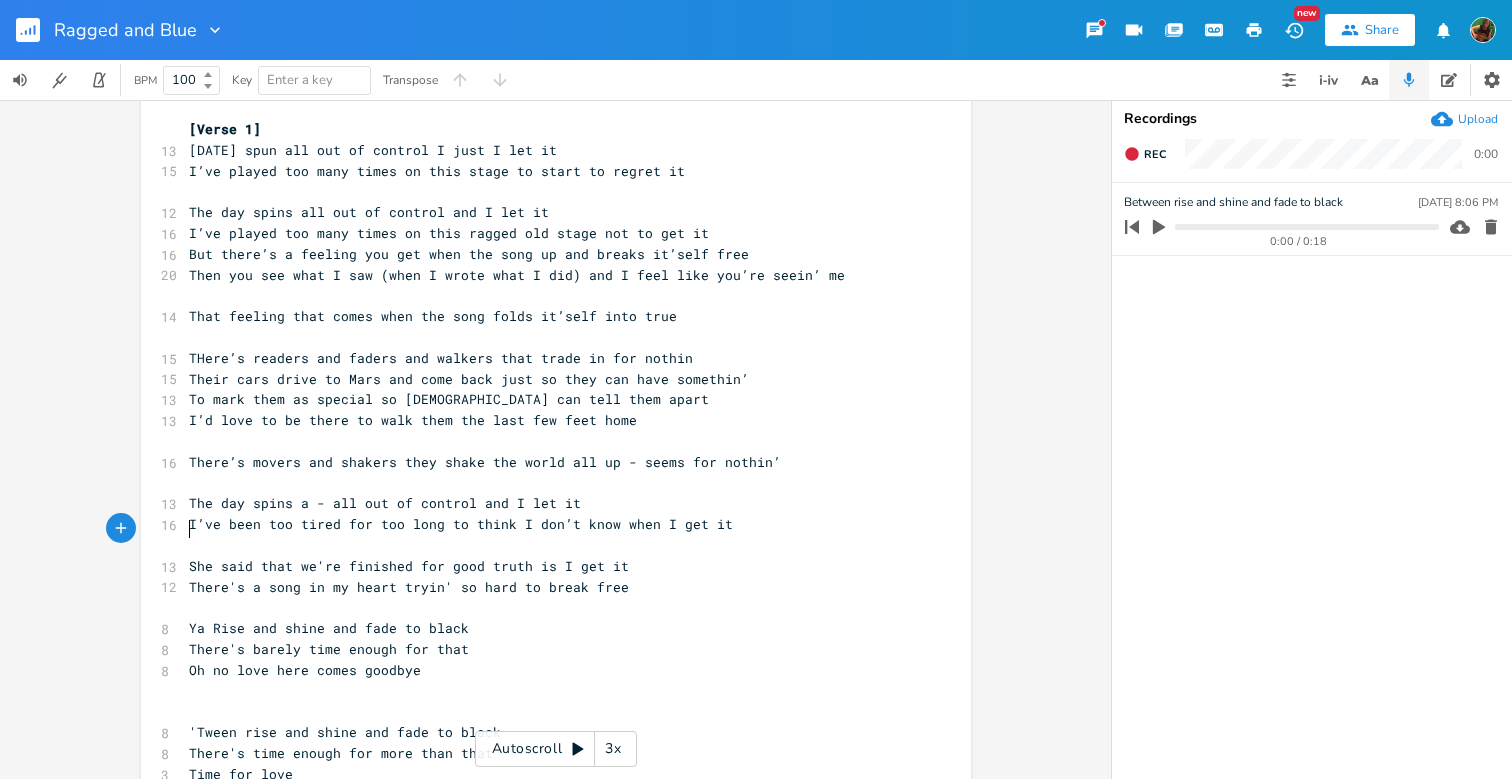 click on "​" at bounding box center [546, 545] 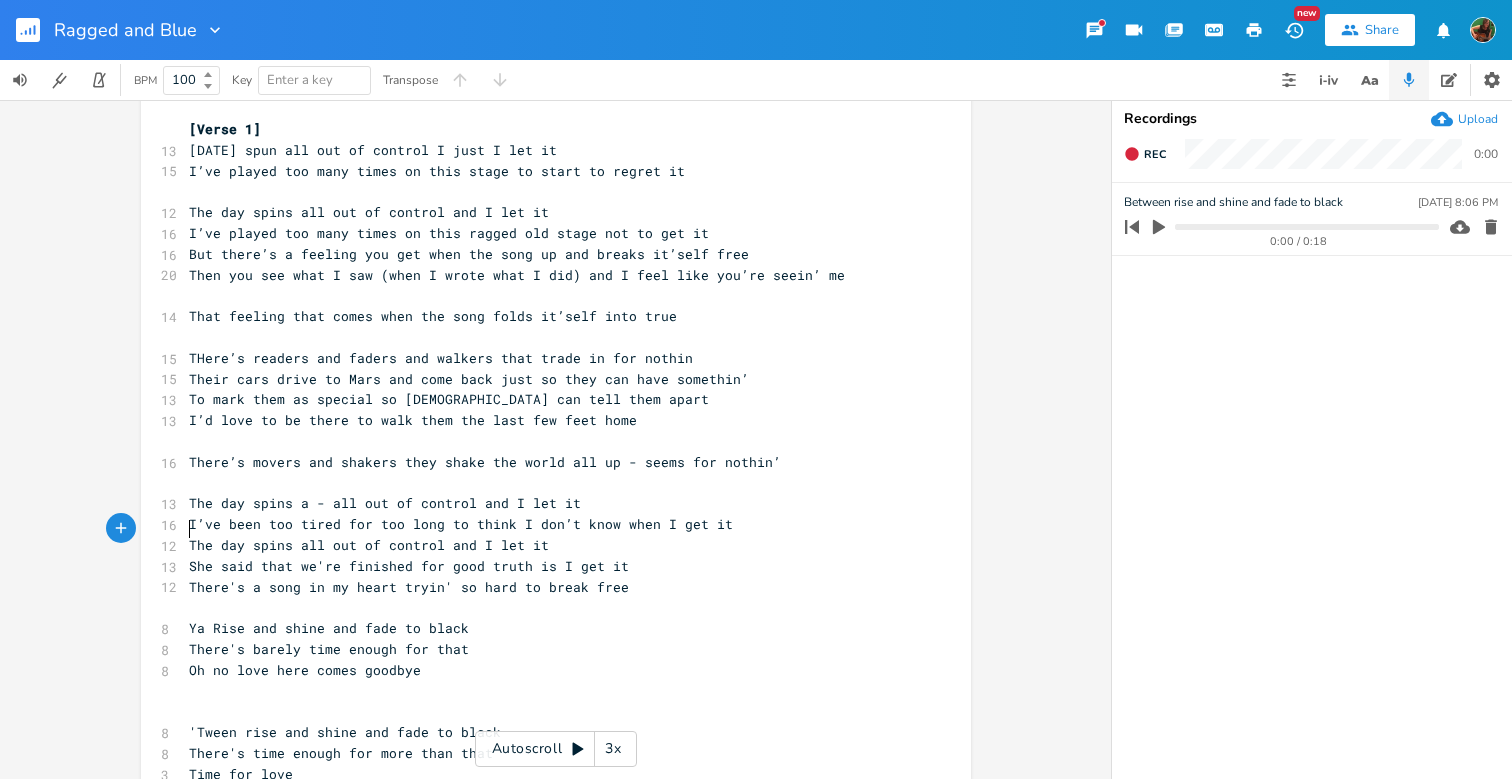 click on "The day spins all out of control and I let it" at bounding box center (369, 545) 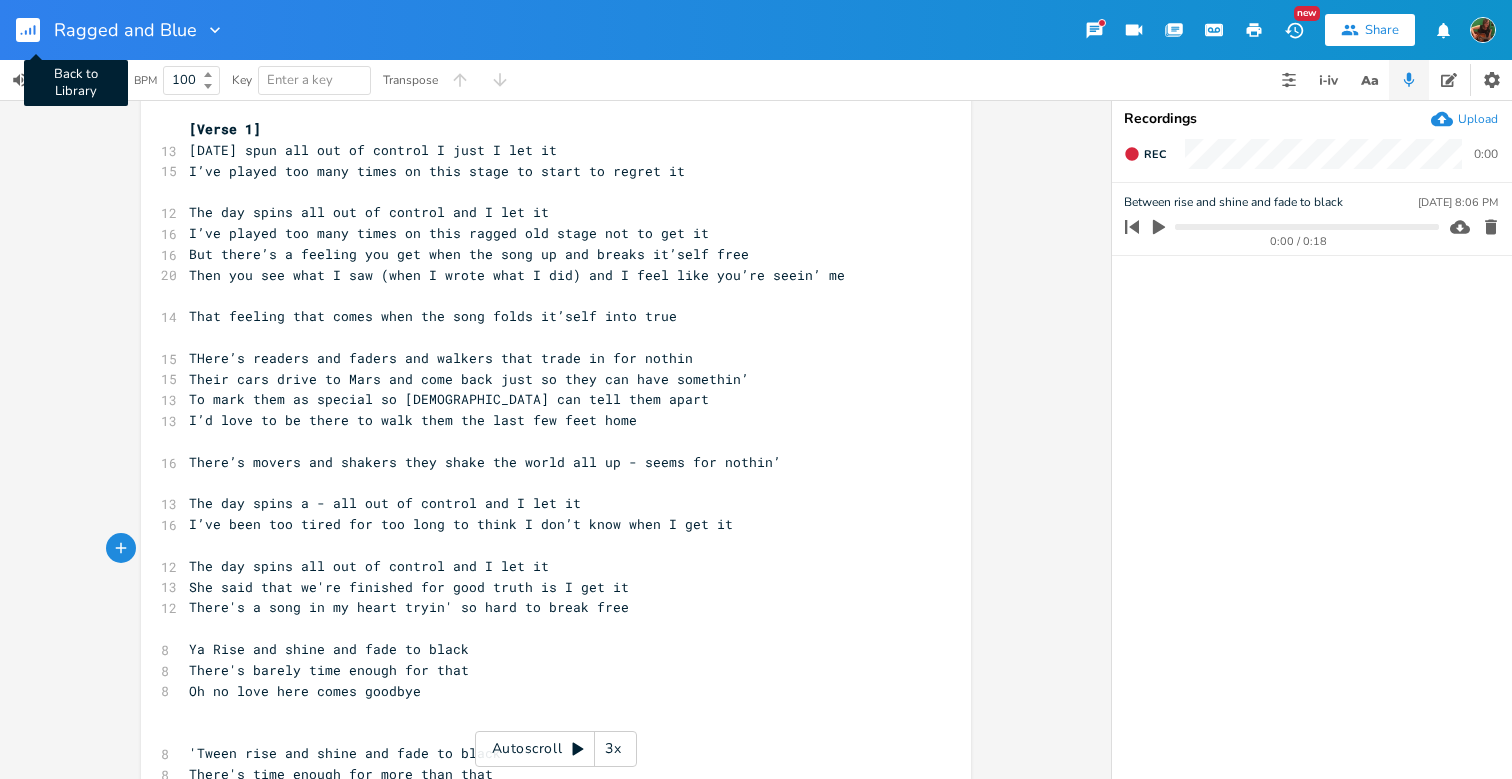 click 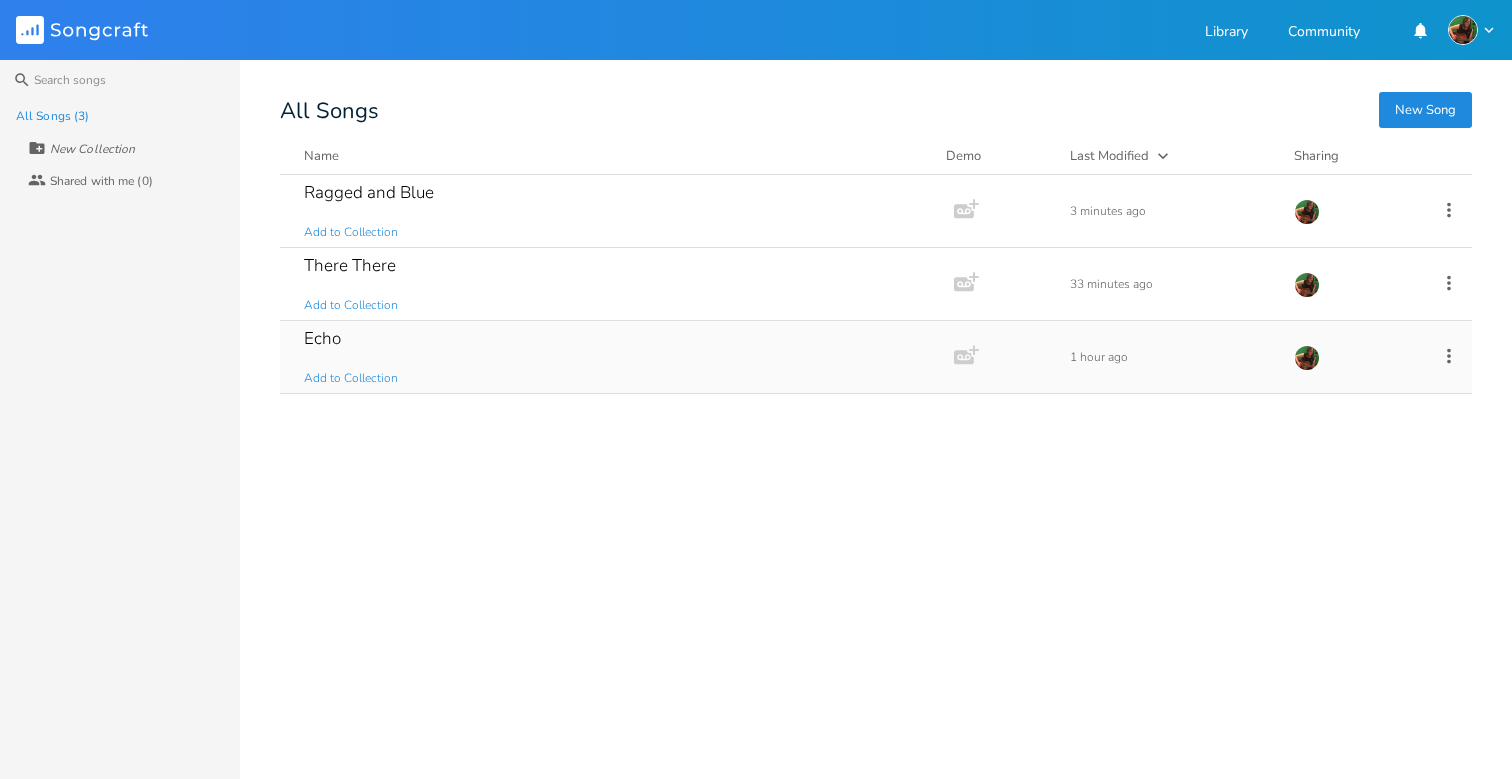 click on "Echo Add to Collection" at bounding box center (613, 357) 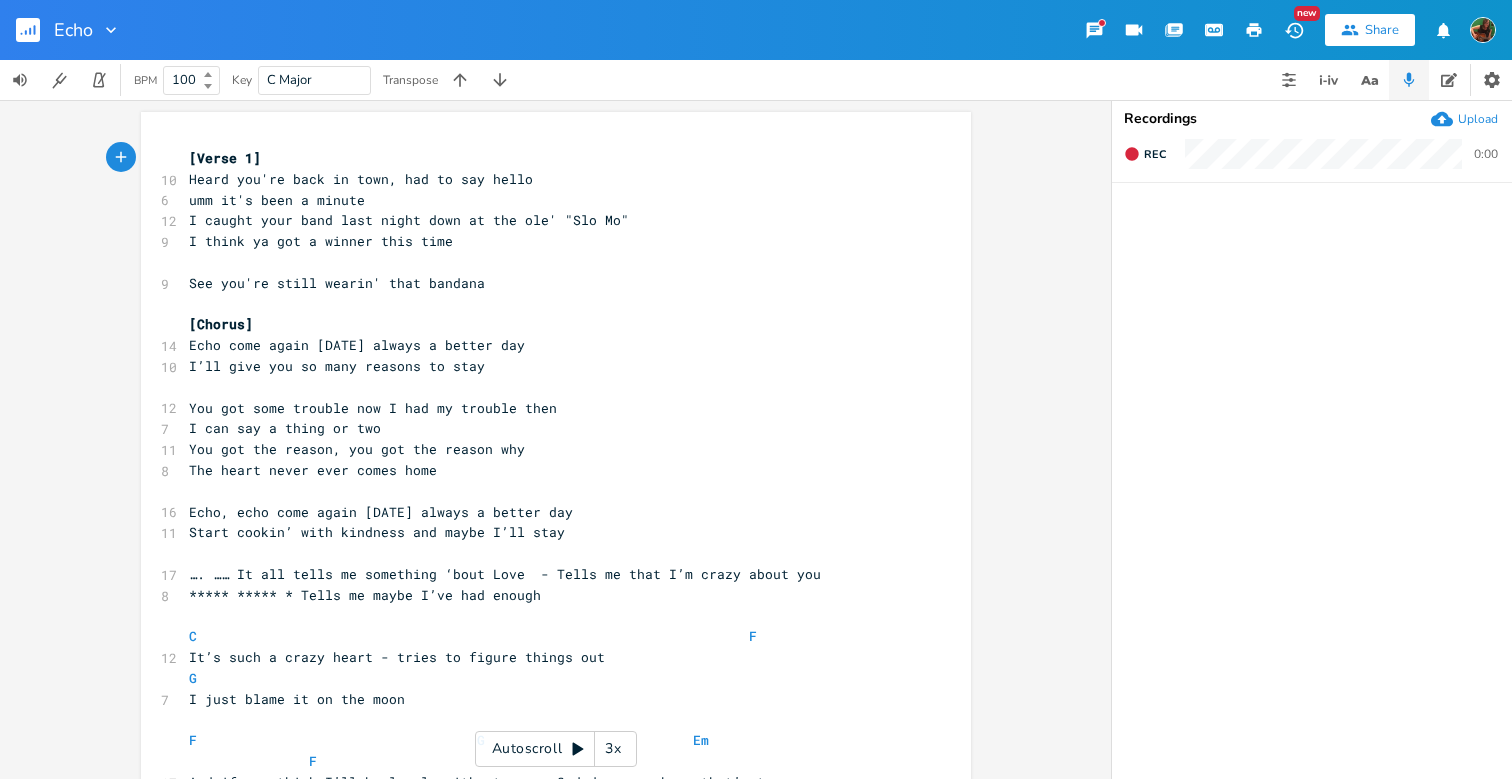 click 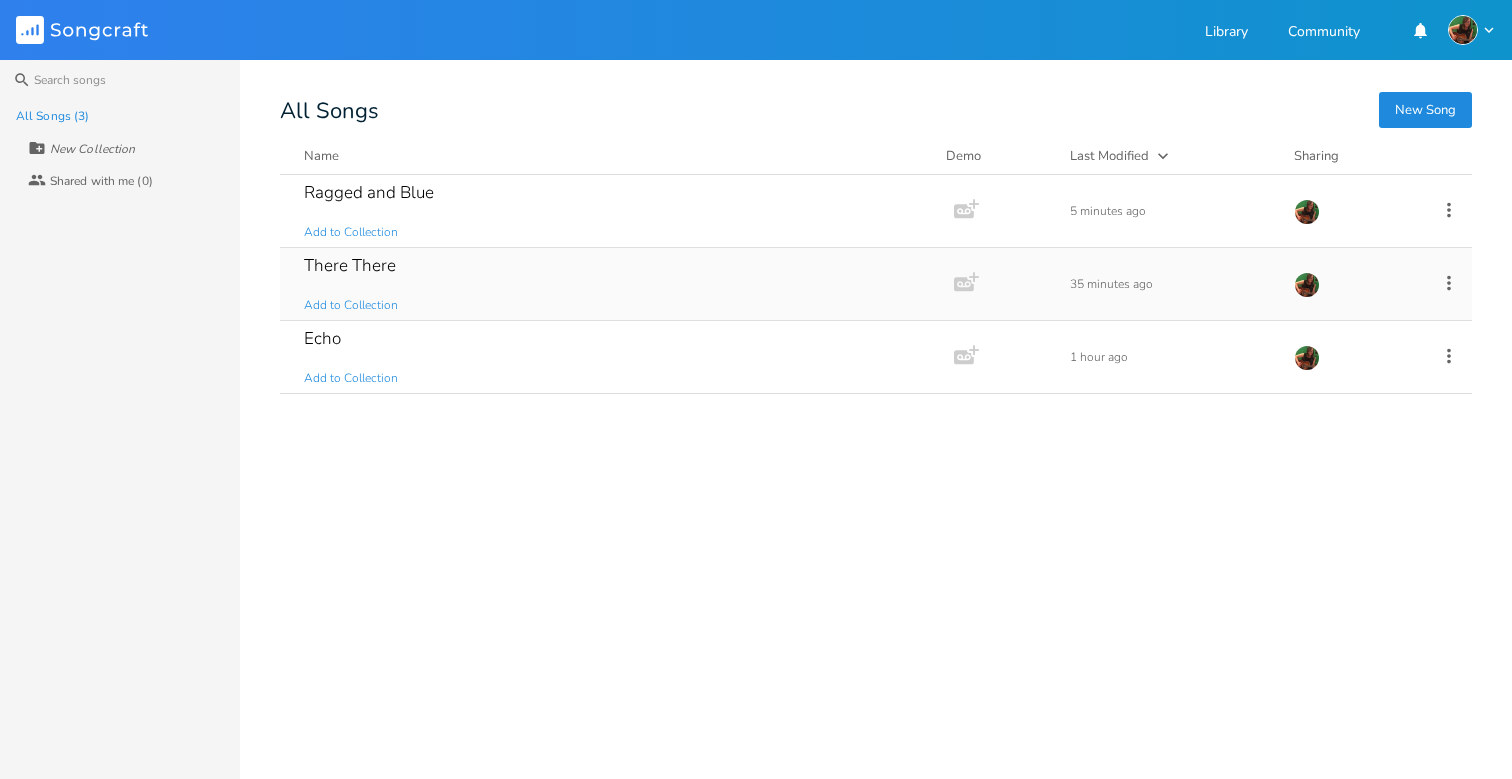 click on "There There" at bounding box center (350, 265) 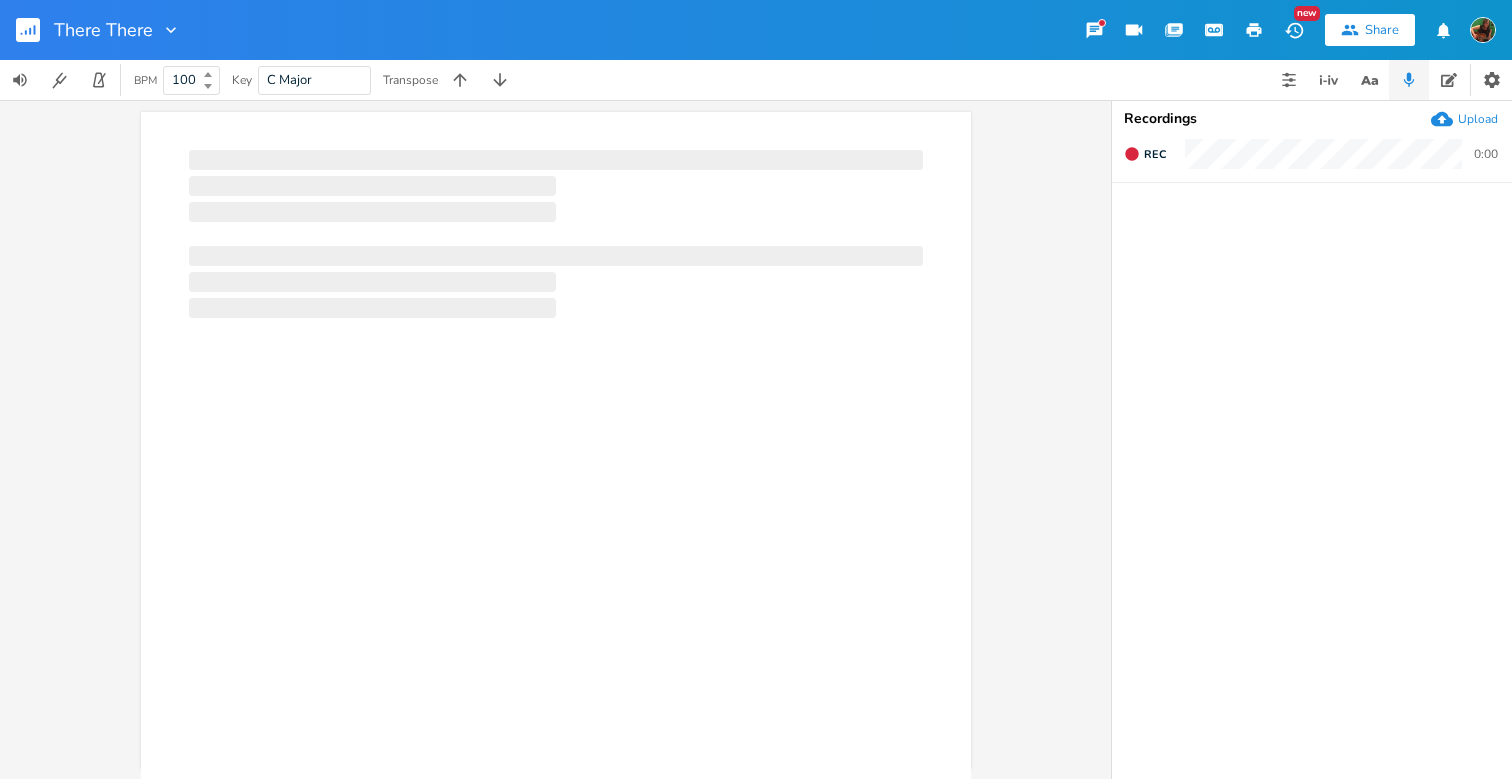 scroll, scrollTop: 0, scrollLeft: 1, axis: horizontal 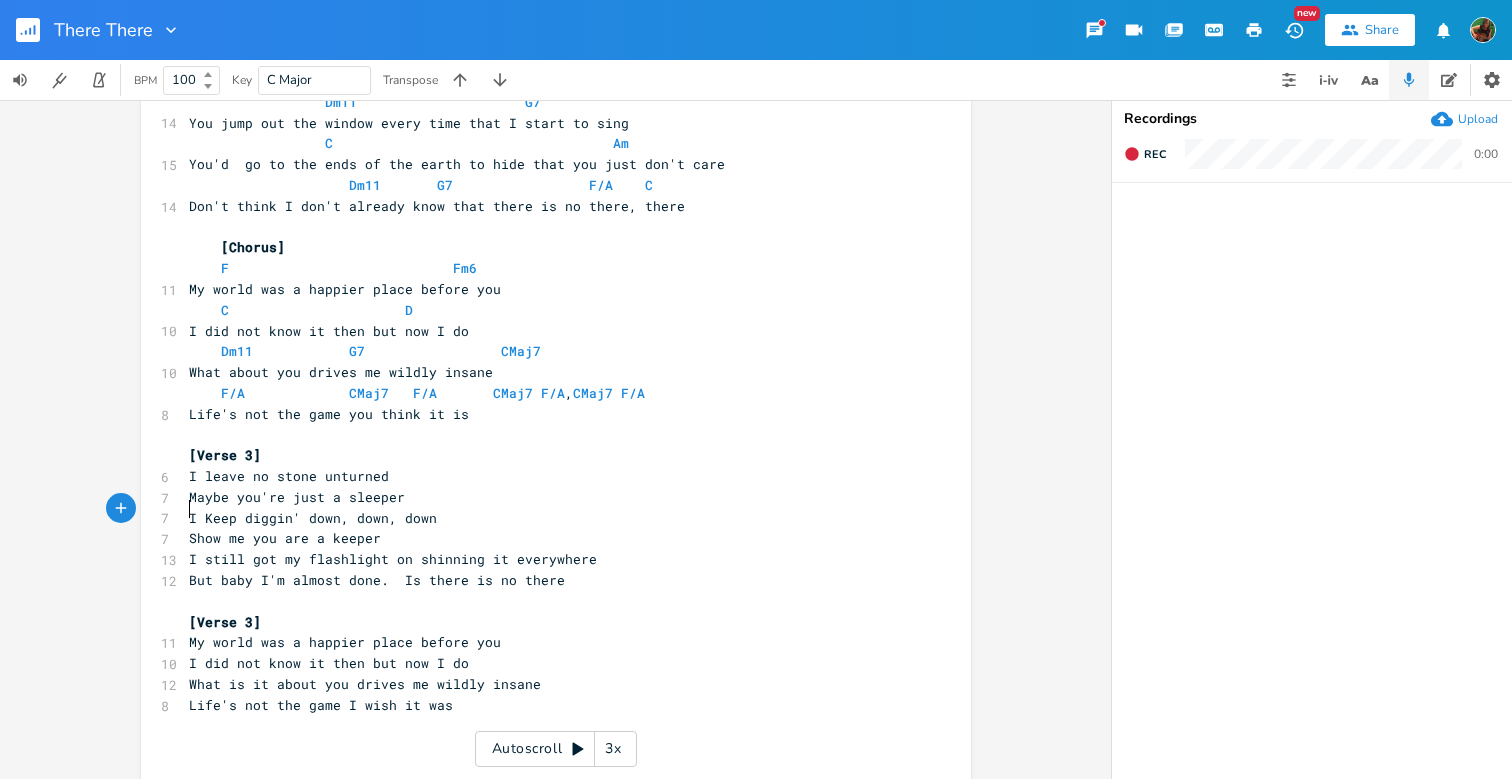 click on "Show me you are a keeper" at bounding box center [285, 538] 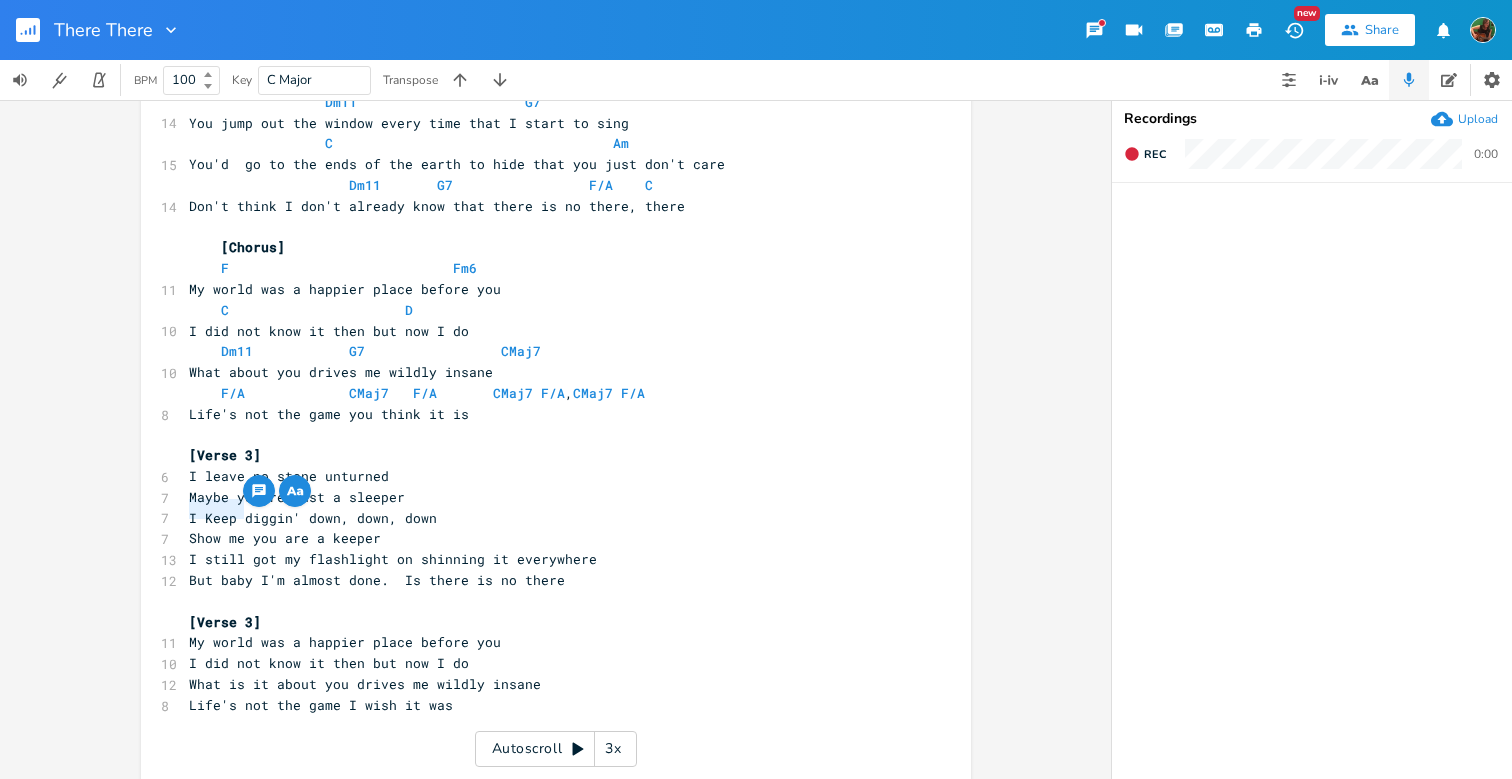 drag, startPoint x: 184, startPoint y: 507, endPoint x: 234, endPoint y: 512, distance: 50.24938 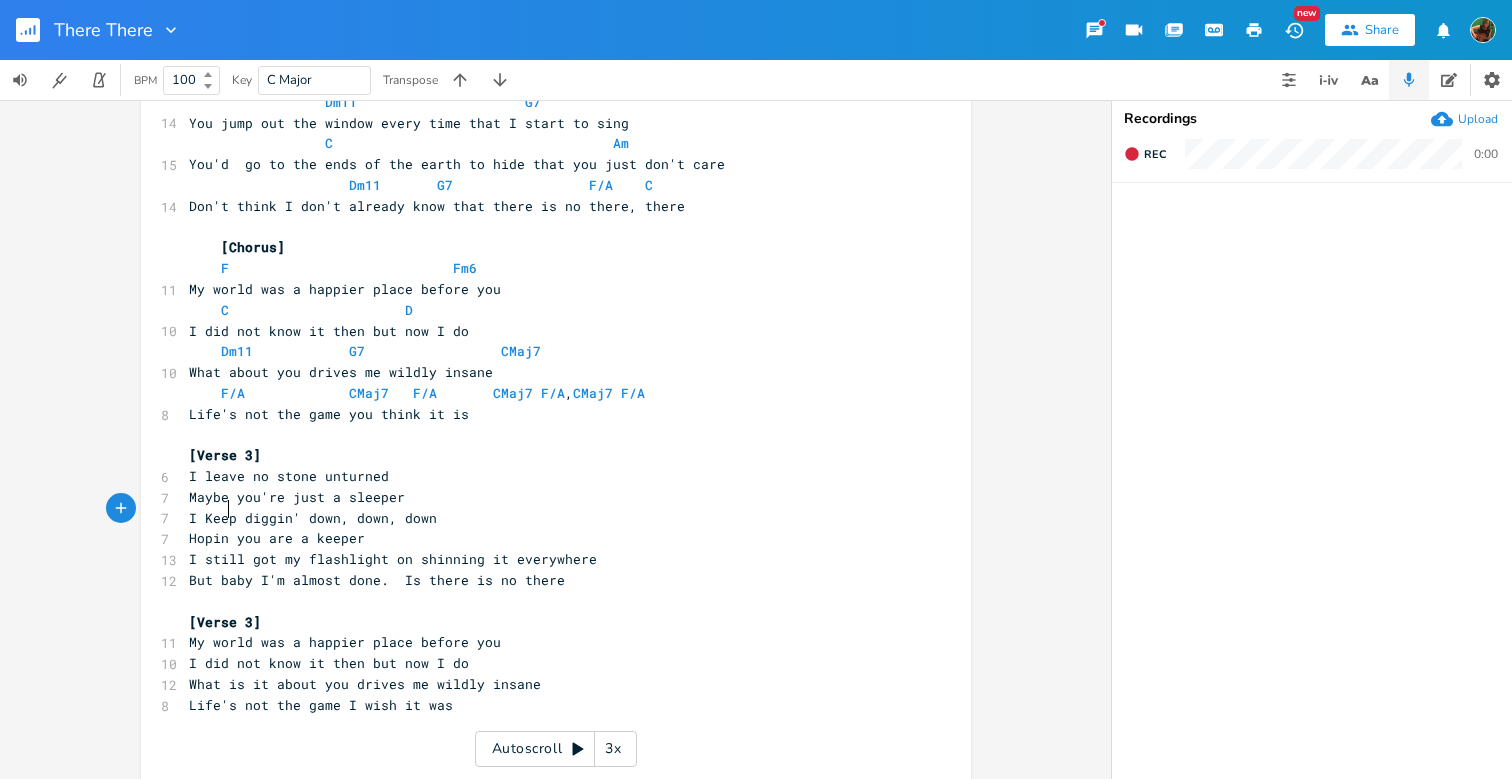 type on "Hopin'" 